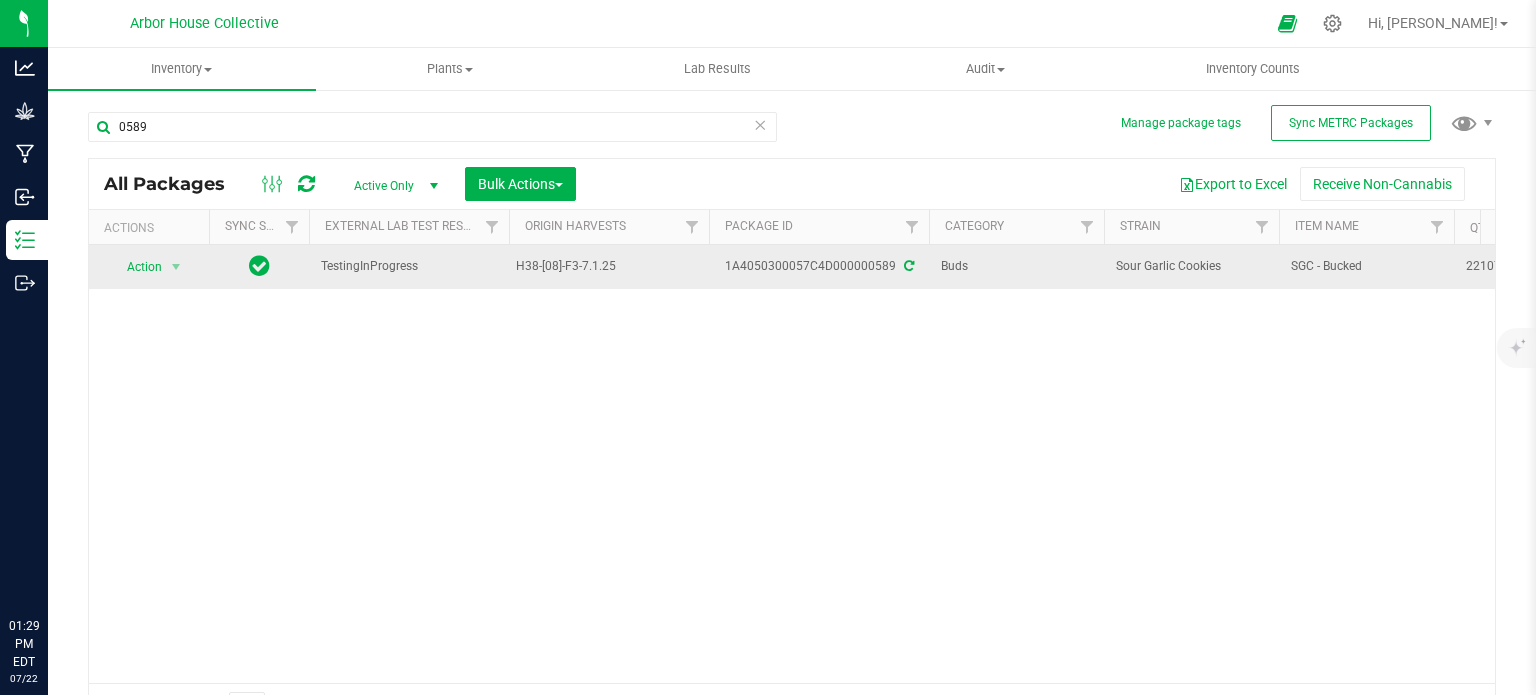 scroll, scrollTop: 0, scrollLeft: 0, axis: both 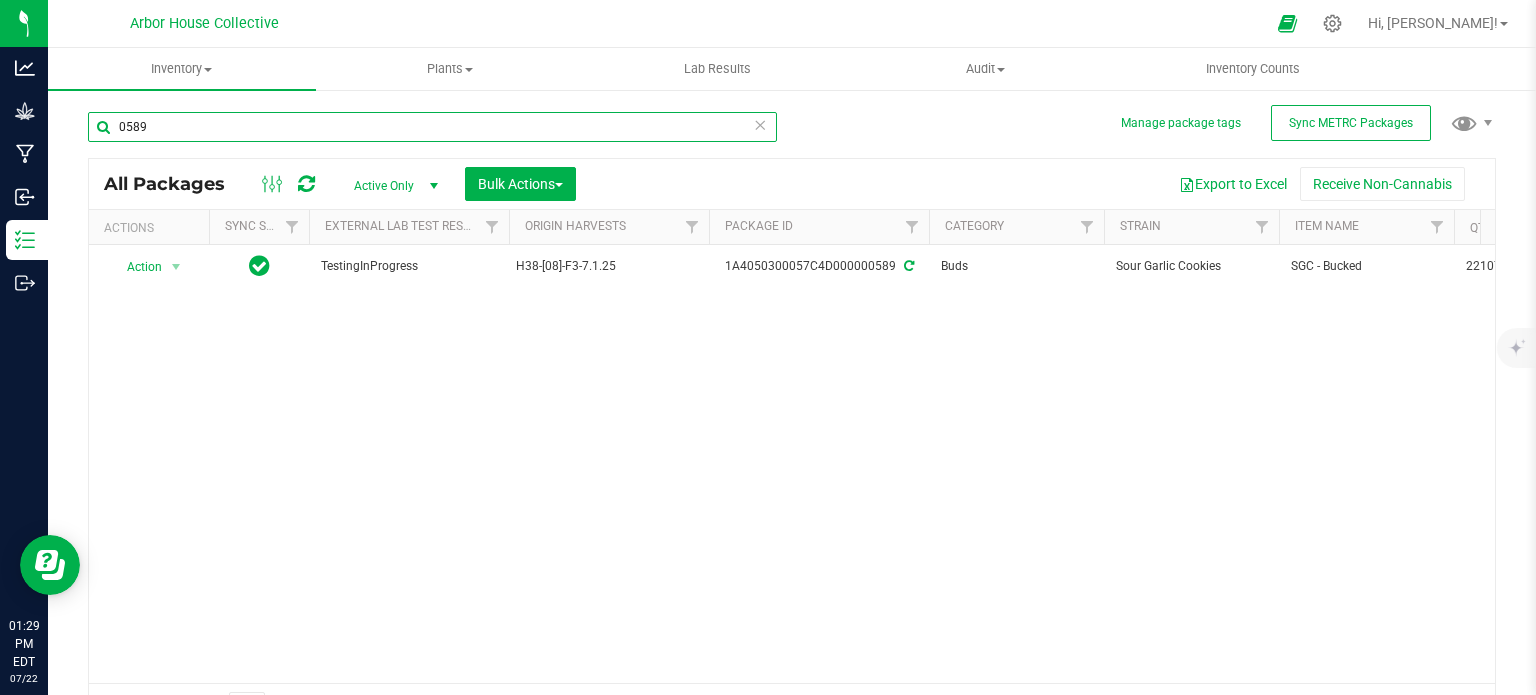 click on "0589" at bounding box center [432, 127] 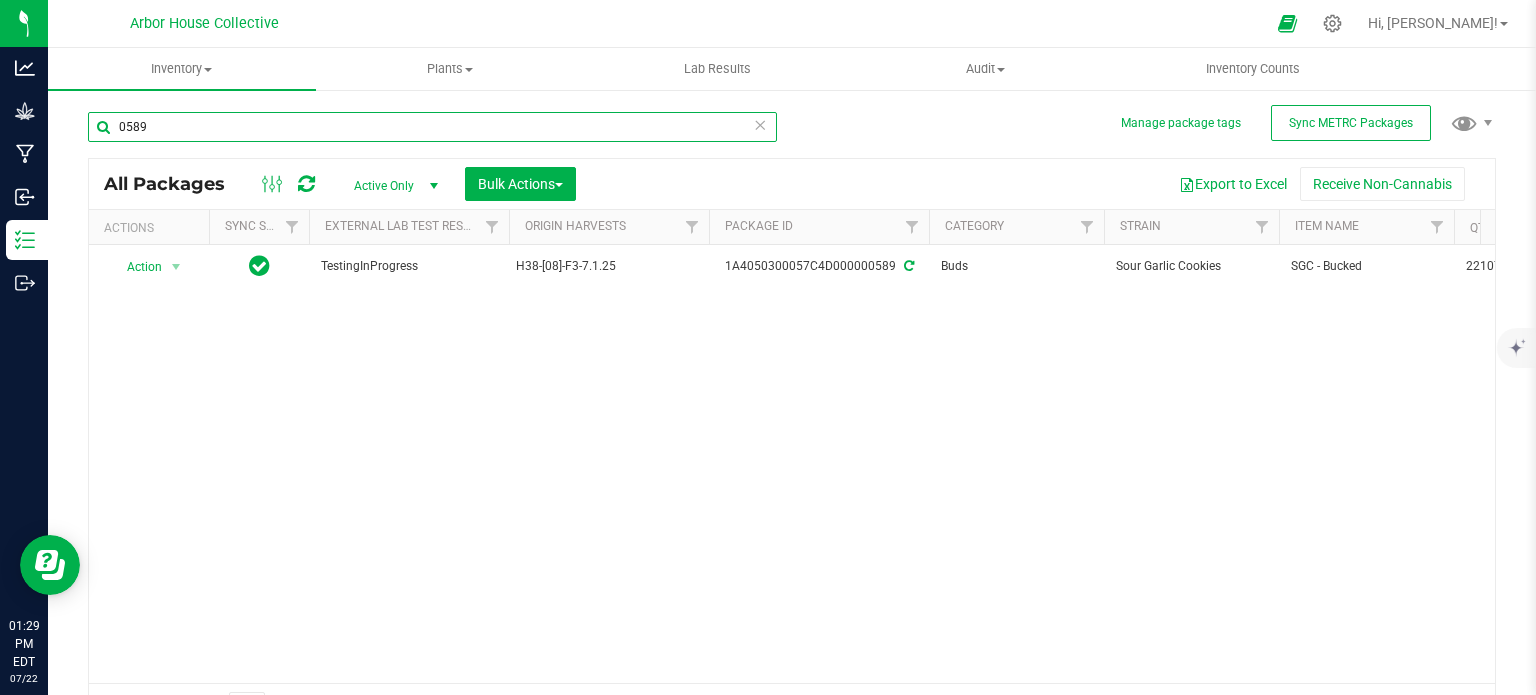 click on "0589" at bounding box center (432, 127) 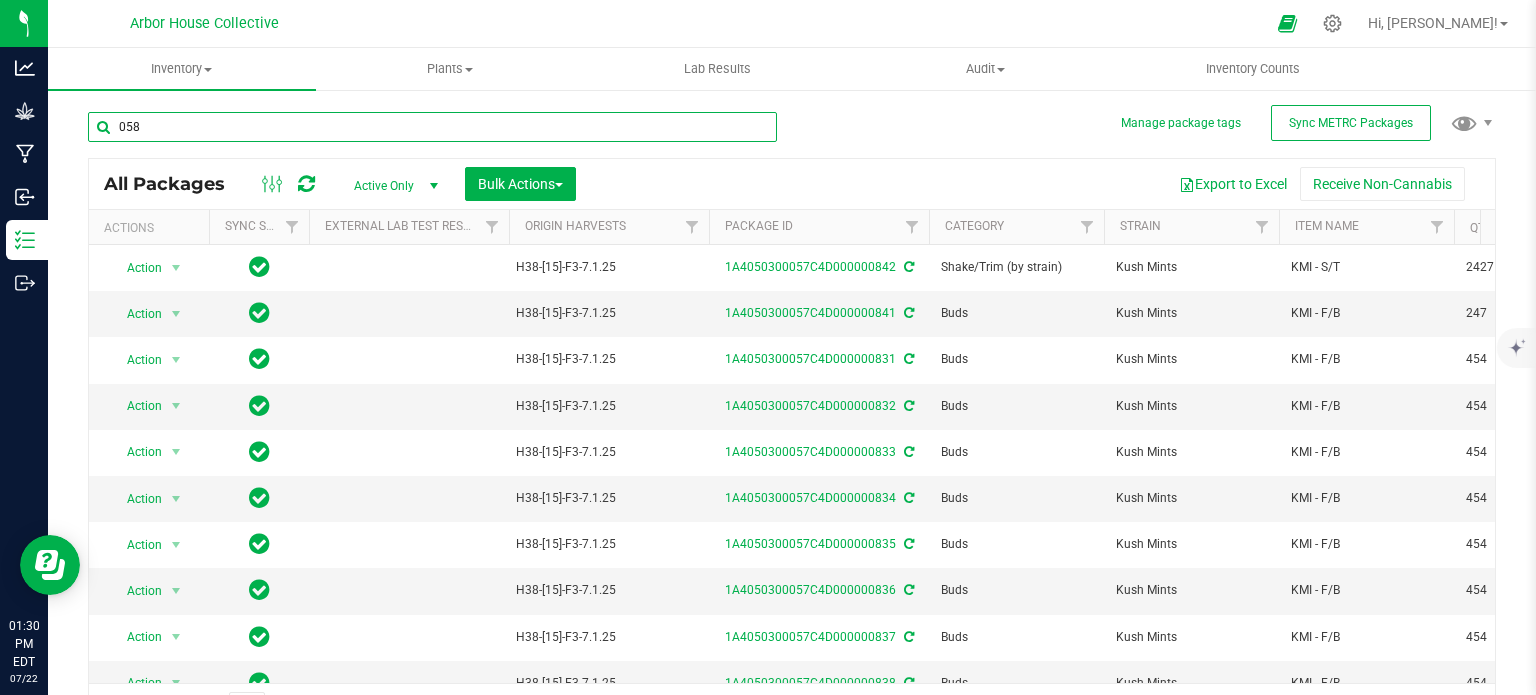 type on "0589" 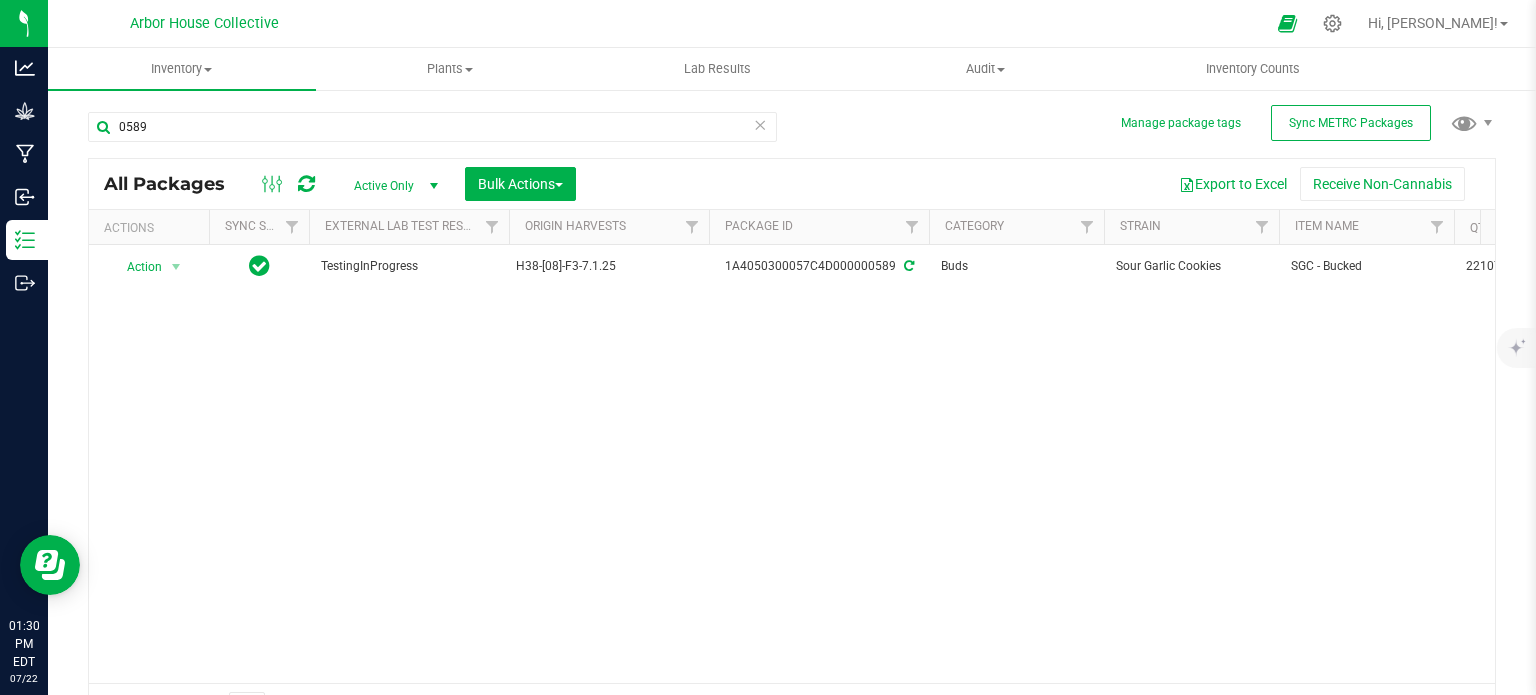 click at bounding box center (760, 124) 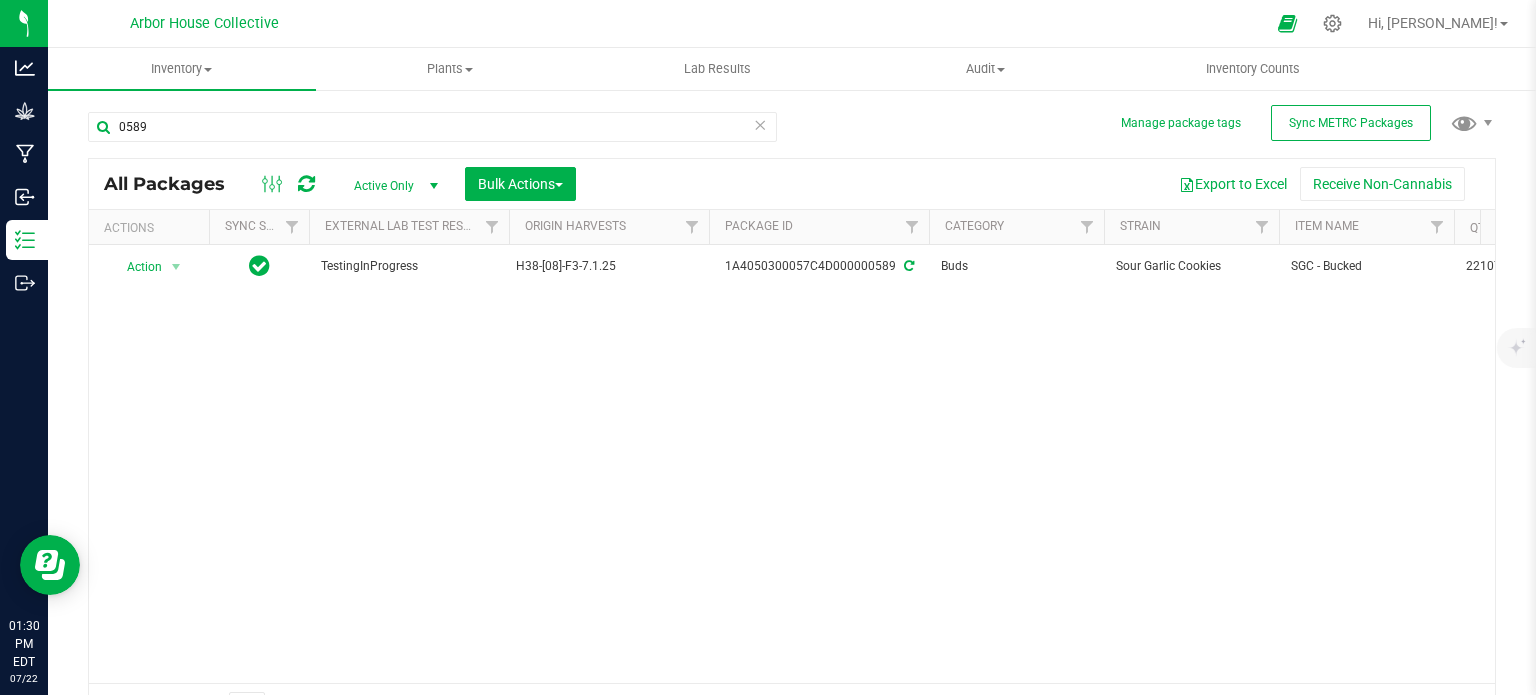 type 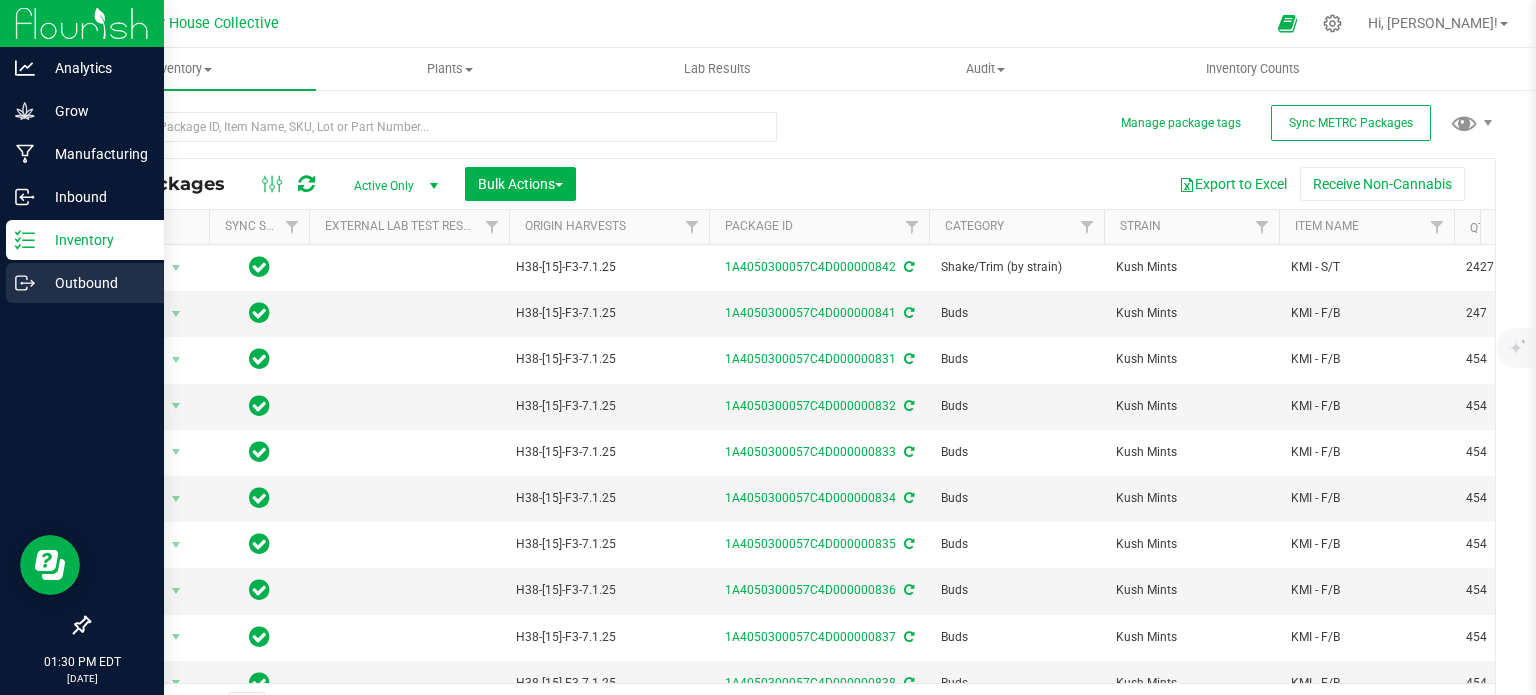 click on "Outbound" at bounding box center [95, 283] 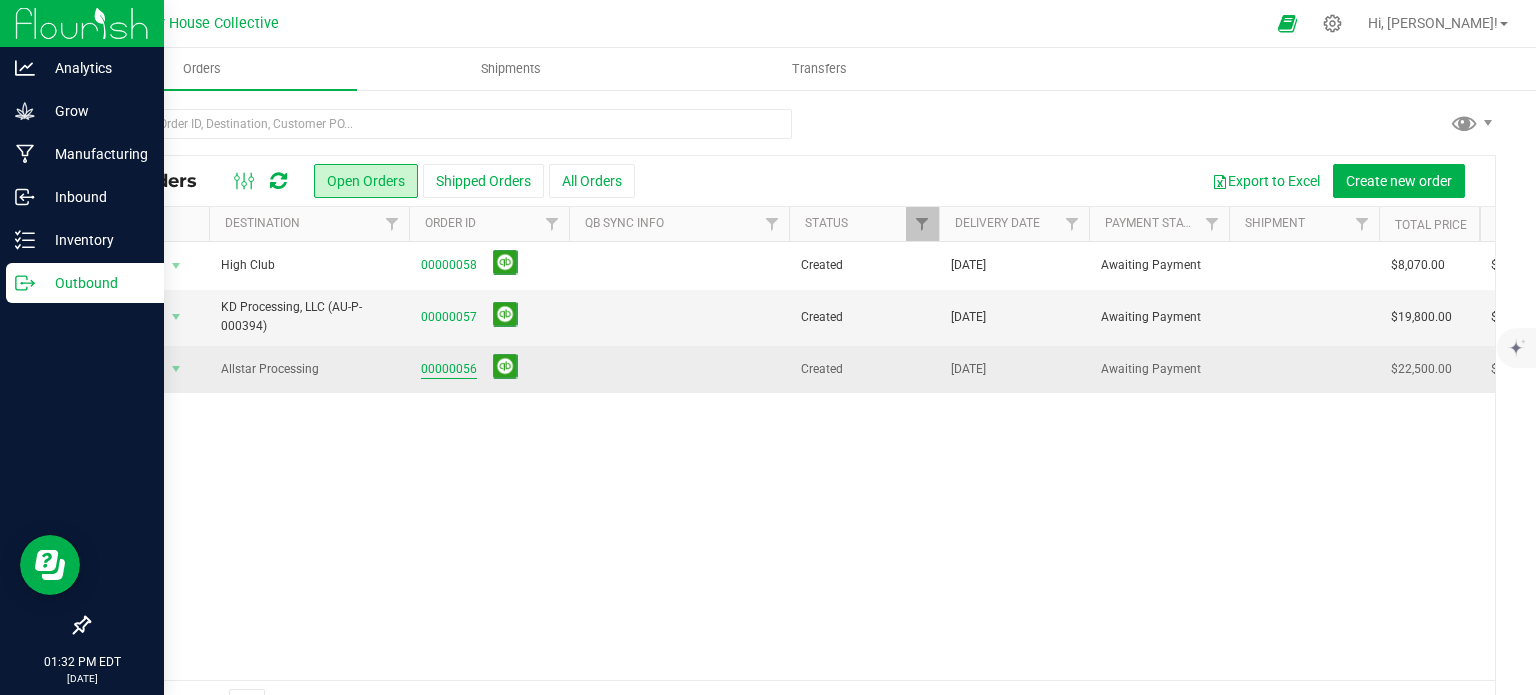 click on "00000056" at bounding box center [449, 369] 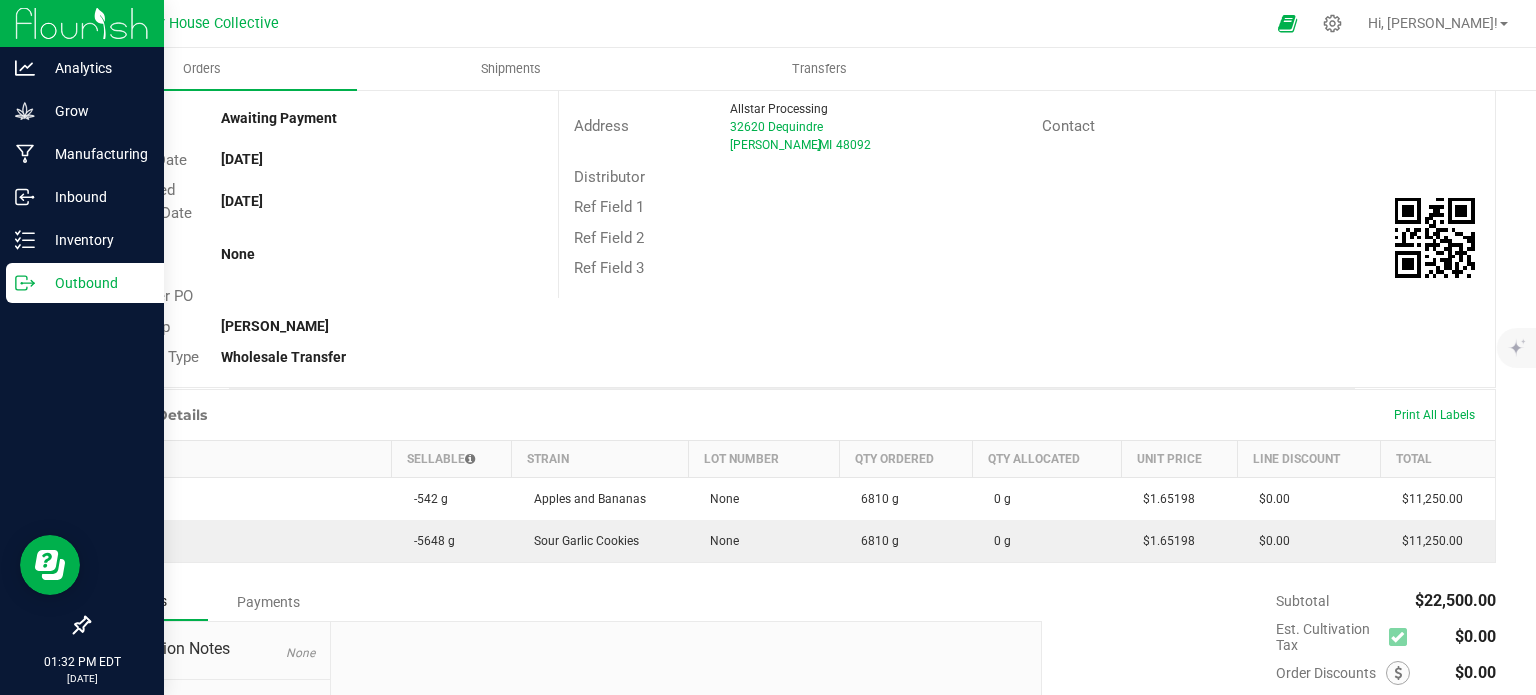 scroll, scrollTop: 240, scrollLeft: 0, axis: vertical 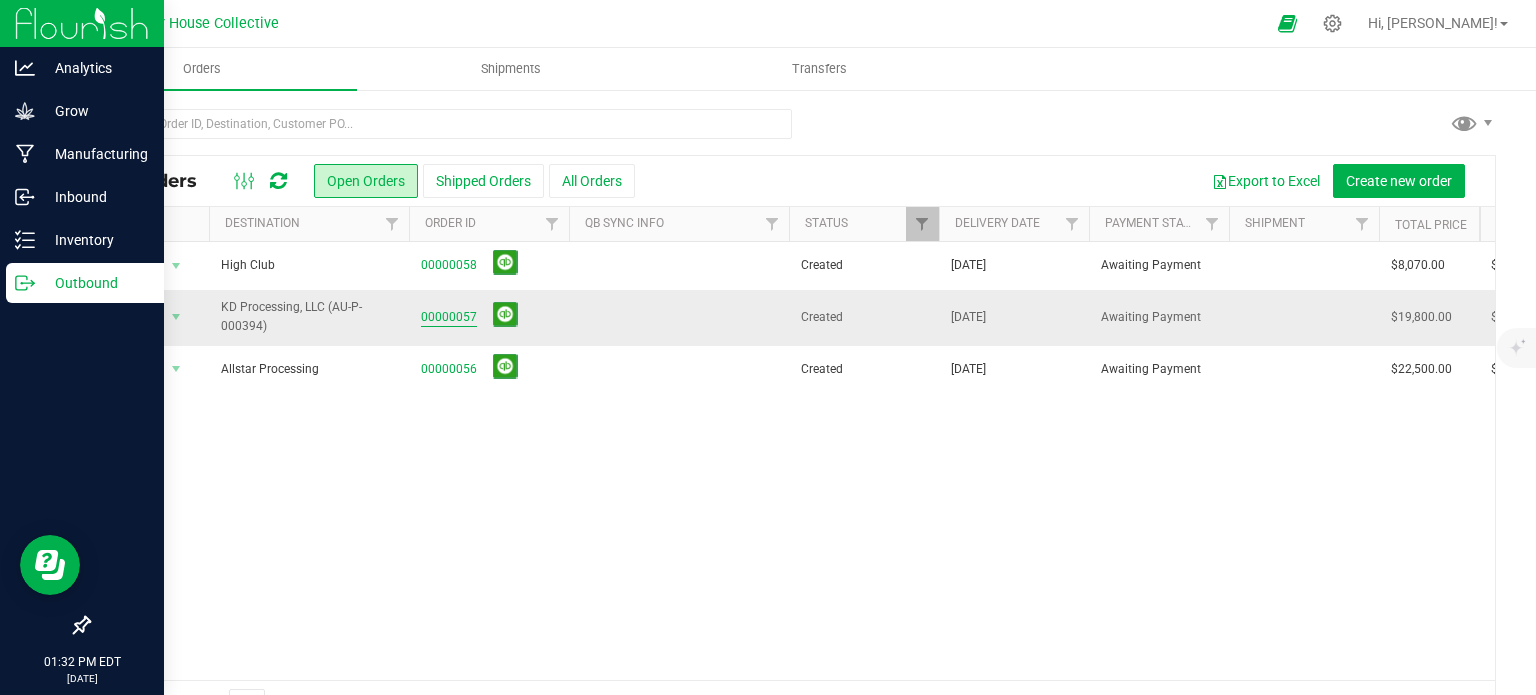click on "00000057" at bounding box center [449, 317] 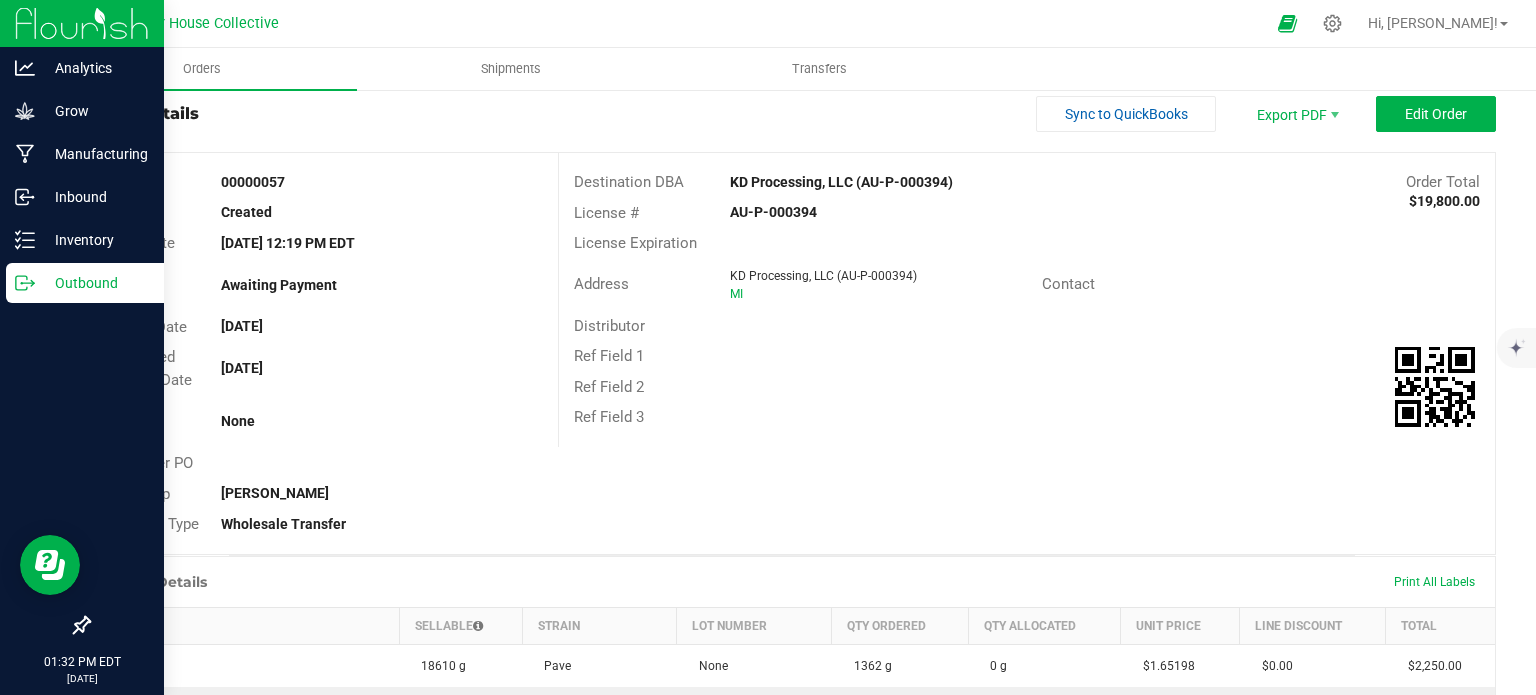 scroll, scrollTop: 0, scrollLeft: 0, axis: both 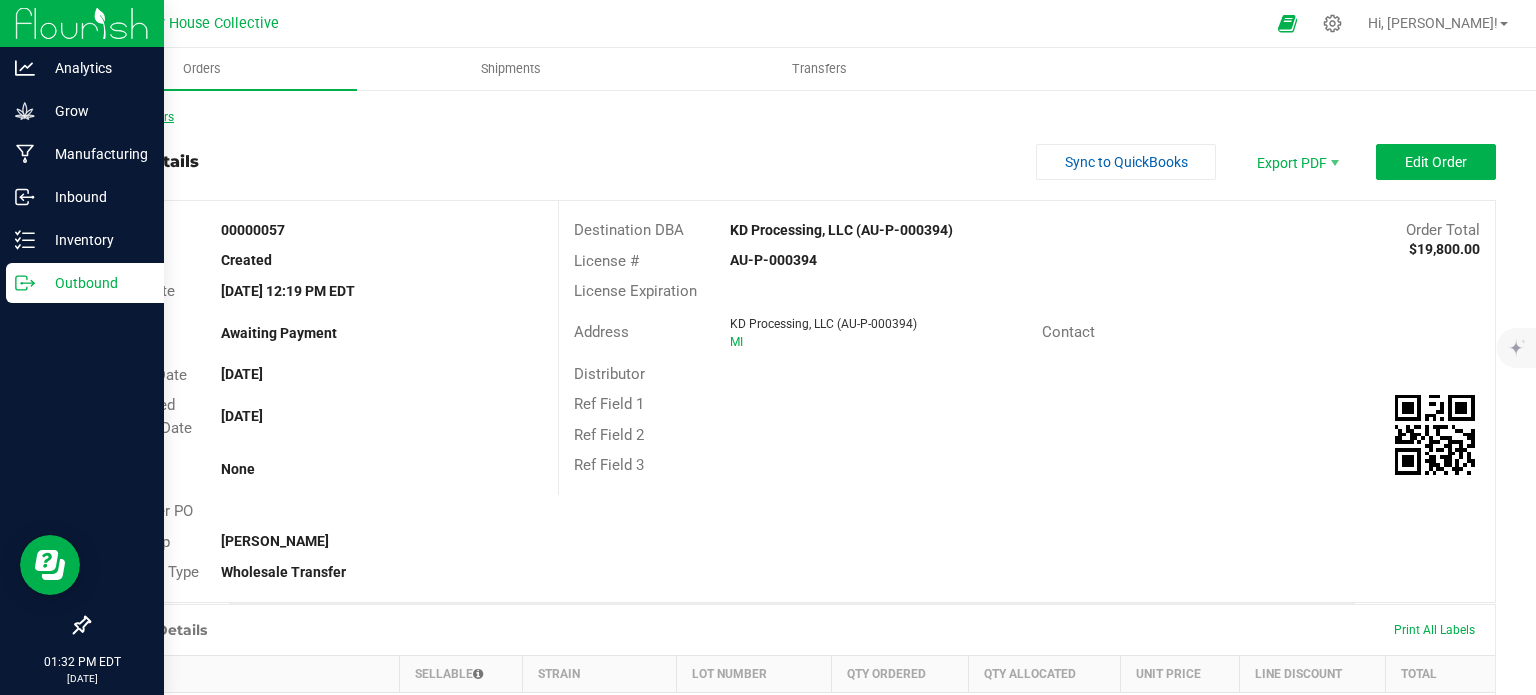click on "Back to Orders" at bounding box center [131, 117] 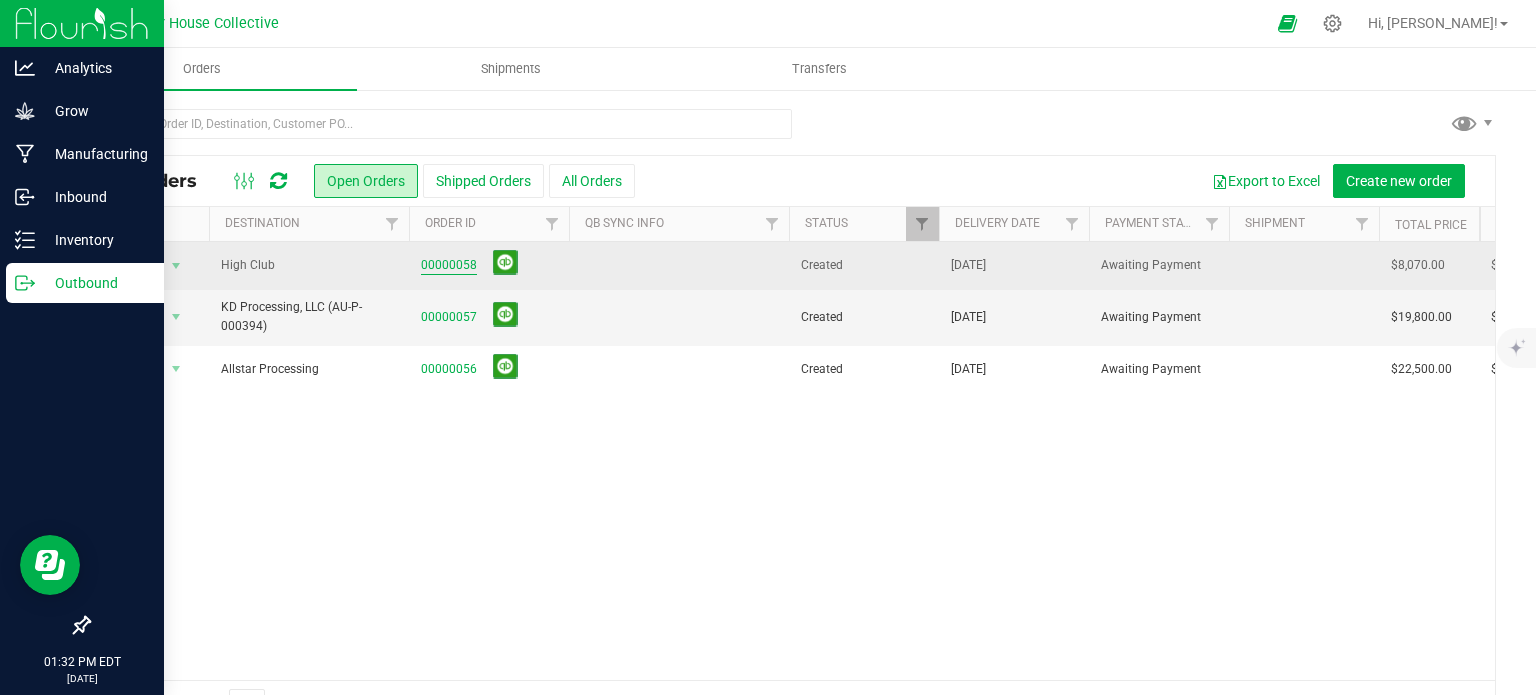 click on "00000058" at bounding box center (449, 265) 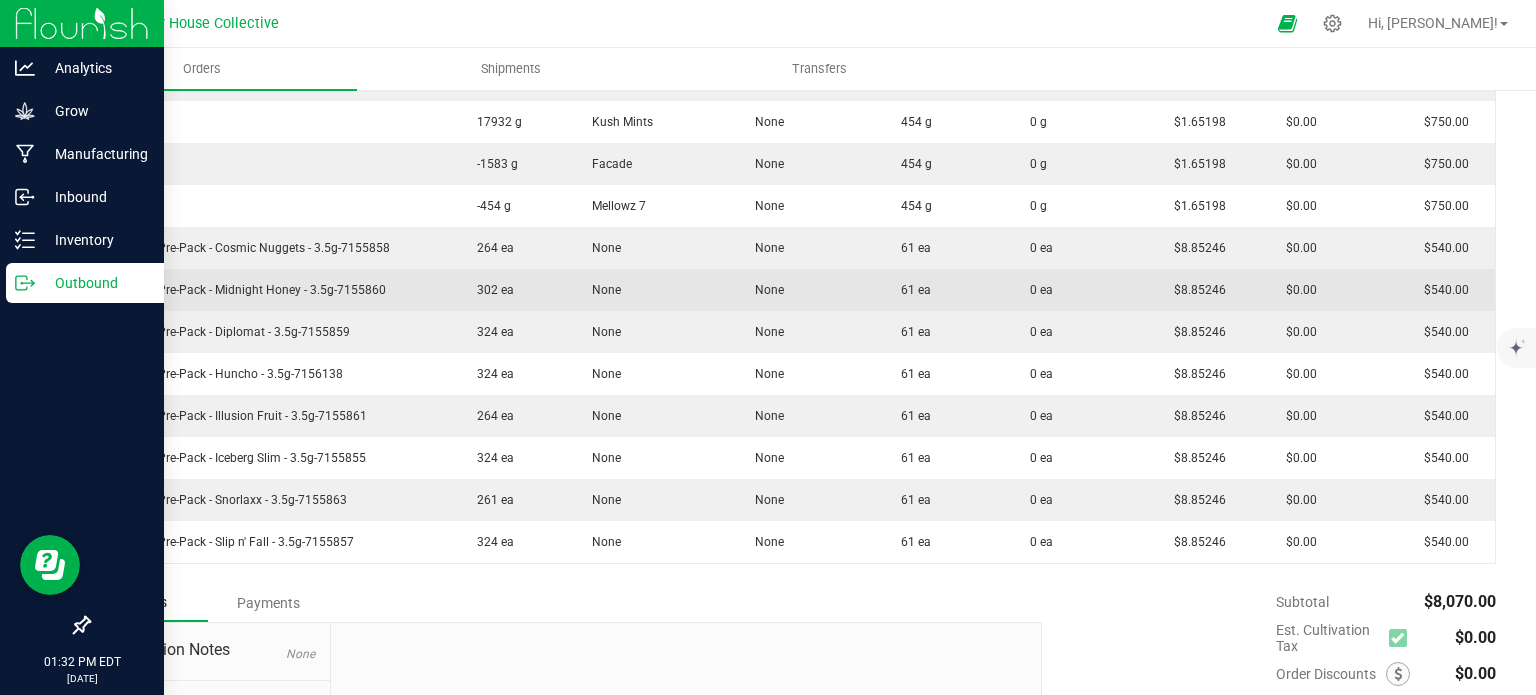 scroll, scrollTop: 676, scrollLeft: 0, axis: vertical 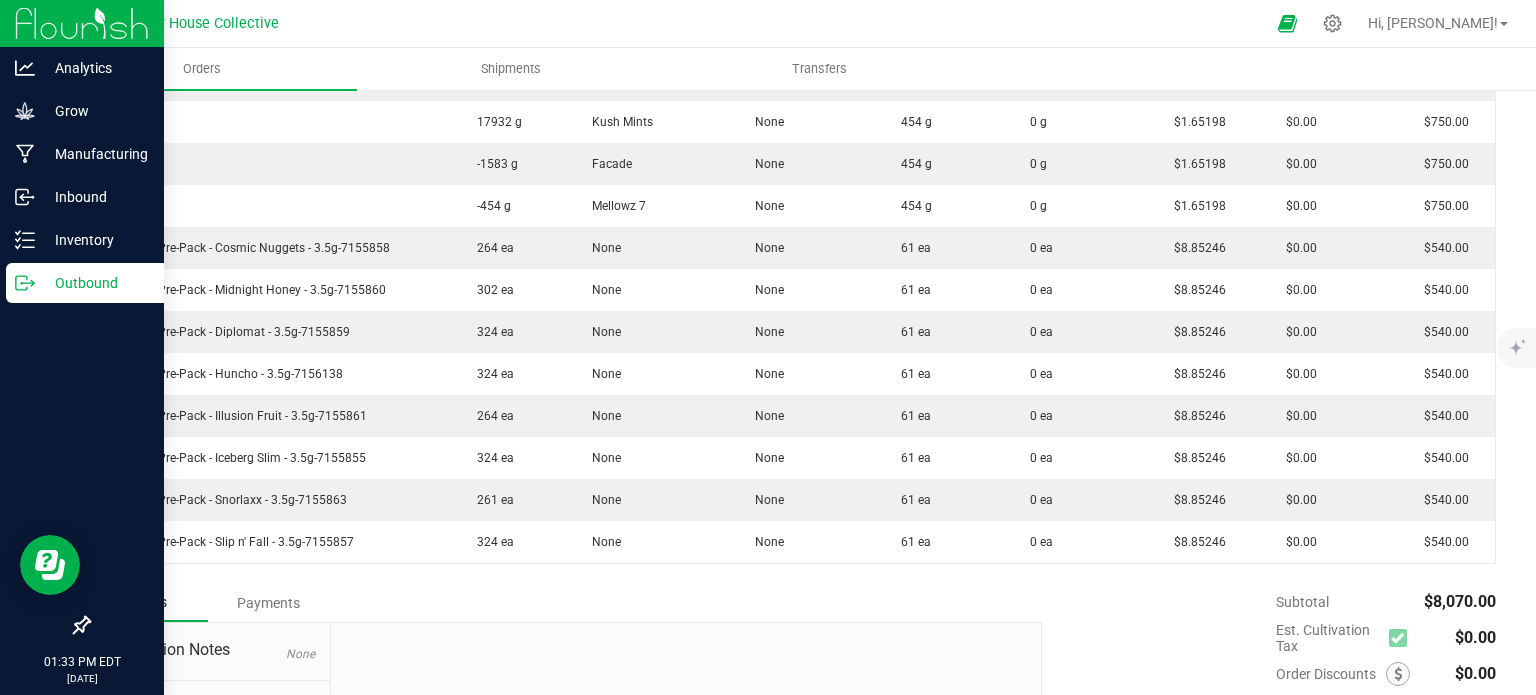 click on "Orders
Shipments
Transfers" at bounding box center [816, 69] 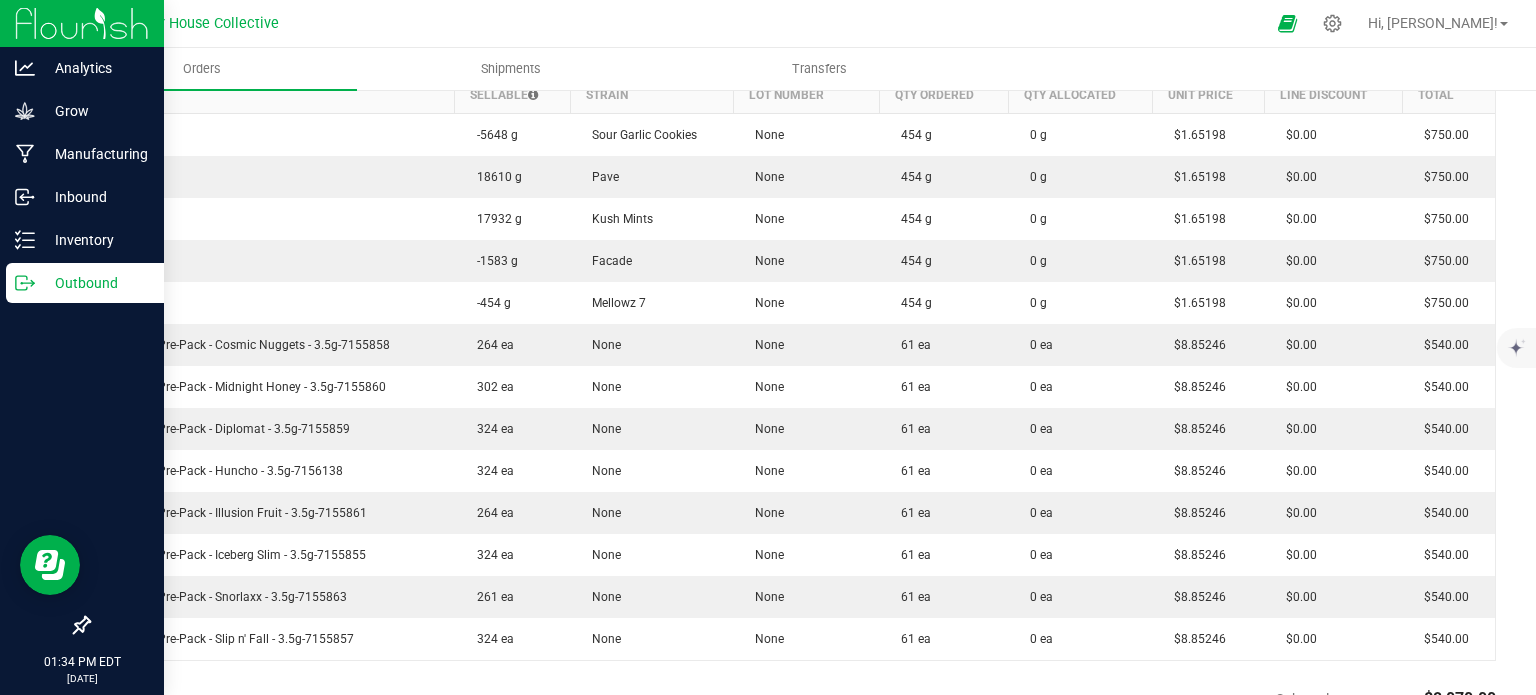 scroll, scrollTop: 596, scrollLeft: 0, axis: vertical 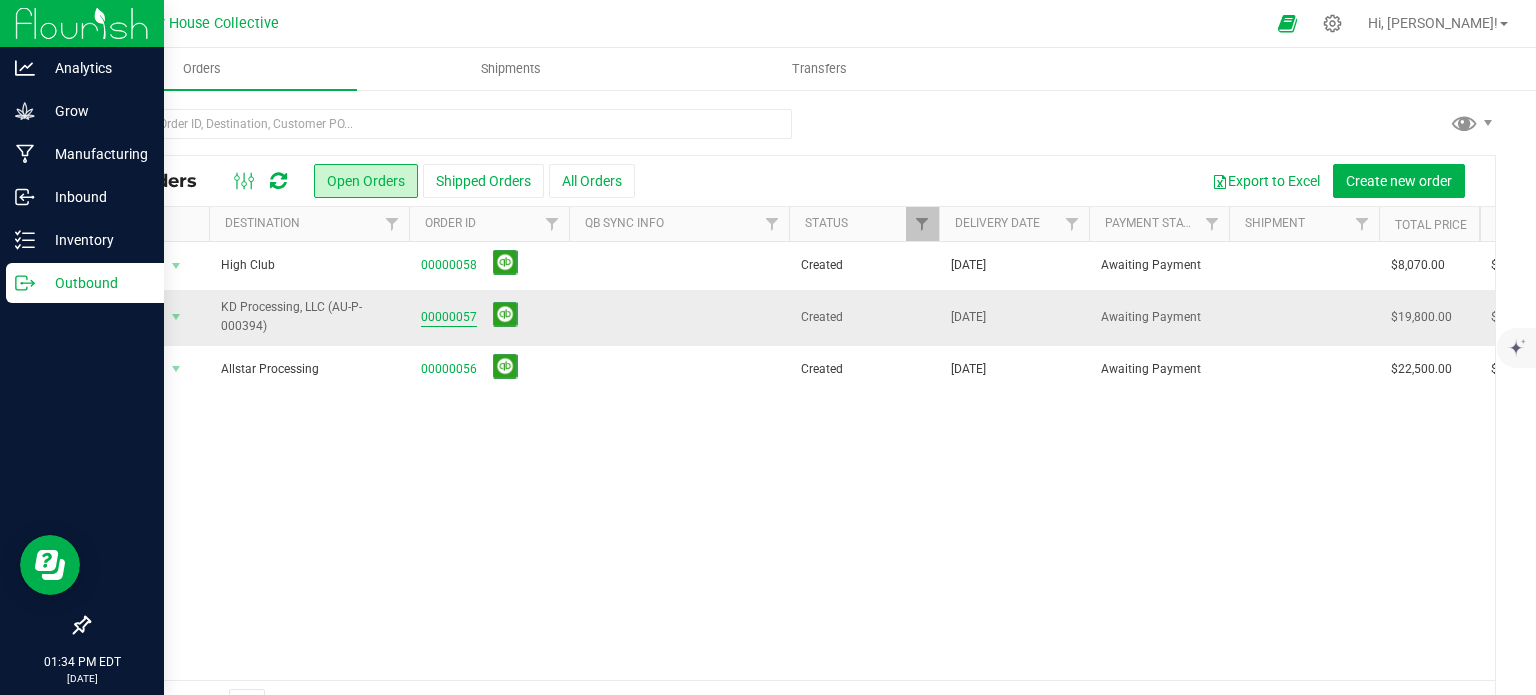 click on "00000057" at bounding box center (449, 317) 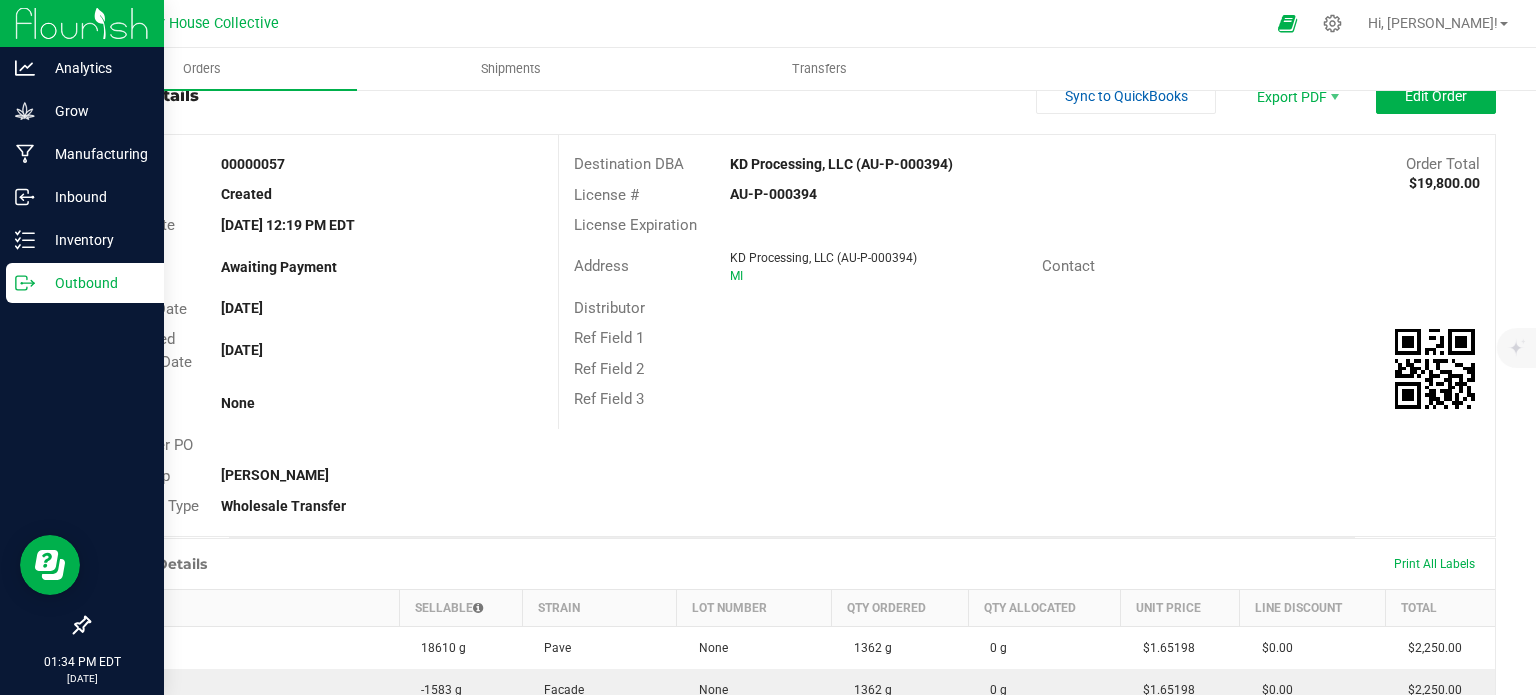 scroll, scrollTop: 0, scrollLeft: 0, axis: both 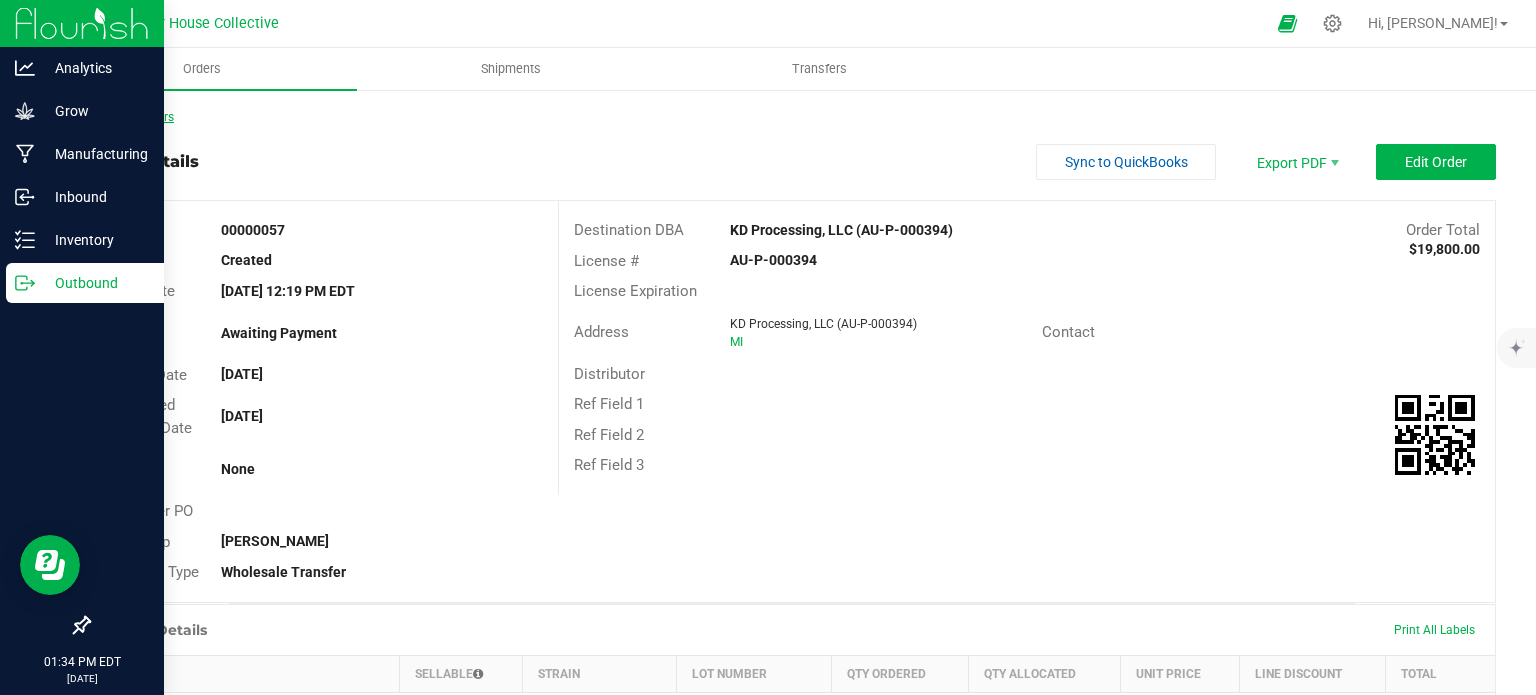 click on "Back to Orders" at bounding box center [131, 117] 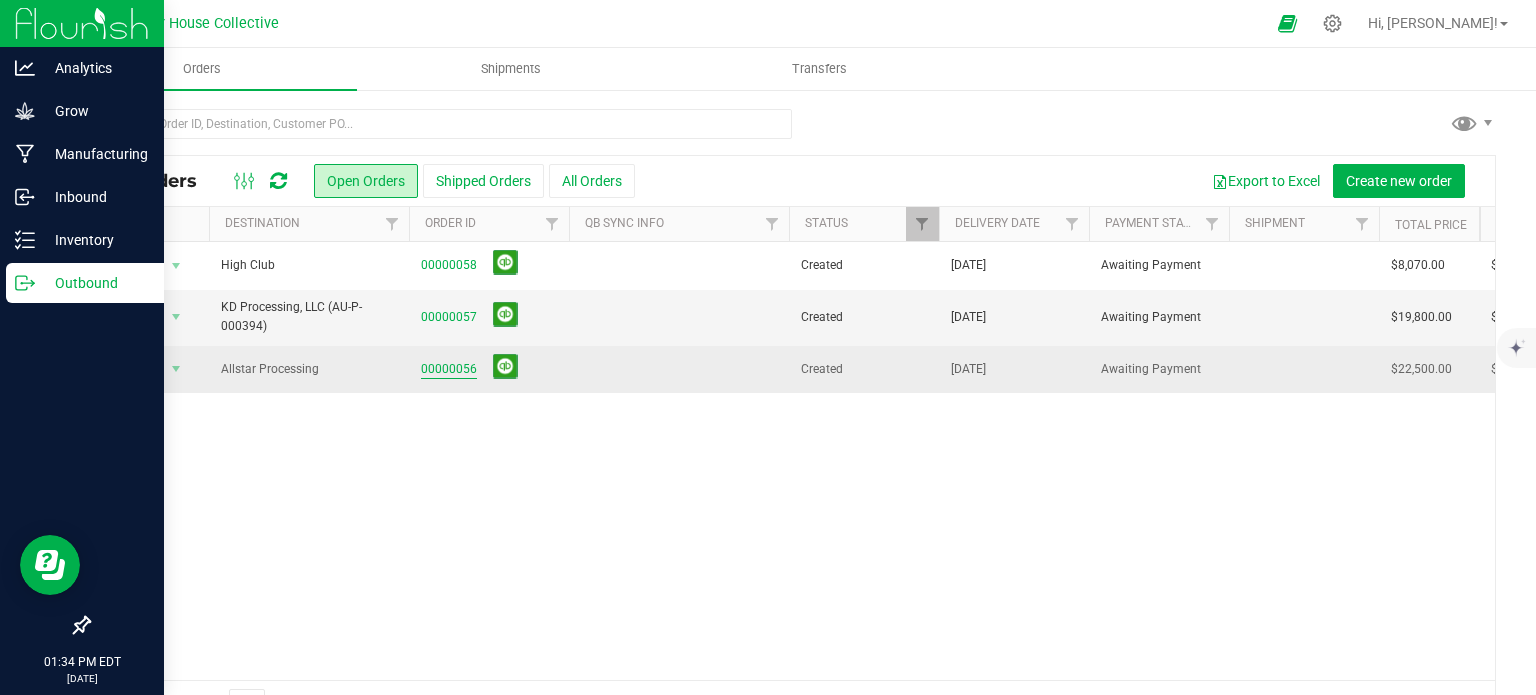 click on "00000056" at bounding box center (449, 369) 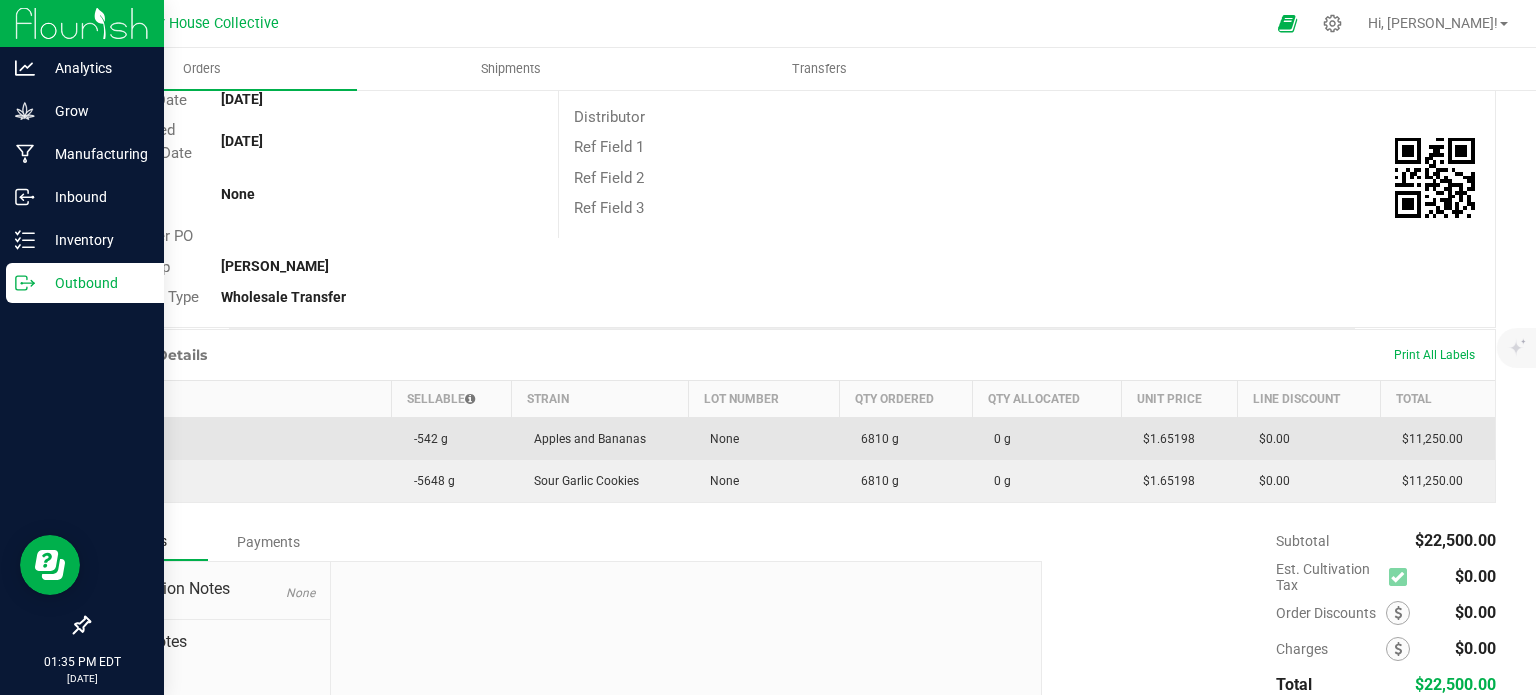 scroll, scrollTop: 263, scrollLeft: 0, axis: vertical 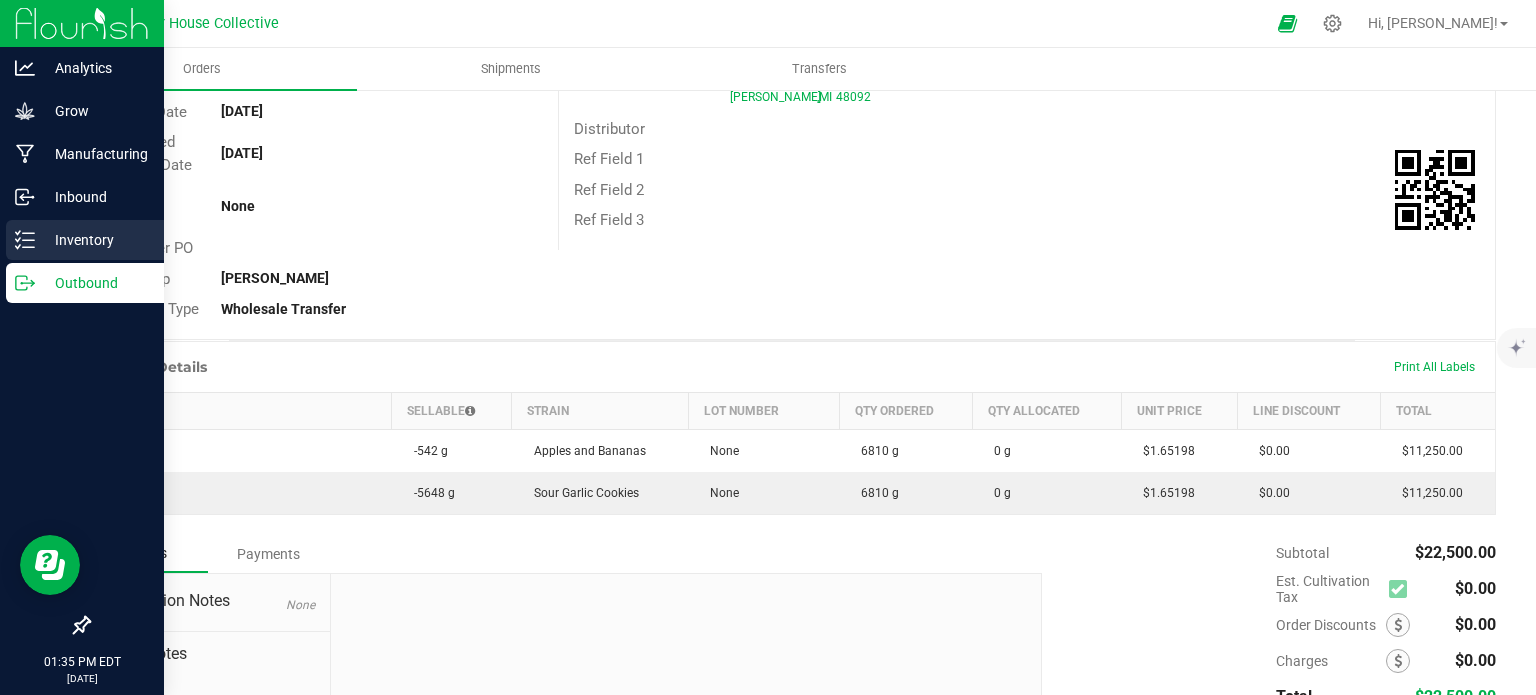 click on "Inventory" at bounding box center [95, 240] 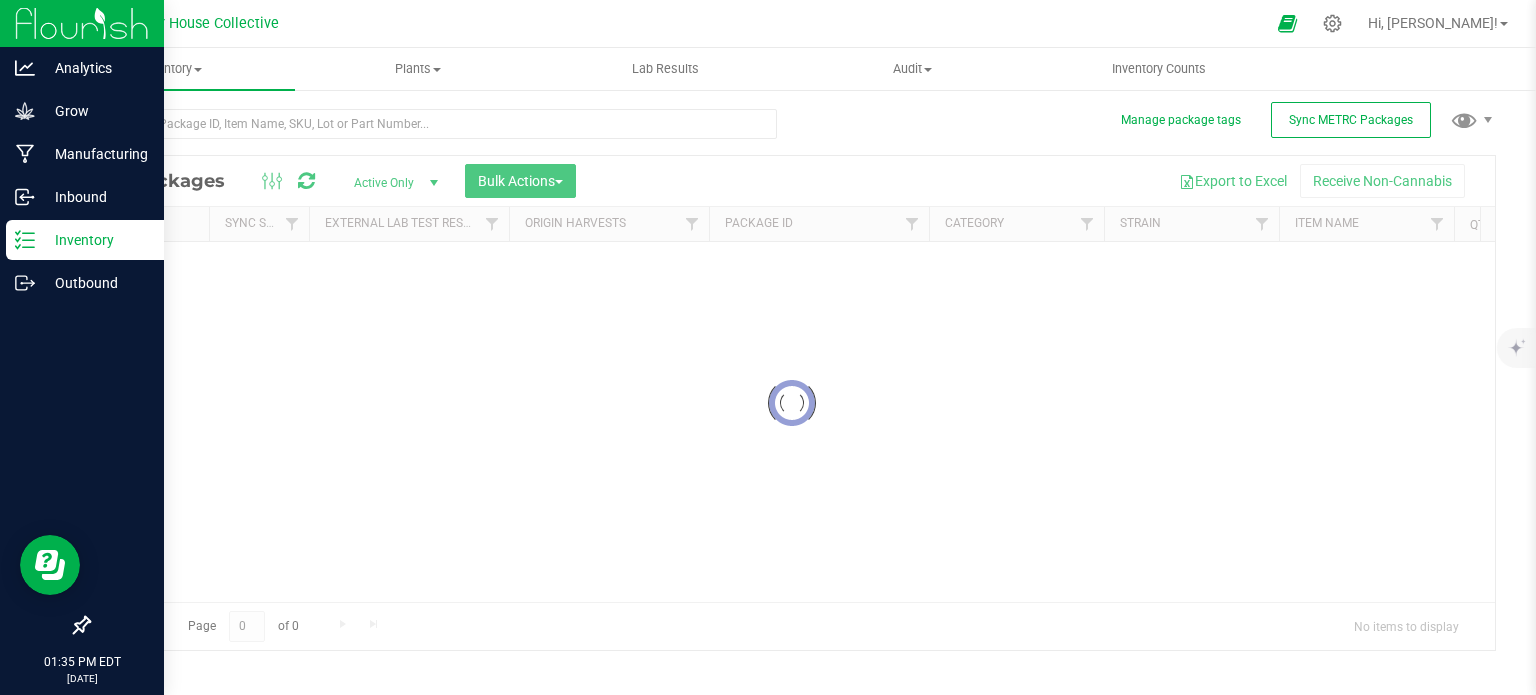 scroll, scrollTop: 3, scrollLeft: 0, axis: vertical 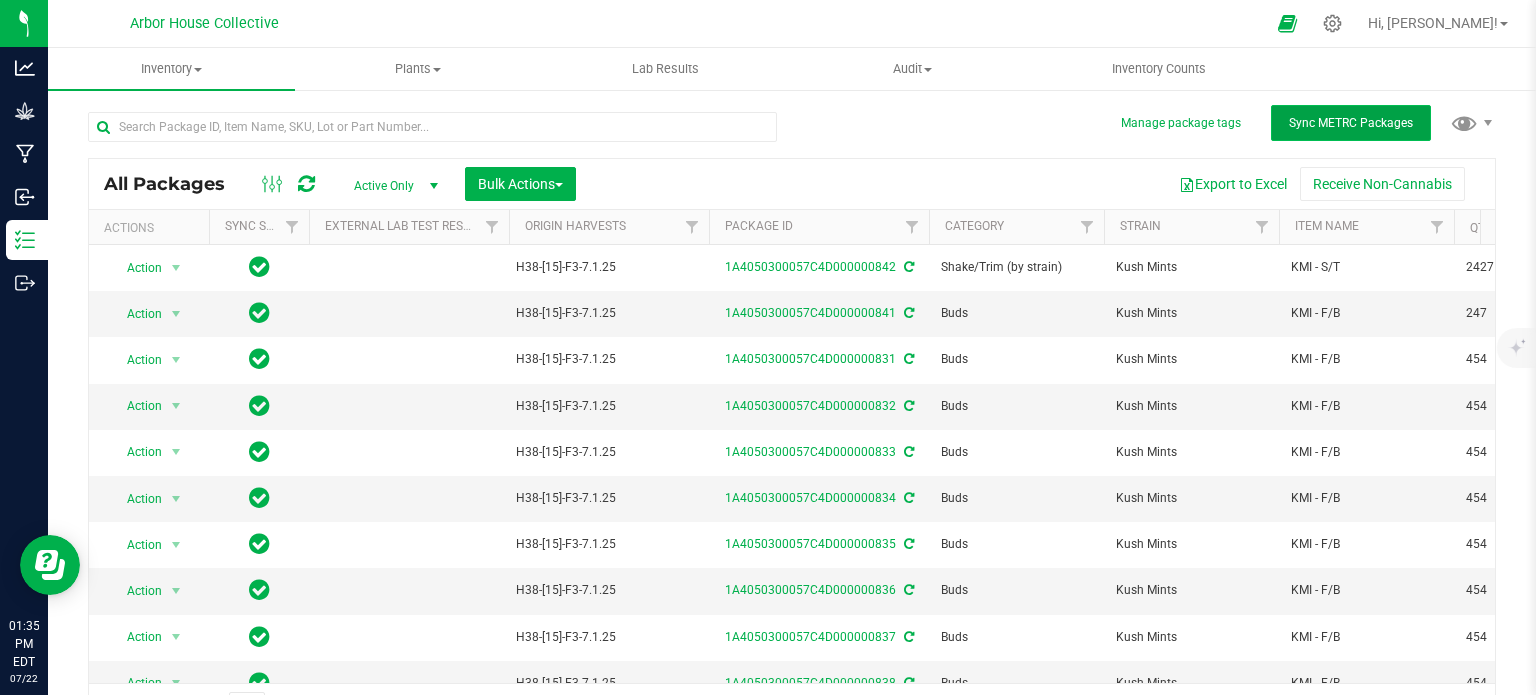 click on "Sync METRC Packages" at bounding box center [1351, 123] 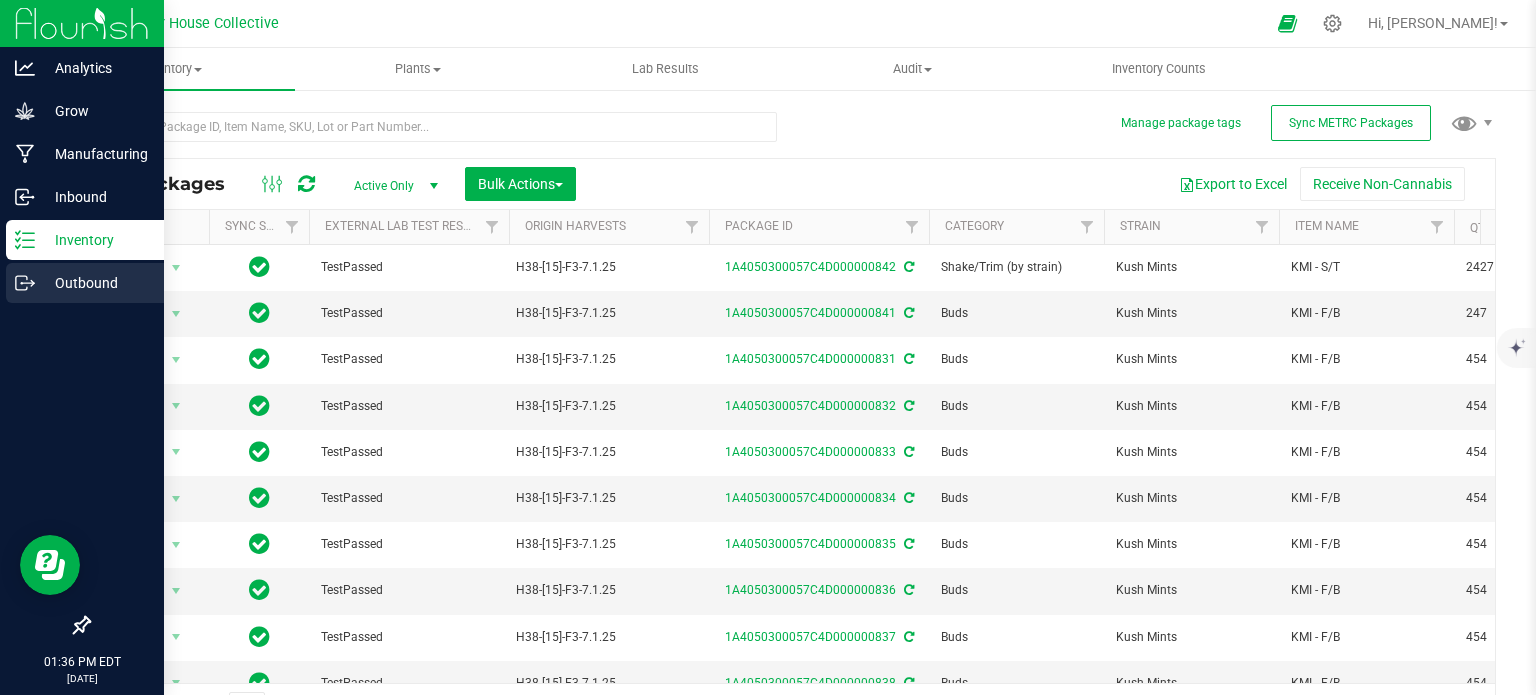 click on "Outbound" at bounding box center (95, 283) 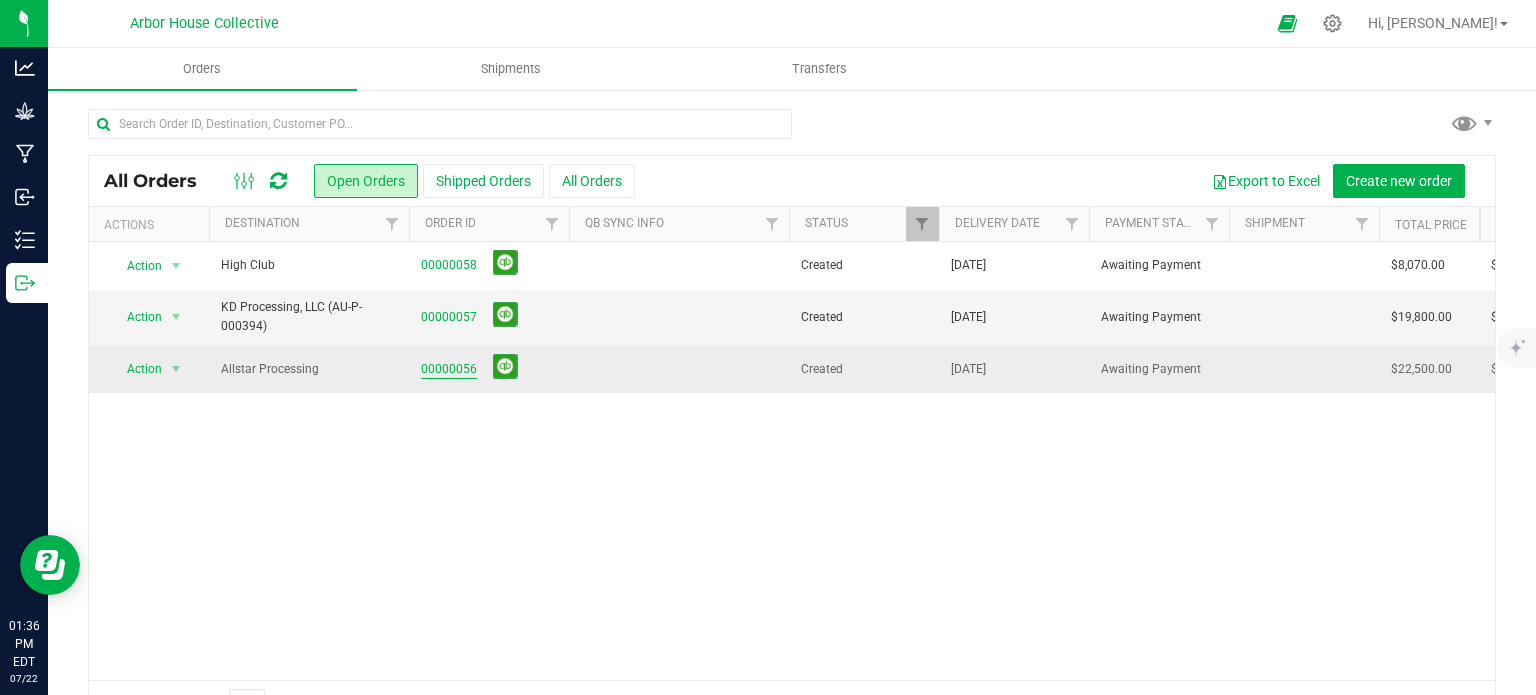 click on "00000056" at bounding box center (449, 369) 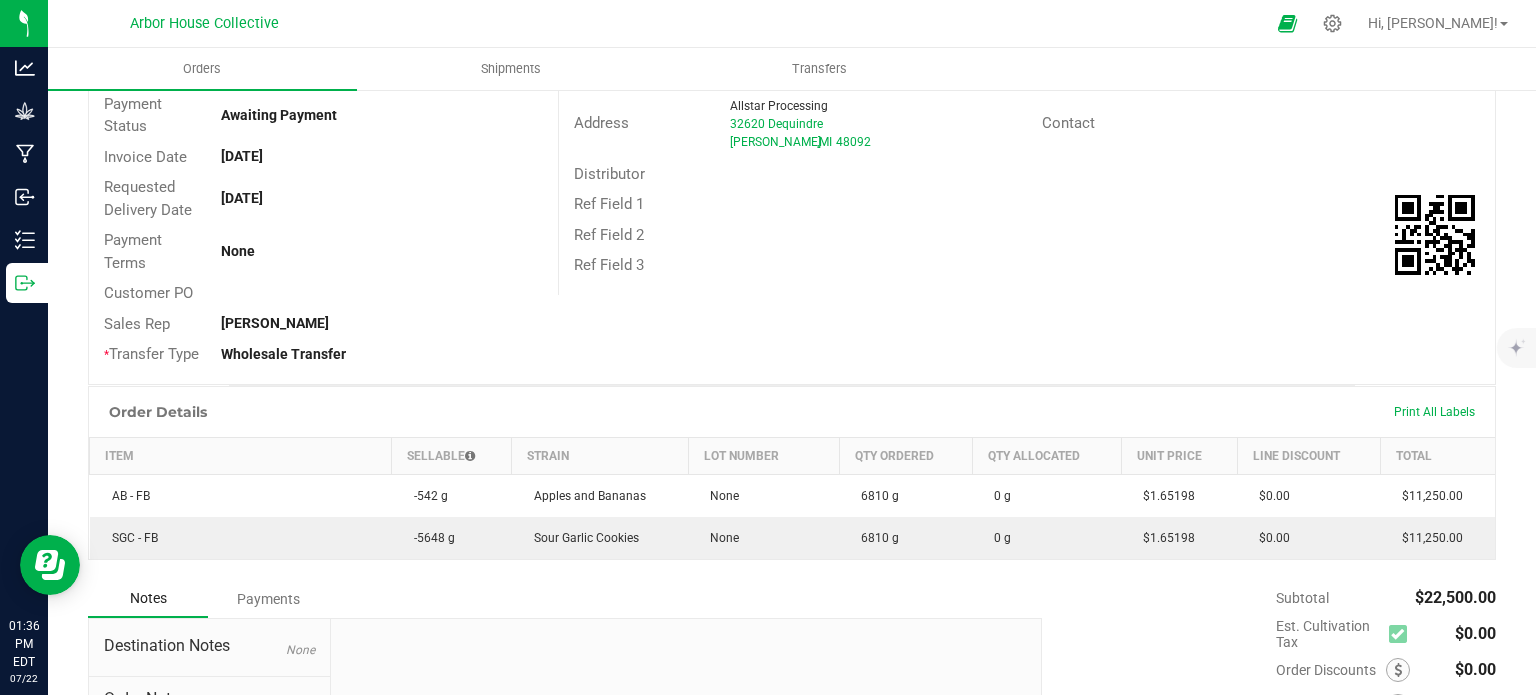 scroll, scrollTop: 0, scrollLeft: 0, axis: both 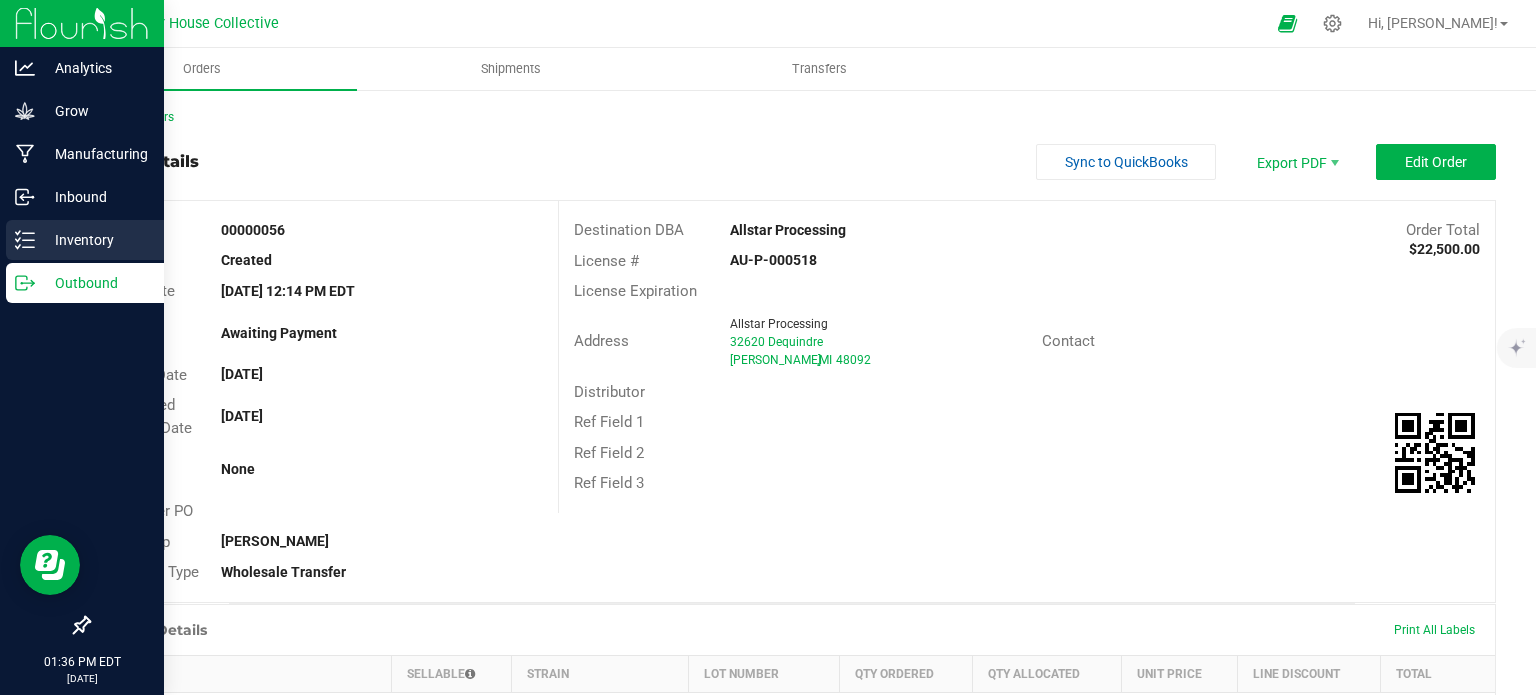 click 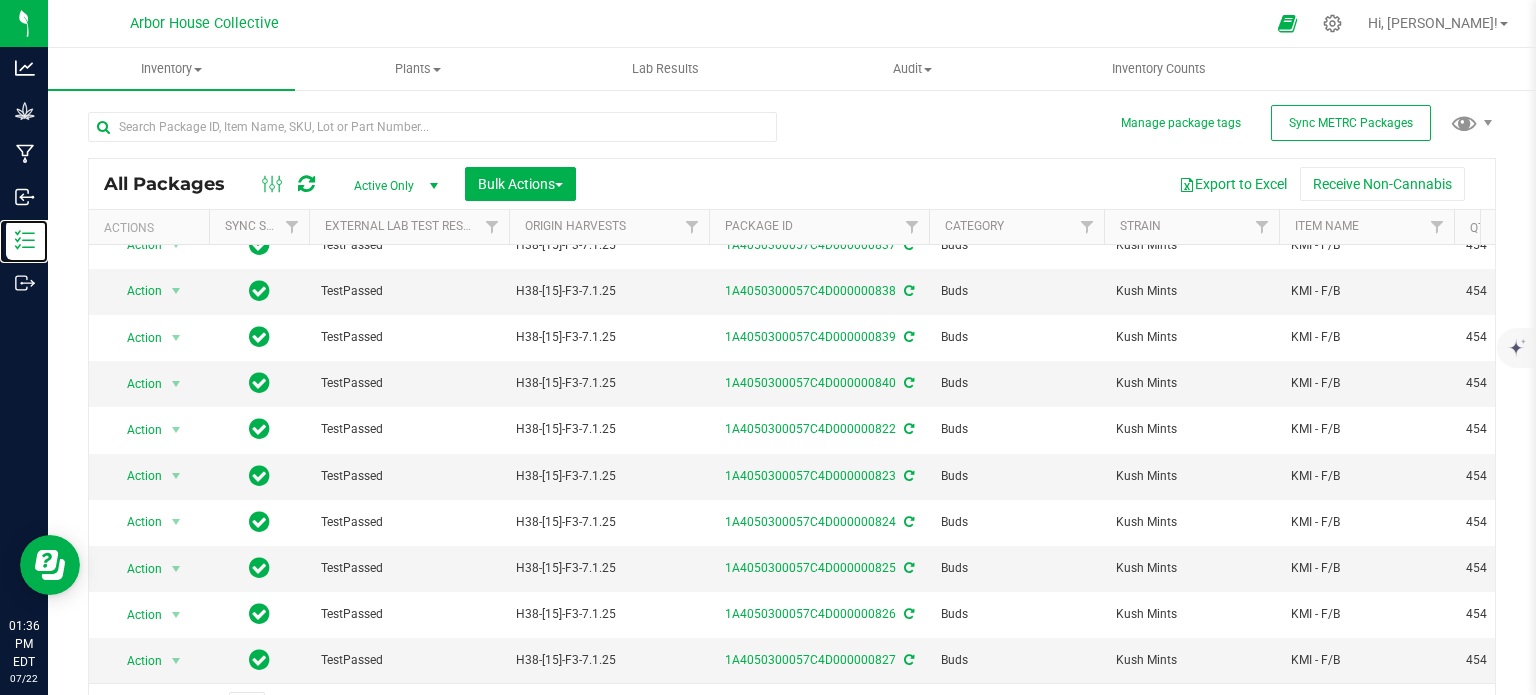 scroll, scrollTop: 496, scrollLeft: 0, axis: vertical 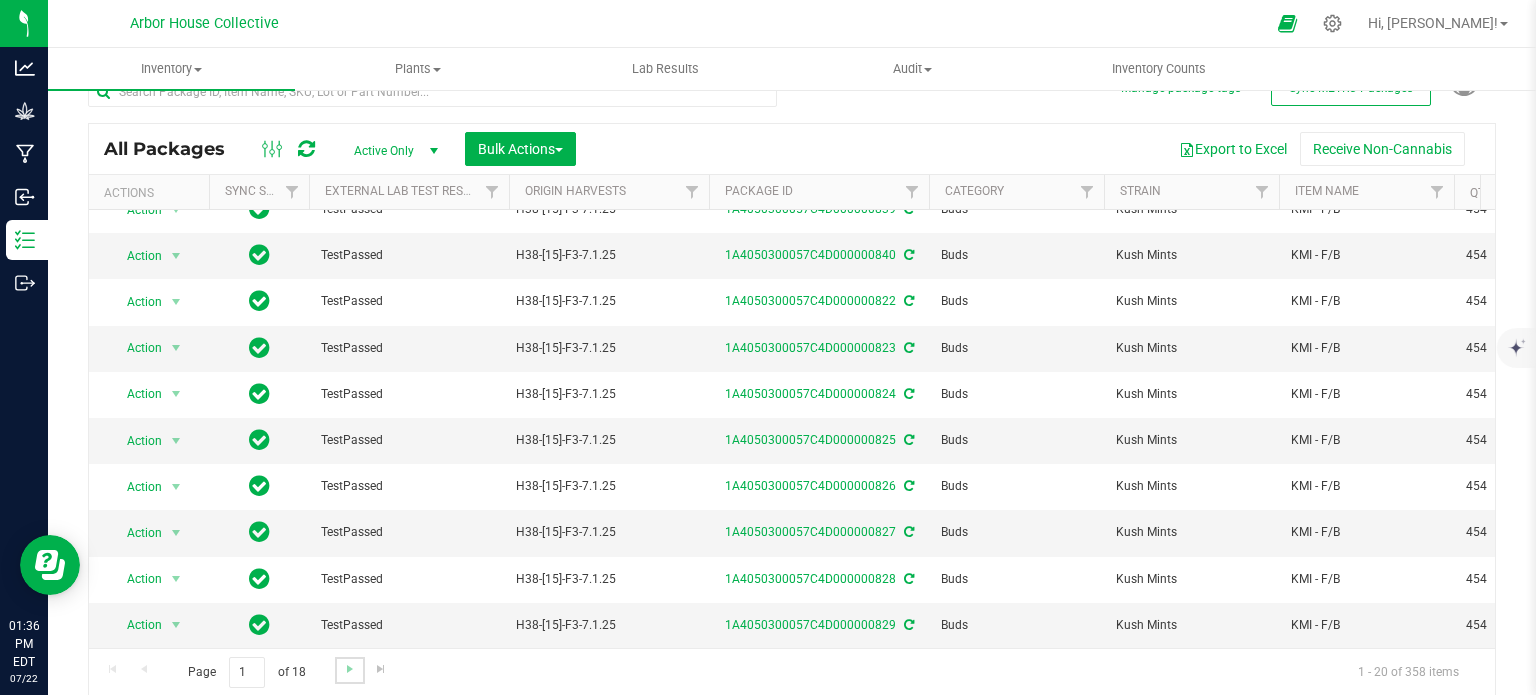 click at bounding box center [349, 670] 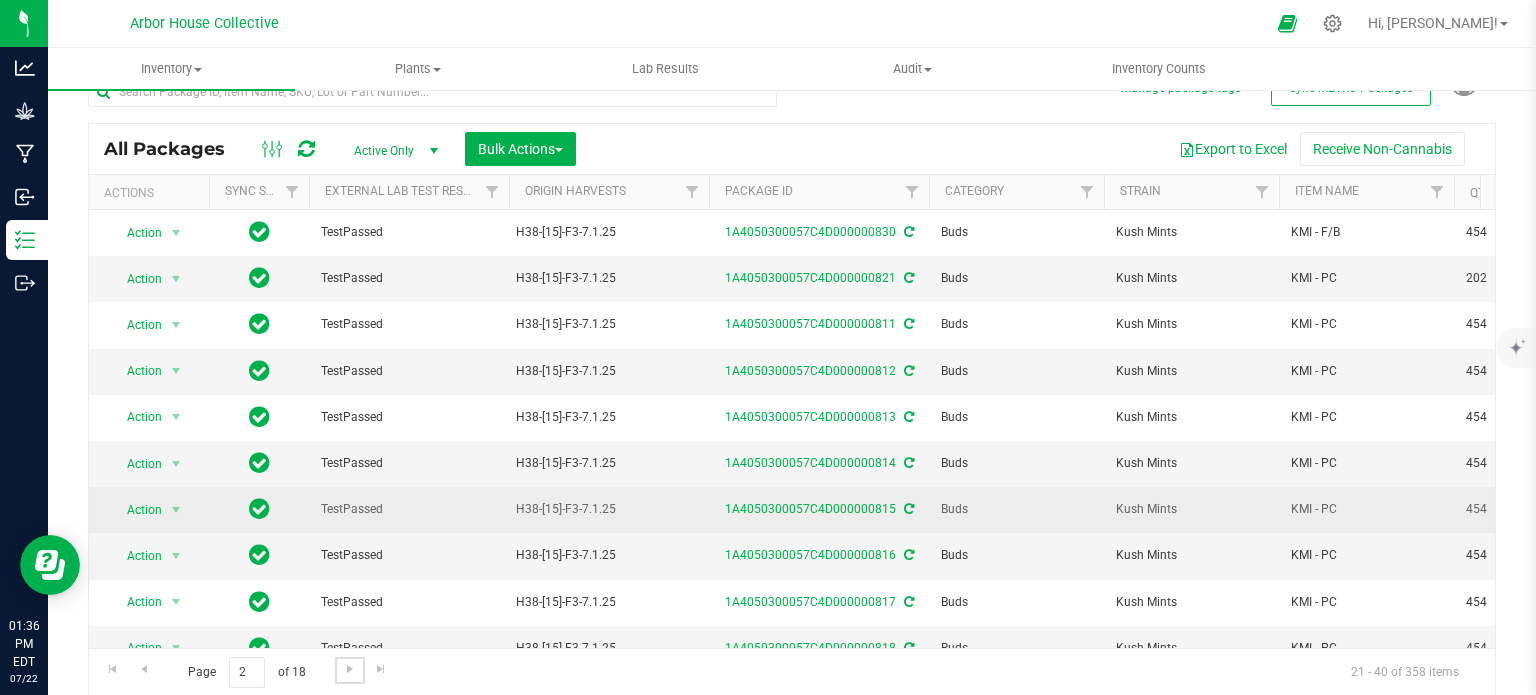 scroll, scrollTop: 496, scrollLeft: 0, axis: vertical 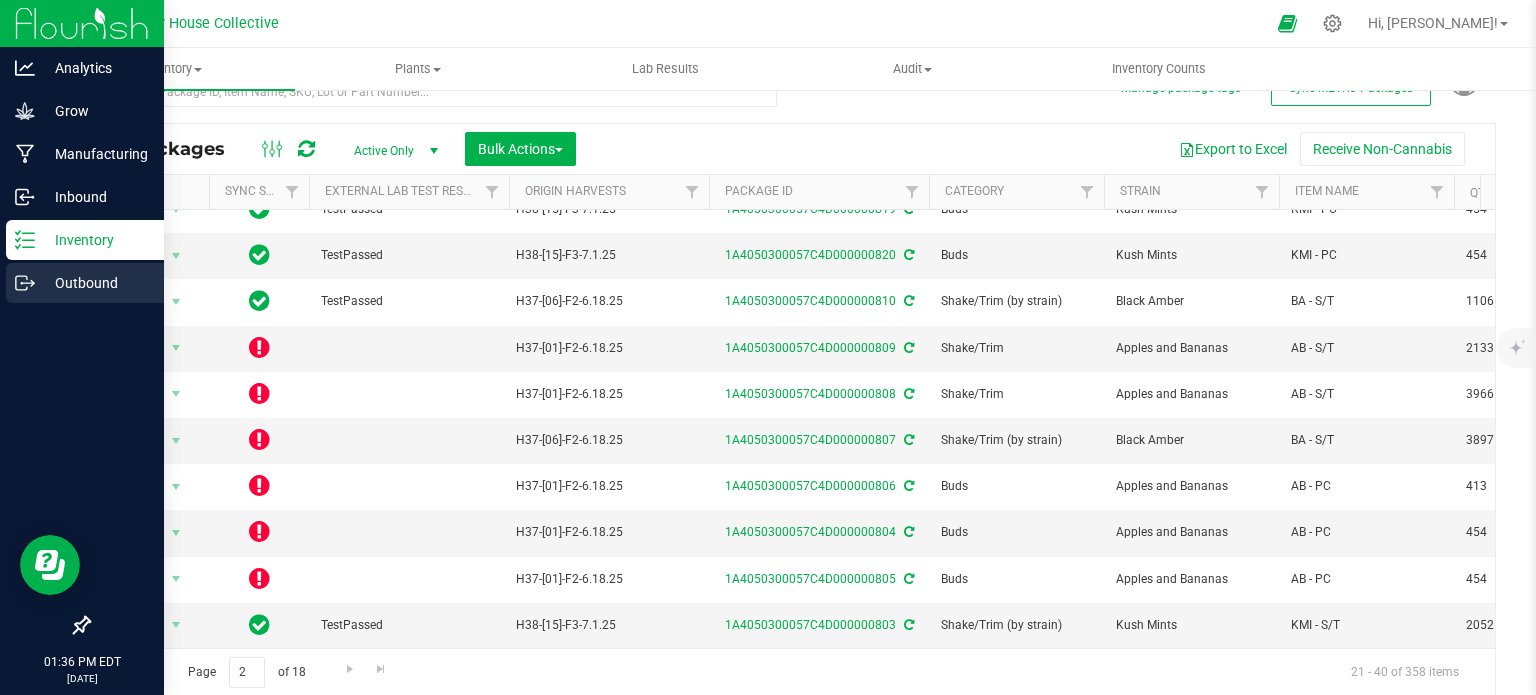 click 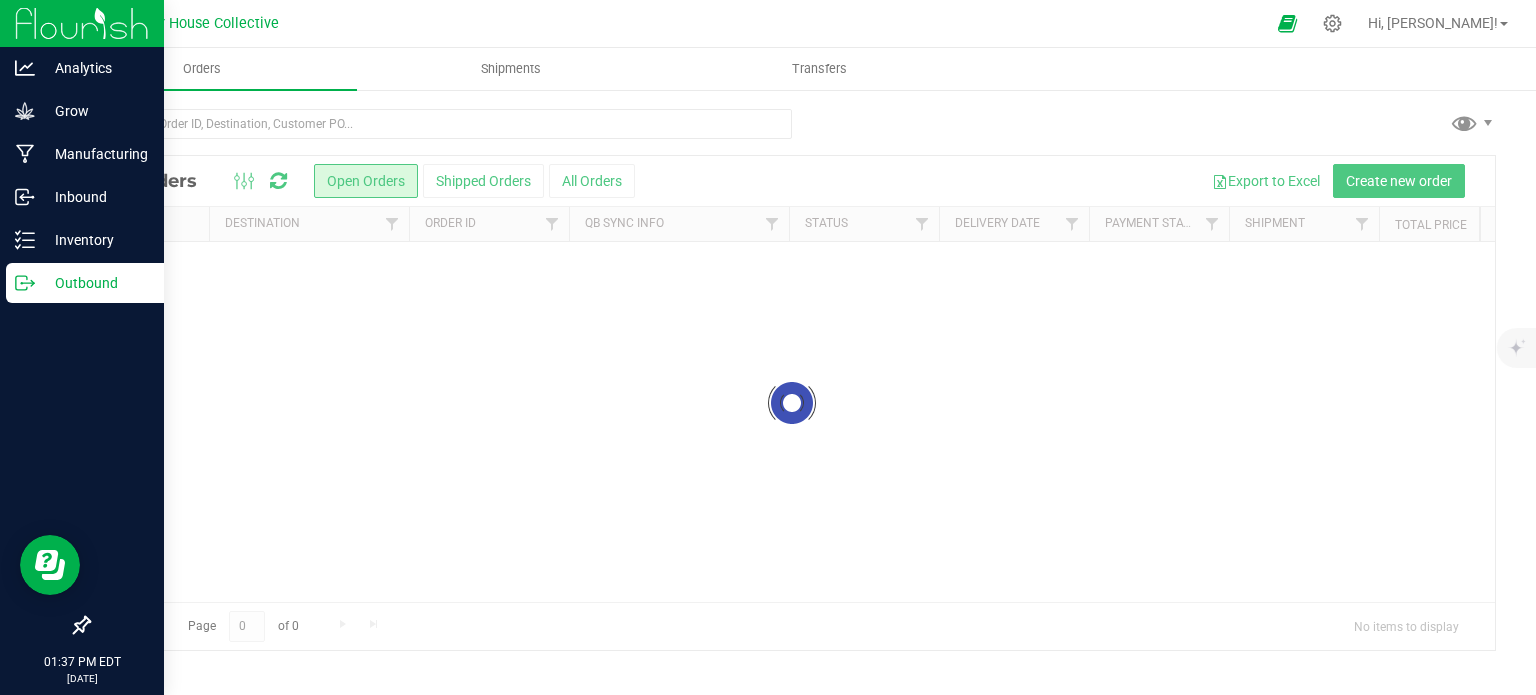 scroll, scrollTop: 0, scrollLeft: 0, axis: both 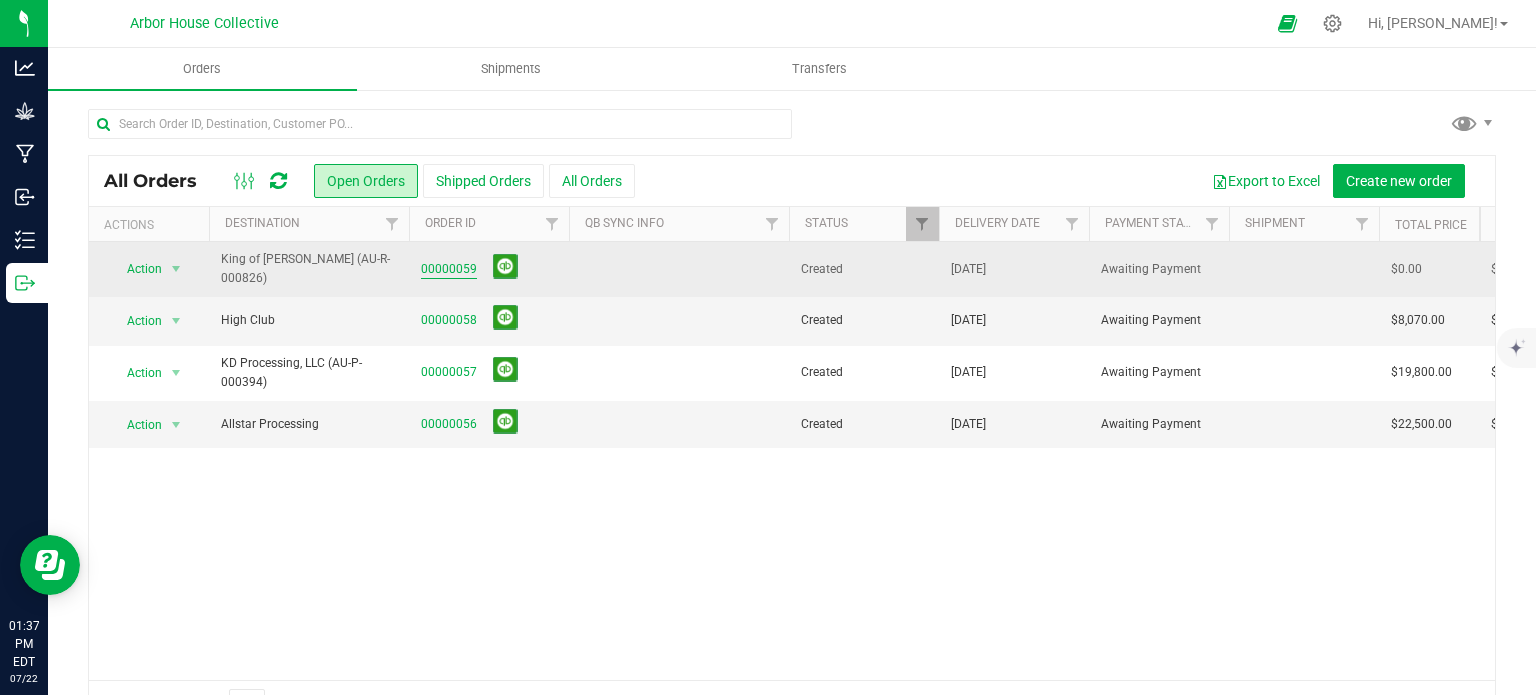 click on "00000059" at bounding box center (449, 269) 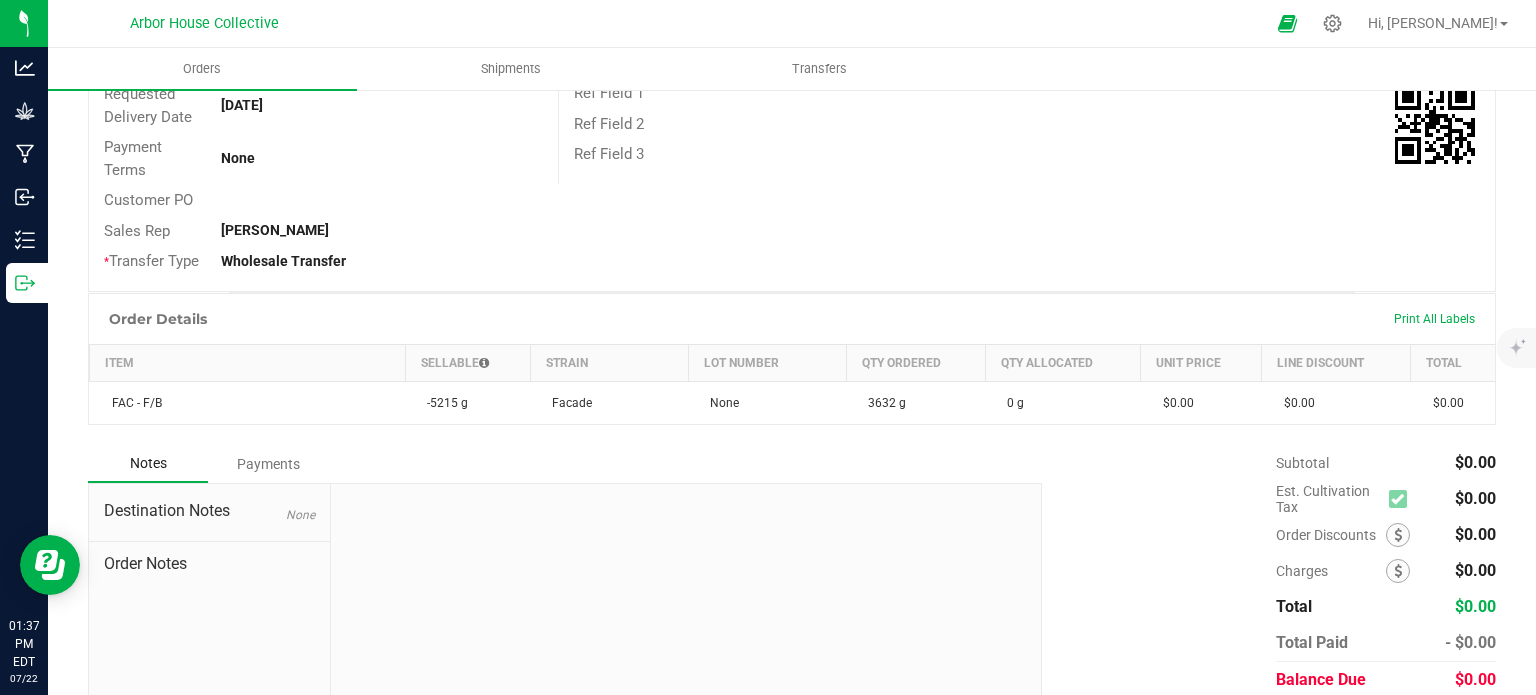 scroll, scrollTop: 306, scrollLeft: 0, axis: vertical 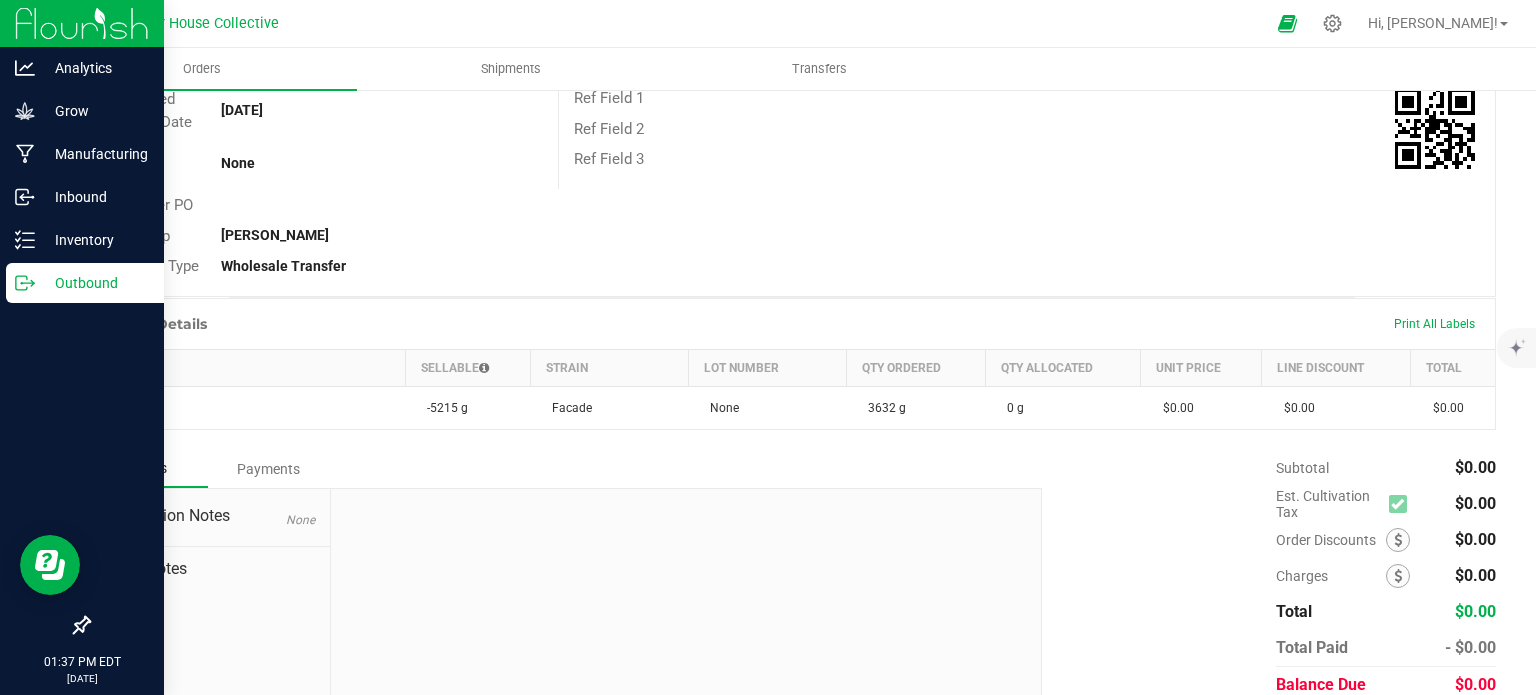 click 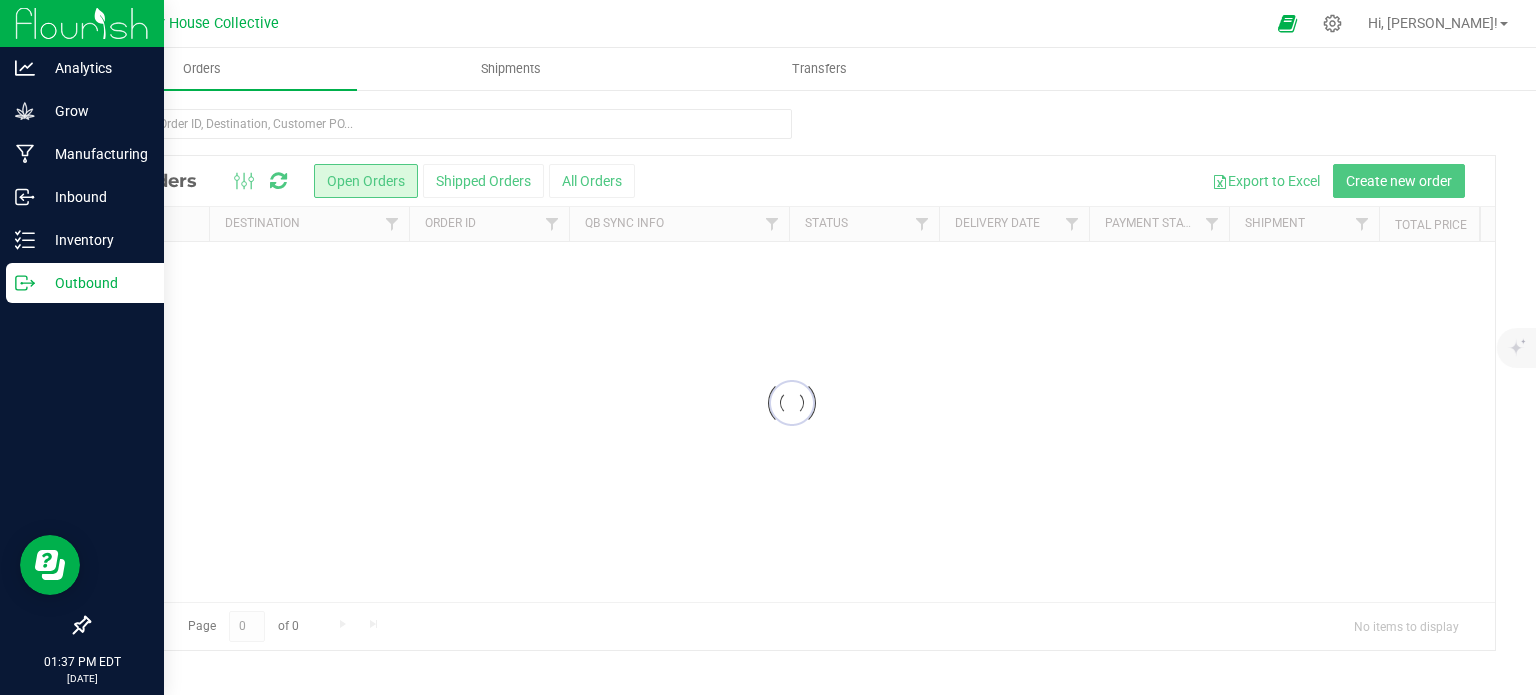 scroll, scrollTop: 0, scrollLeft: 0, axis: both 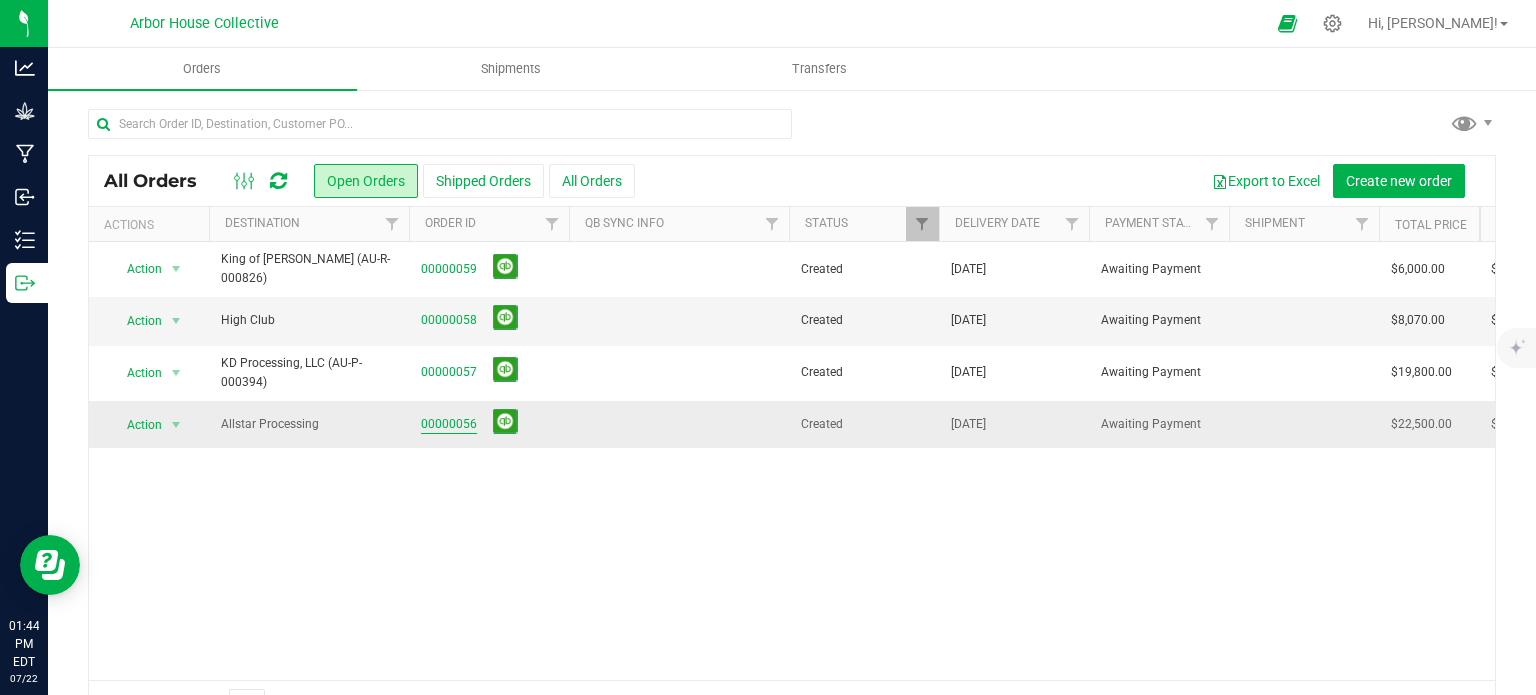 click on "00000056" at bounding box center [449, 424] 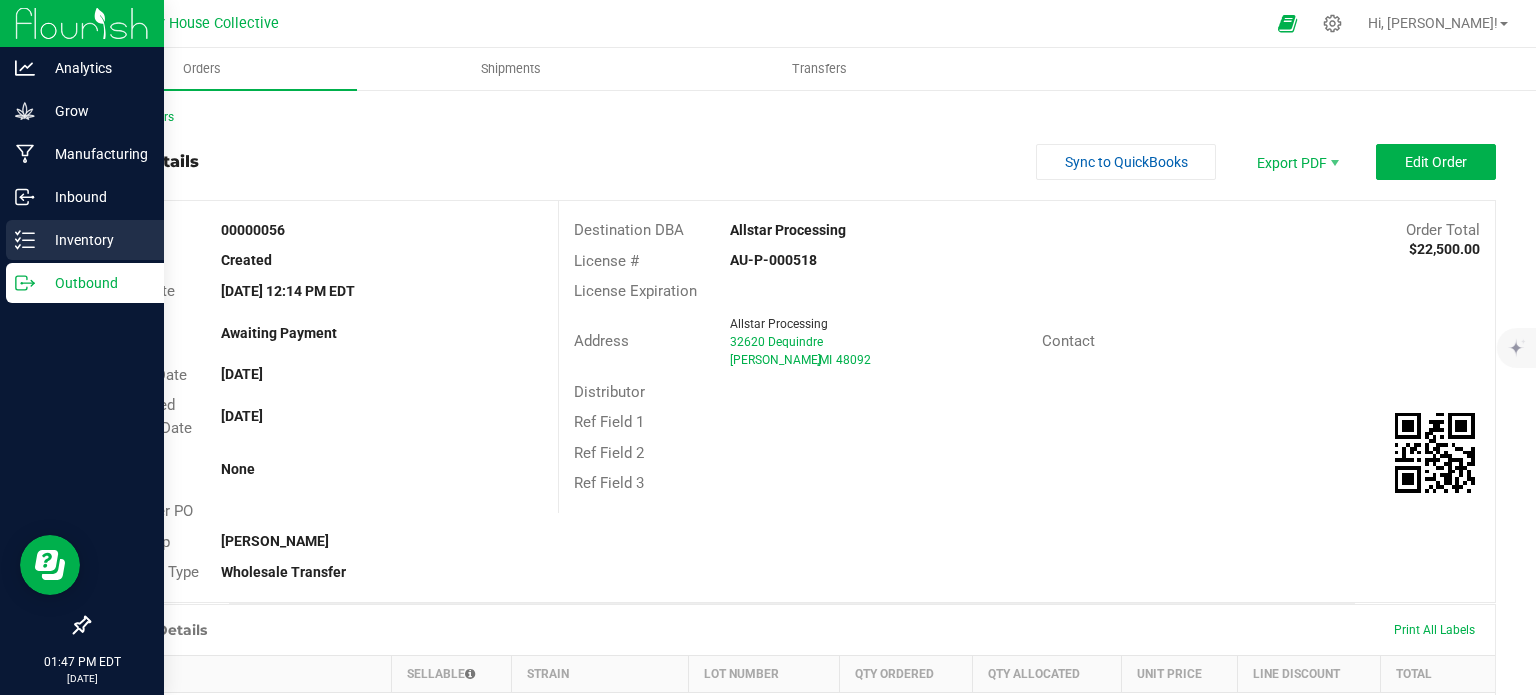 click 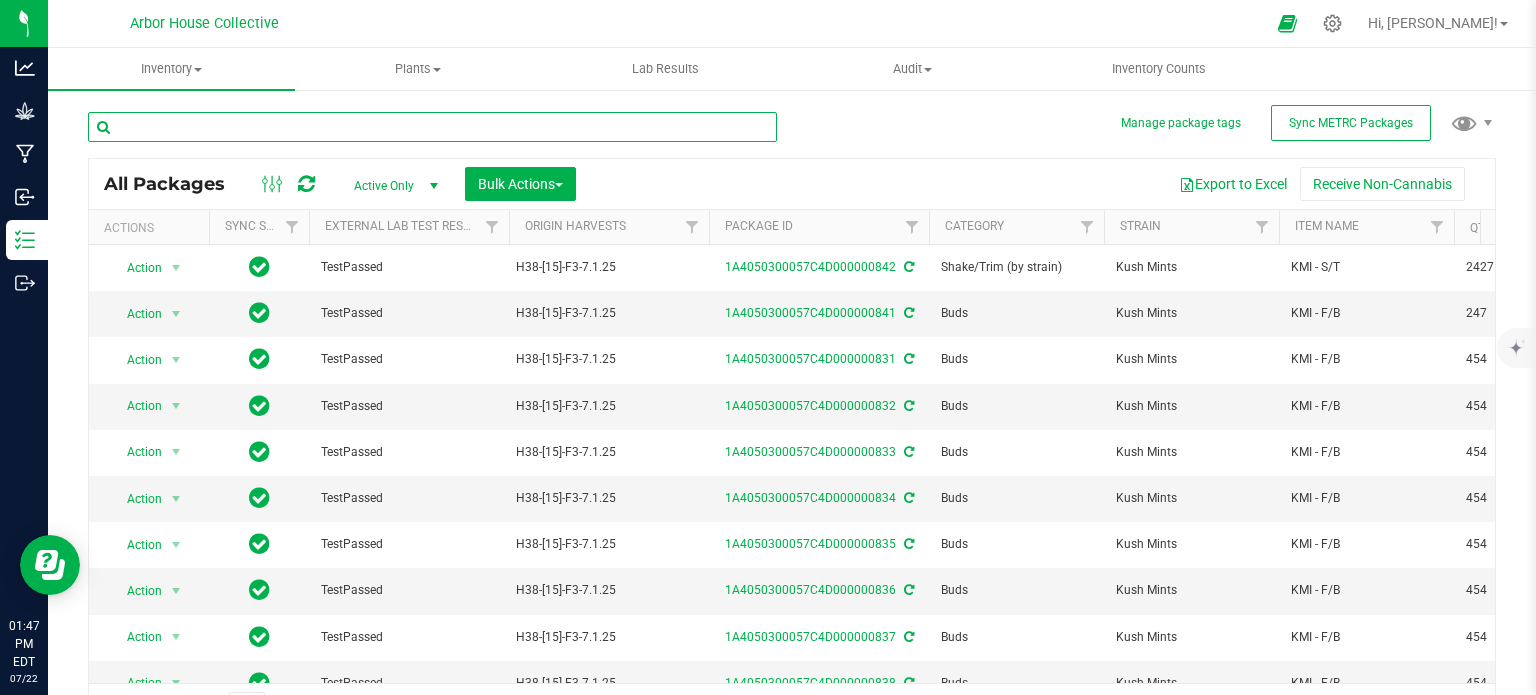 click at bounding box center [432, 127] 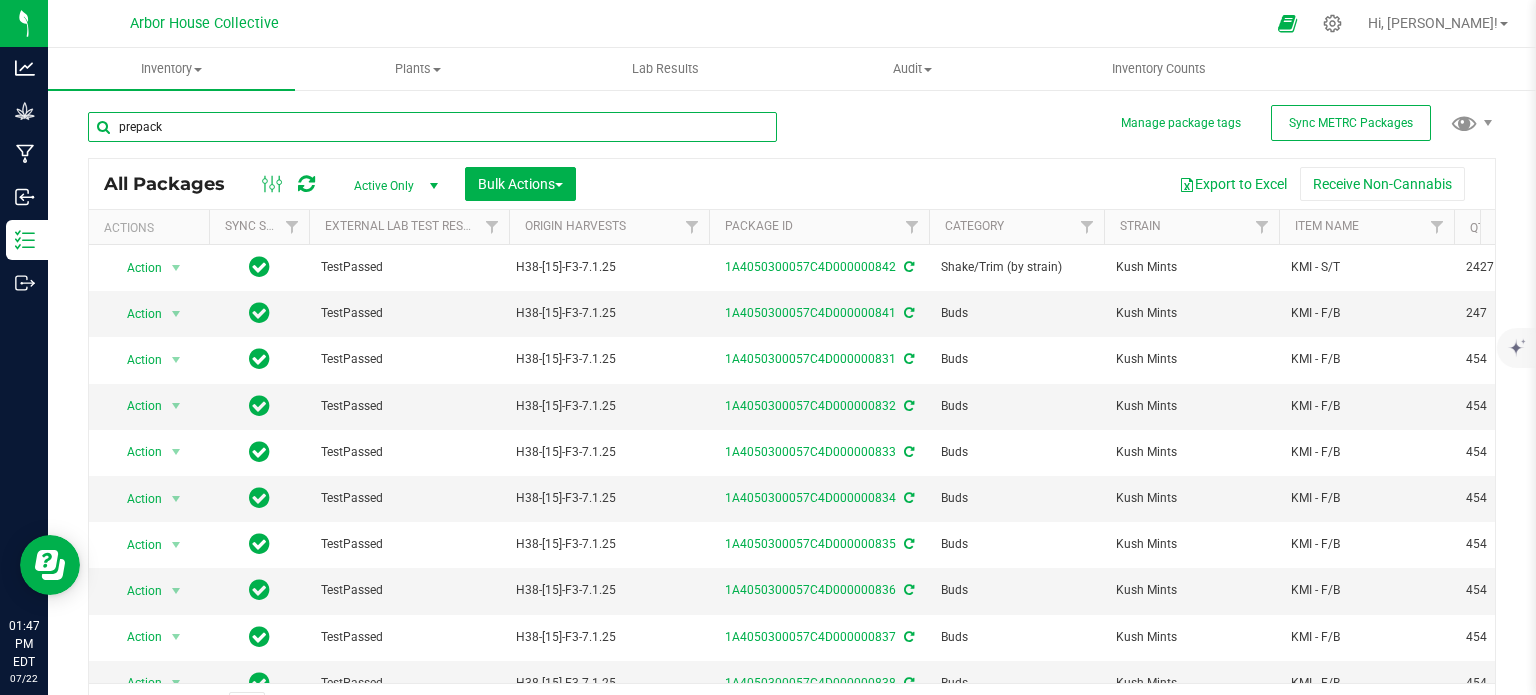type on "prepack" 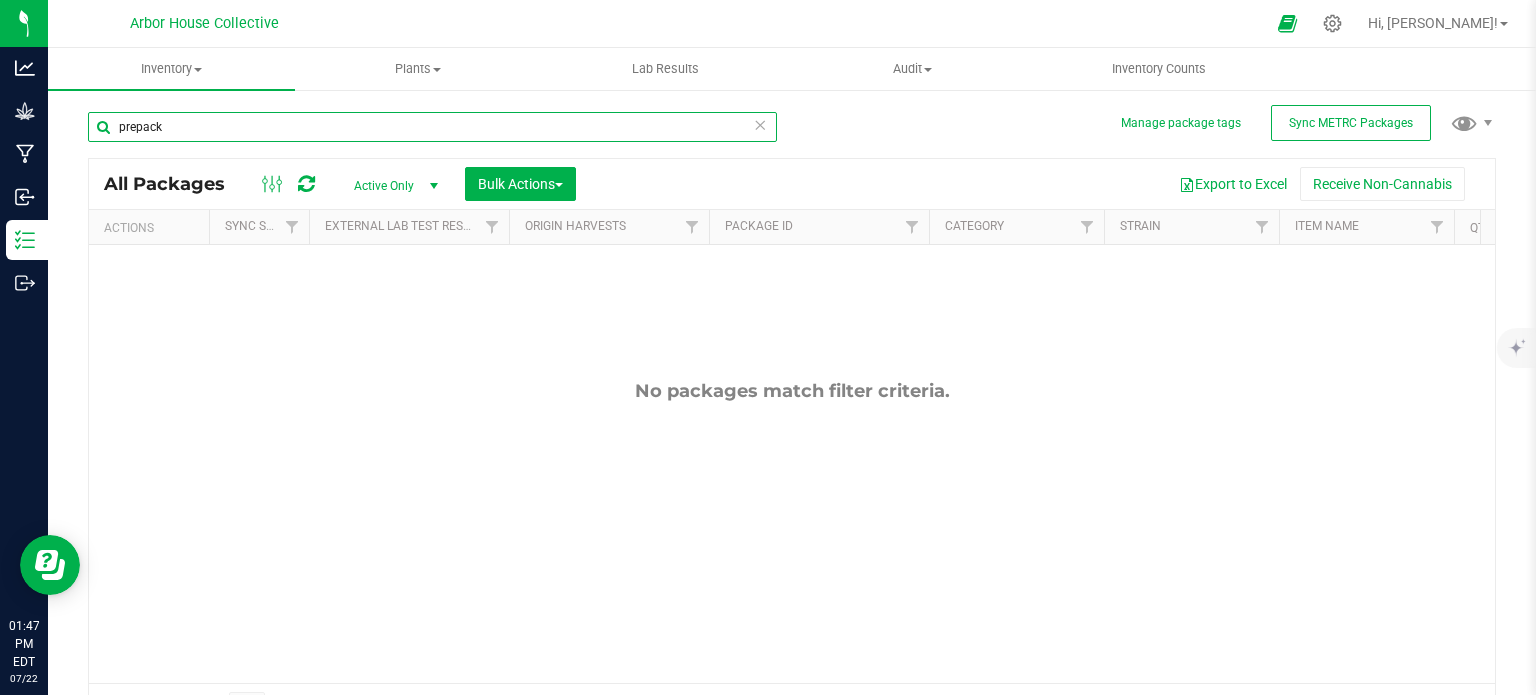 click on "prepack" at bounding box center (432, 127) 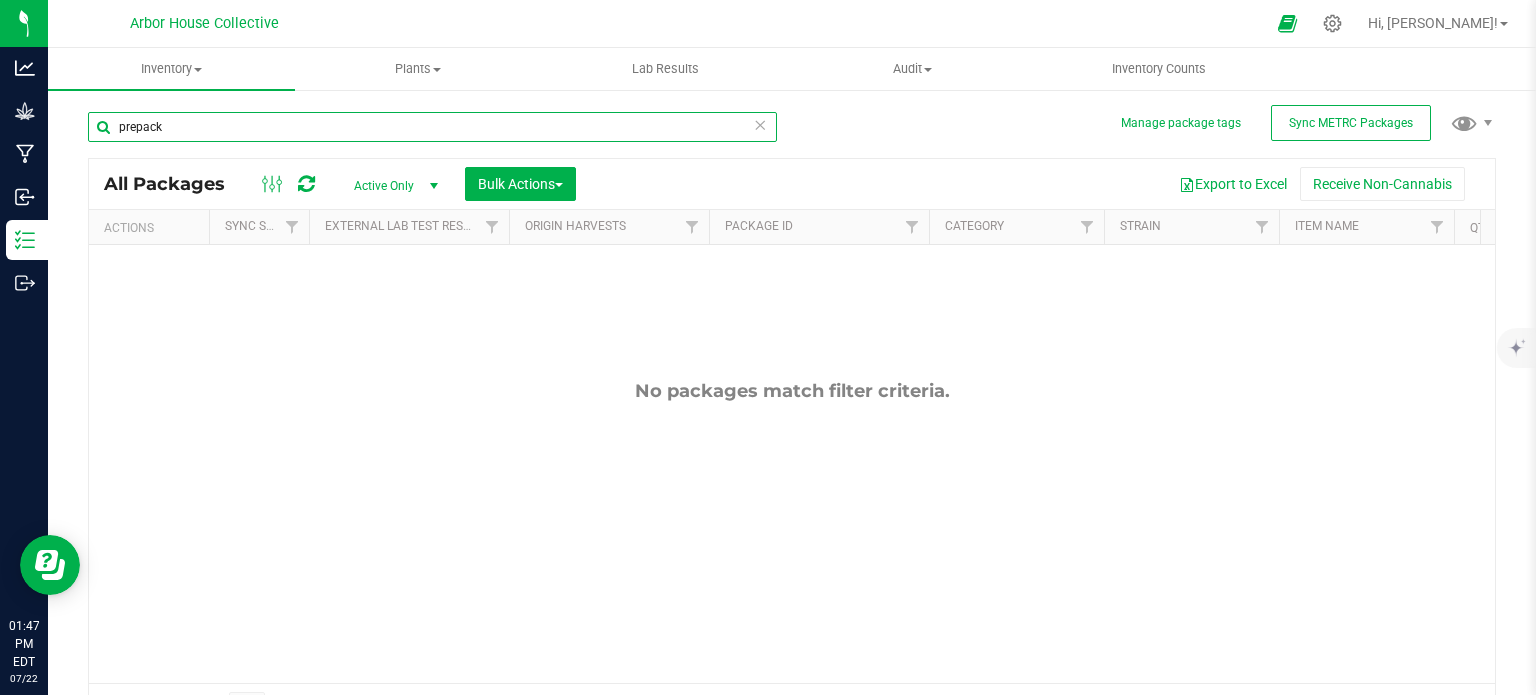 click on "prepack" at bounding box center (432, 127) 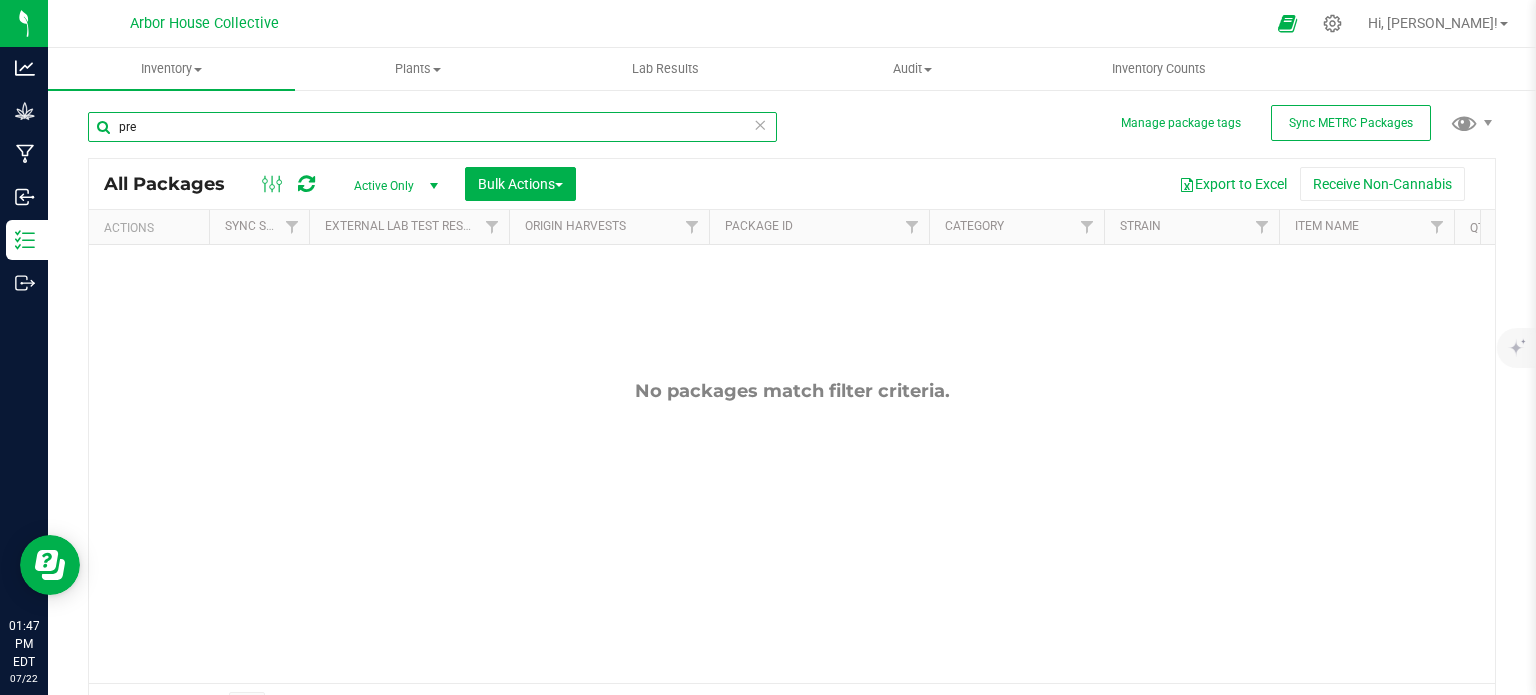 type on "pre" 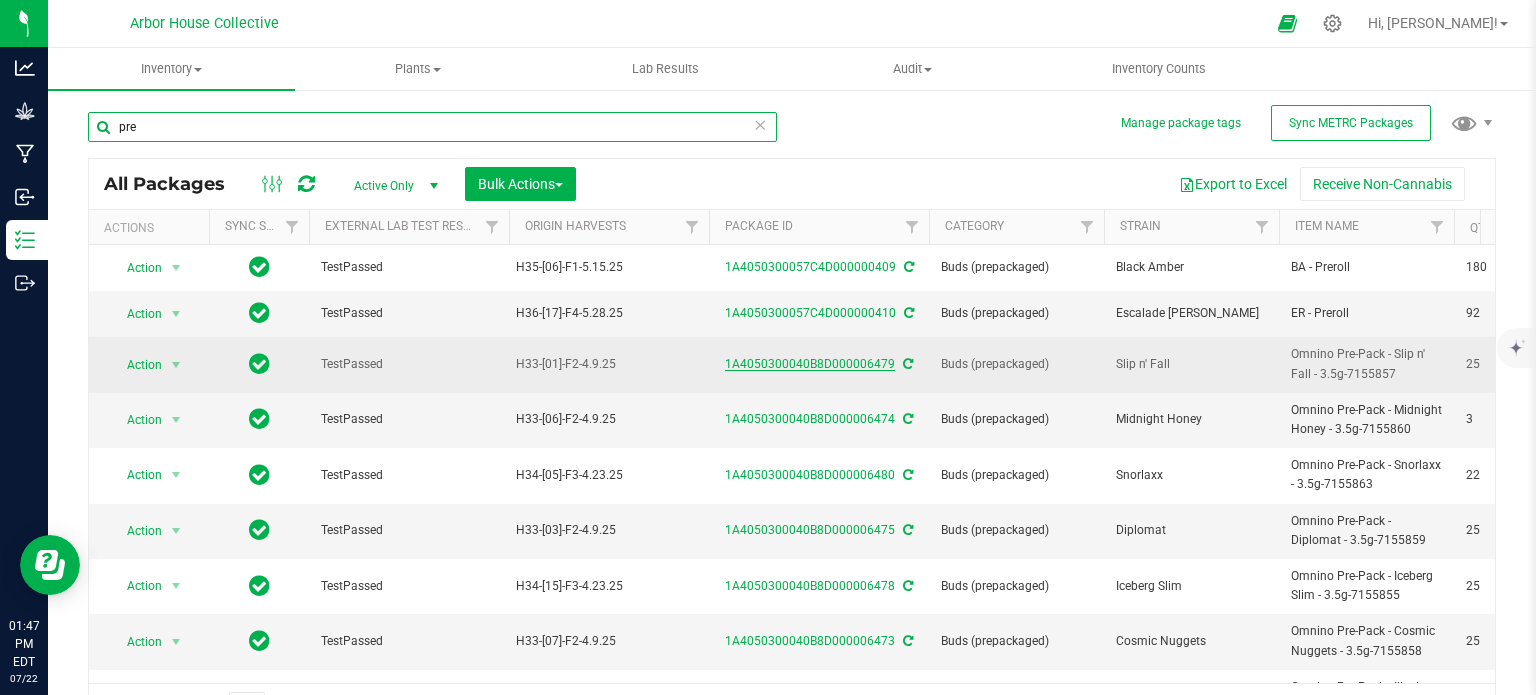 scroll, scrollTop: 0, scrollLeft: 116, axis: horizontal 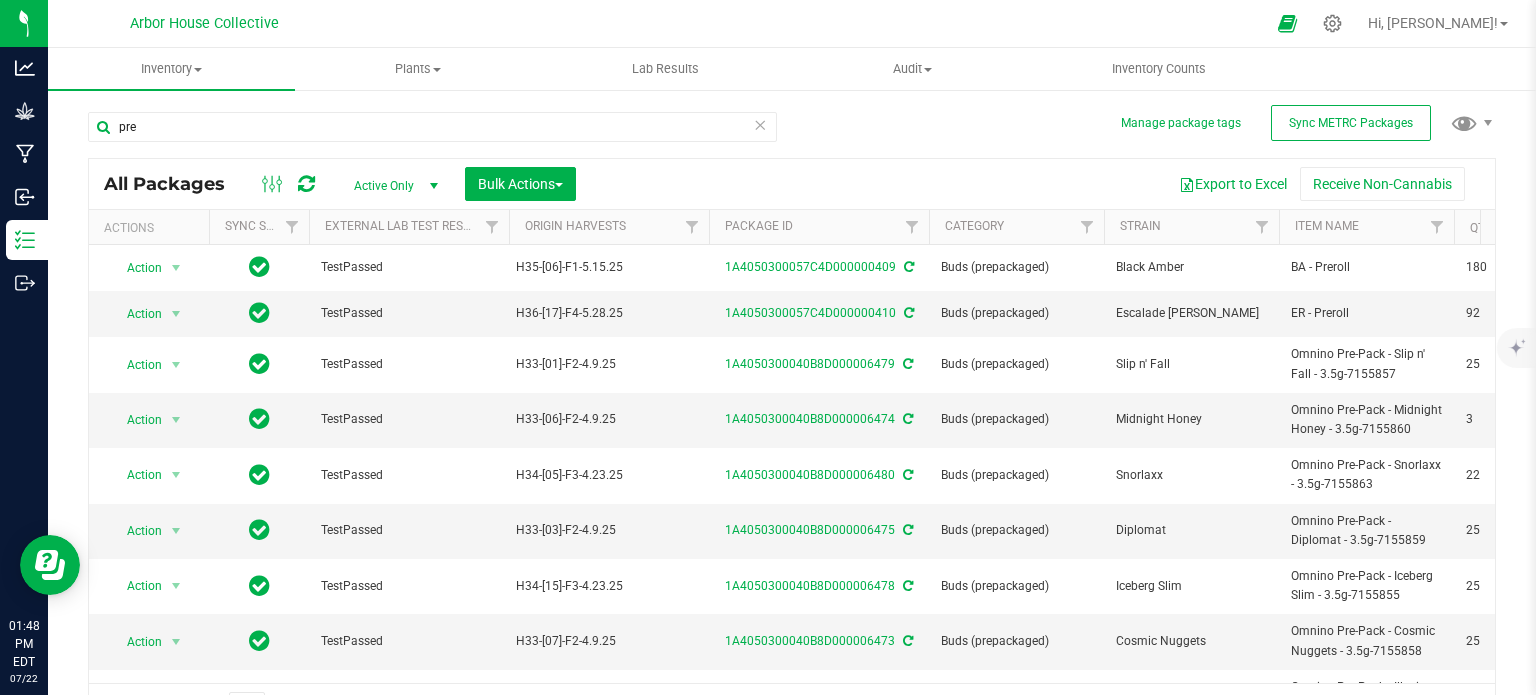 click on "pre
All Packages
Active Only Active Only Lab Samples Locked All External Internal
Bulk Actions
Add to manufacturing run
Add to outbound order" at bounding box center (792, 412) 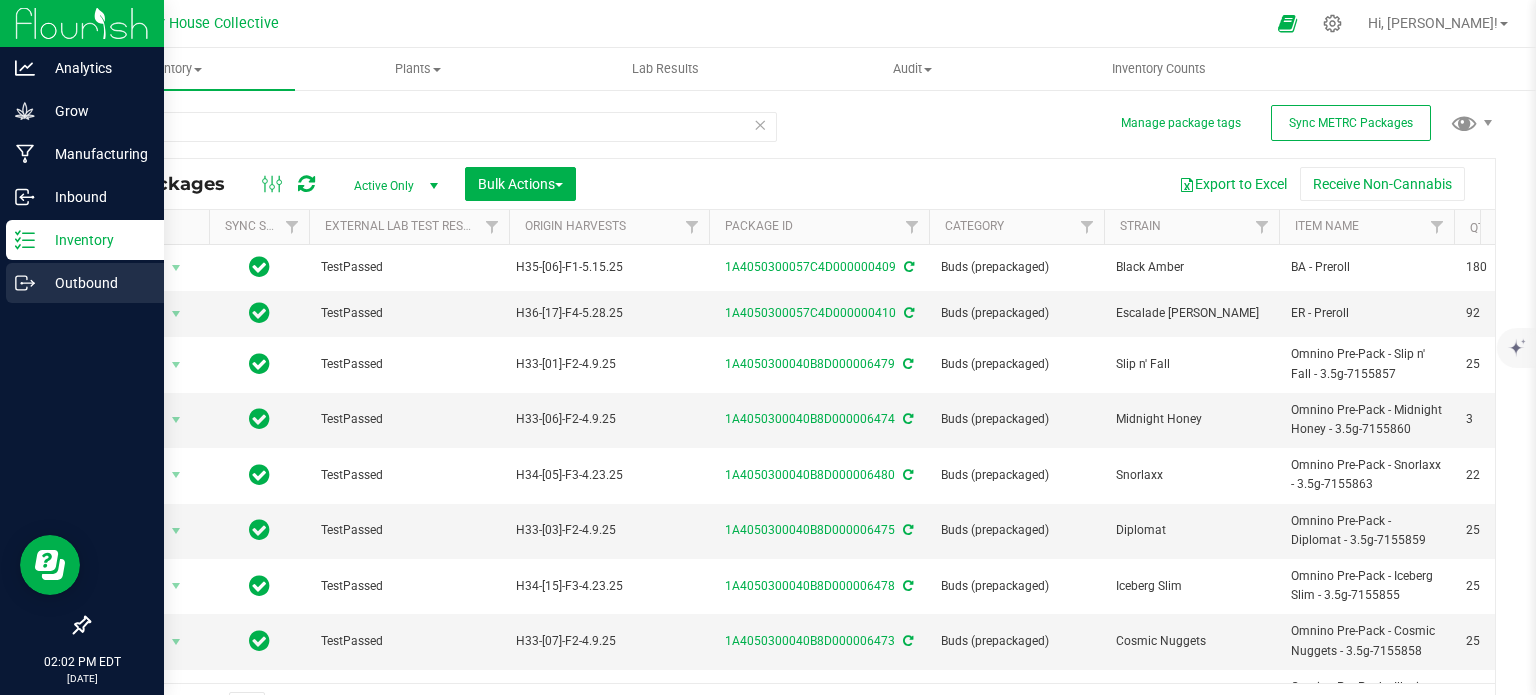 click 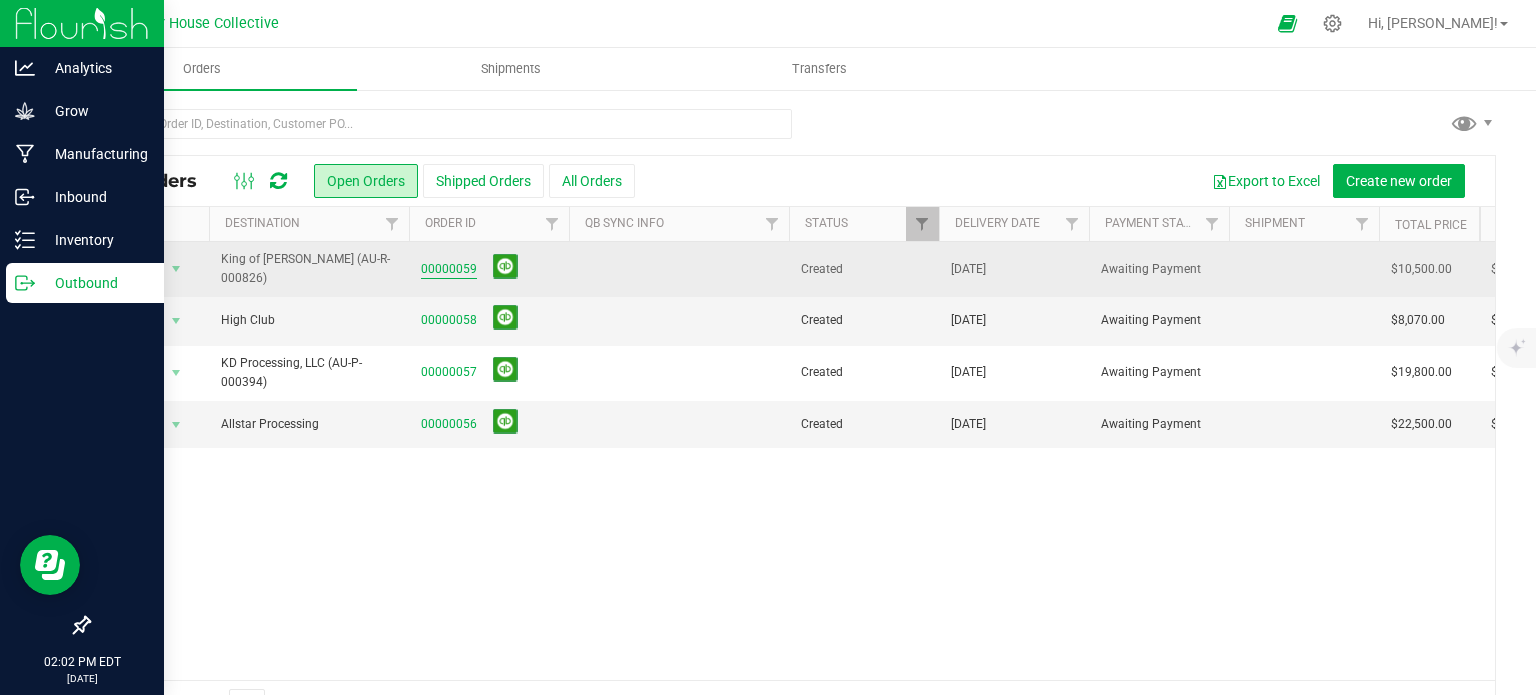 click on "00000059" at bounding box center [449, 269] 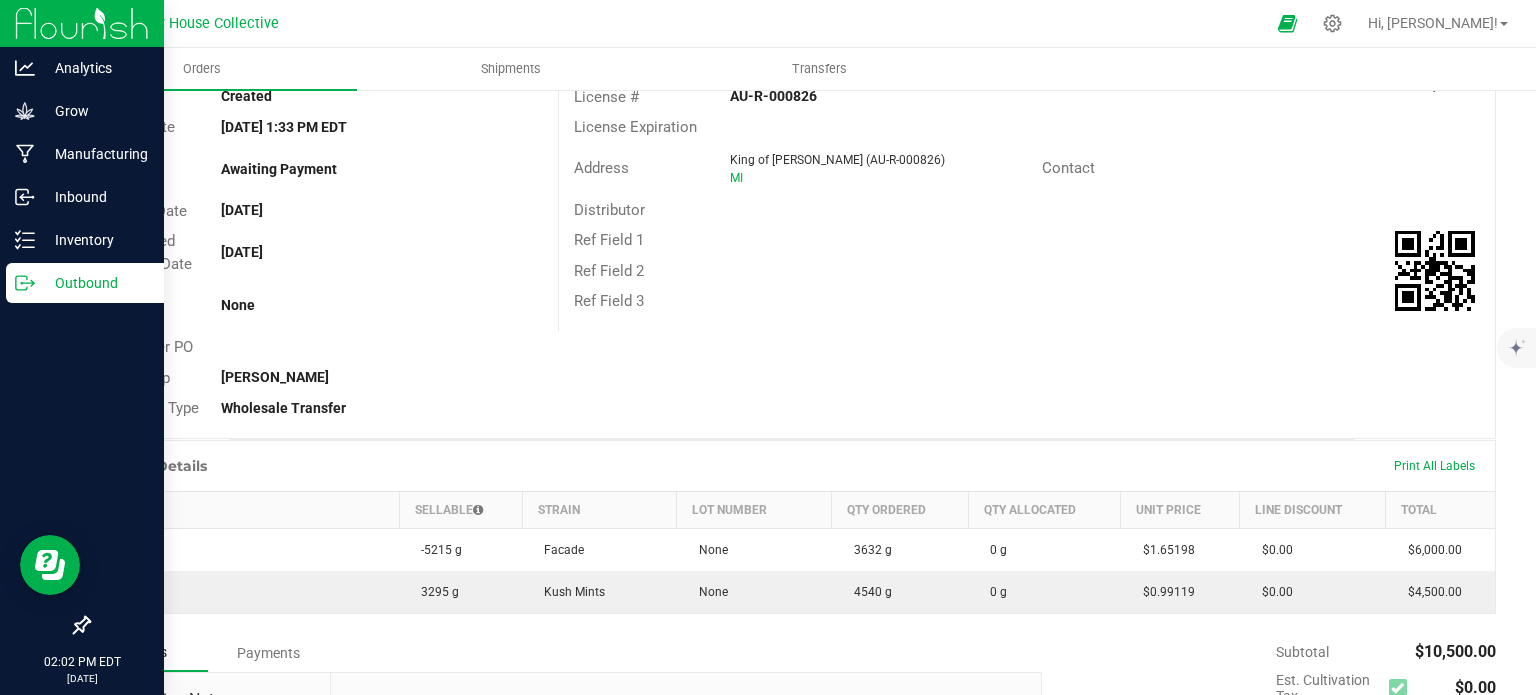 scroll, scrollTop: 140, scrollLeft: 0, axis: vertical 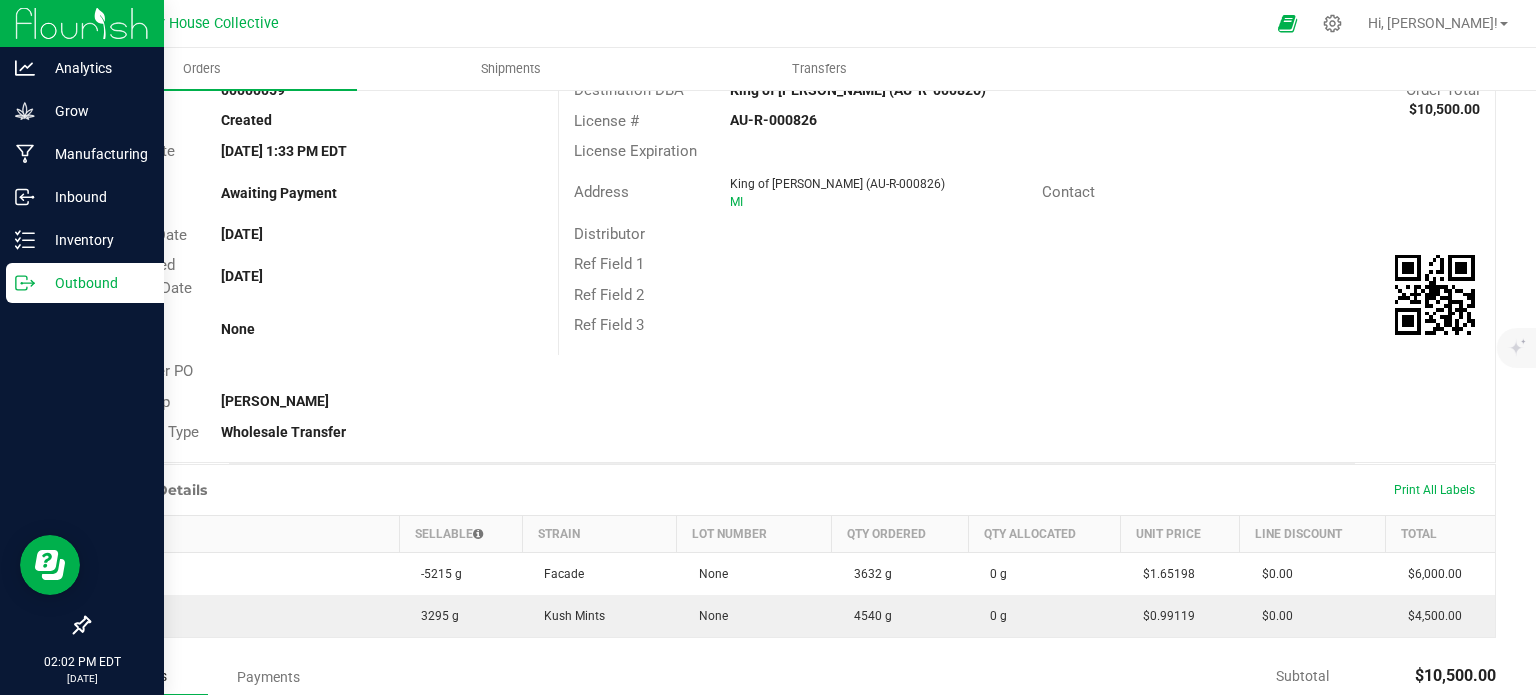 click on "Outbound" at bounding box center (95, 283) 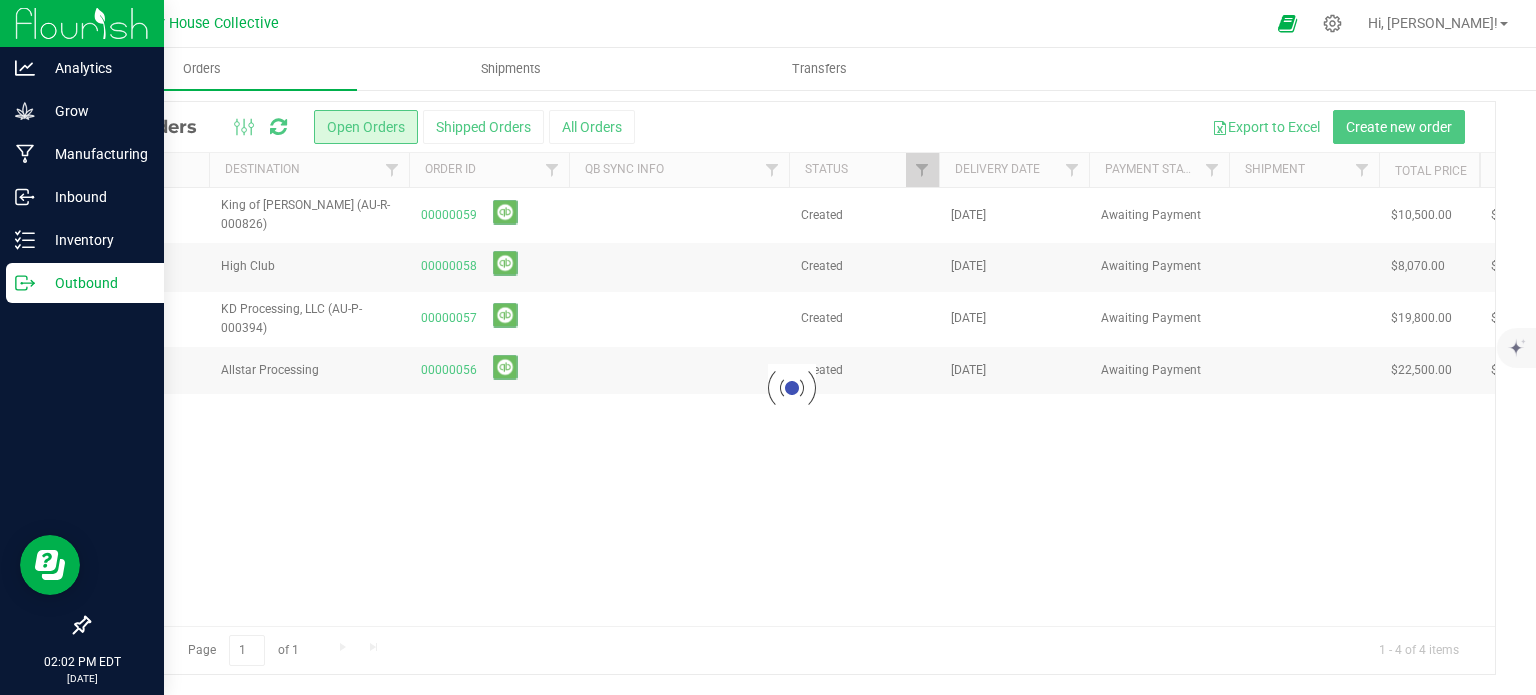 scroll, scrollTop: 0, scrollLeft: 0, axis: both 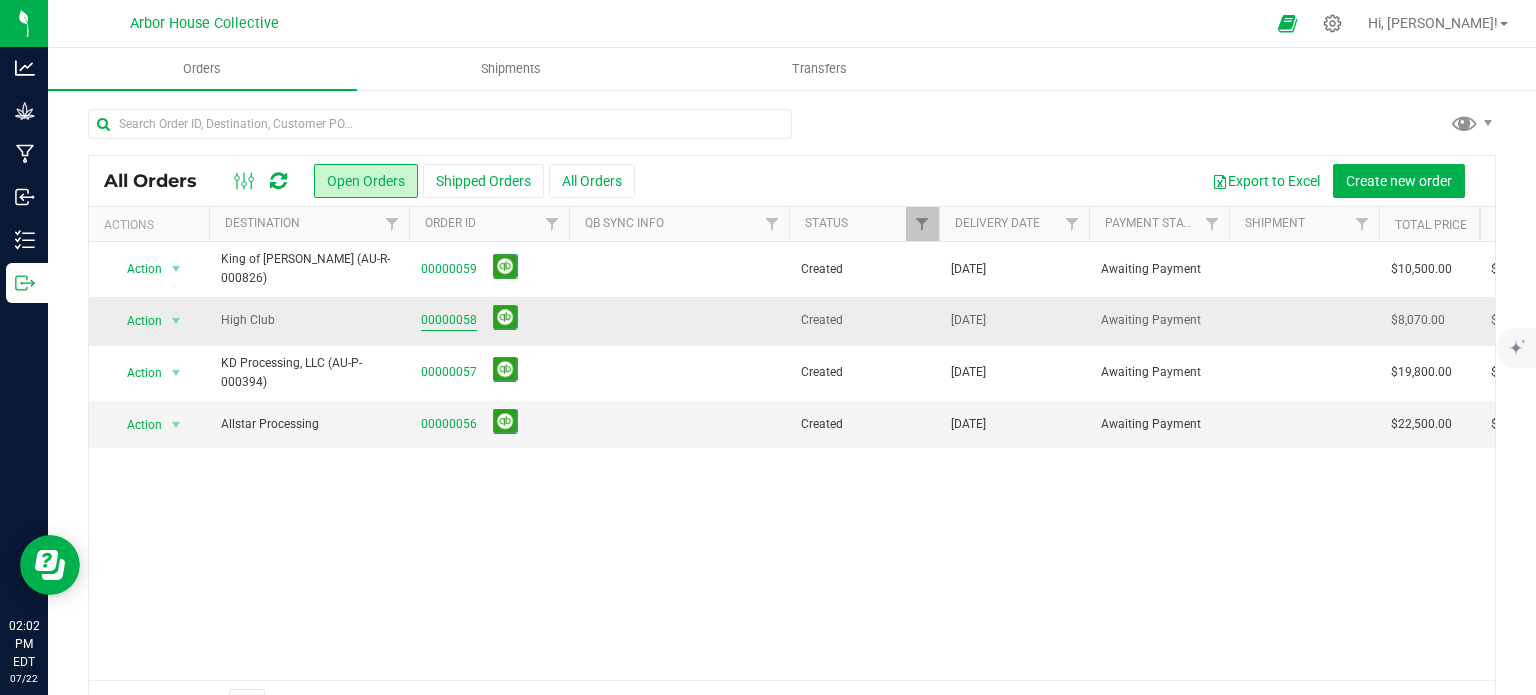 click on "00000058" at bounding box center (449, 320) 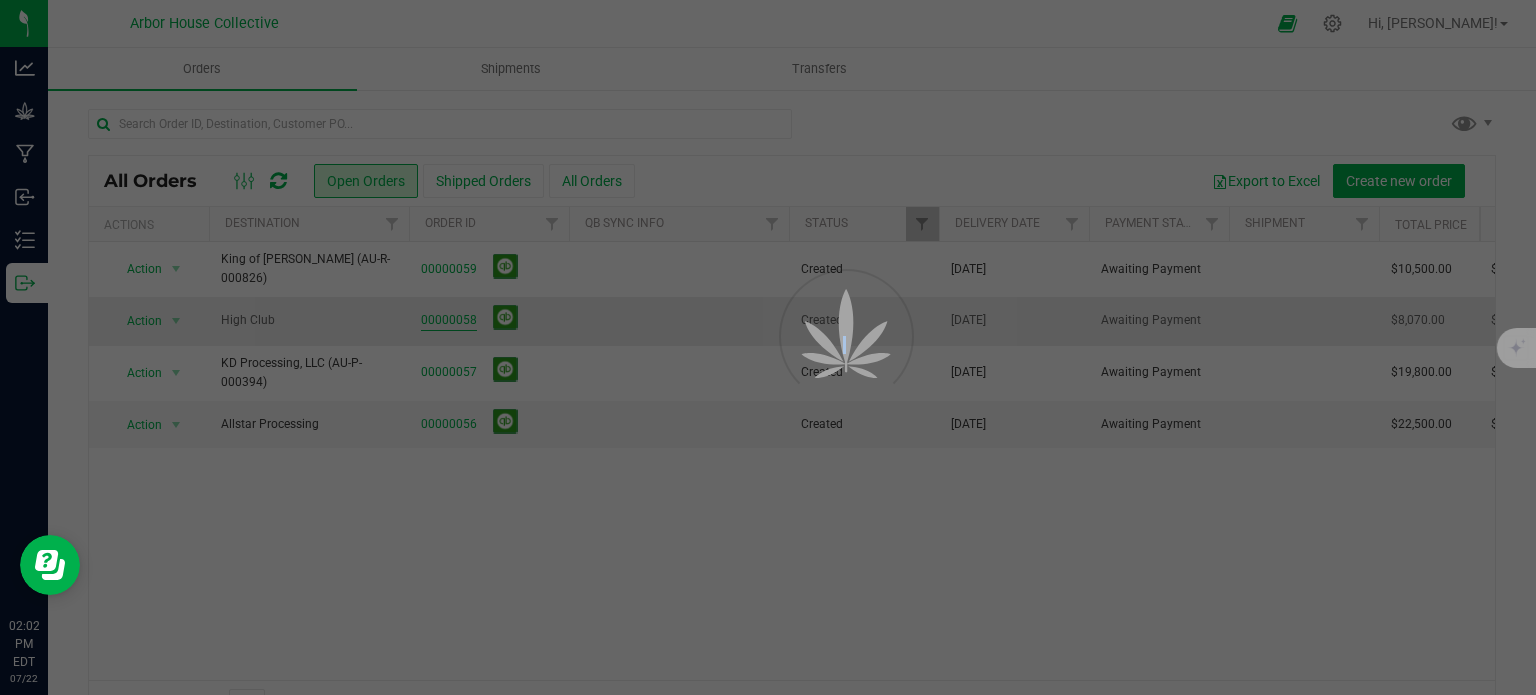 click at bounding box center (768, 347) 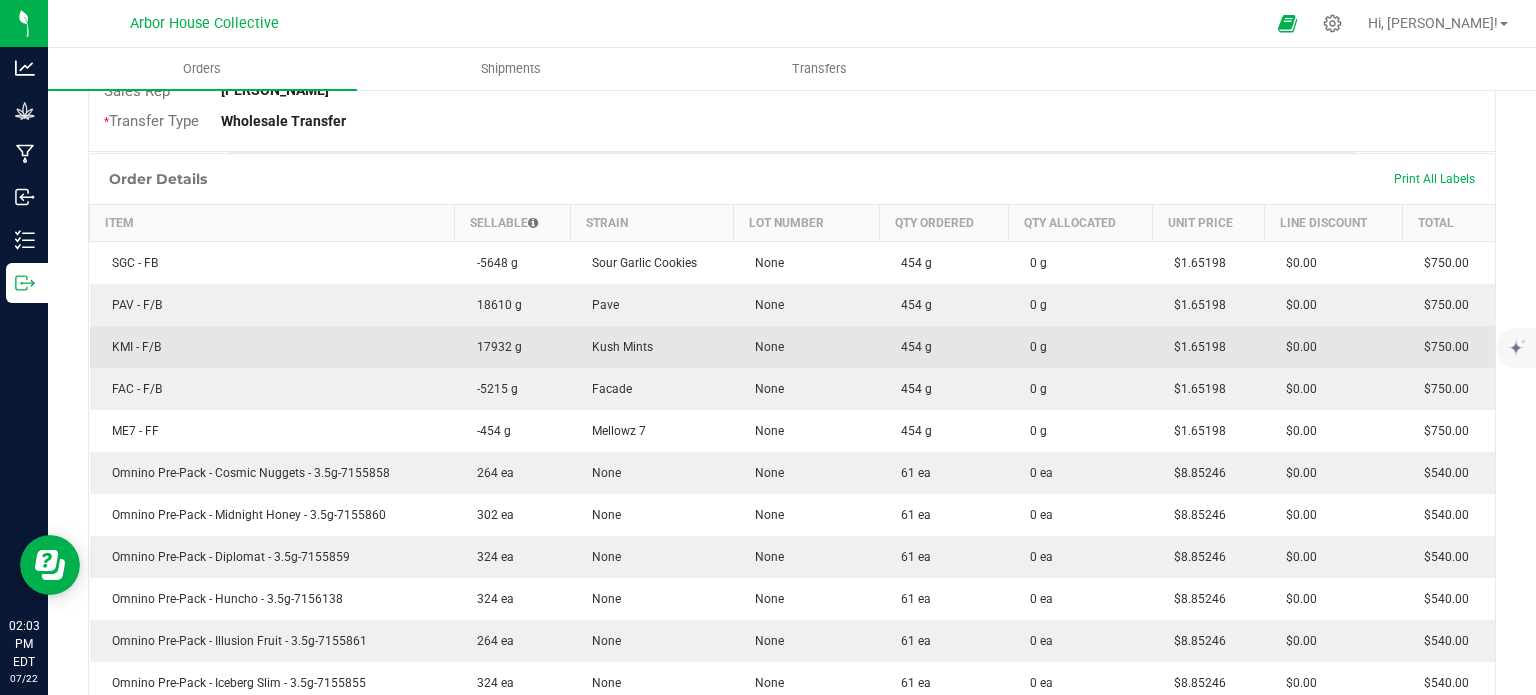scroll, scrollTop: 455, scrollLeft: 0, axis: vertical 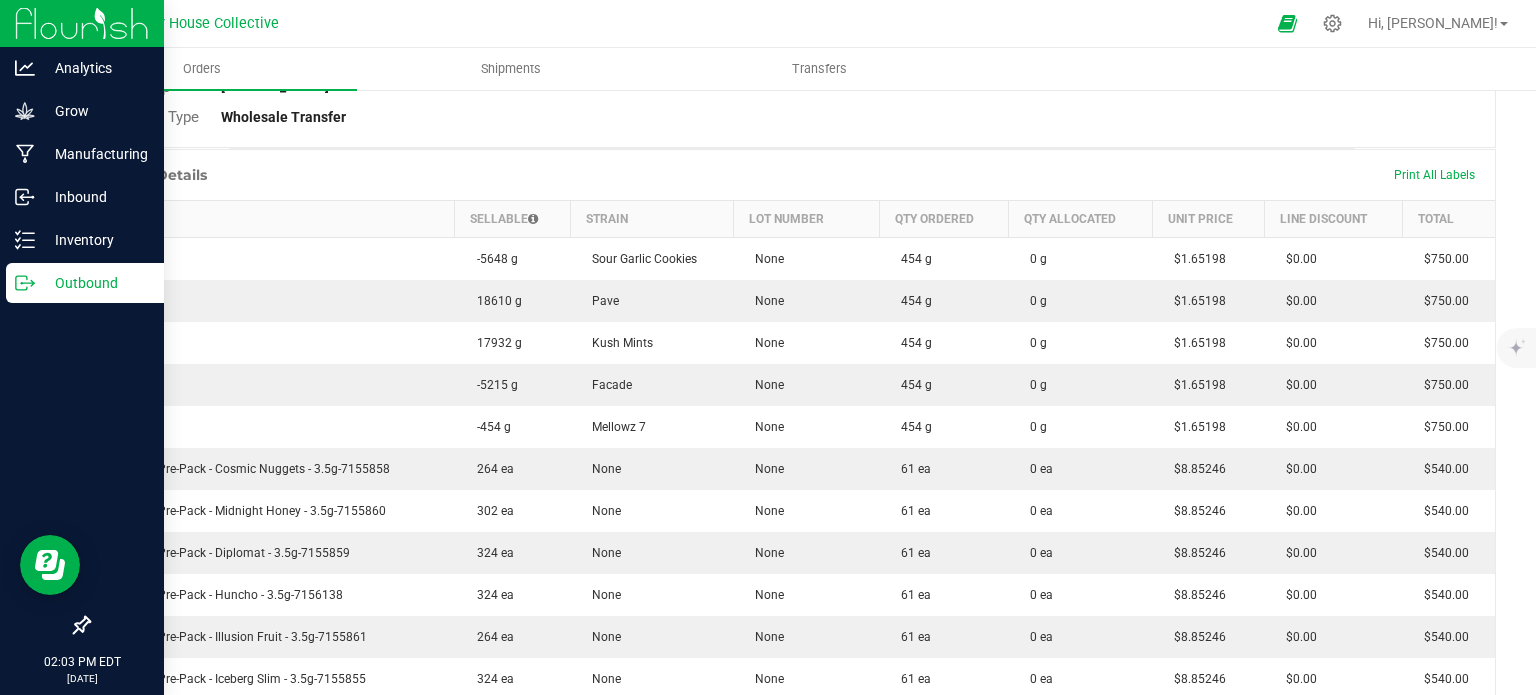 click 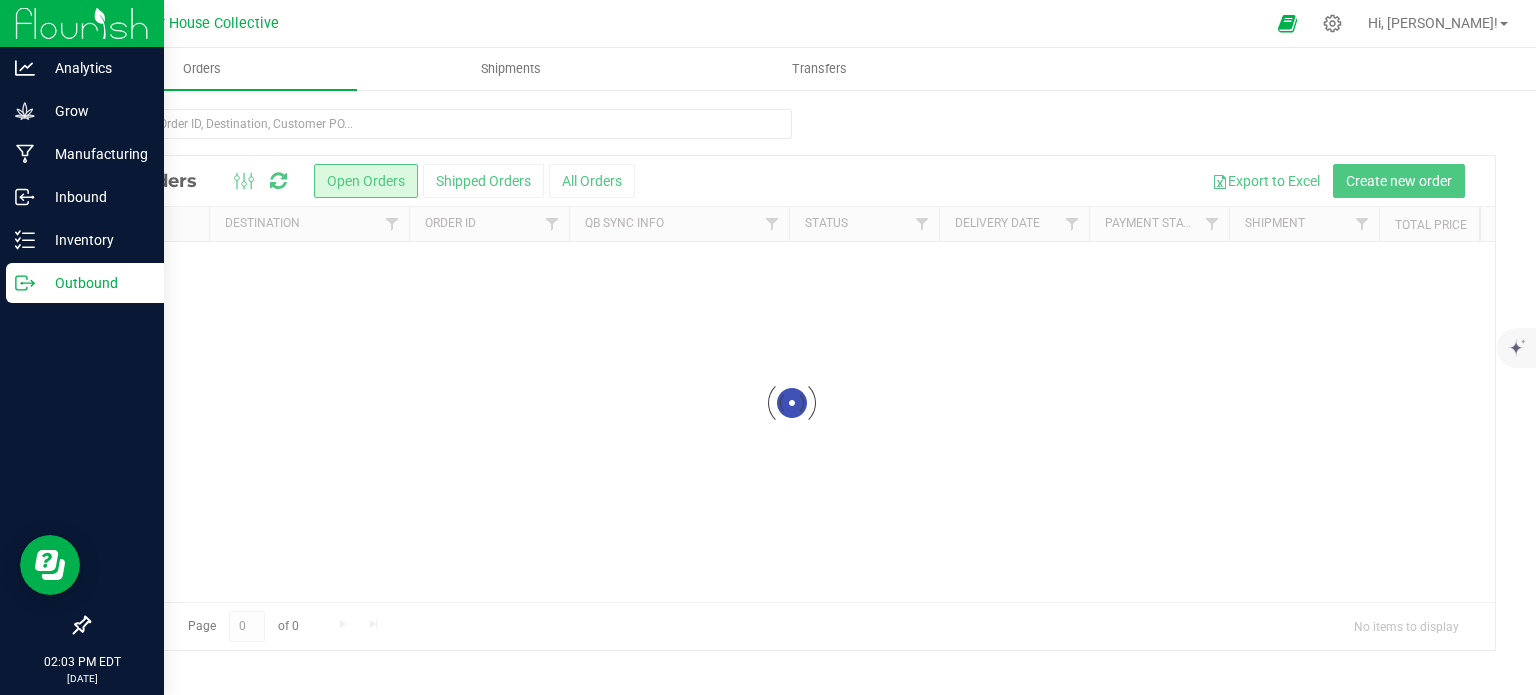 scroll, scrollTop: 0, scrollLeft: 0, axis: both 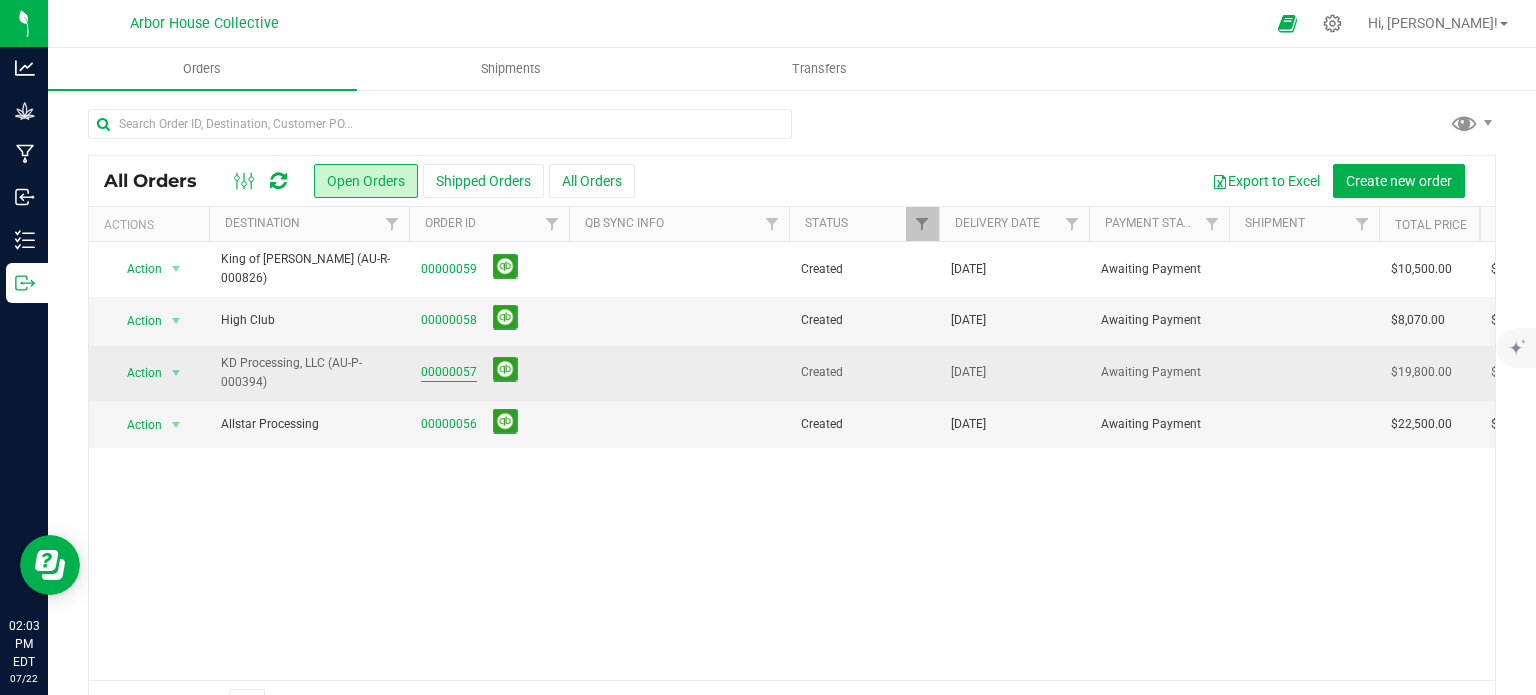 click on "00000057" at bounding box center [449, 372] 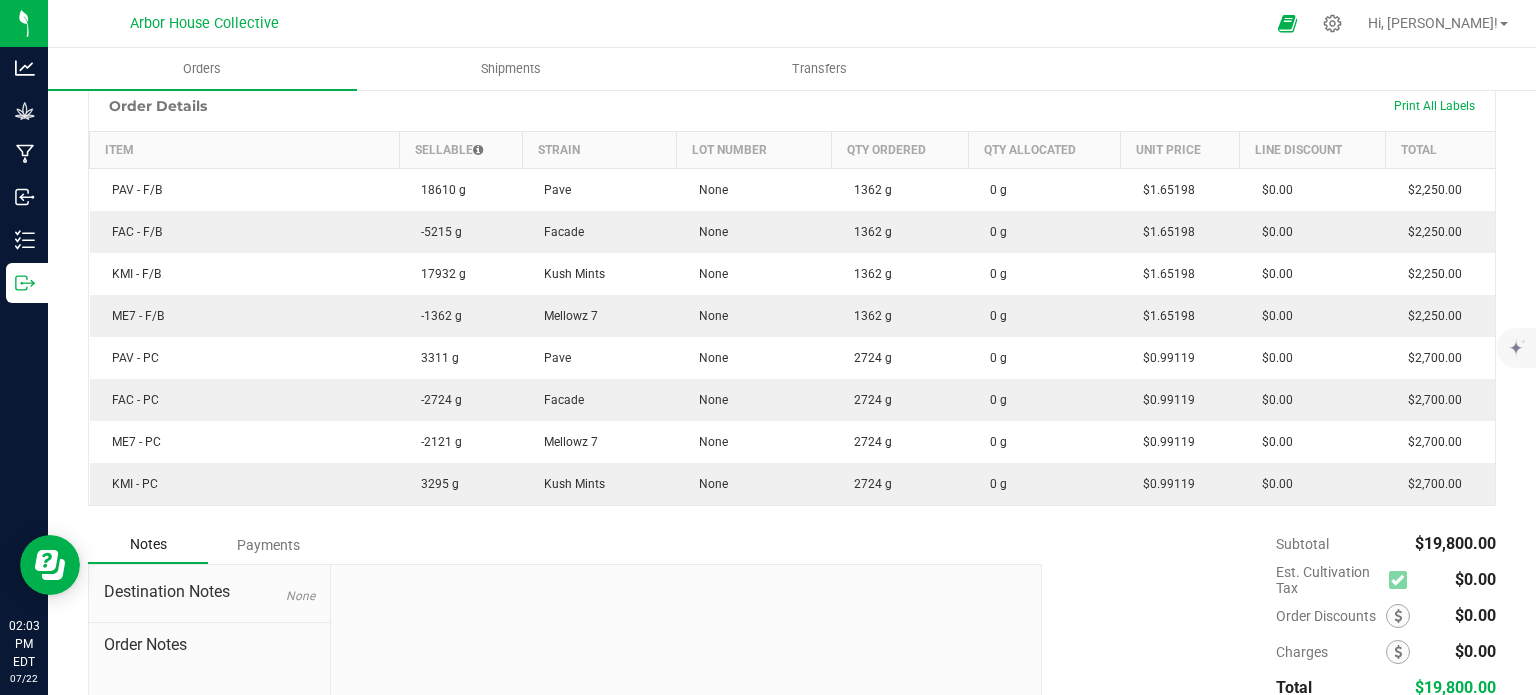 scroll, scrollTop: 528, scrollLeft: 0, axis: vertical 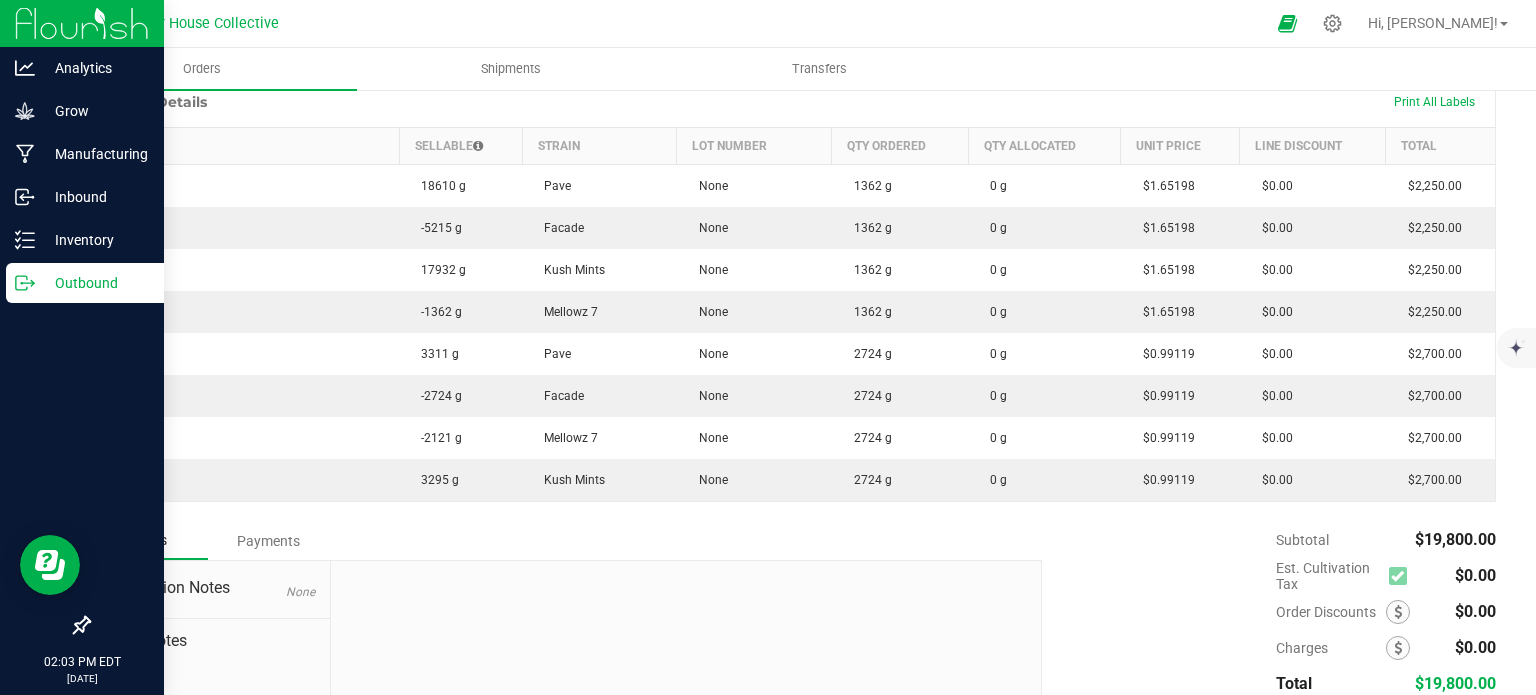 click on "Outbound" at bounding box center [95, 283] 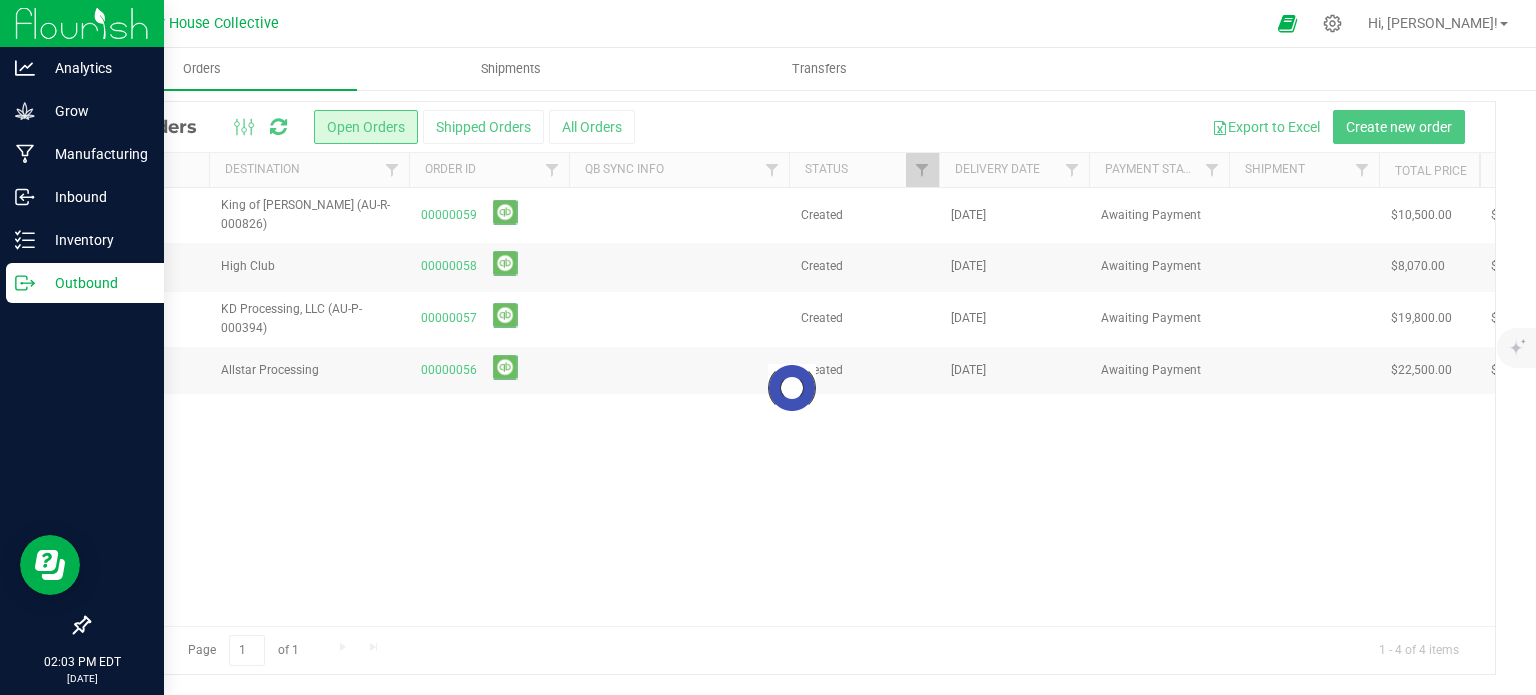scroll, scrollTop: 0, scrollLeft: 0, axis: both 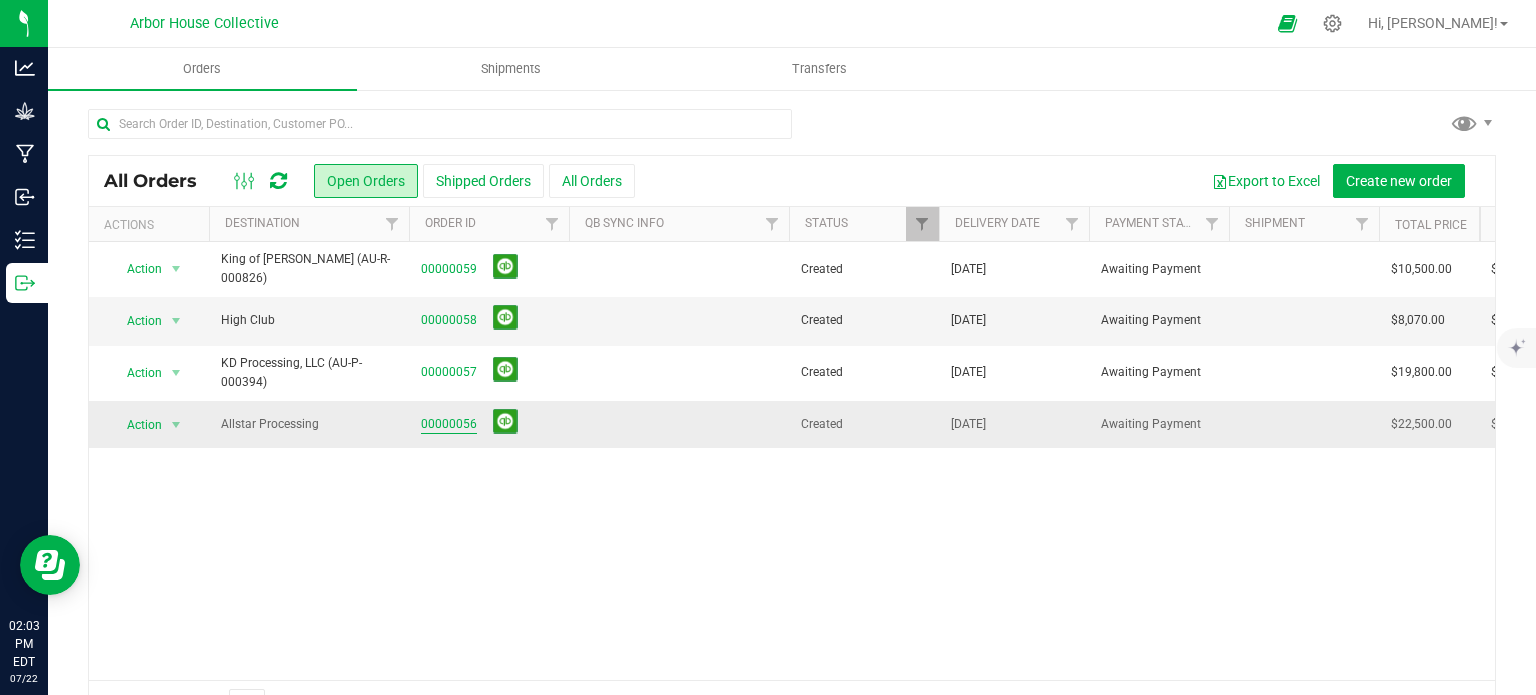 click on "00000056" at bounding box center [449, 424] 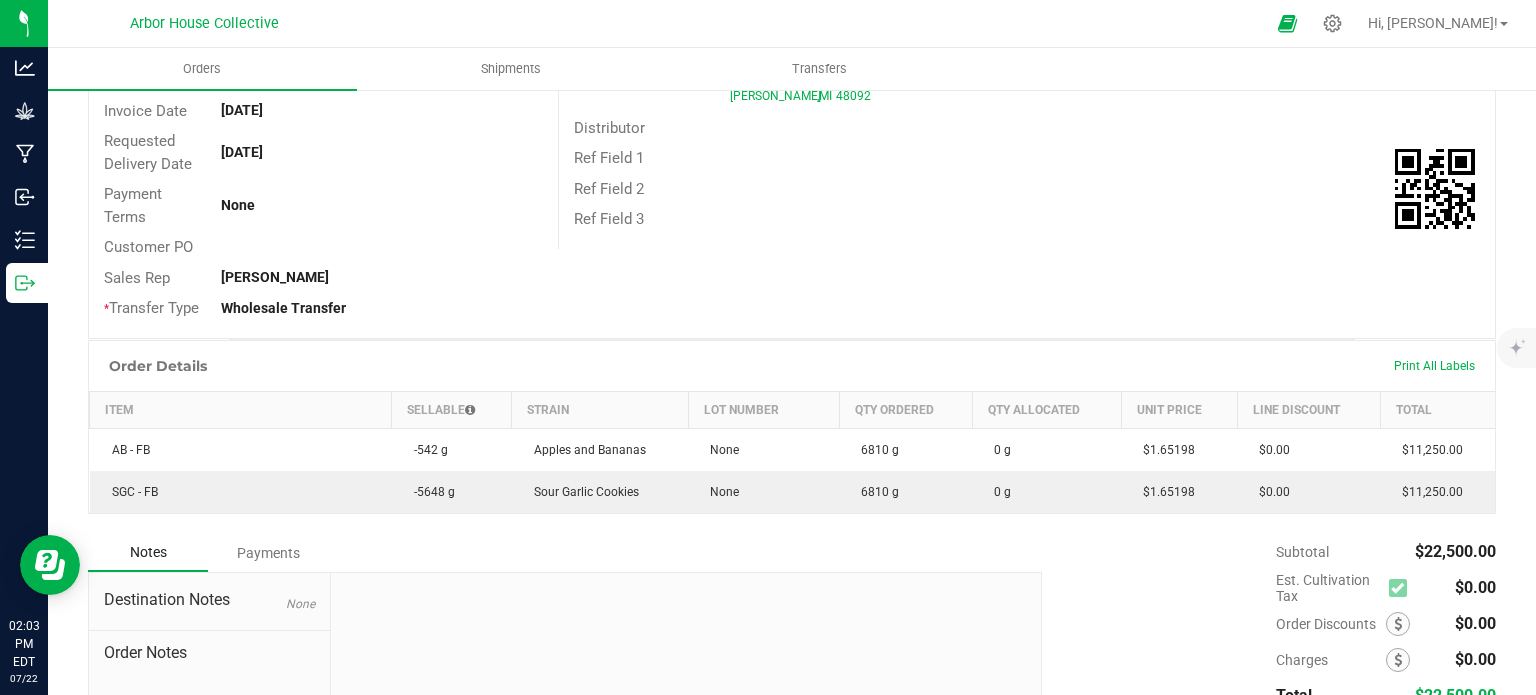 scroll, scrollTop: 264, scrollLeft: 0, axis: vertical 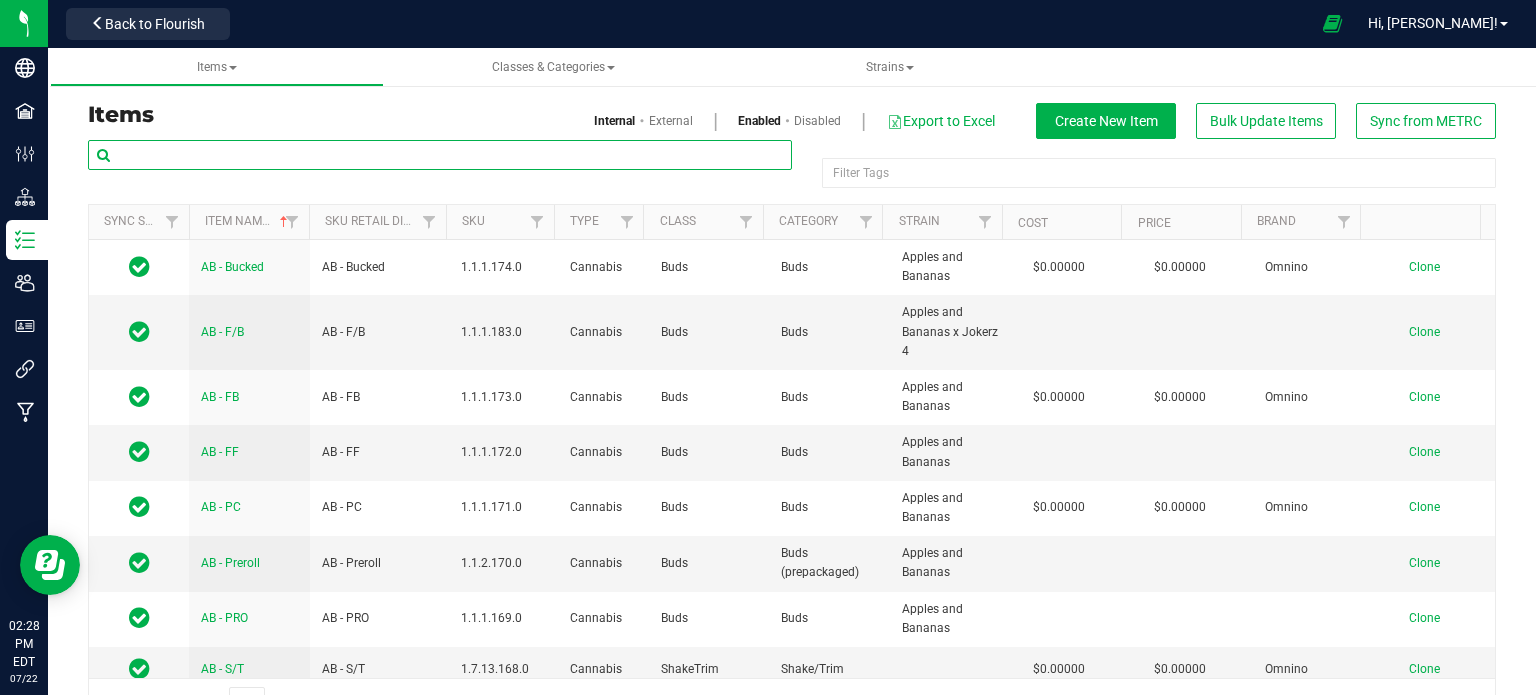 click at bounding box center [440, 155] 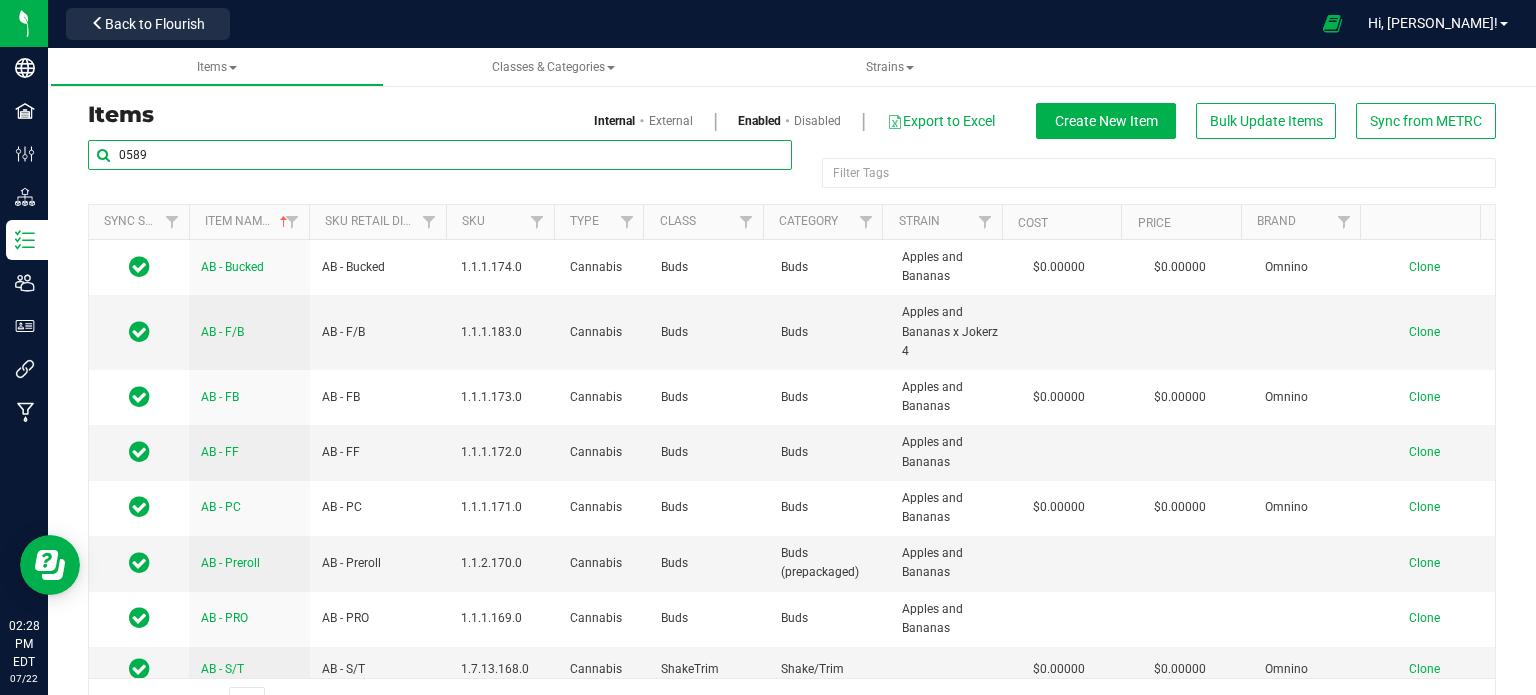 type on "0589" 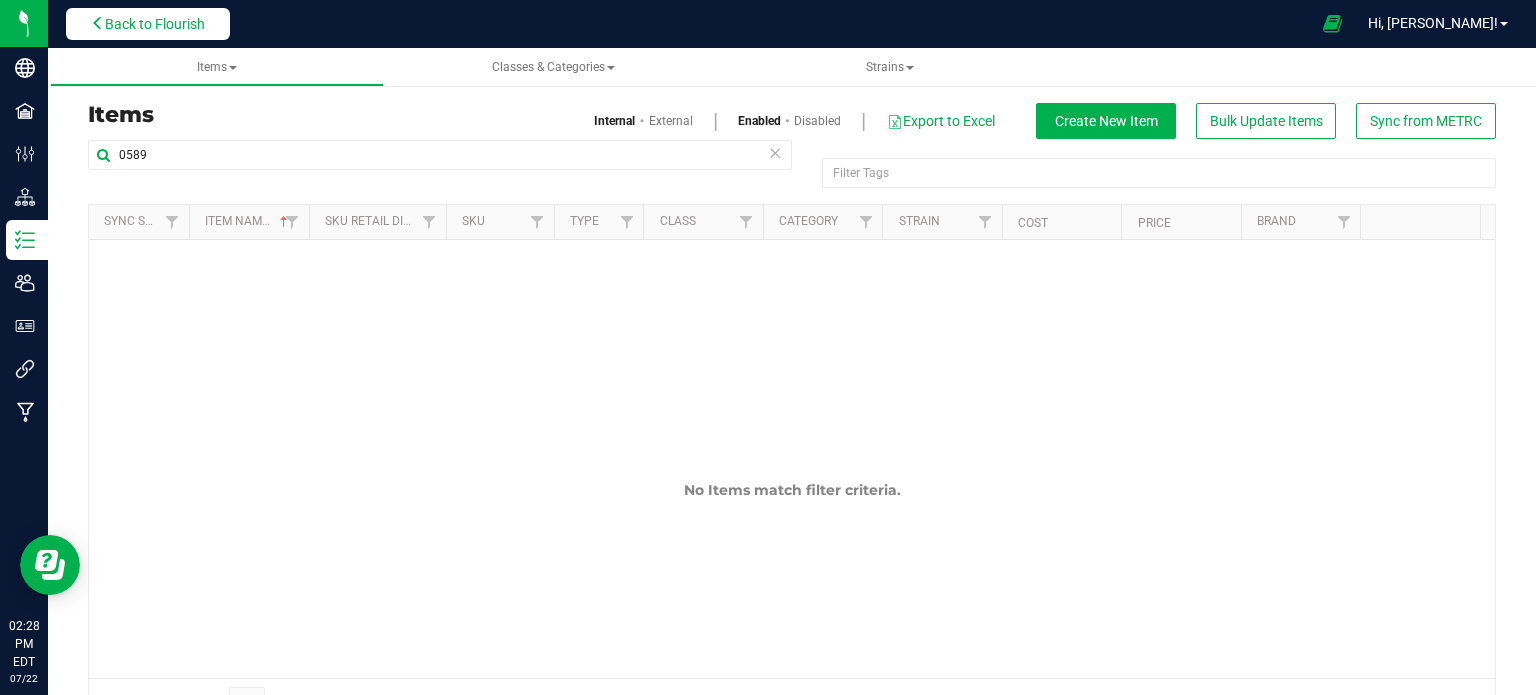 click on "Back to Flourish" at bounding box center (155, 24) 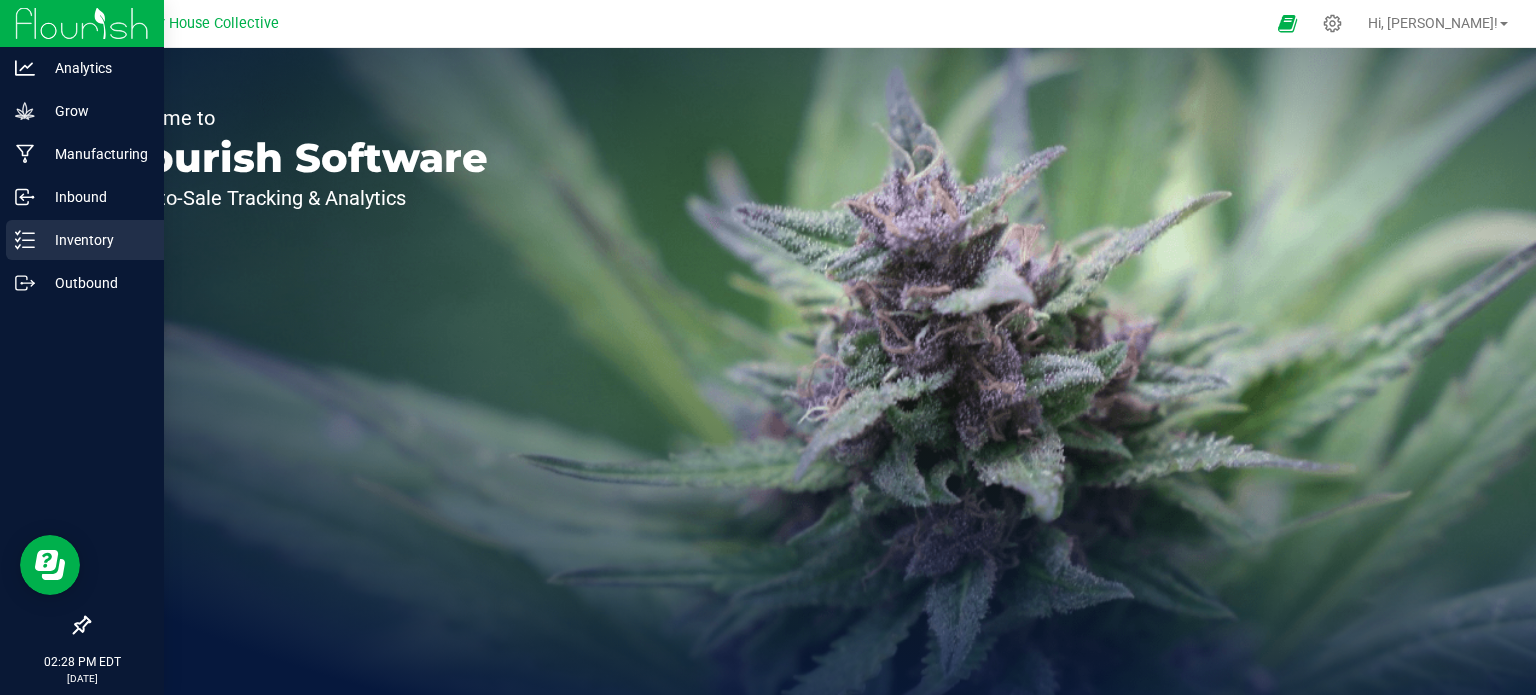 click on "Inventory" at bounding box center [95, 240] 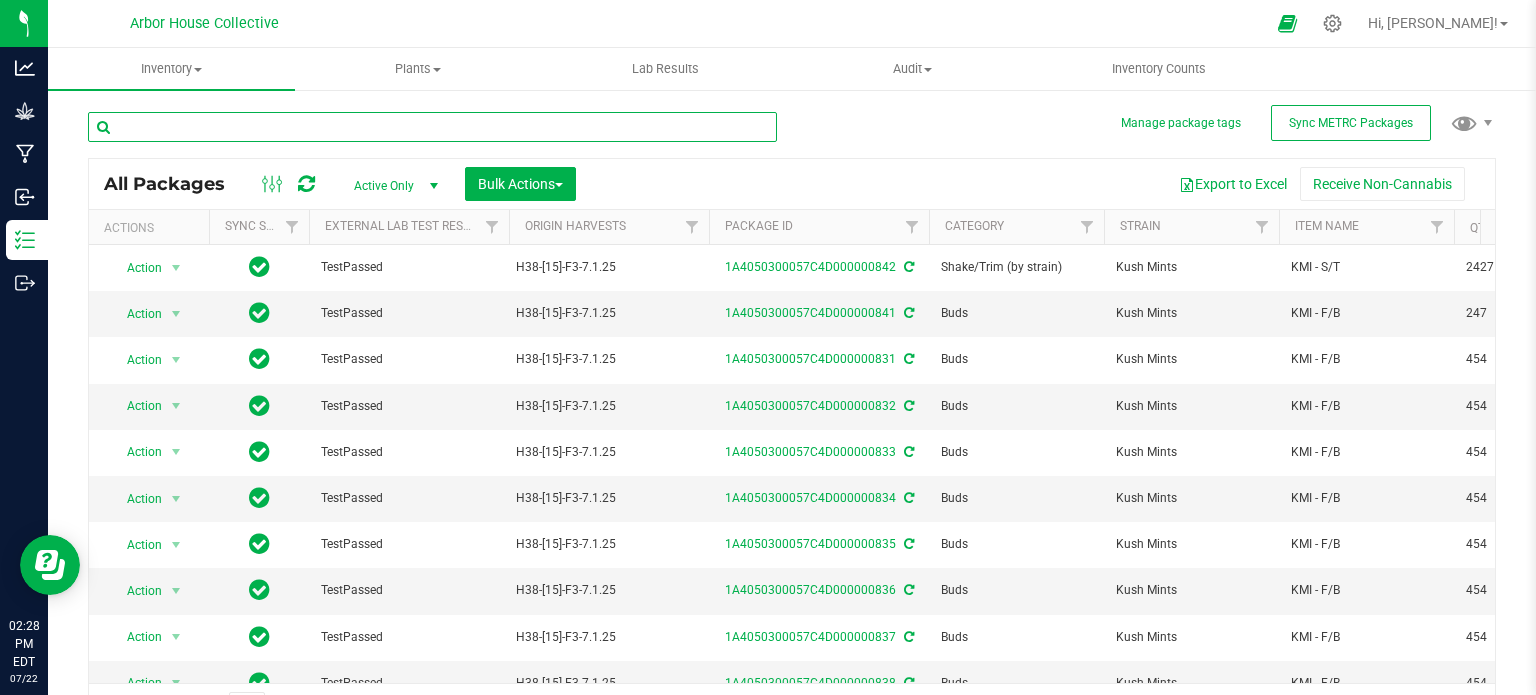 click at bounding box center (432, 127) 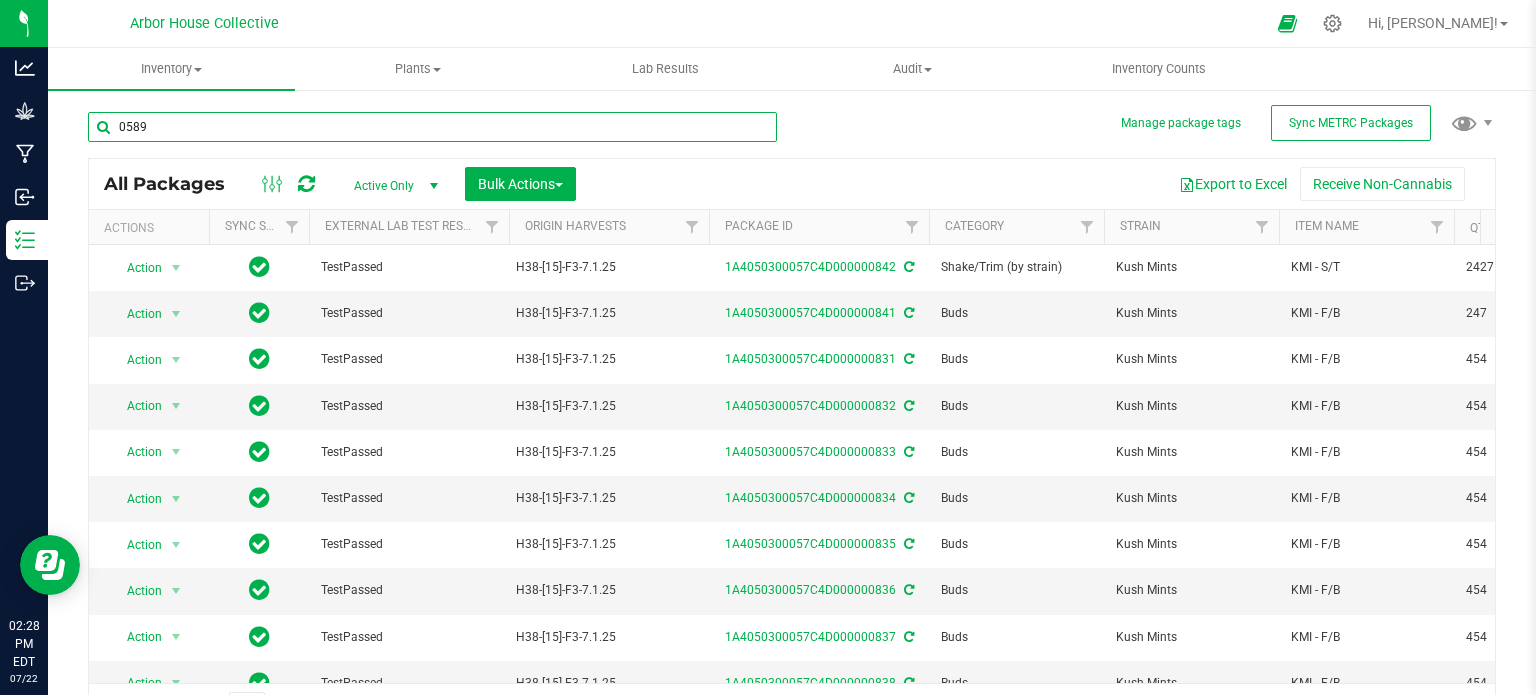 type on "0589" 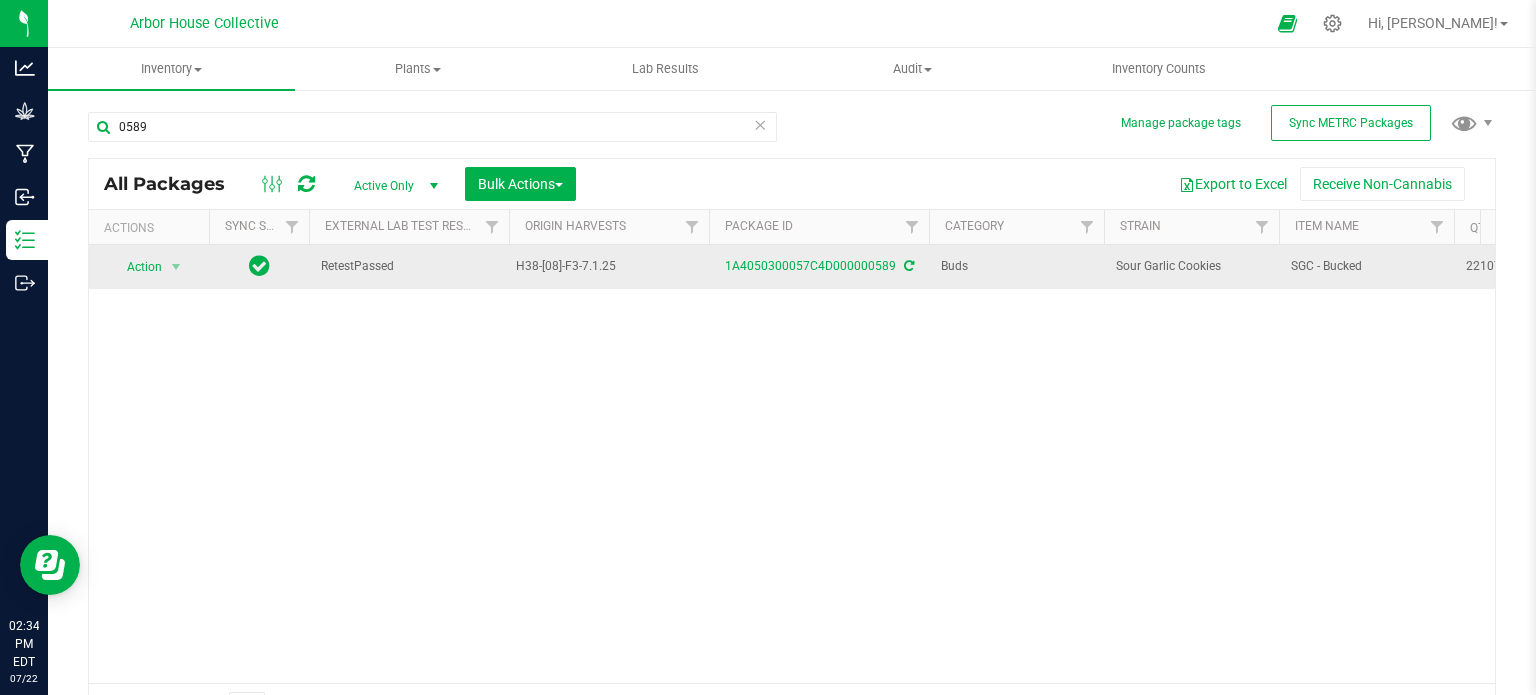 click on "RetestPassed" at bounding box center (409, 266) 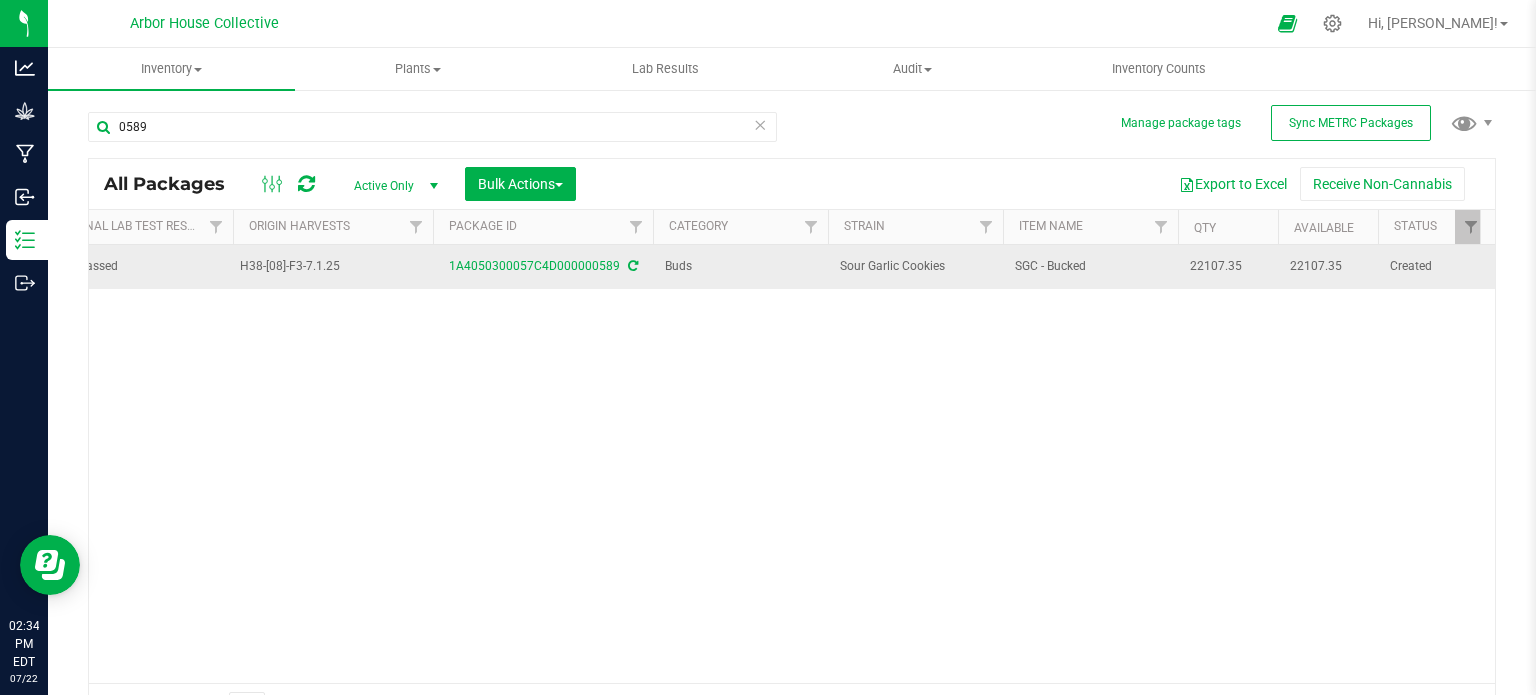 scroll, scrollTop: 0, scrollLeft: 279, axis: horizontal 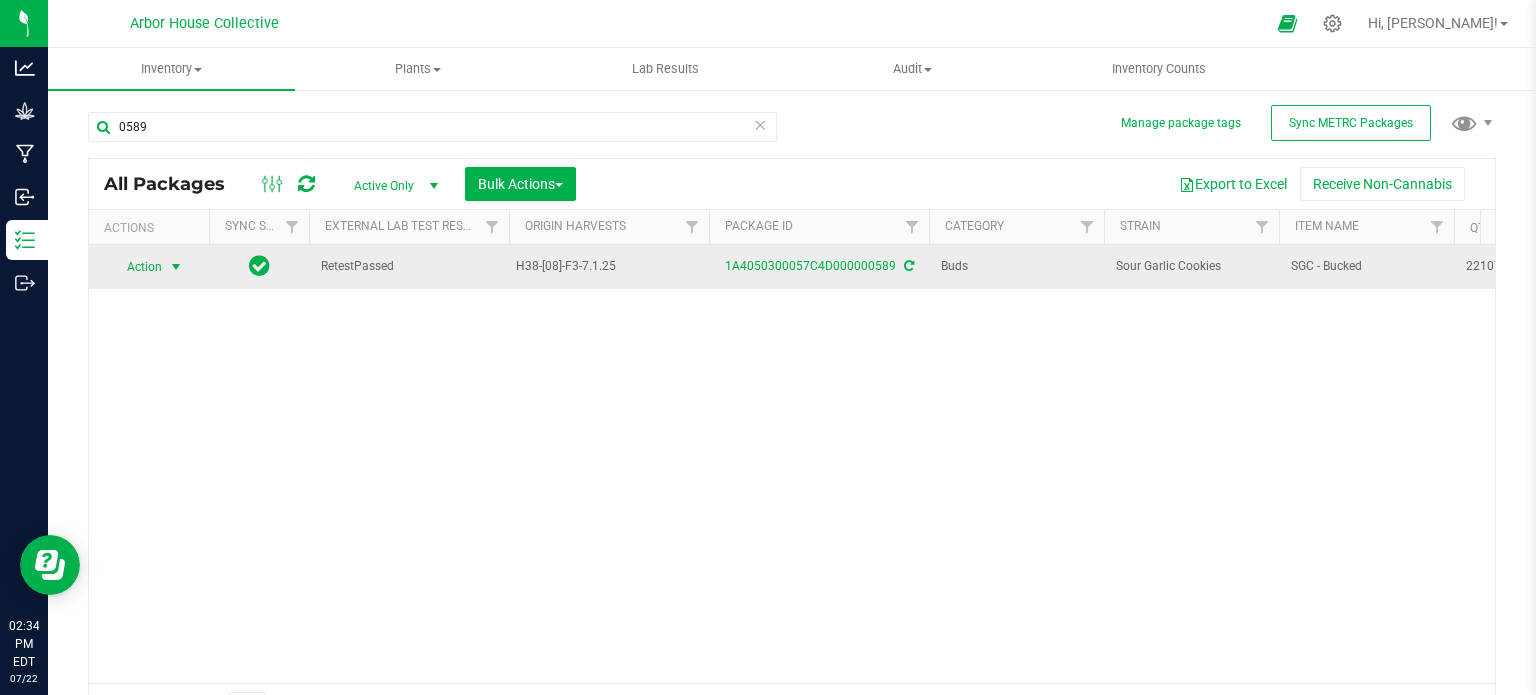 click at bounding box center (176, 267) 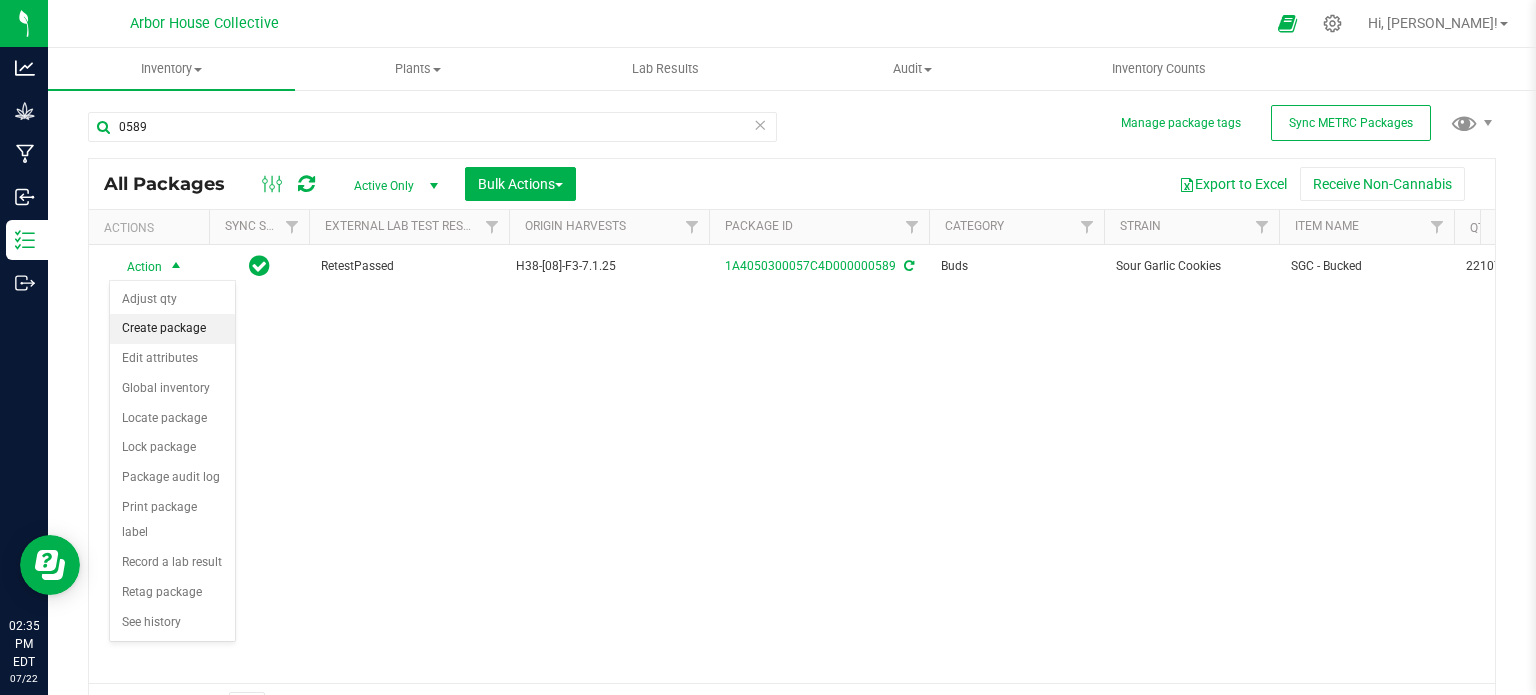 click on "Create package" at bounding box center (172, 329) 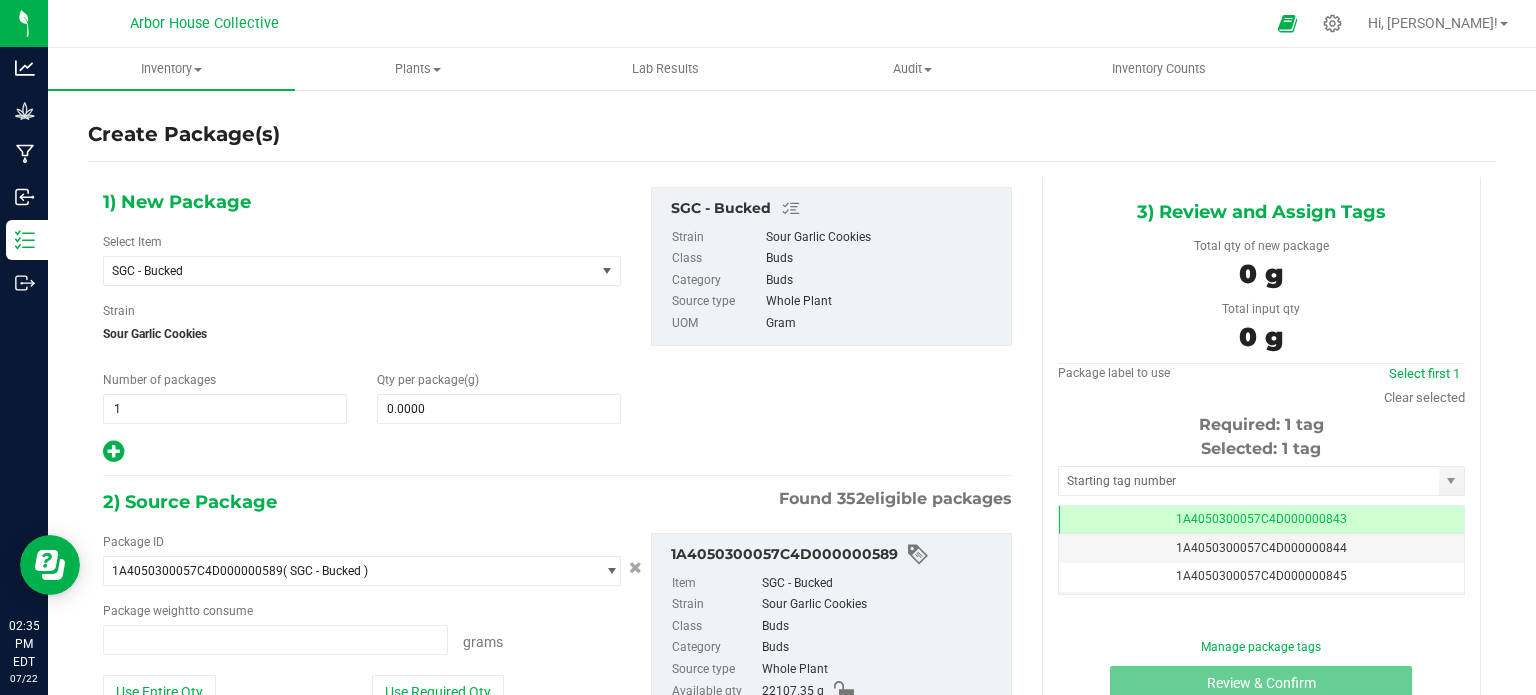 type on "0.0000 g" 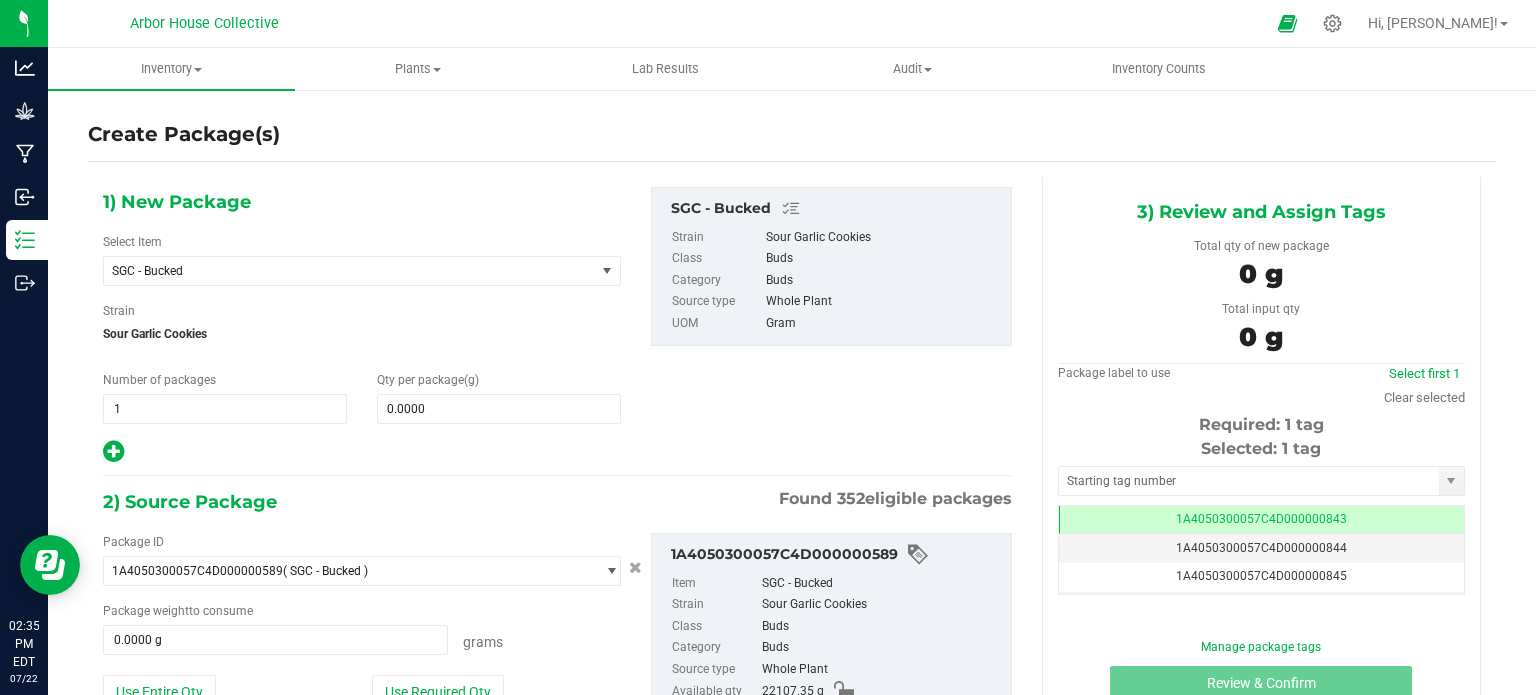 scroll, scrollTop: 0, scrollLeft: 0, axis: both 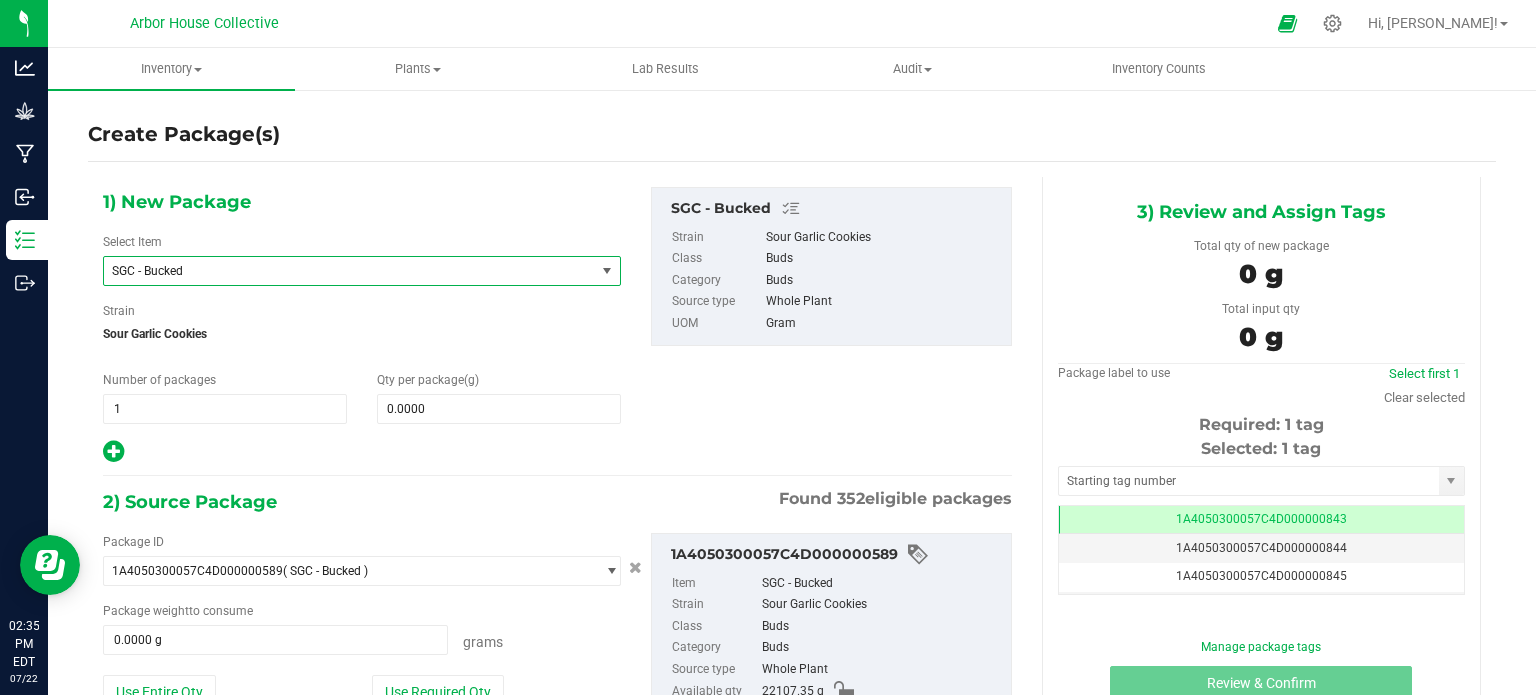 click on "SGC - Bucked" at bounding box center (340, 271) 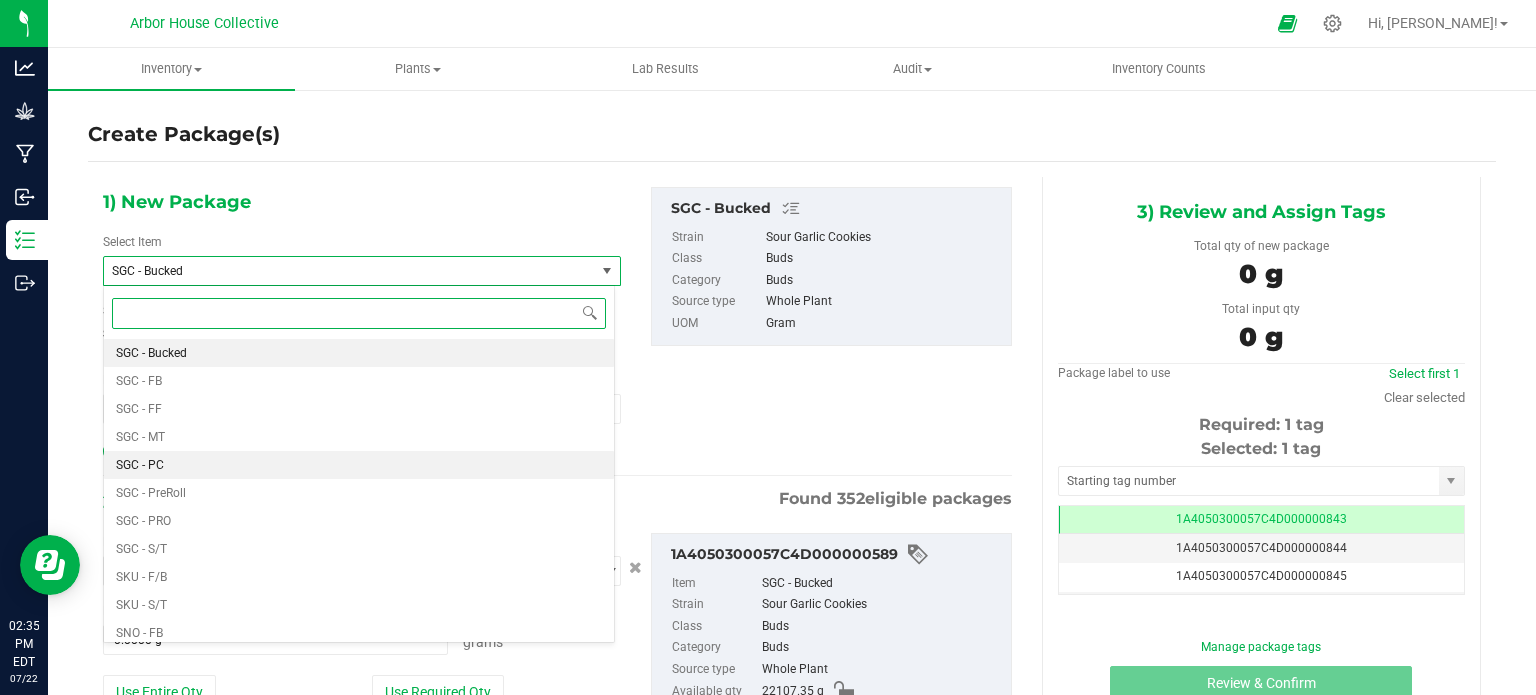 click on "SGC - PC" at bounding box center (359, 465) 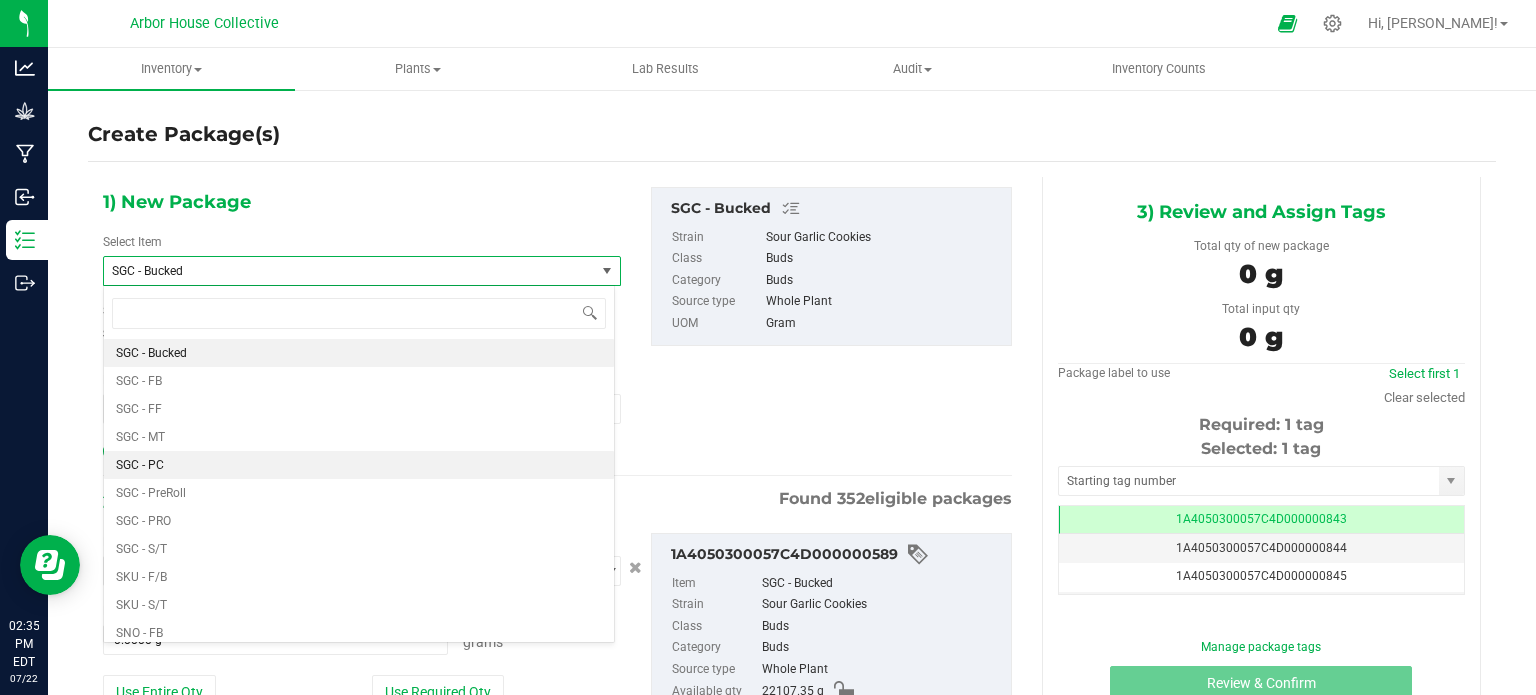 type on "0.0000" 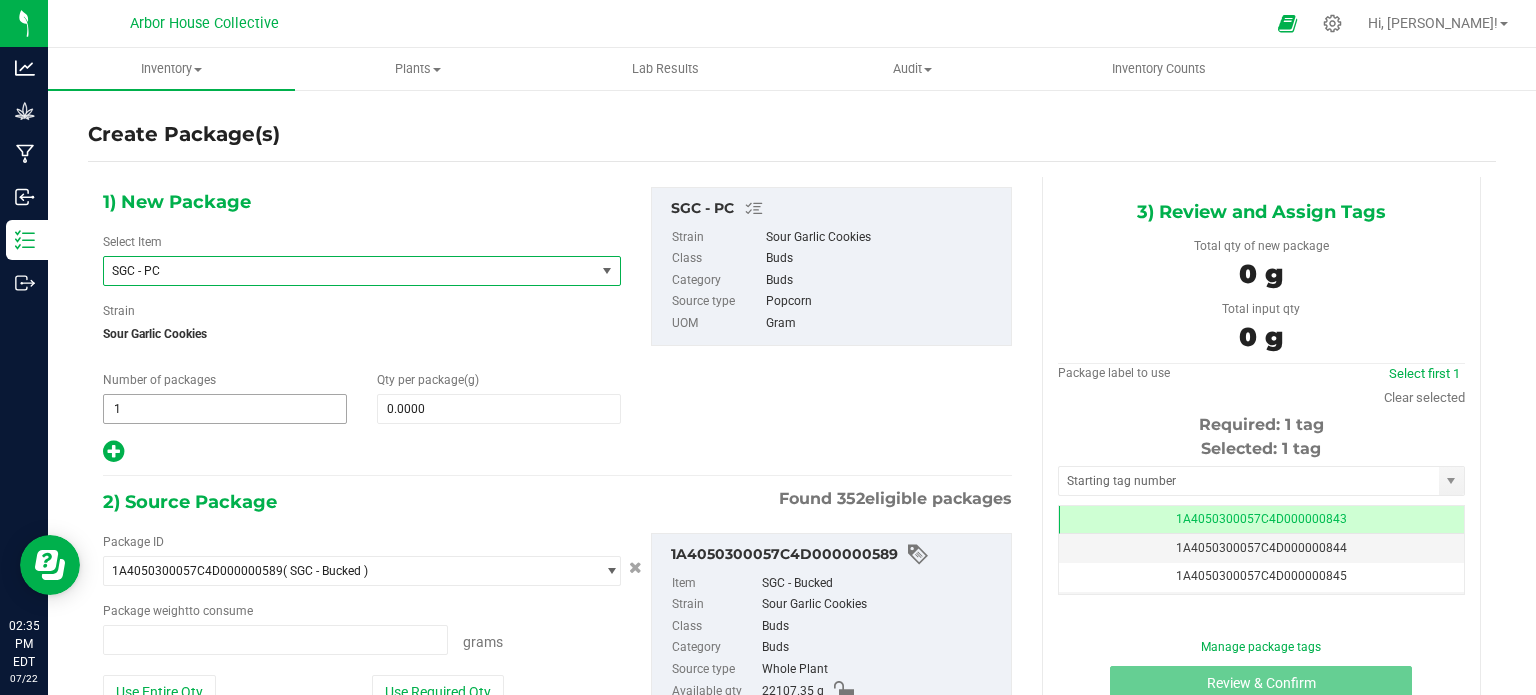 type on "0.0000 g" 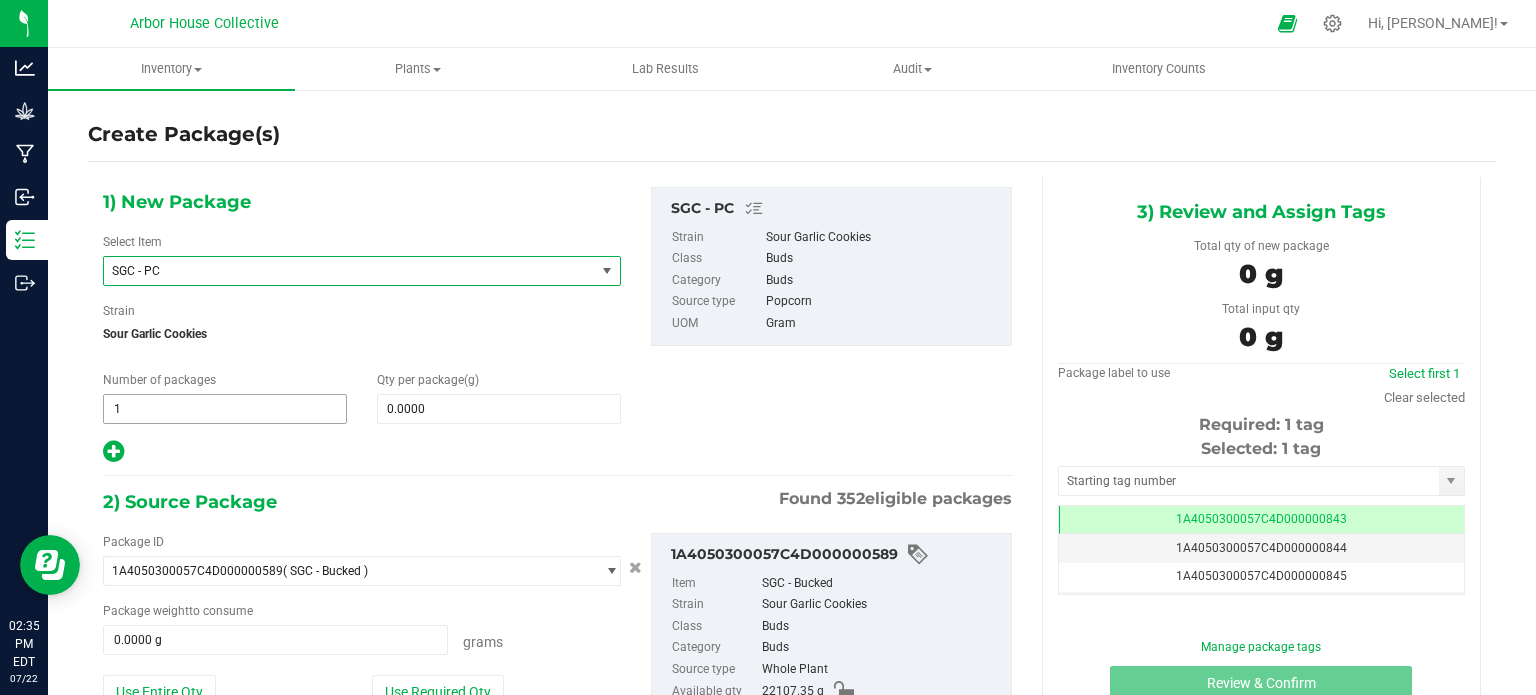 click on "1 1" at bounding box center (225, 409) 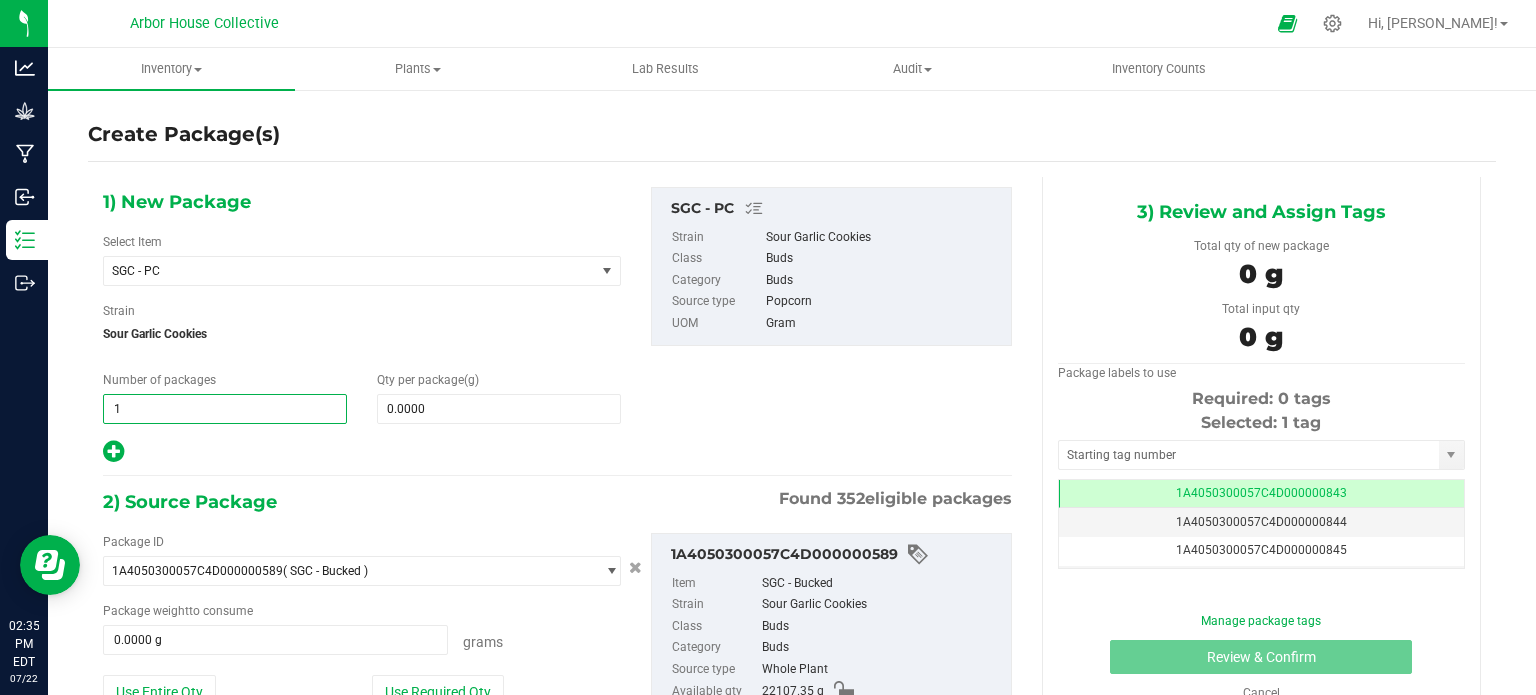 type on "13" 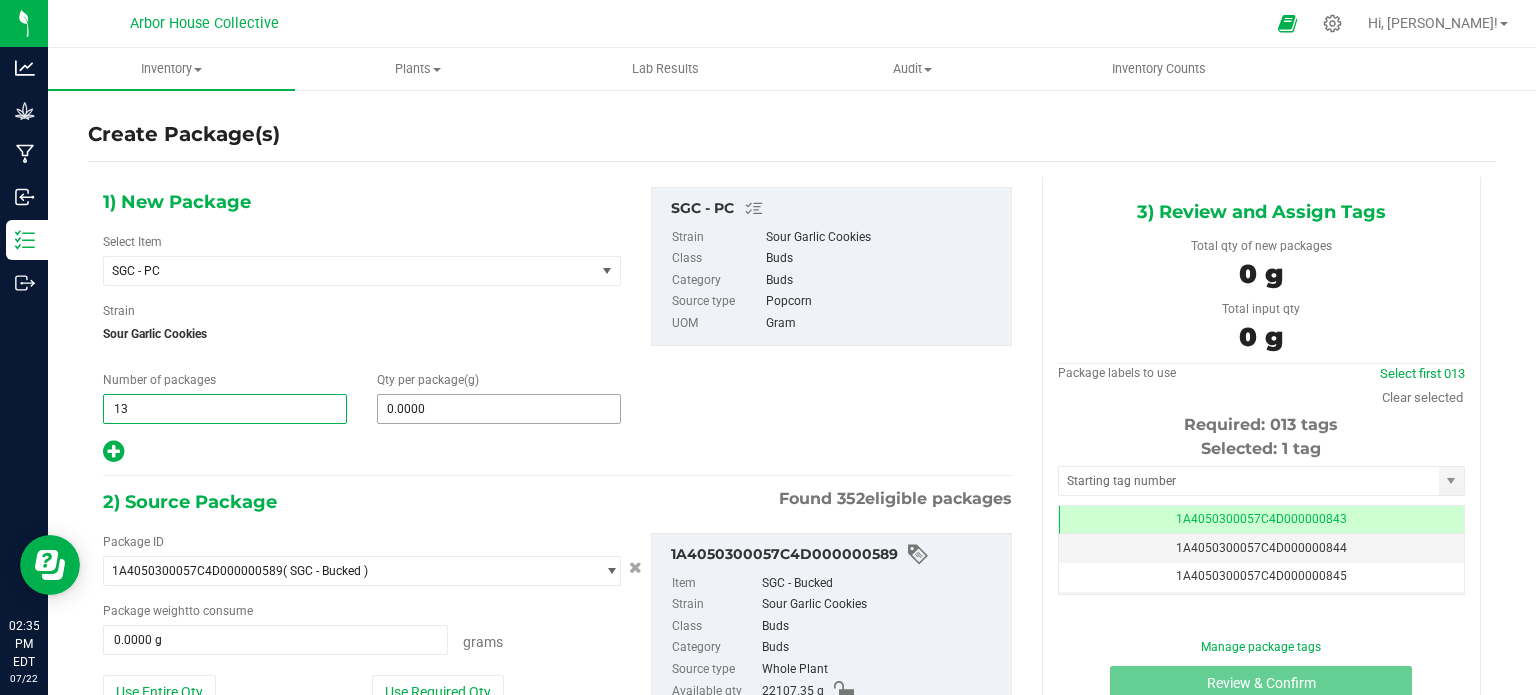type on "13" 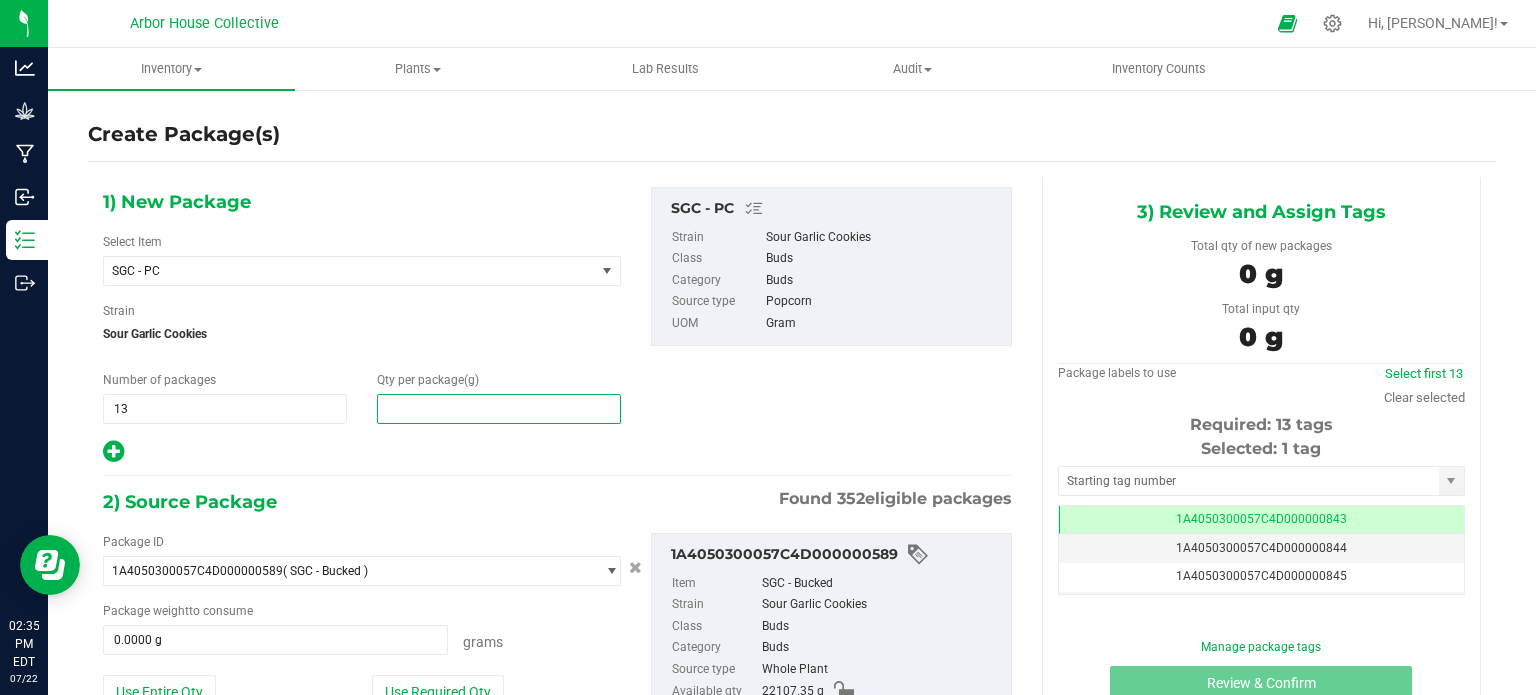 click at bounding box center [499, 409] 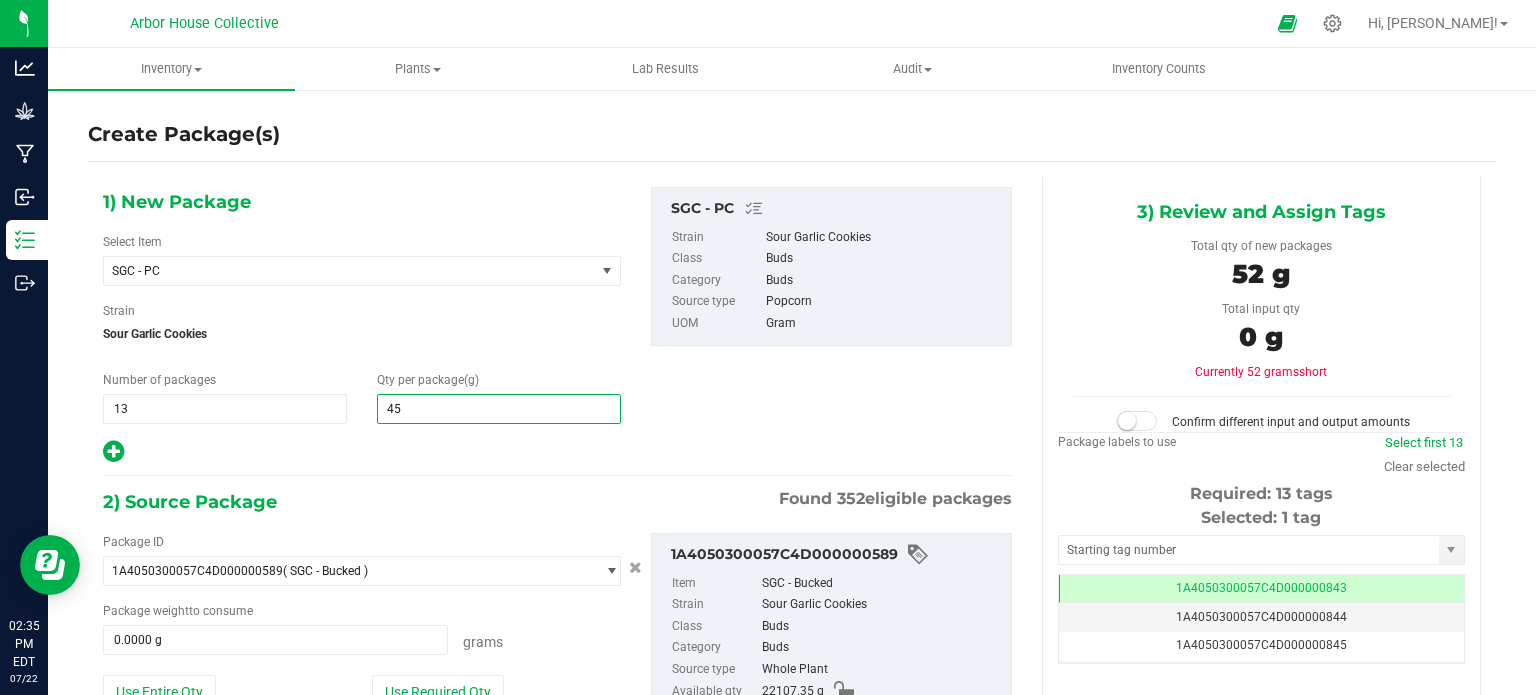type on "454" 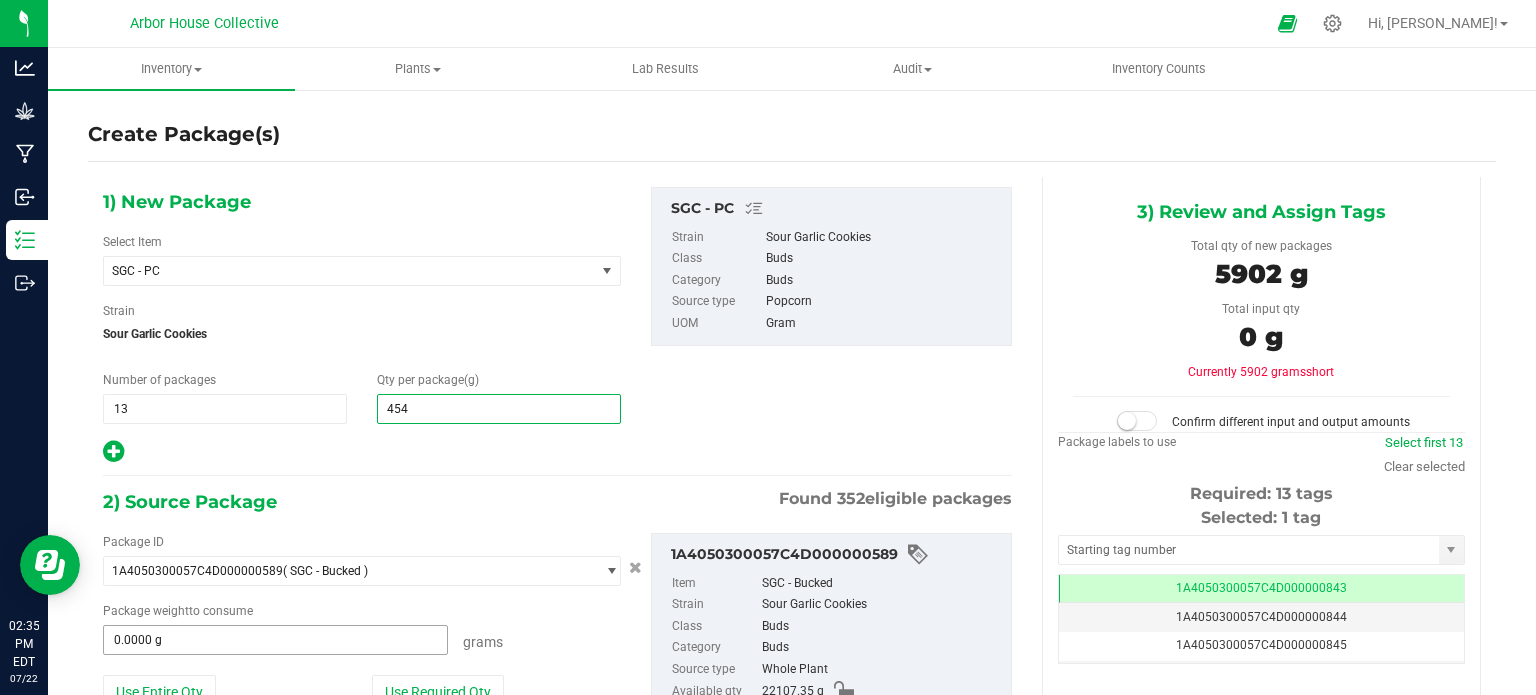 type on "454.0000" 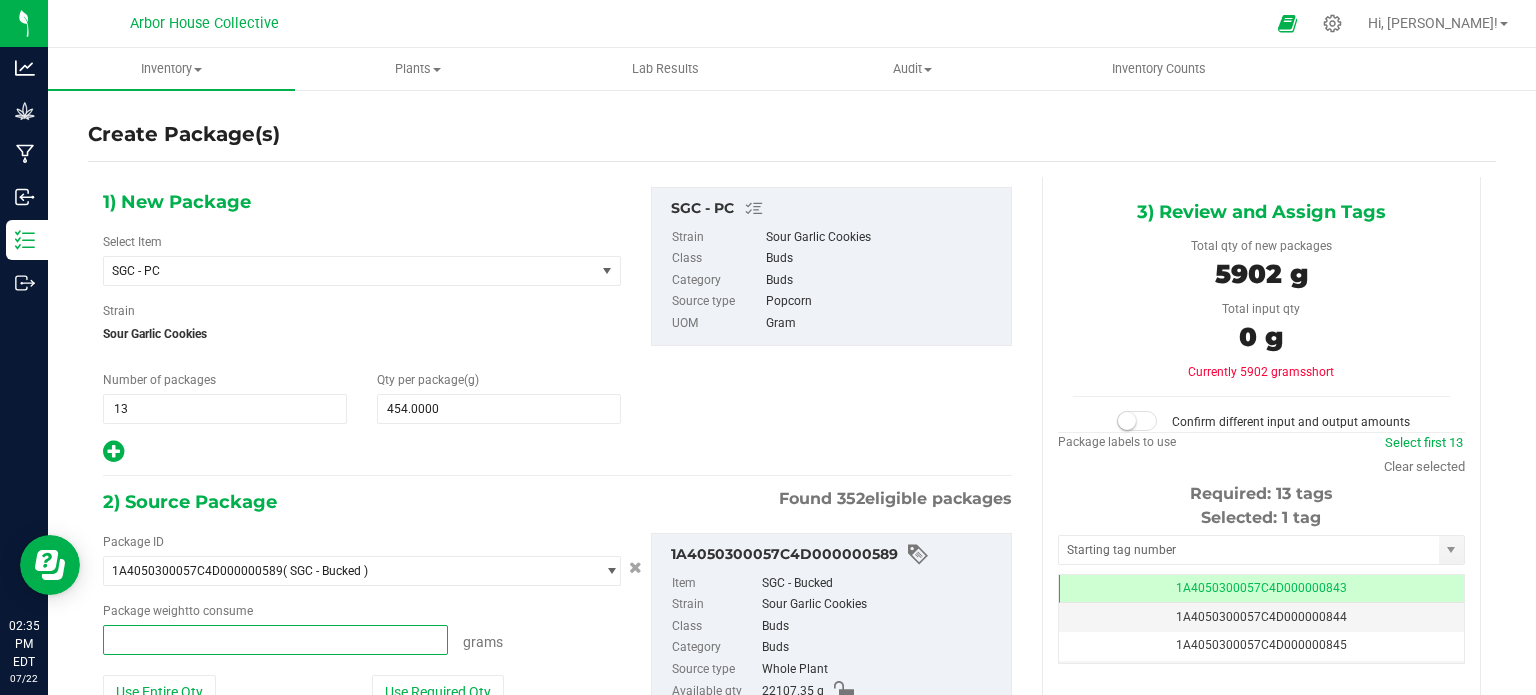 click at bounding box center (275, 640) 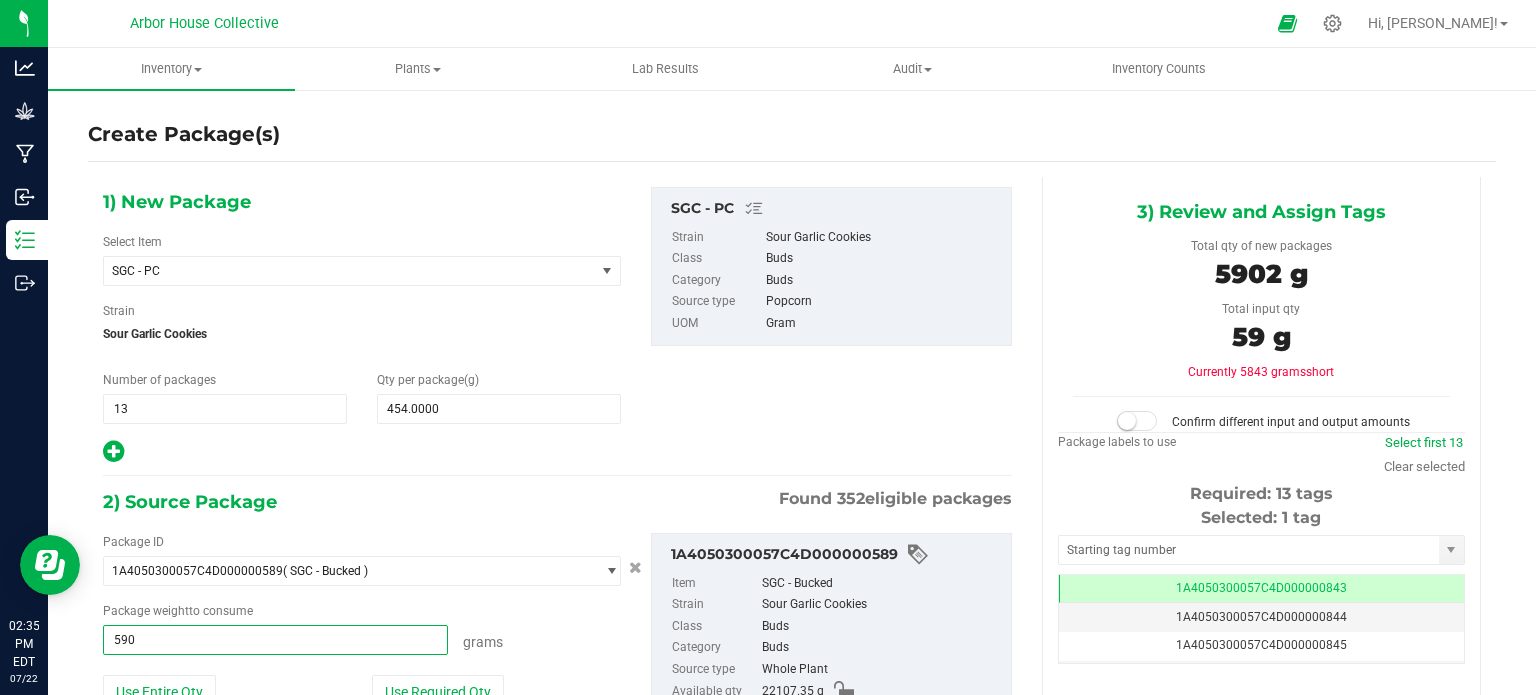 type on "5902" 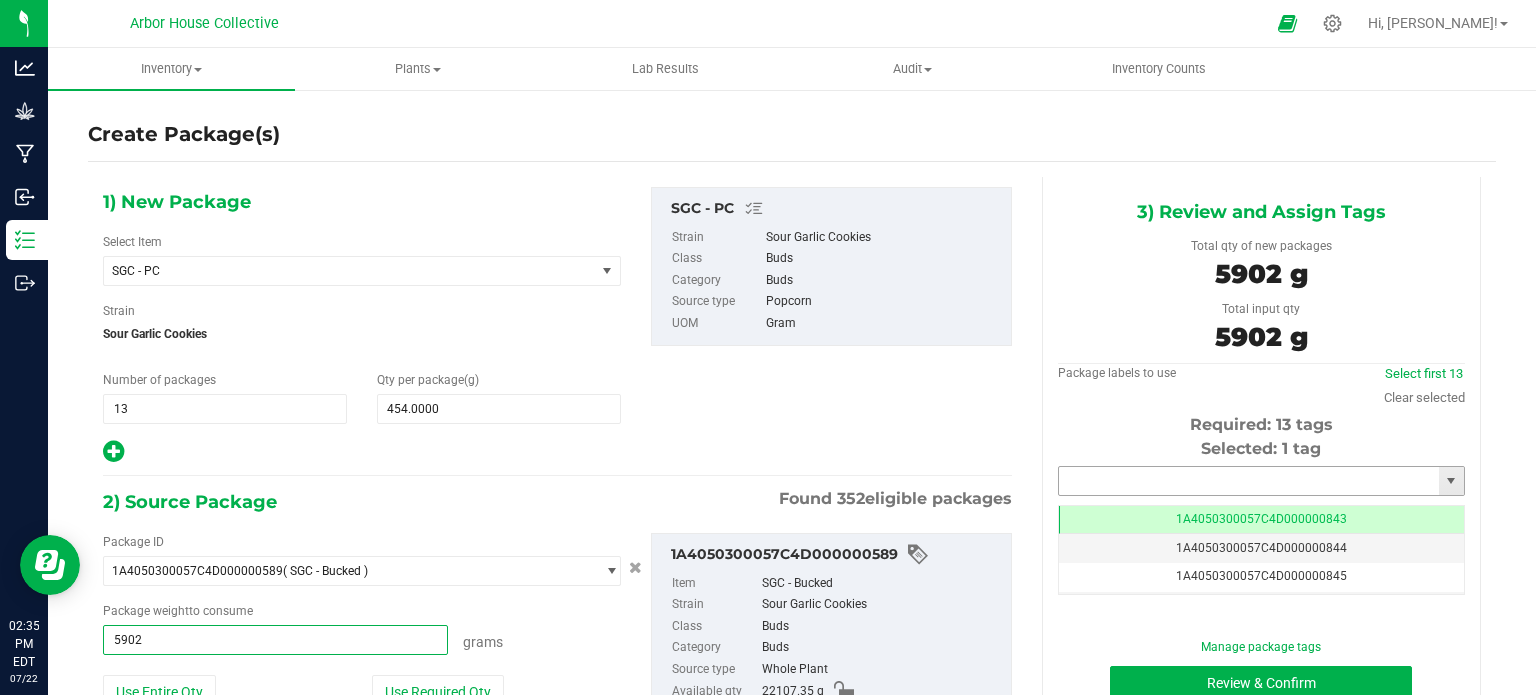 type on "5902.0000 g" 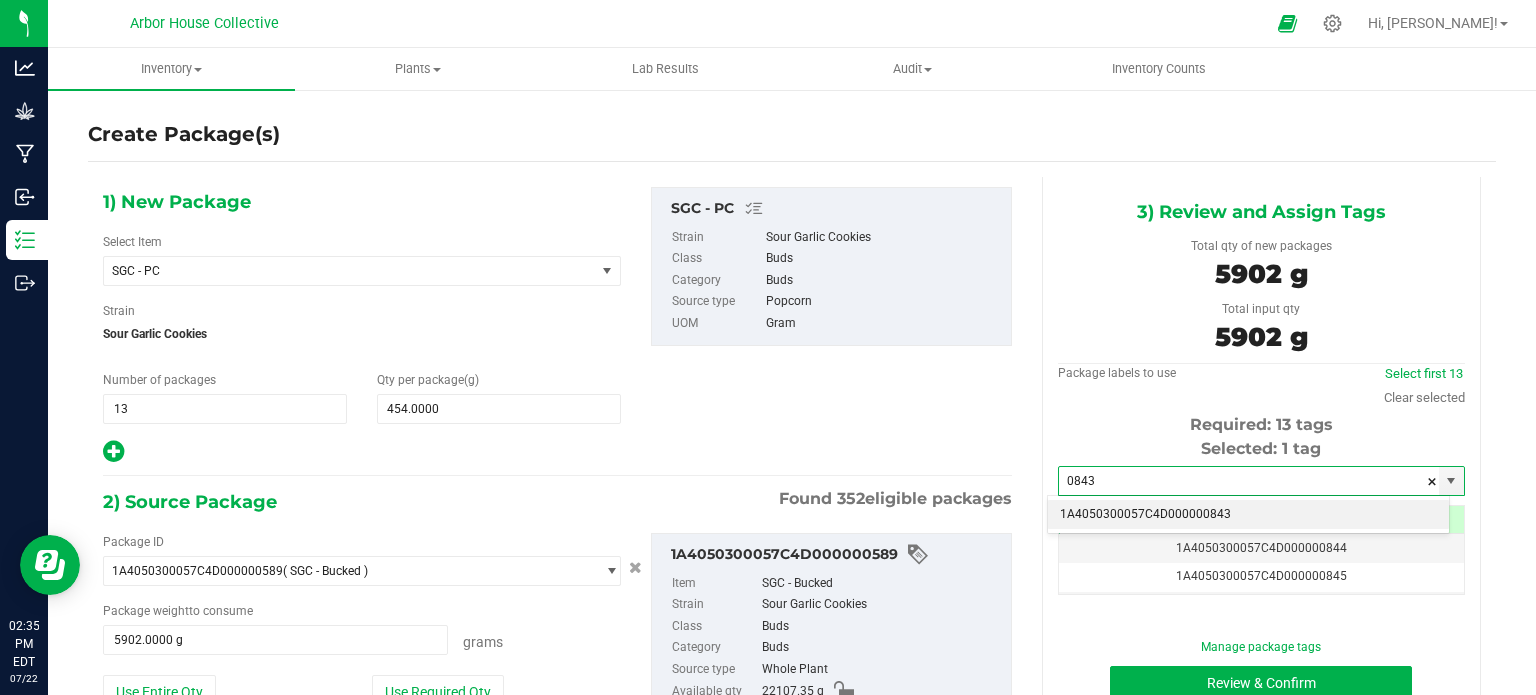 click on "1A4050300057C4D000000843" at bounding box center (1248, 515) 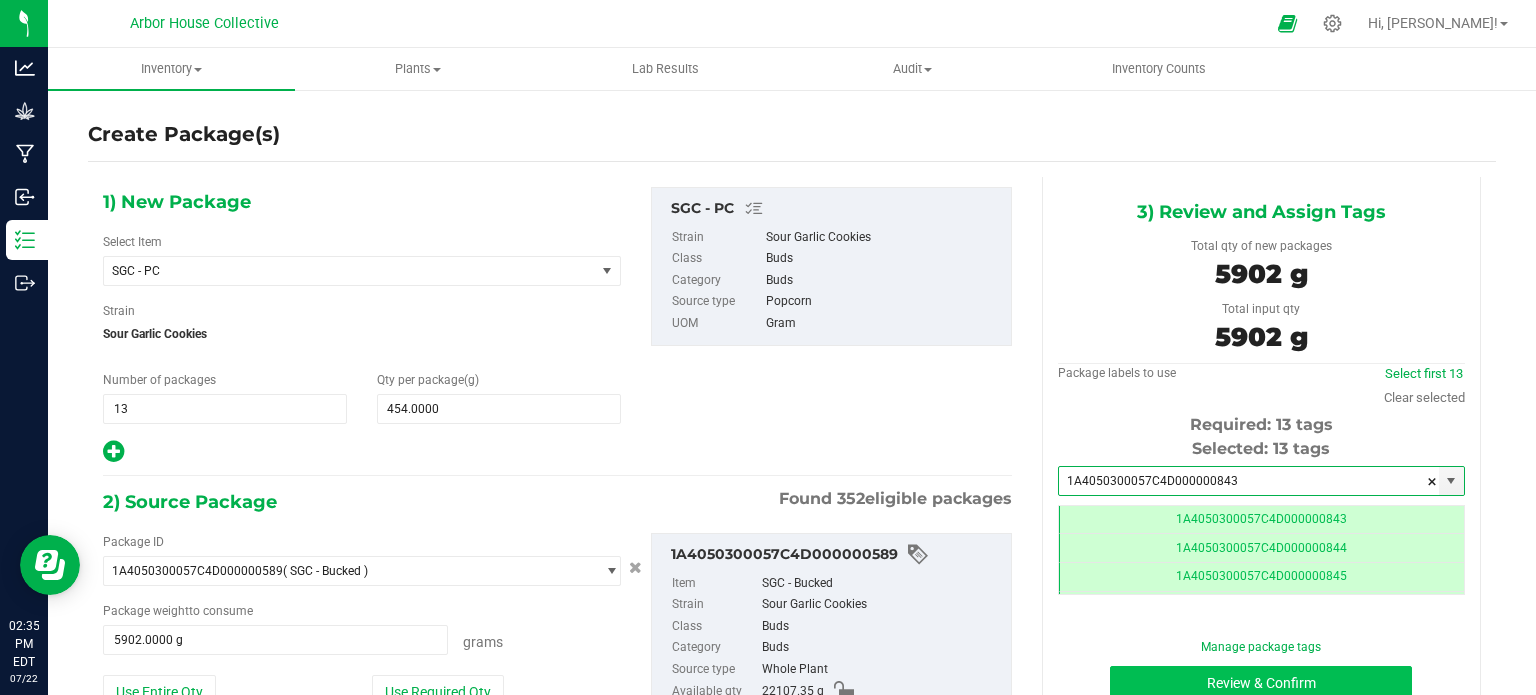 type on "1A4050300057C4D000000843" 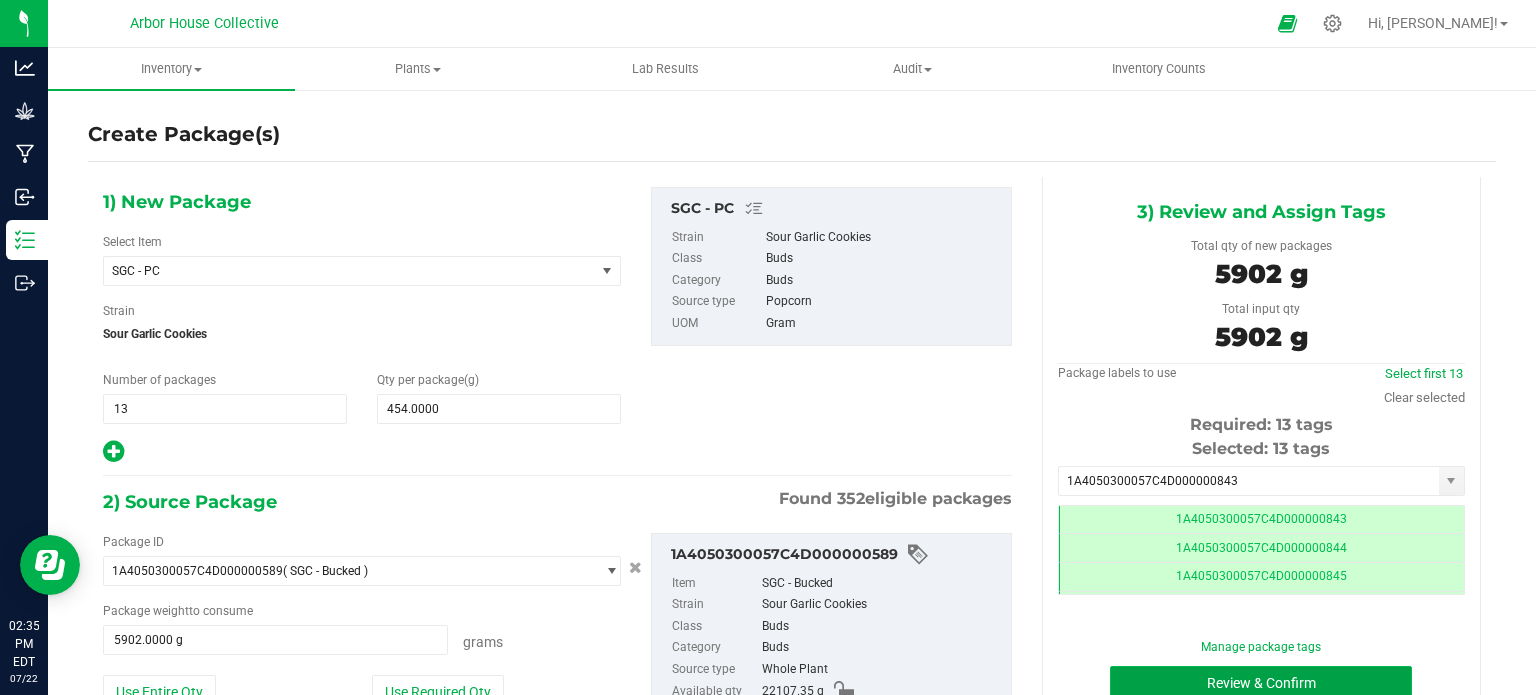 click on "Review & Confirm" at bounding box center (1261, 683) 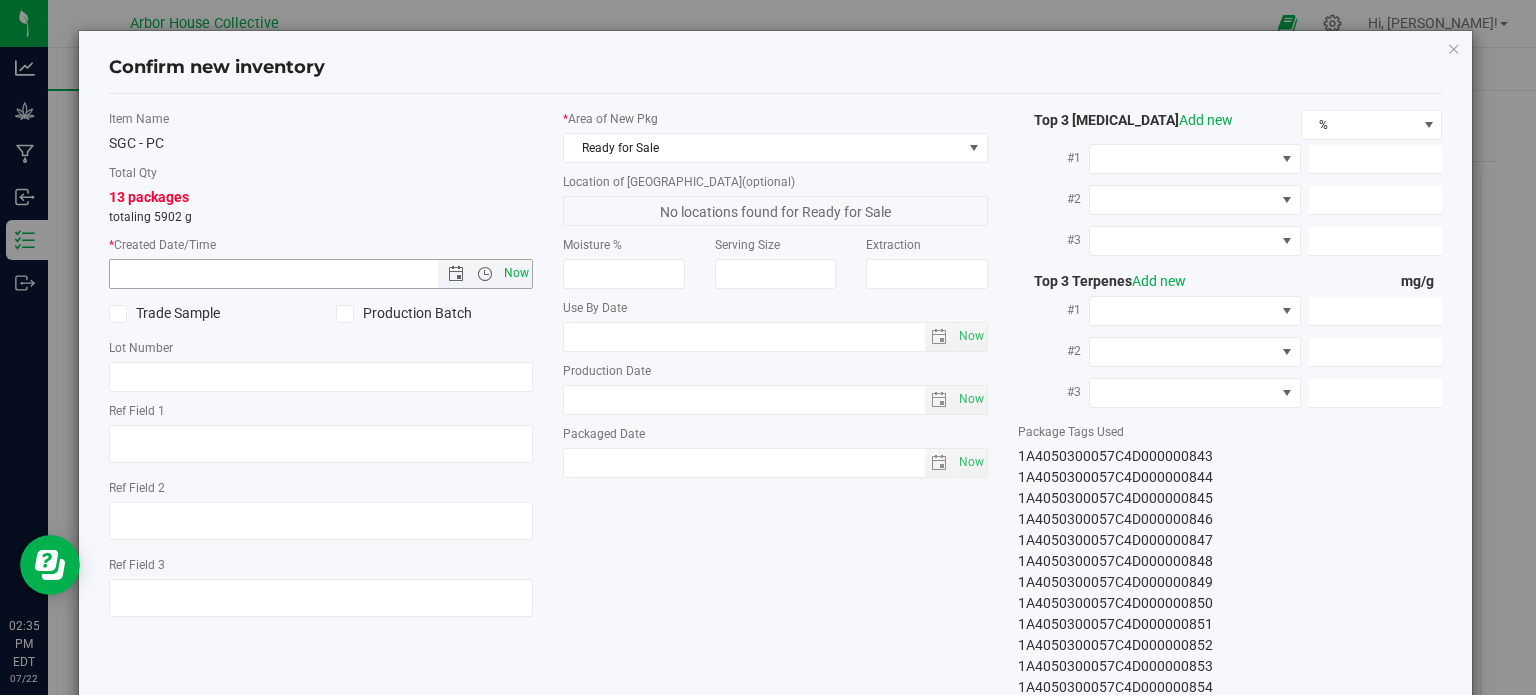 click on "Now" at bounding box center [517, 273] 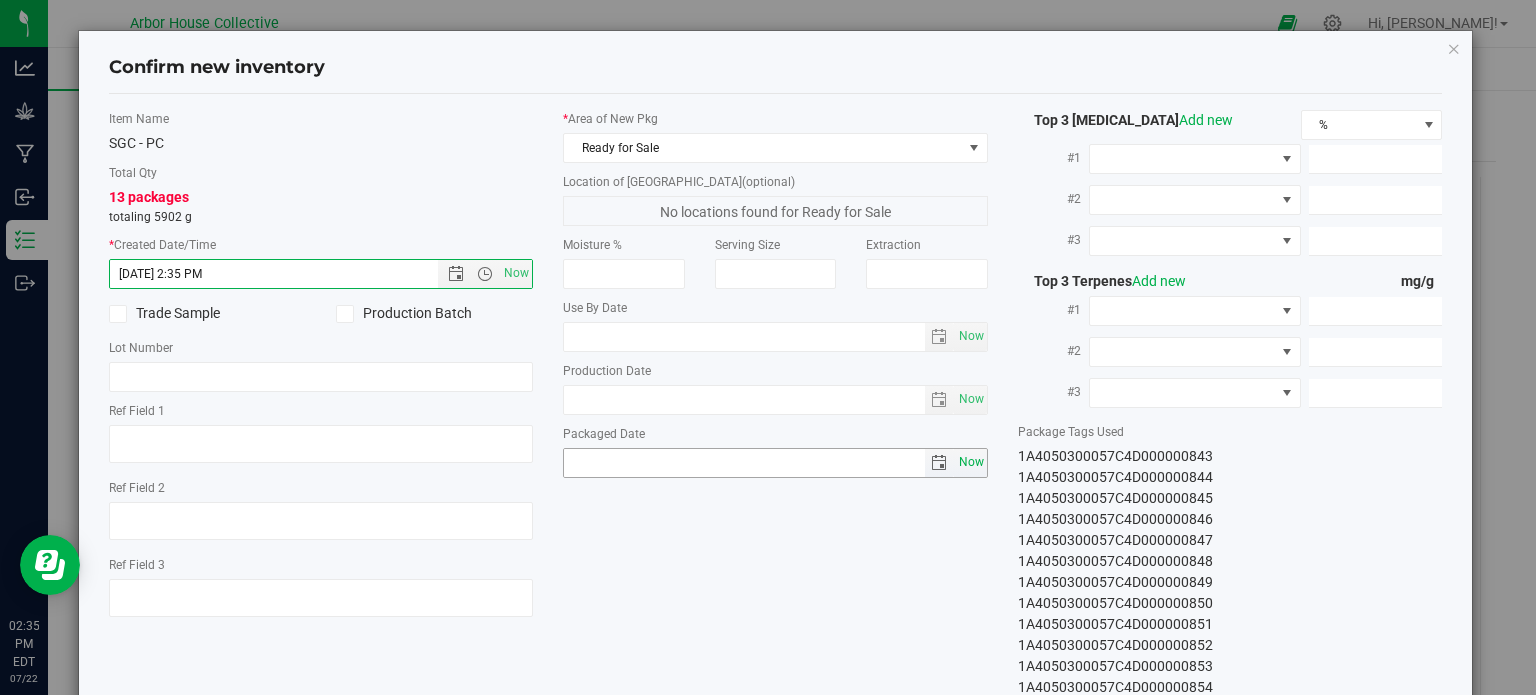 click on "Now" at bounding box center (971, 462) 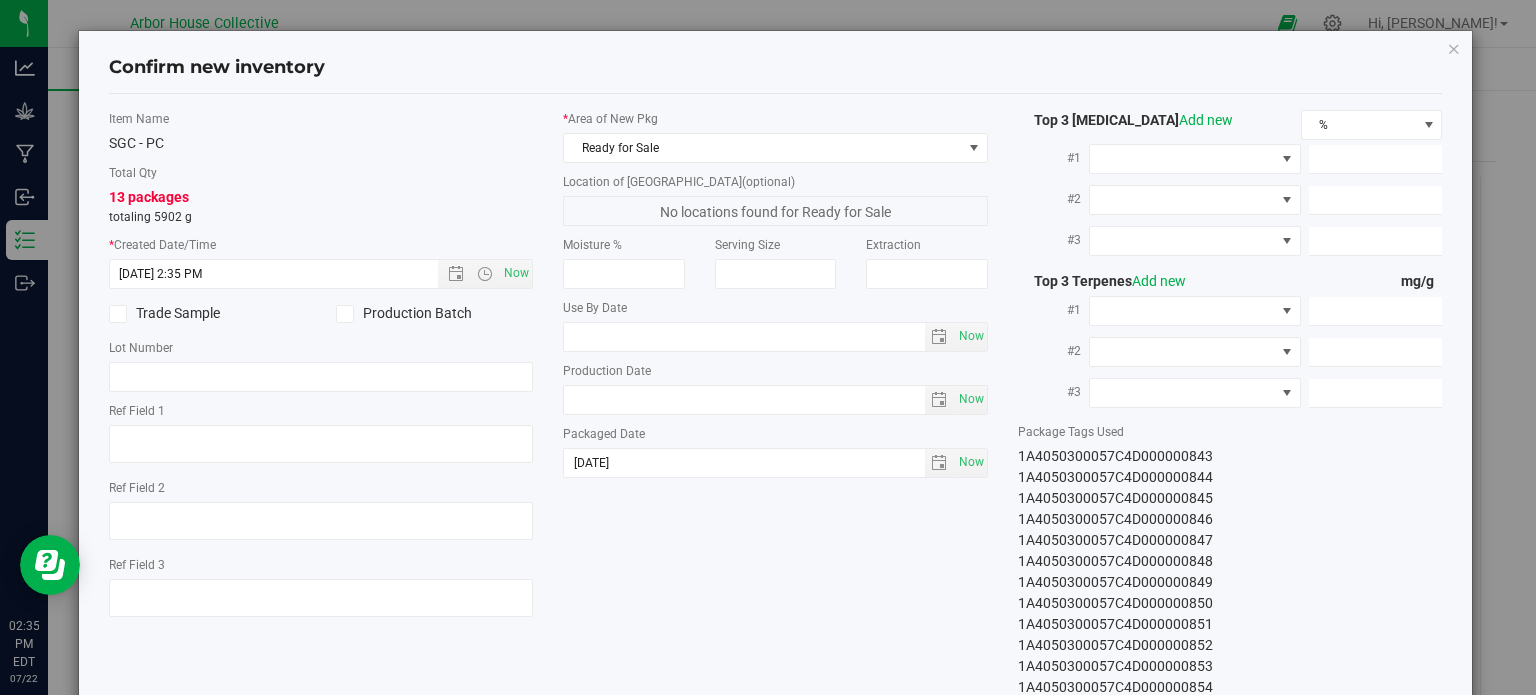 click on "Item Name
SGC - PC
Total Qty
13 packages  totaling 5902 g
*
Created Date/Time
[DATE] 2:35 PM
Now
Trade Sample
Production Batch
Lot Number" at bounding box center [776, 414] 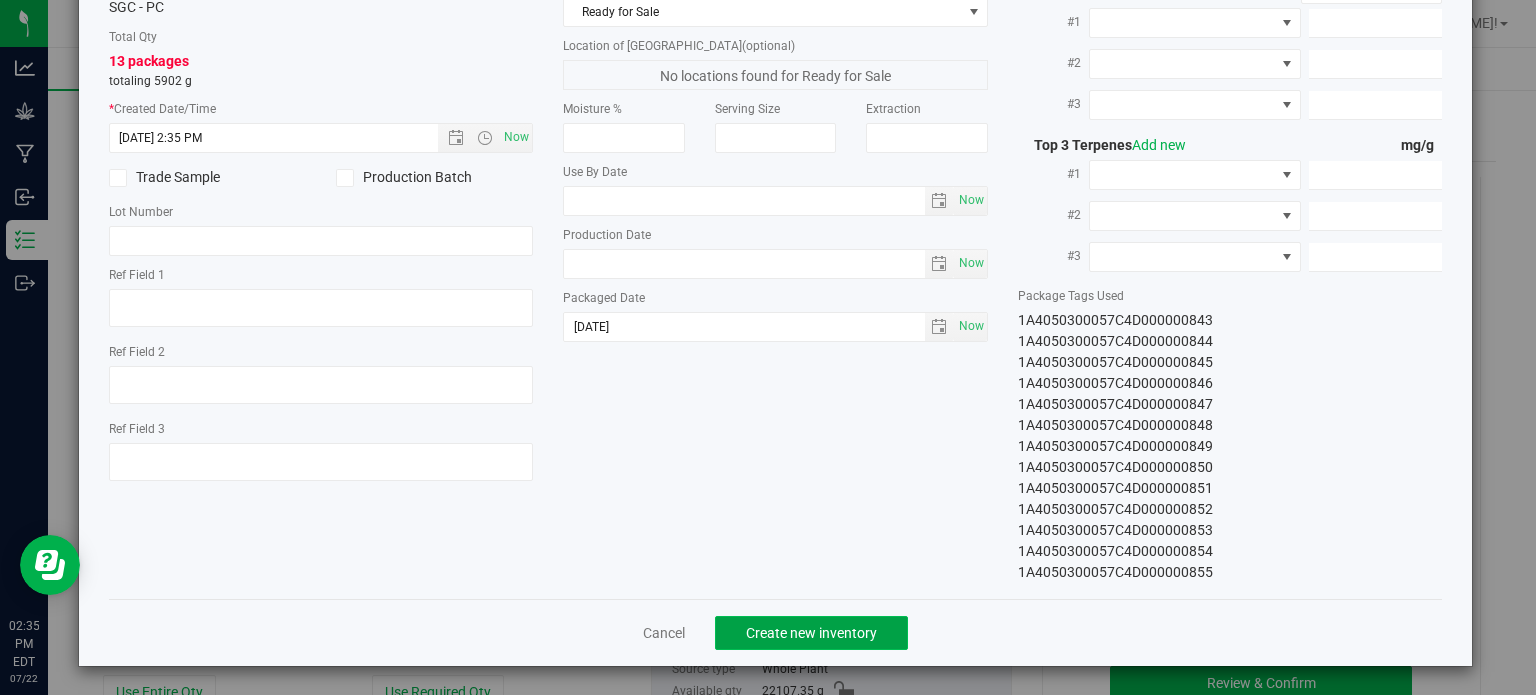 click on "Create new inventory" 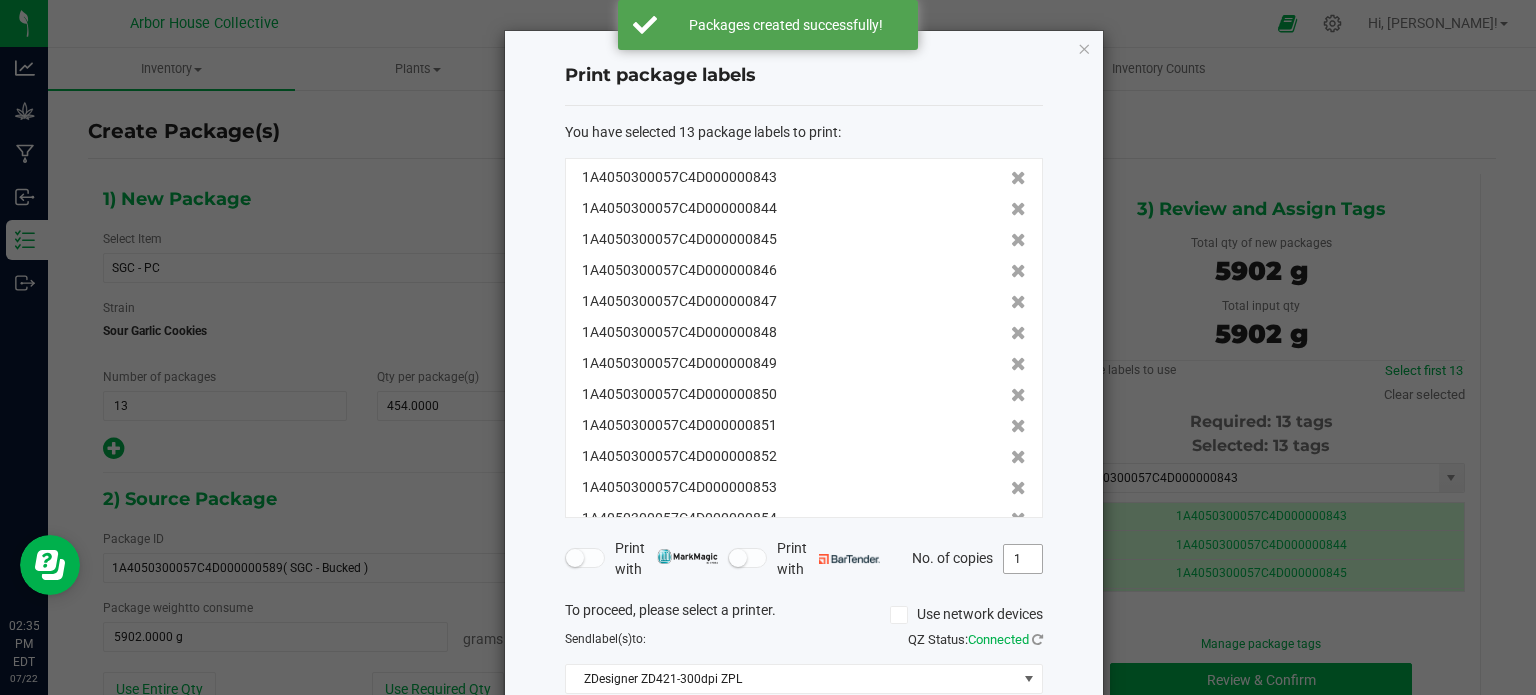 click on "1" at bounding box center [1023, 559] 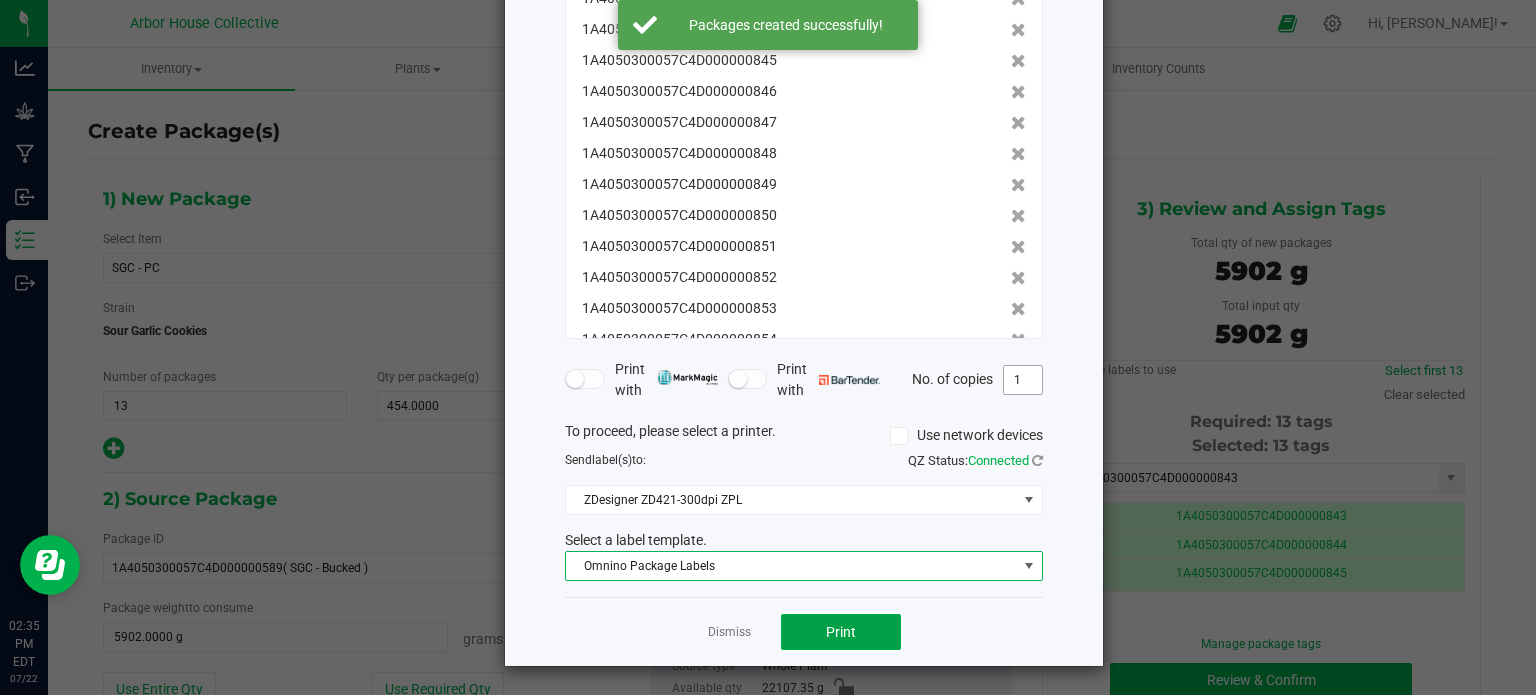 type 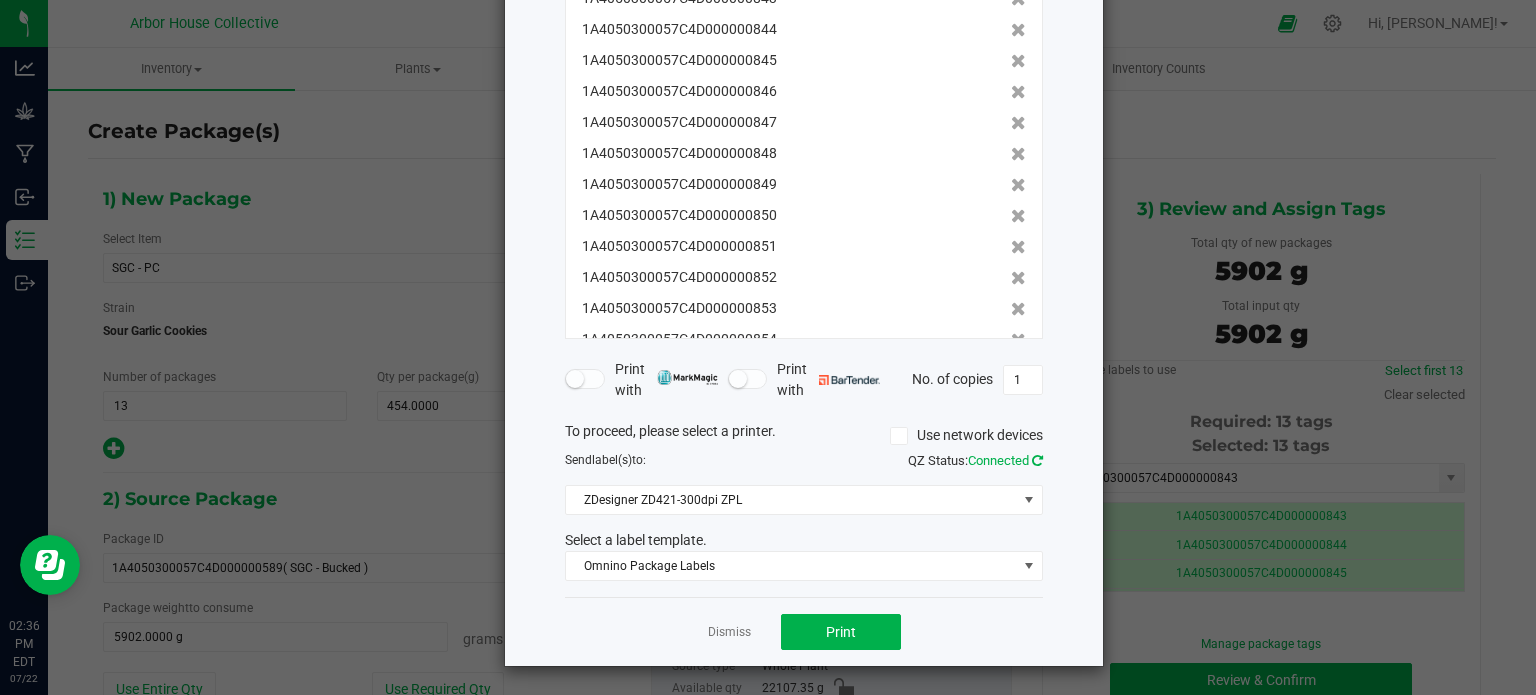click 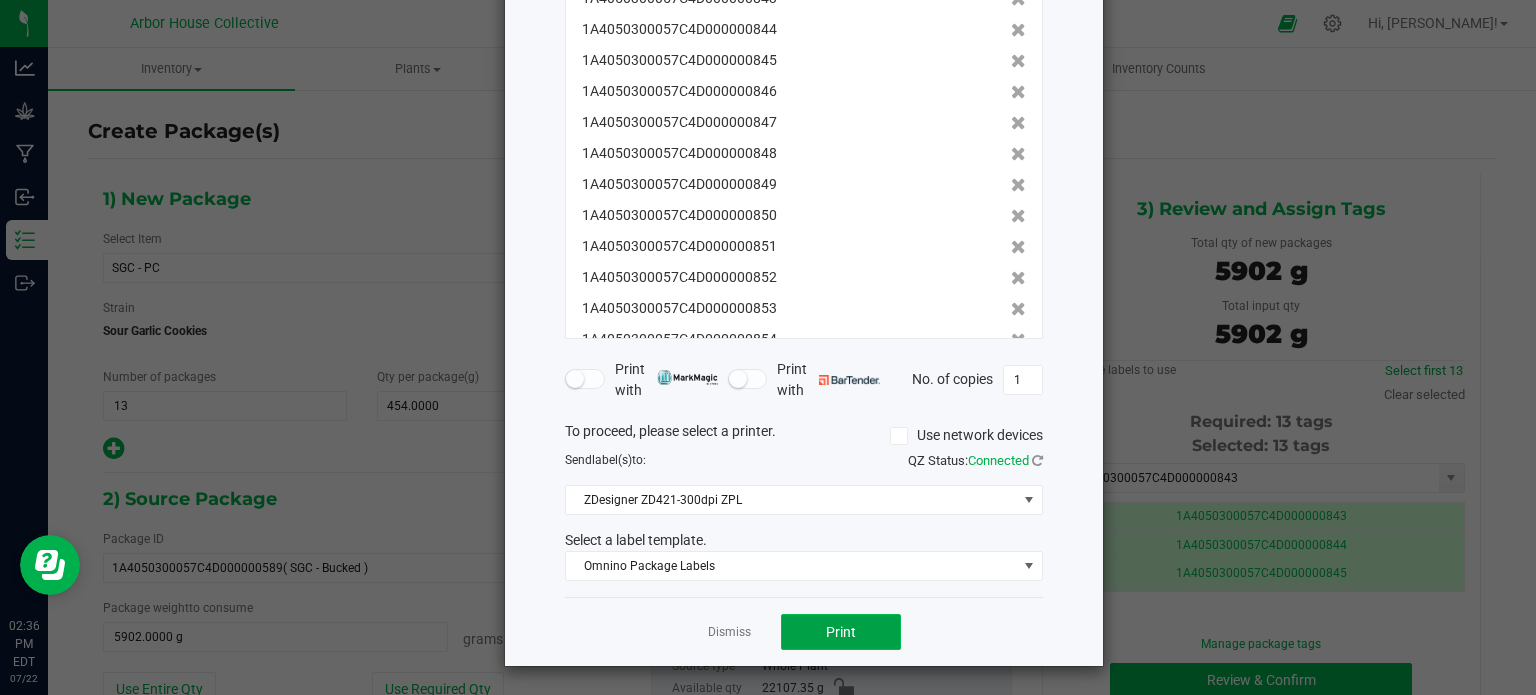 click on "Print" 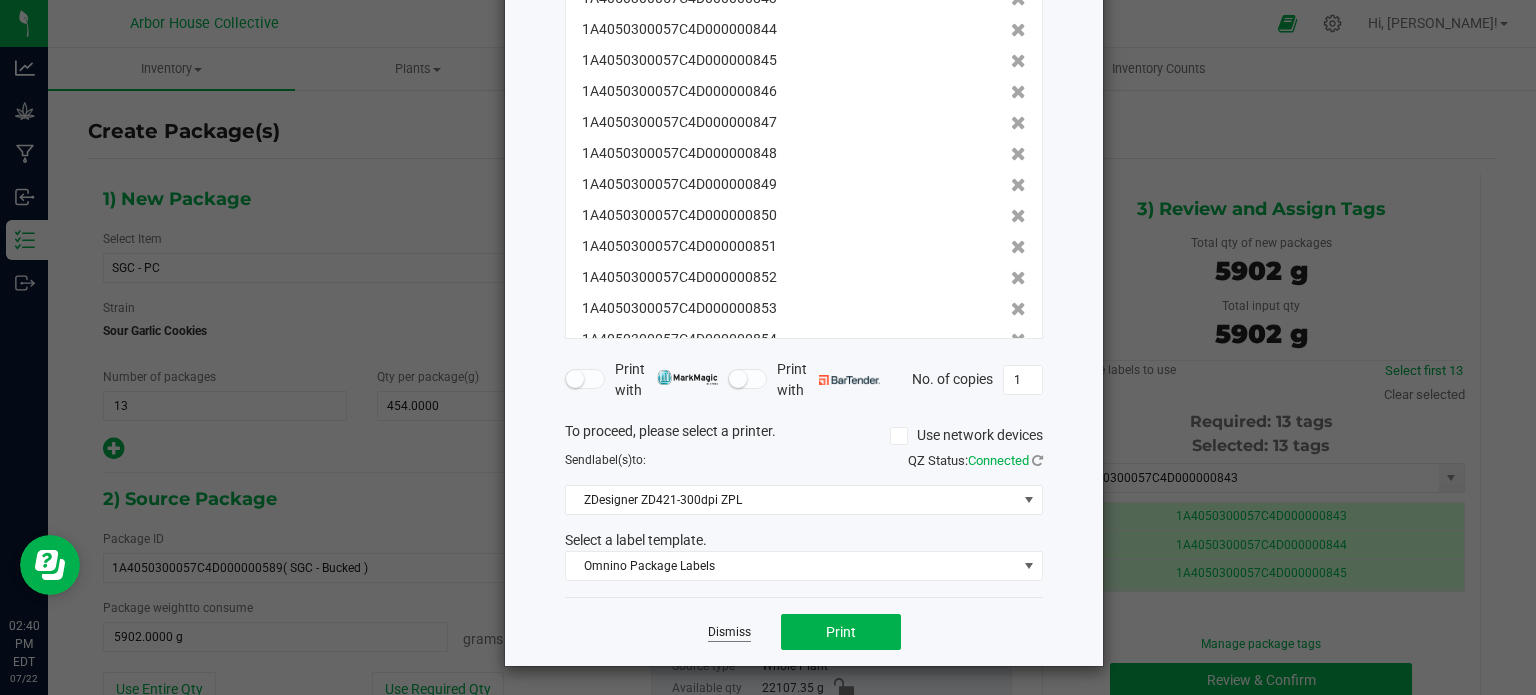click on "Dismiss" 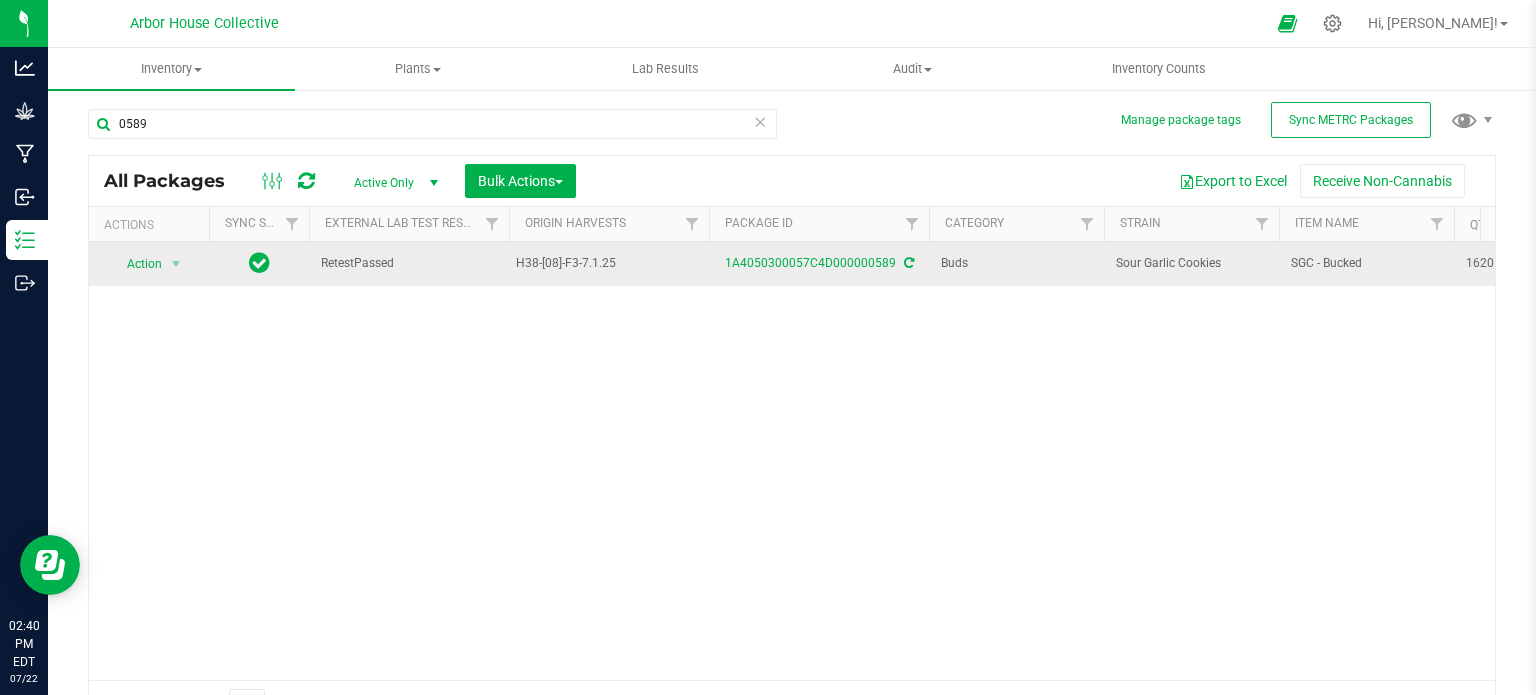 click on "RetestPassed" at bounding box center [409, 264] 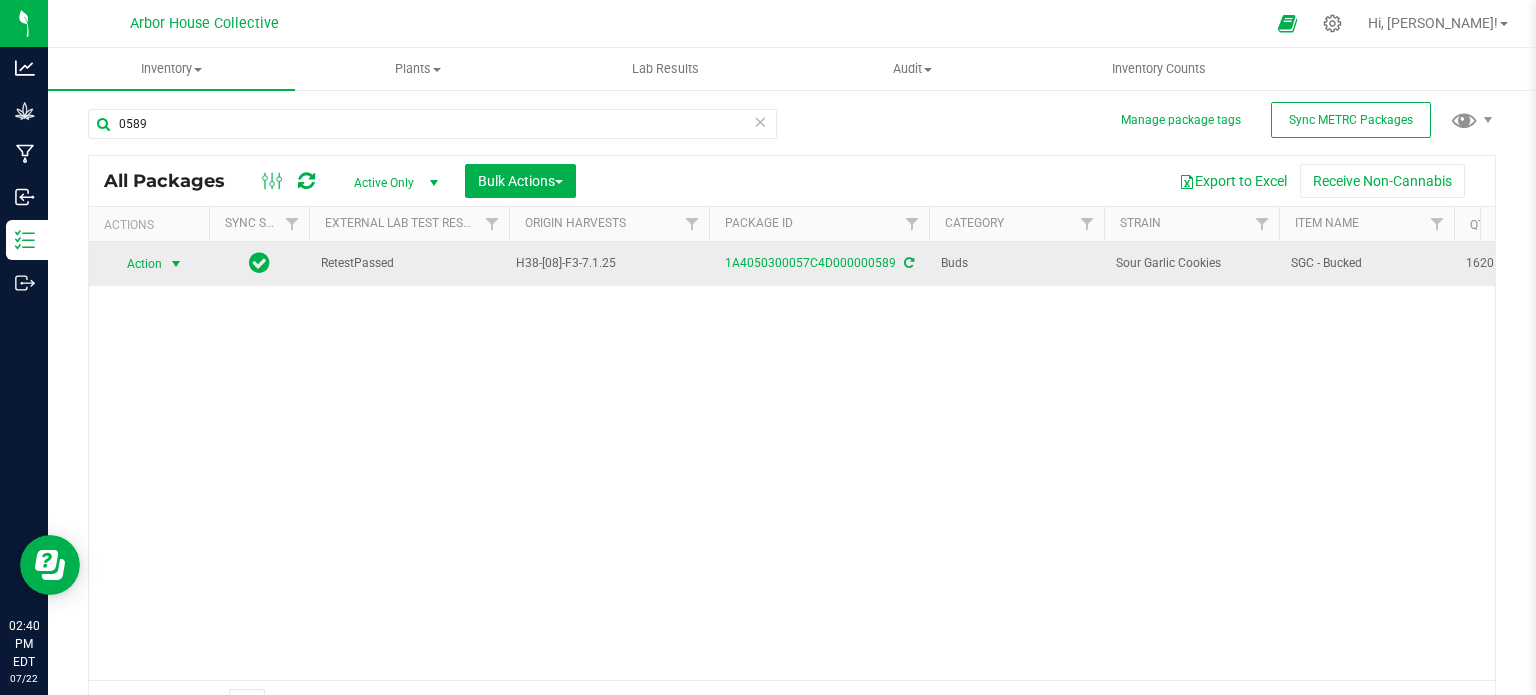 click at bounding box center [176, 264] 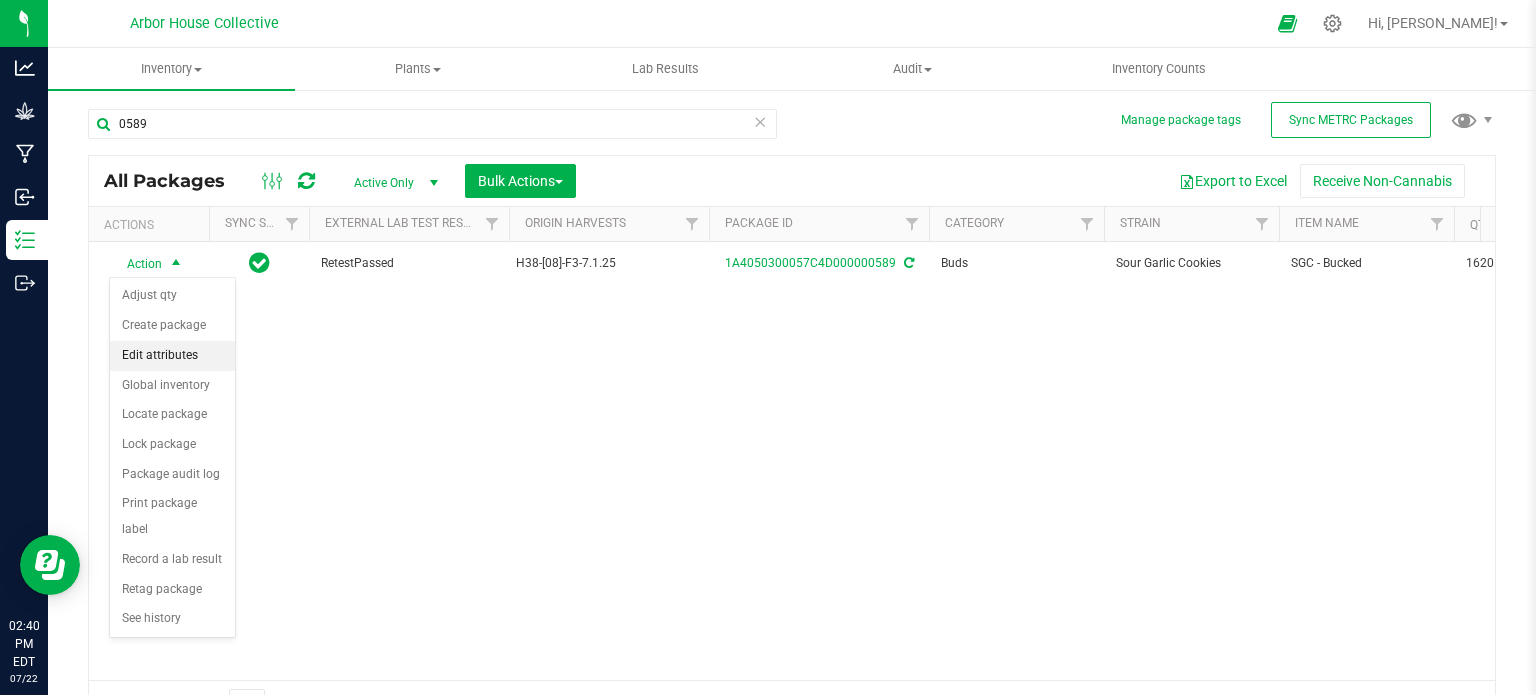 click on "Edit attributes" at bounding box center (172, 356) 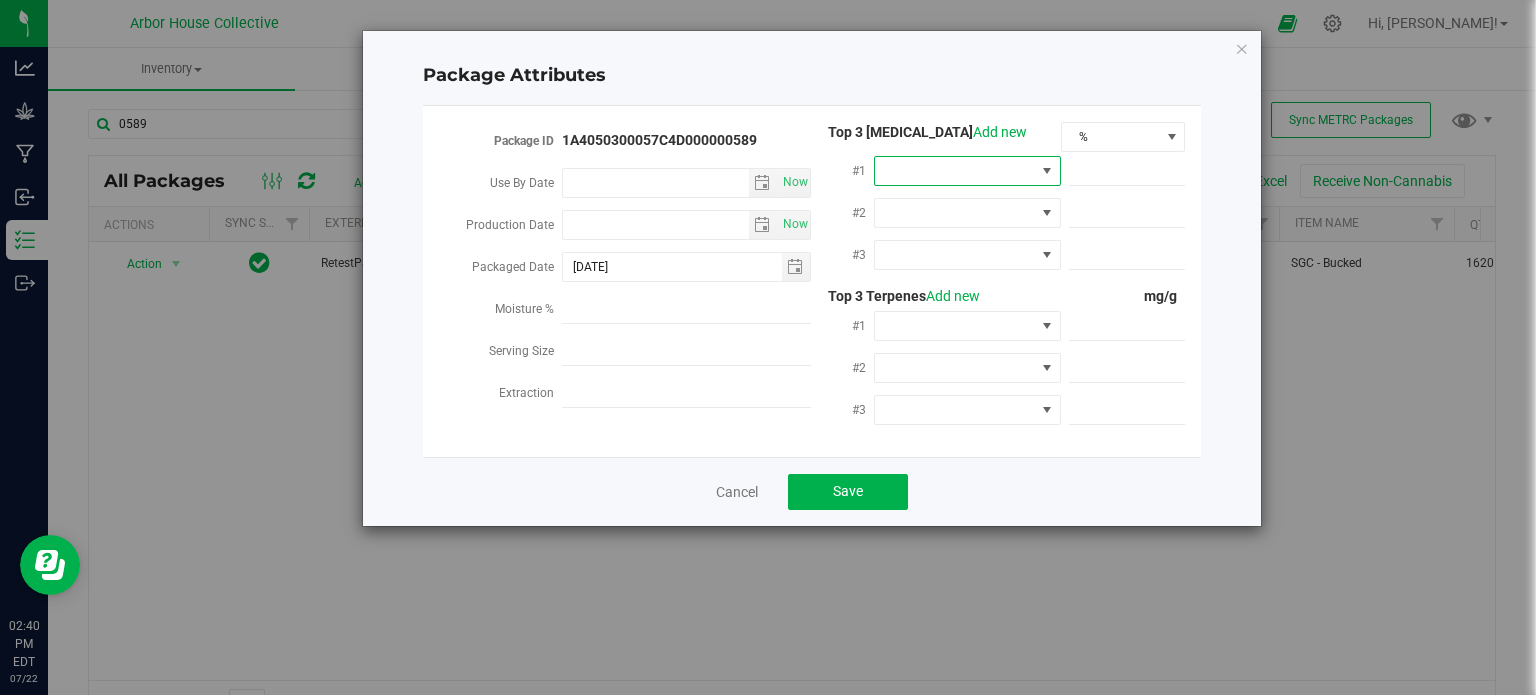 click at bounding box center (1047, 171) 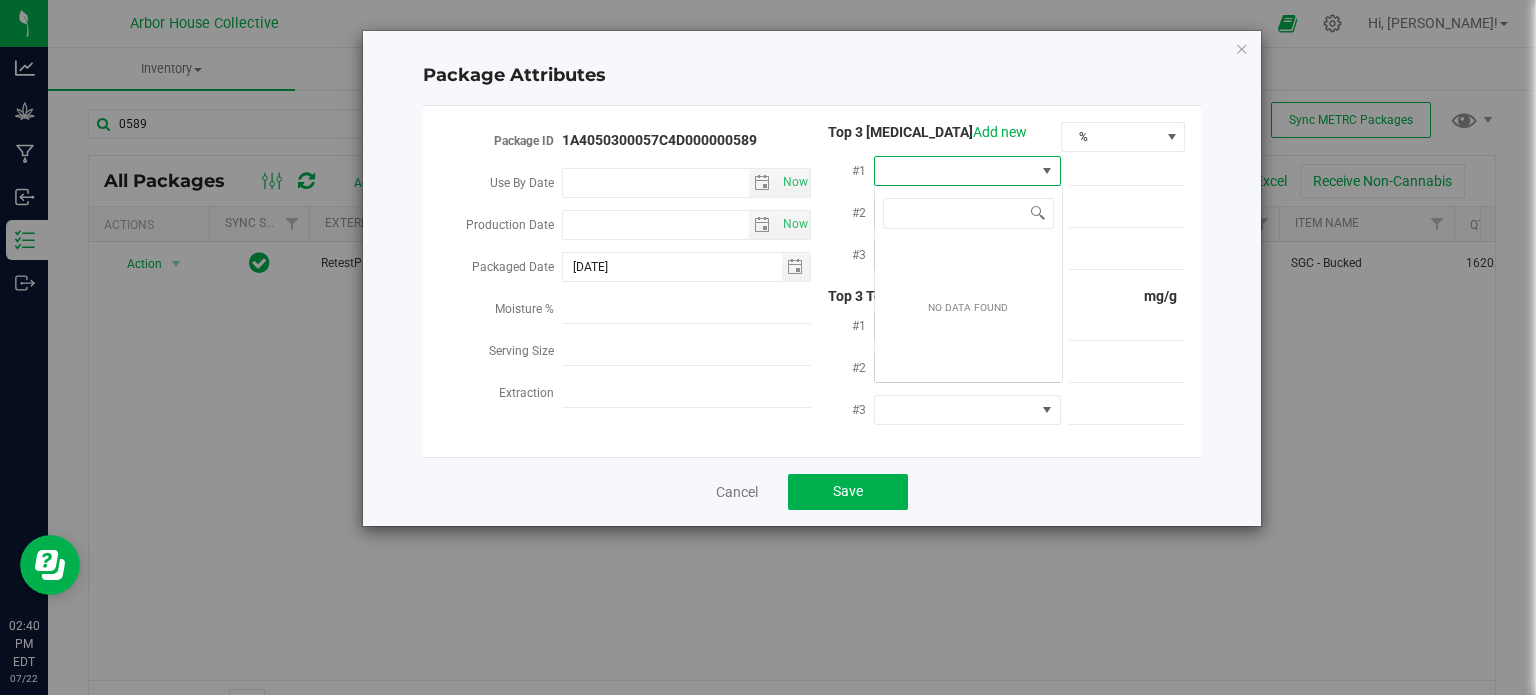 scroll, scrollTop: 99970, scrollLeft: 99812, axis: both 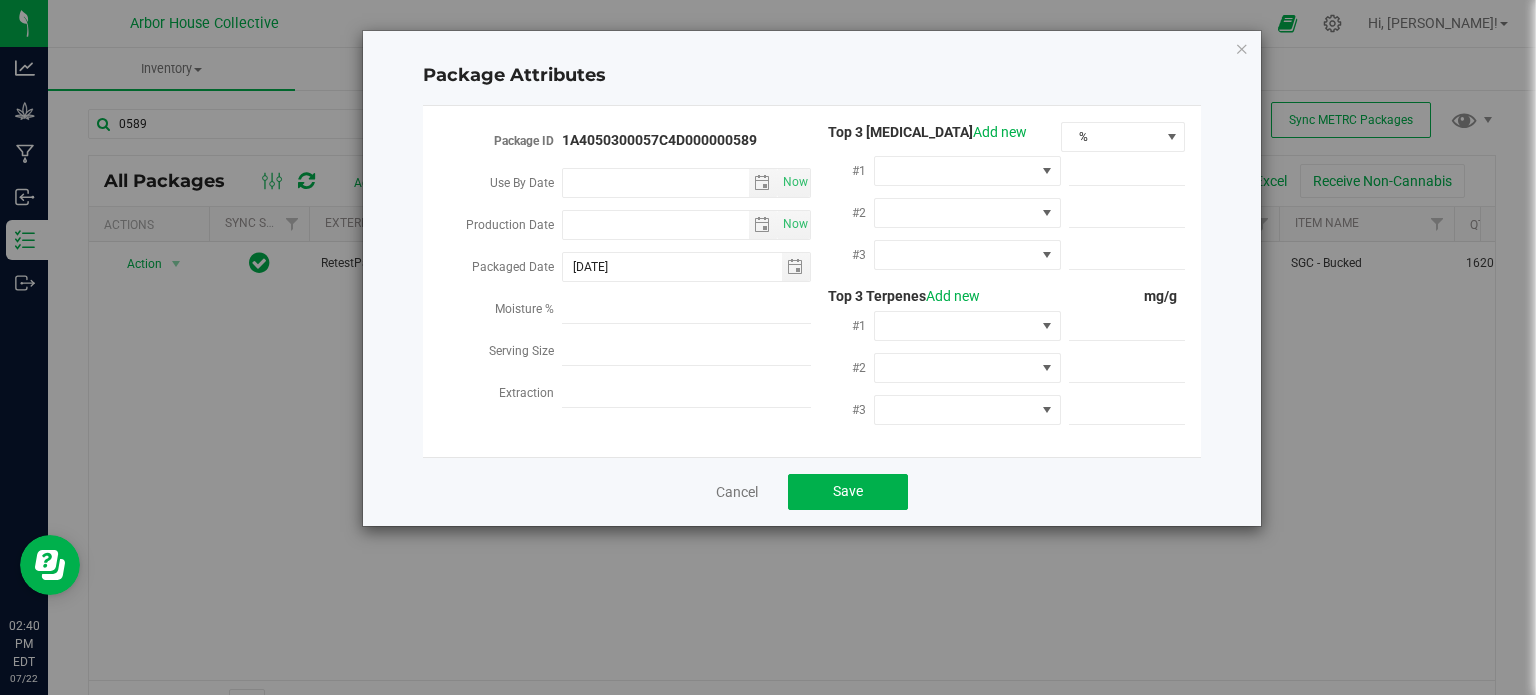 click on "Cancel
Save" at bounding box center (812, 491) 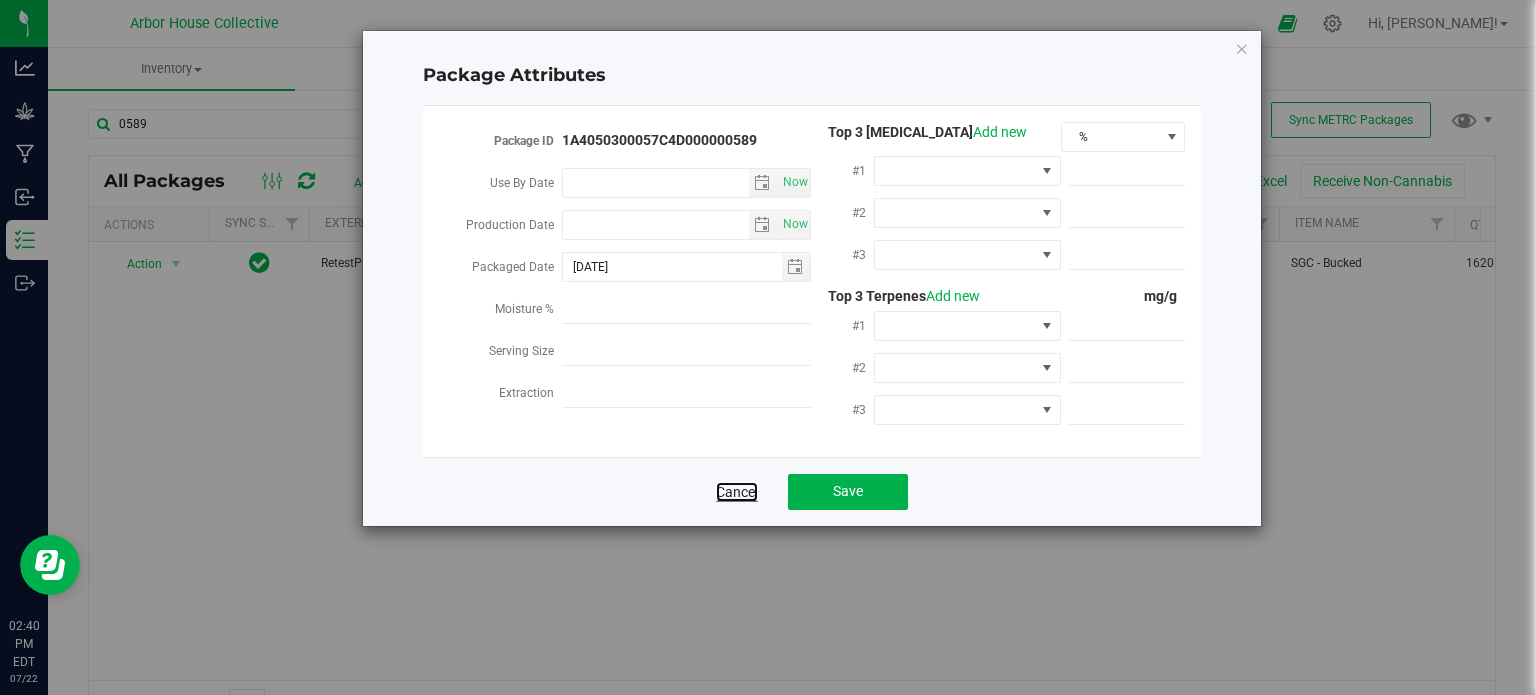 click on "Cancel" at bounding box center [737, 492] 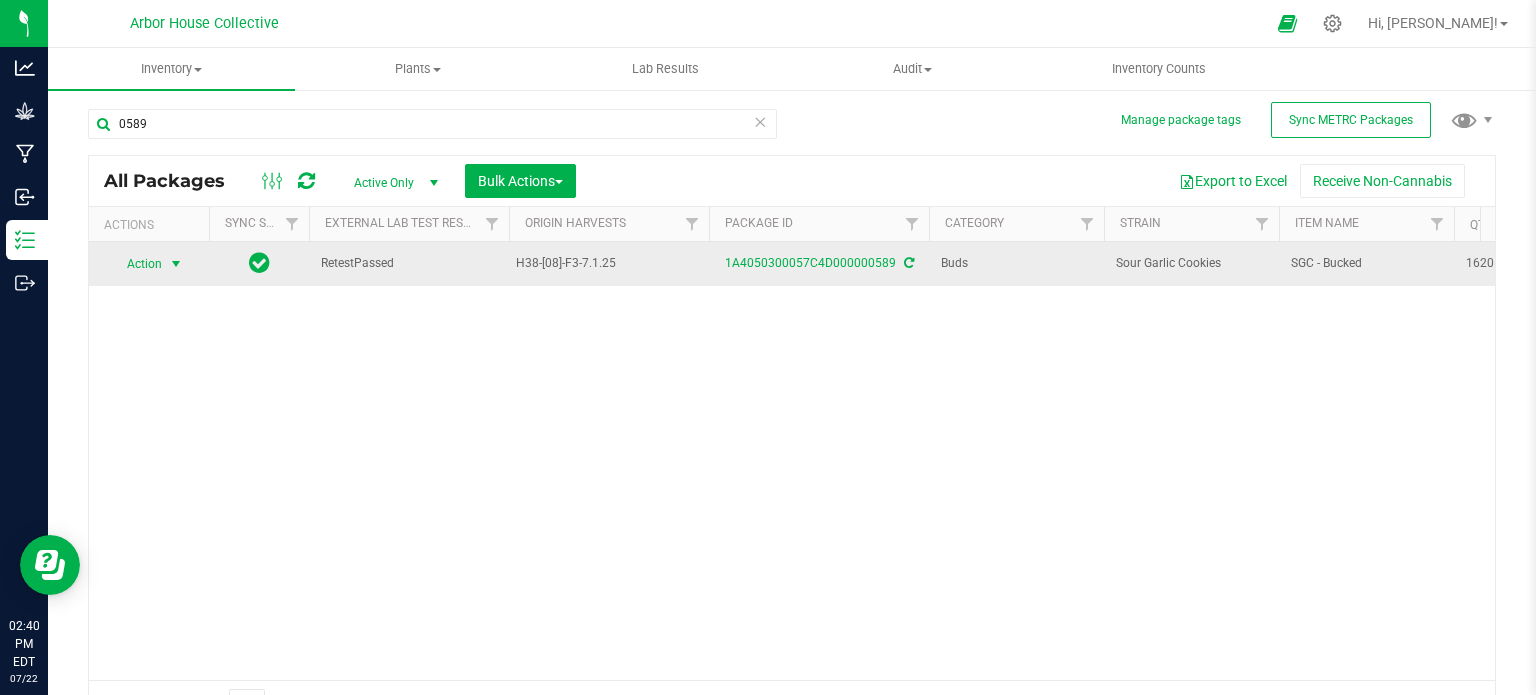 click at bounding box center (176, 264) 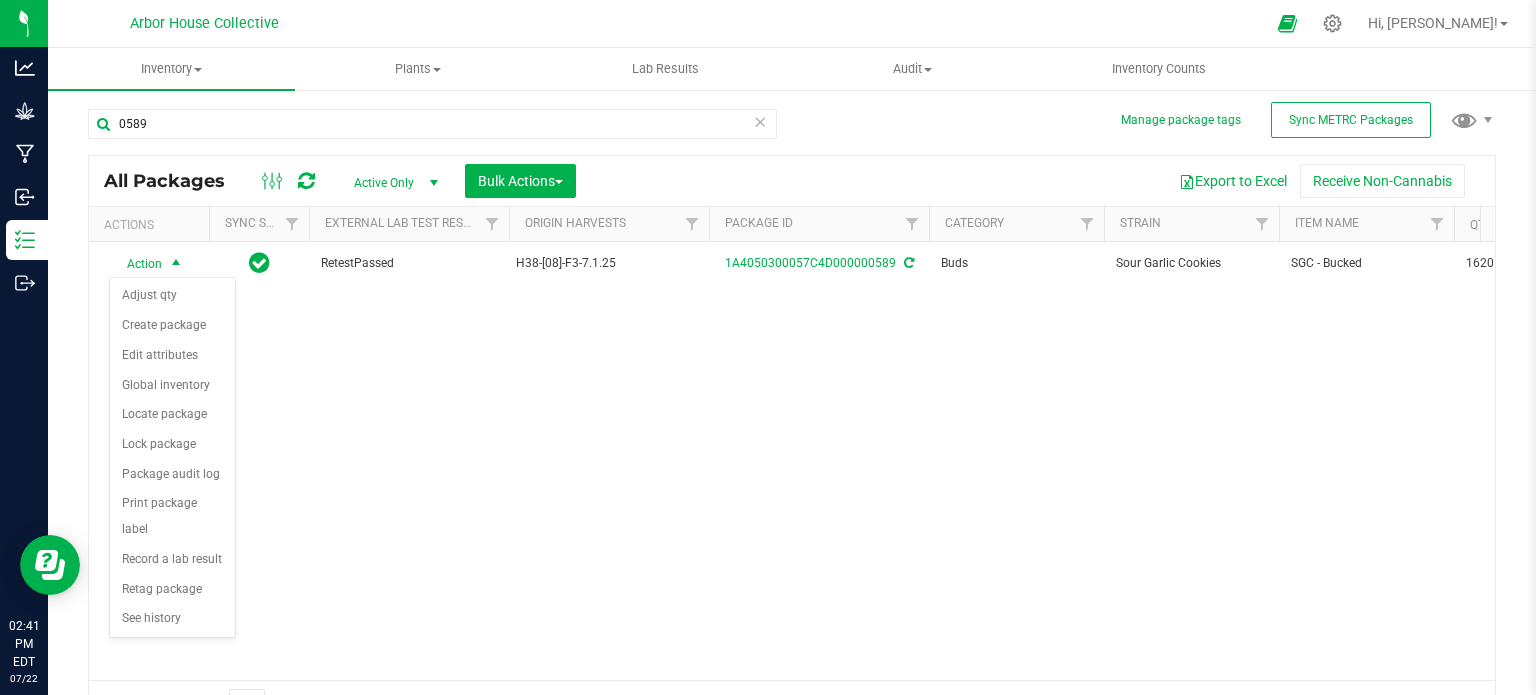 click on "Action Action Adjust qty Create package Edit attributes Global inventory Locate package Lock package Package audit log Print package label Record a lab result Retag package See history
RetestPassed
H38-[08]-F3-7.1.25
1A4050300057C4D000000589
Buds
Sour Garlic Cookies
SGC - Bucked
16205.35
16205.35
Created
Buds
Whole Plant
[DATE]
Pass" at bounding box center (792, 461) 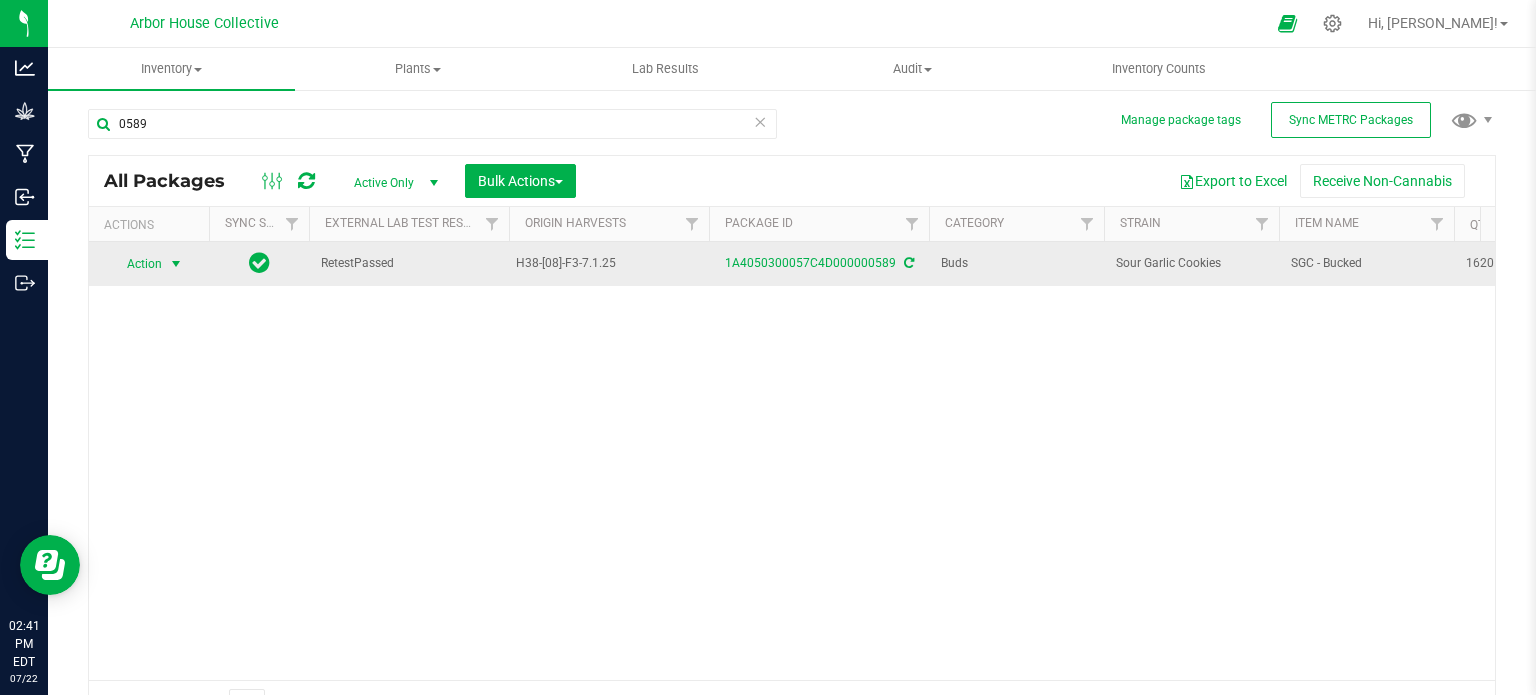 click at bounding box center (176, 264) 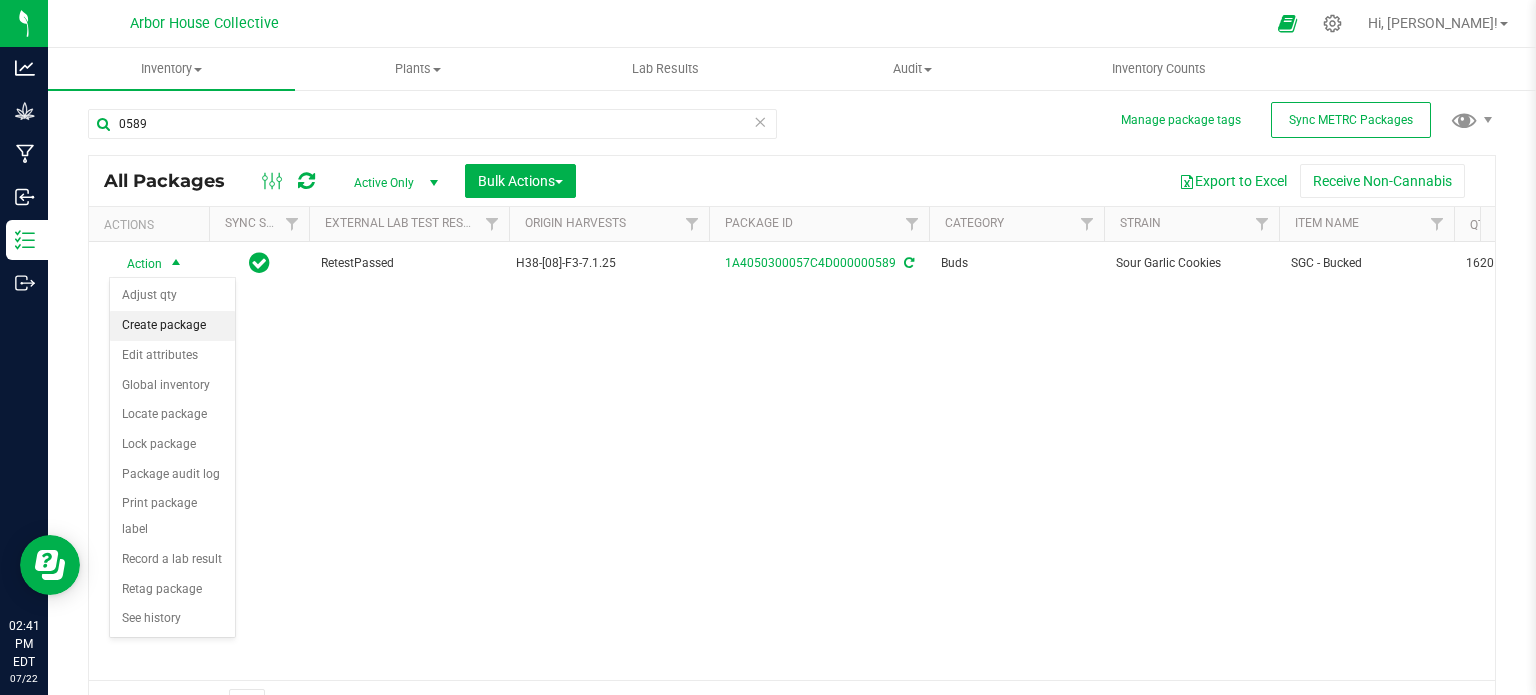 click on "Create package" at bounding box center (172, 326) 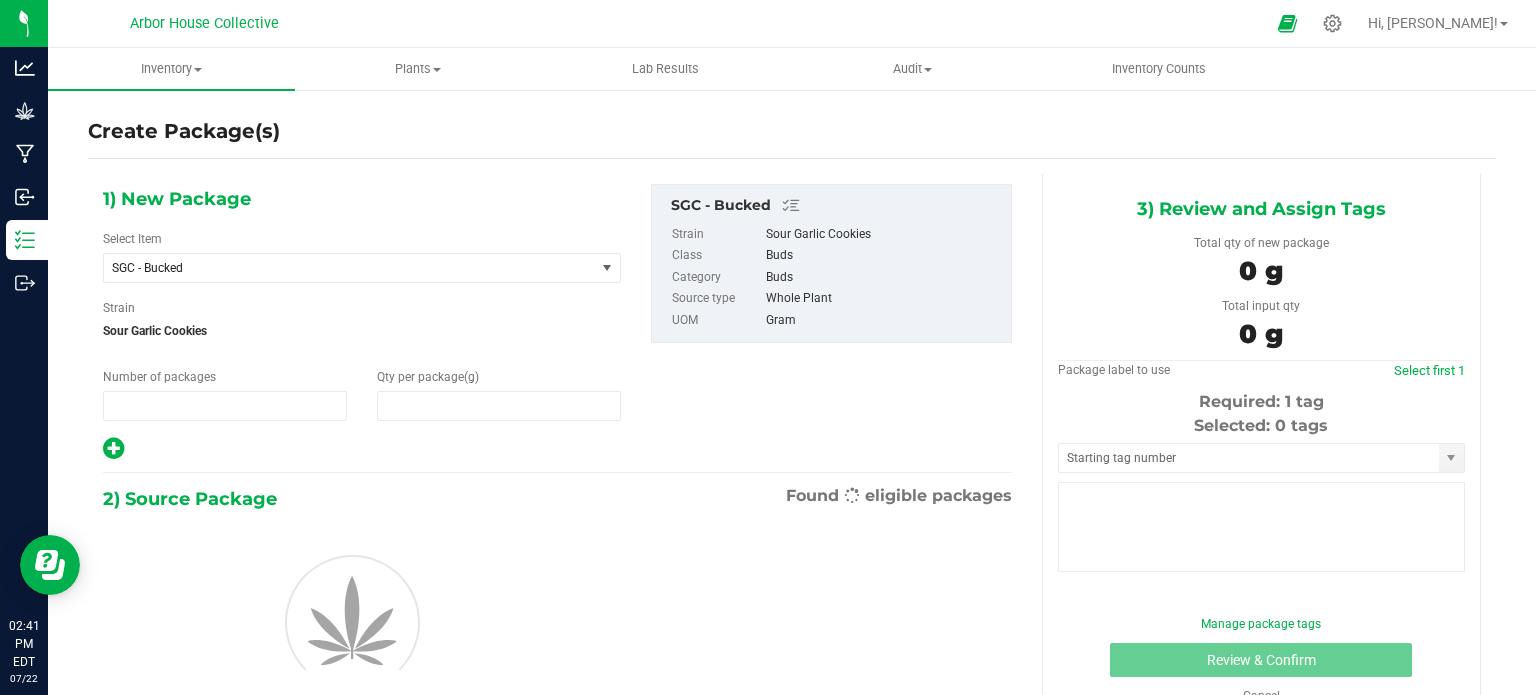 type on "1" 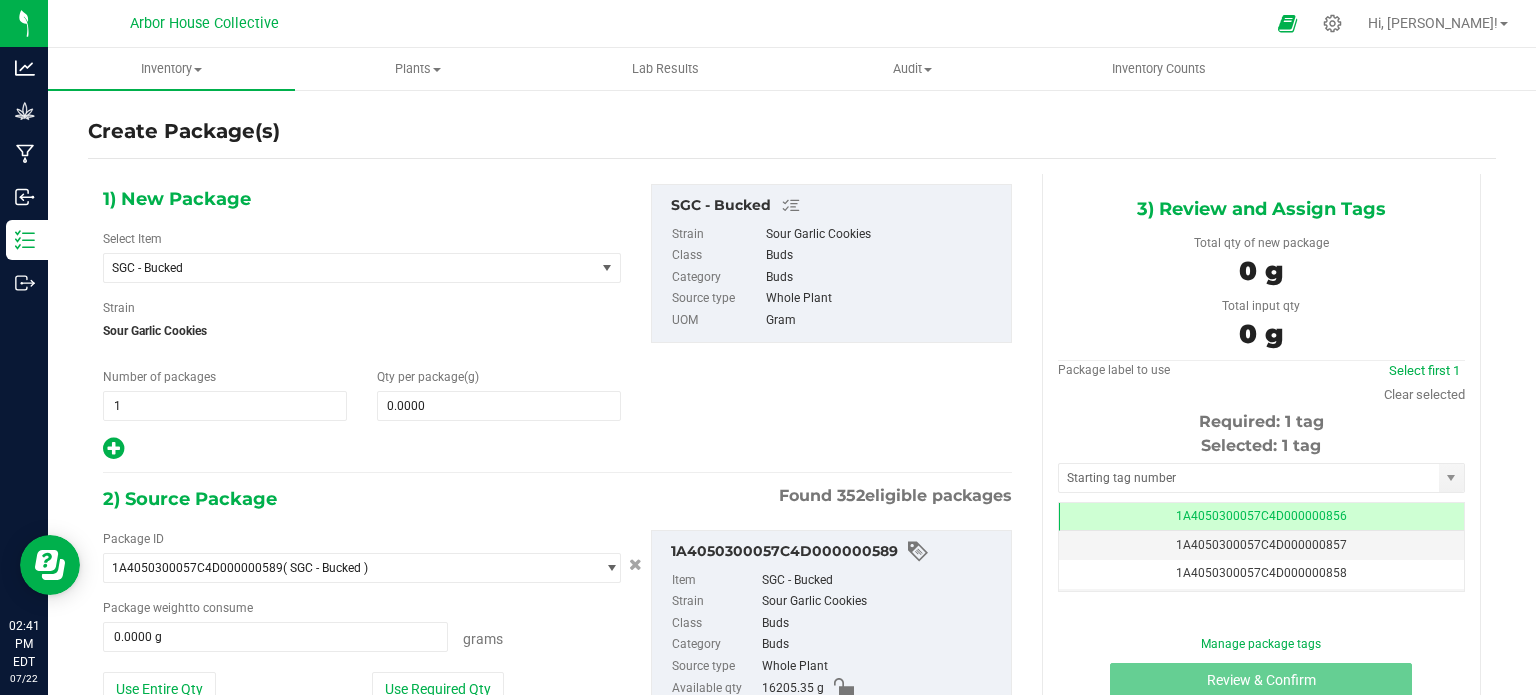 scroll, scrollTop: 0, scrollLeft: 0, axis: both 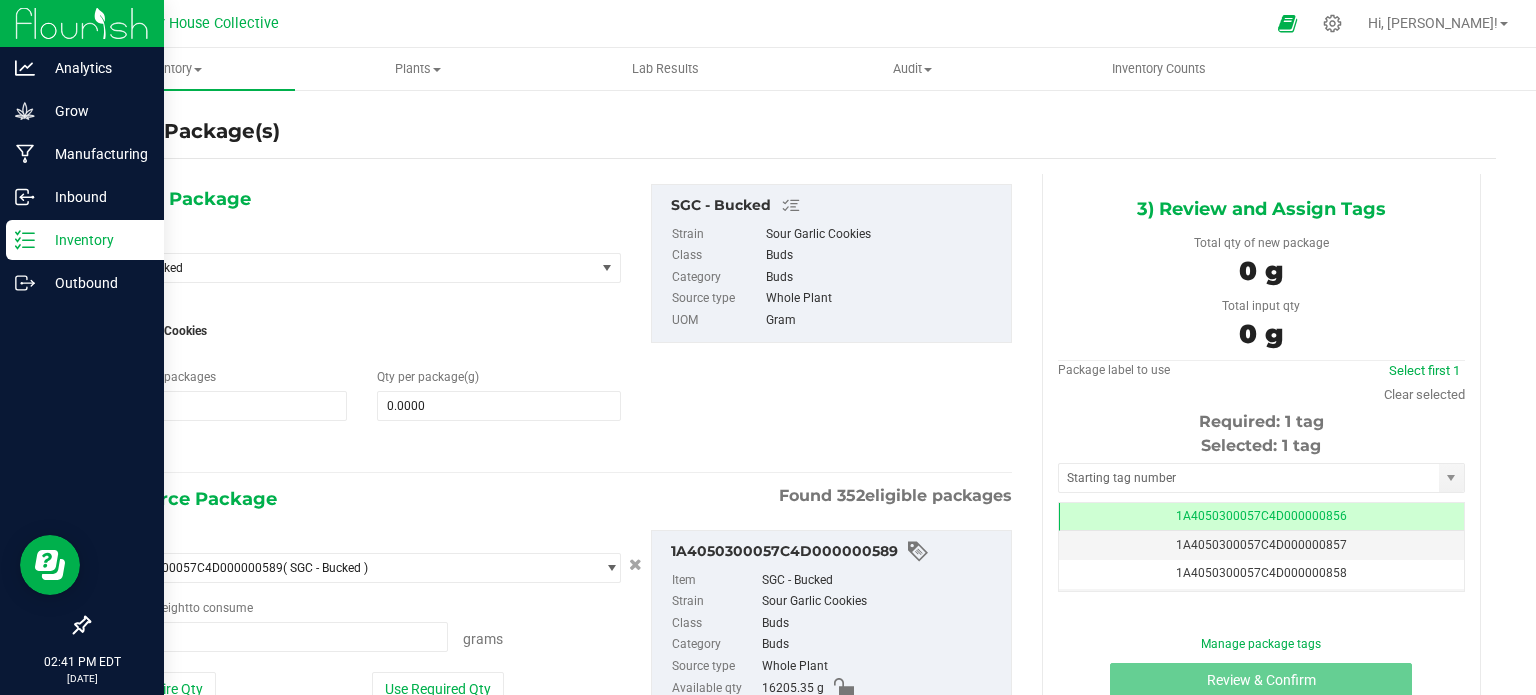 click on "Inventory" at bounding box center [95, 240] 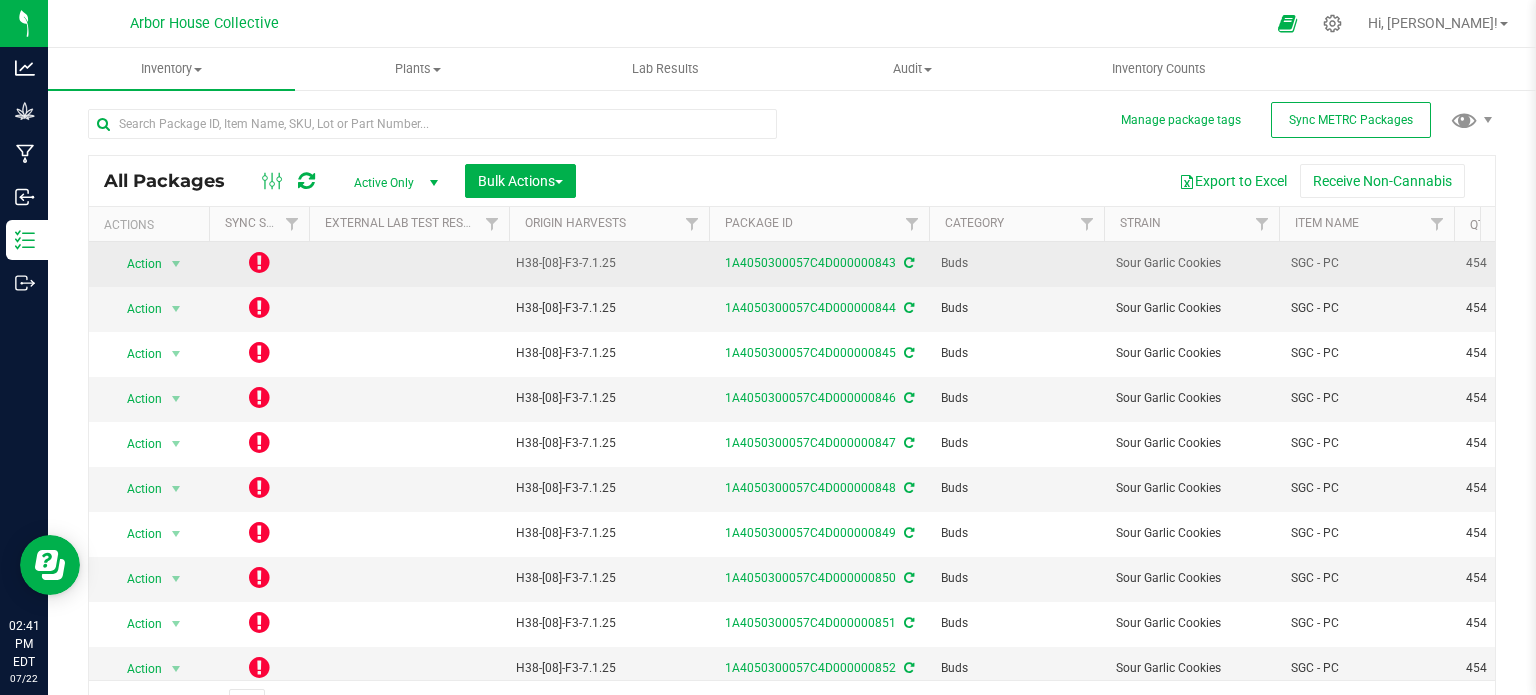 click at bounding box center [259, 262] 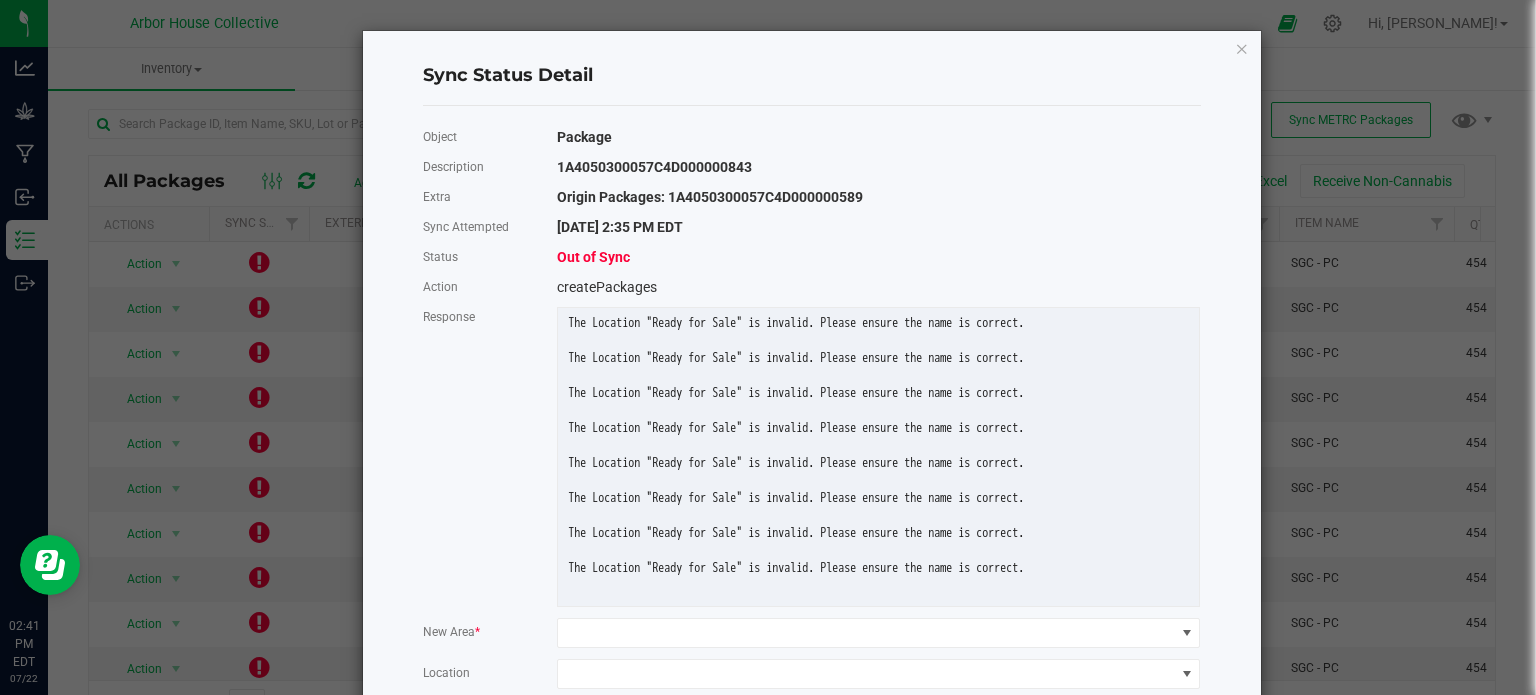 scroll, scrollTop: 0, scrollLeft: 0, axis: both 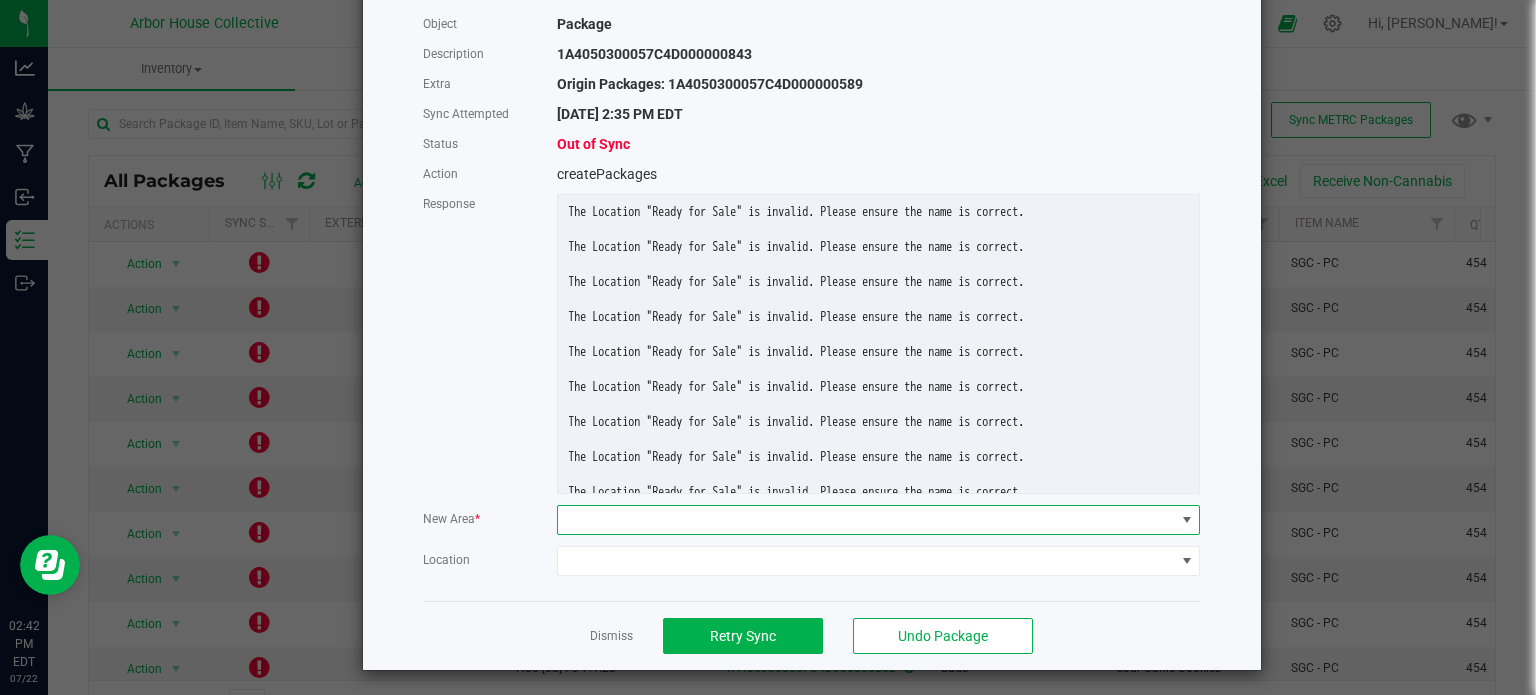 click at bounding box center [866, 520] 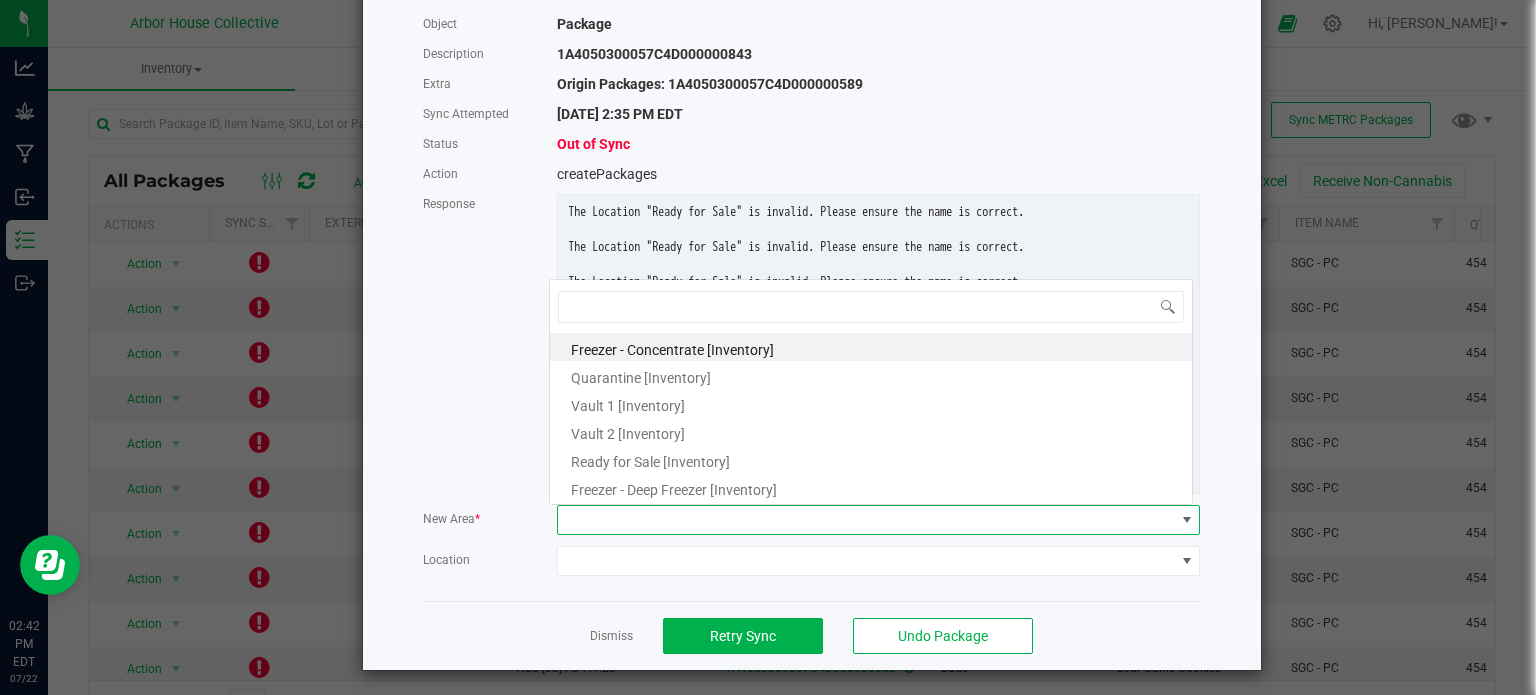 scroll, scrollTop: 0, scrollLeft: 0, axis: both 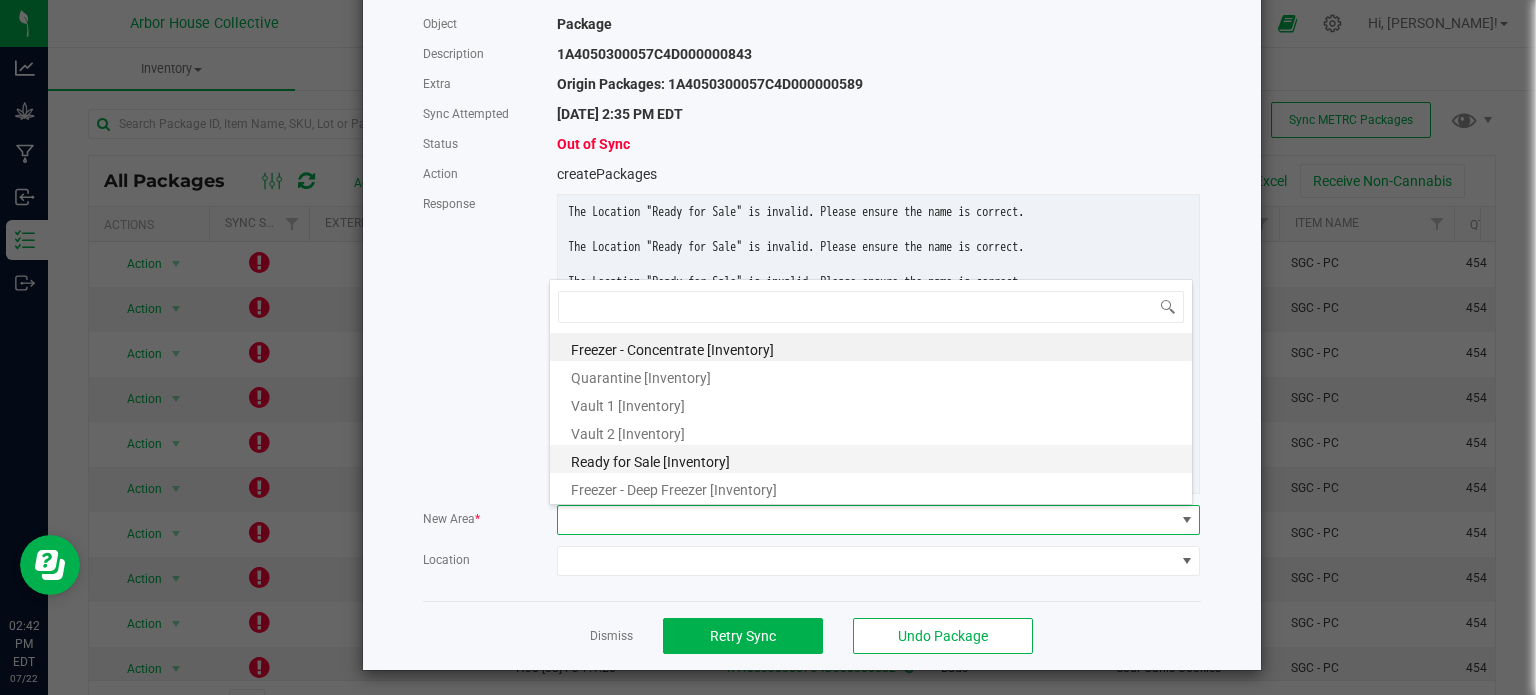 click on "Ready for Sale [Inventory]" at bounding box center [650, 462] 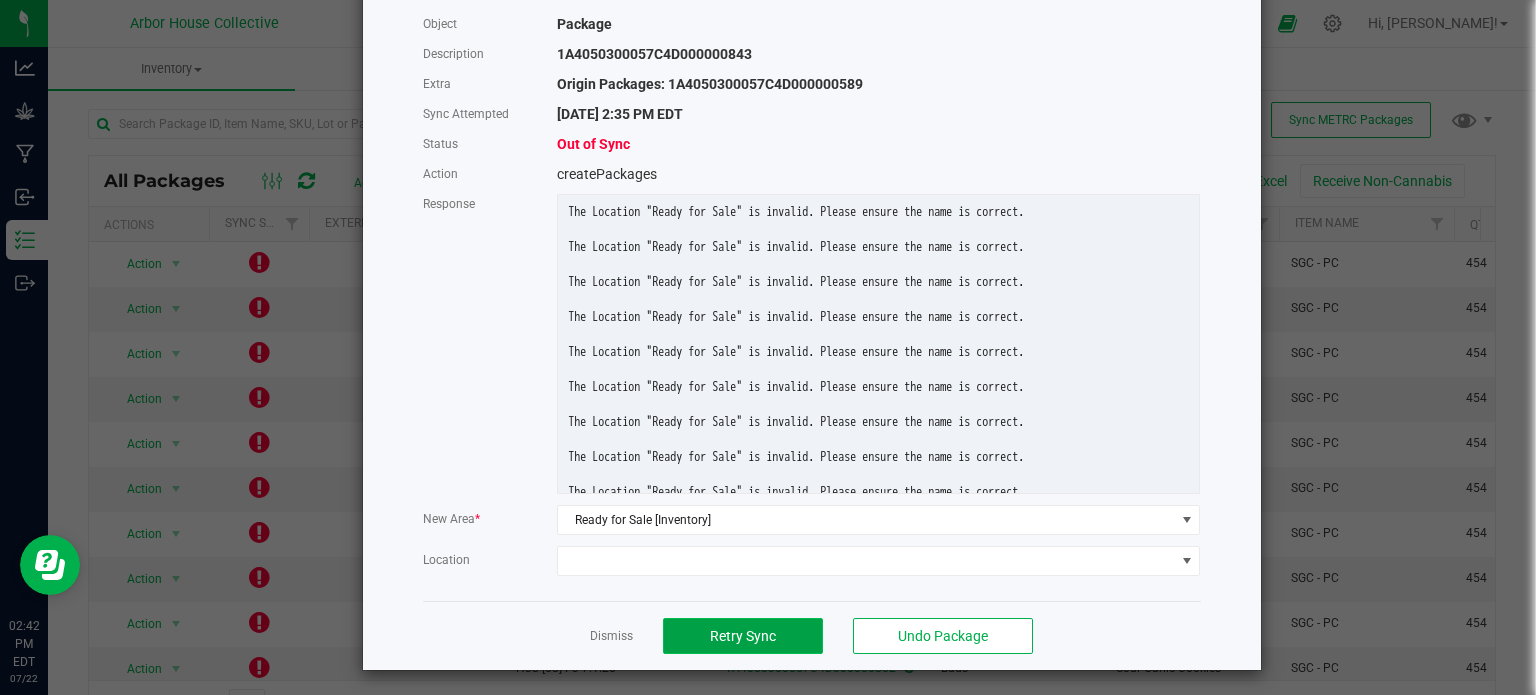 click on "Retry Sync" 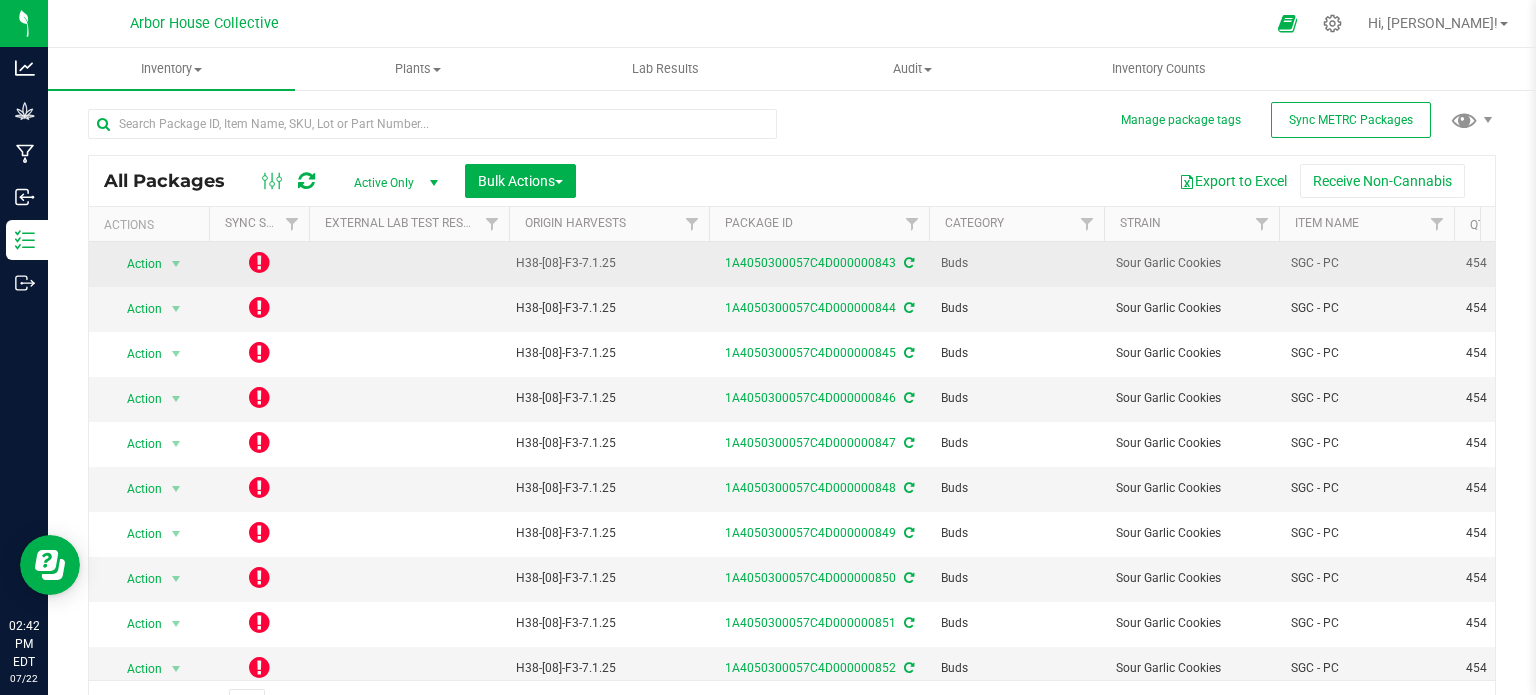 click at bounding box center [259, 262] 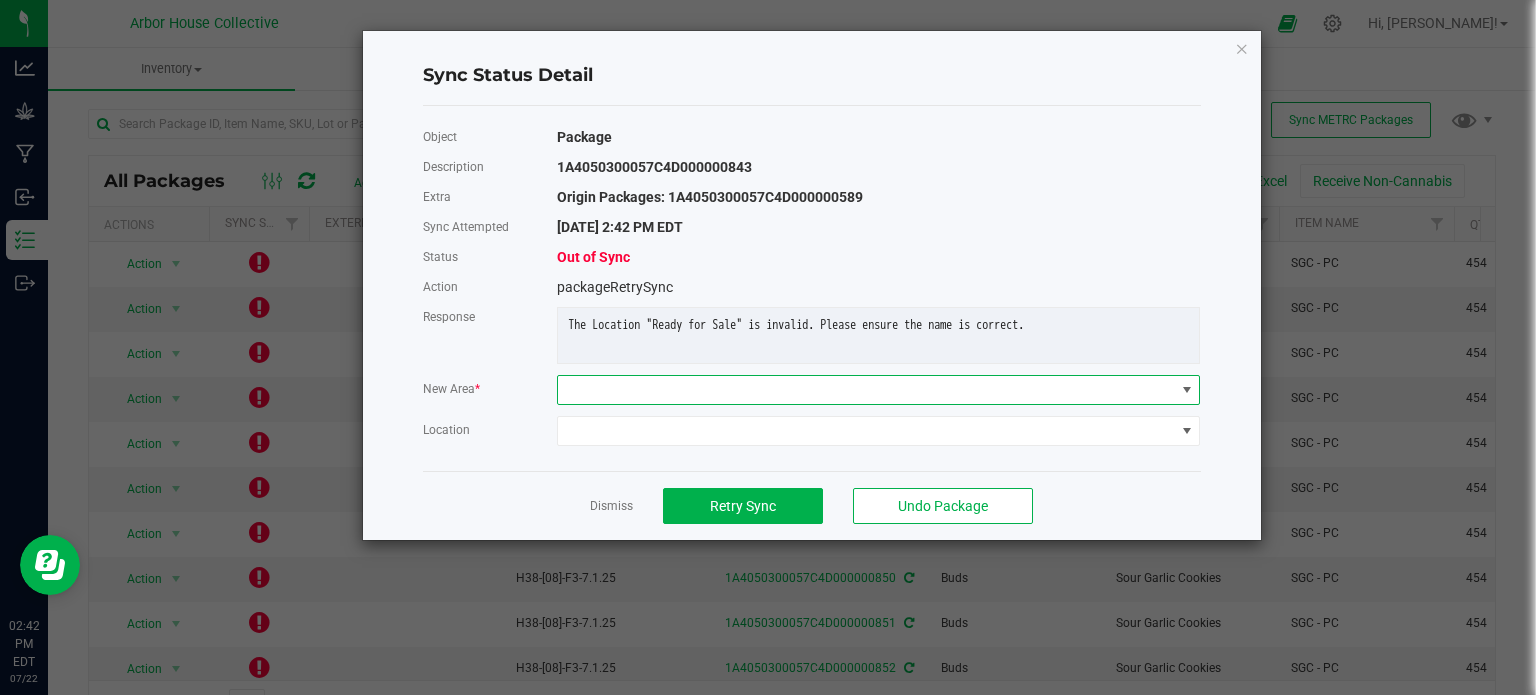 click at bounding box center (866, 390) 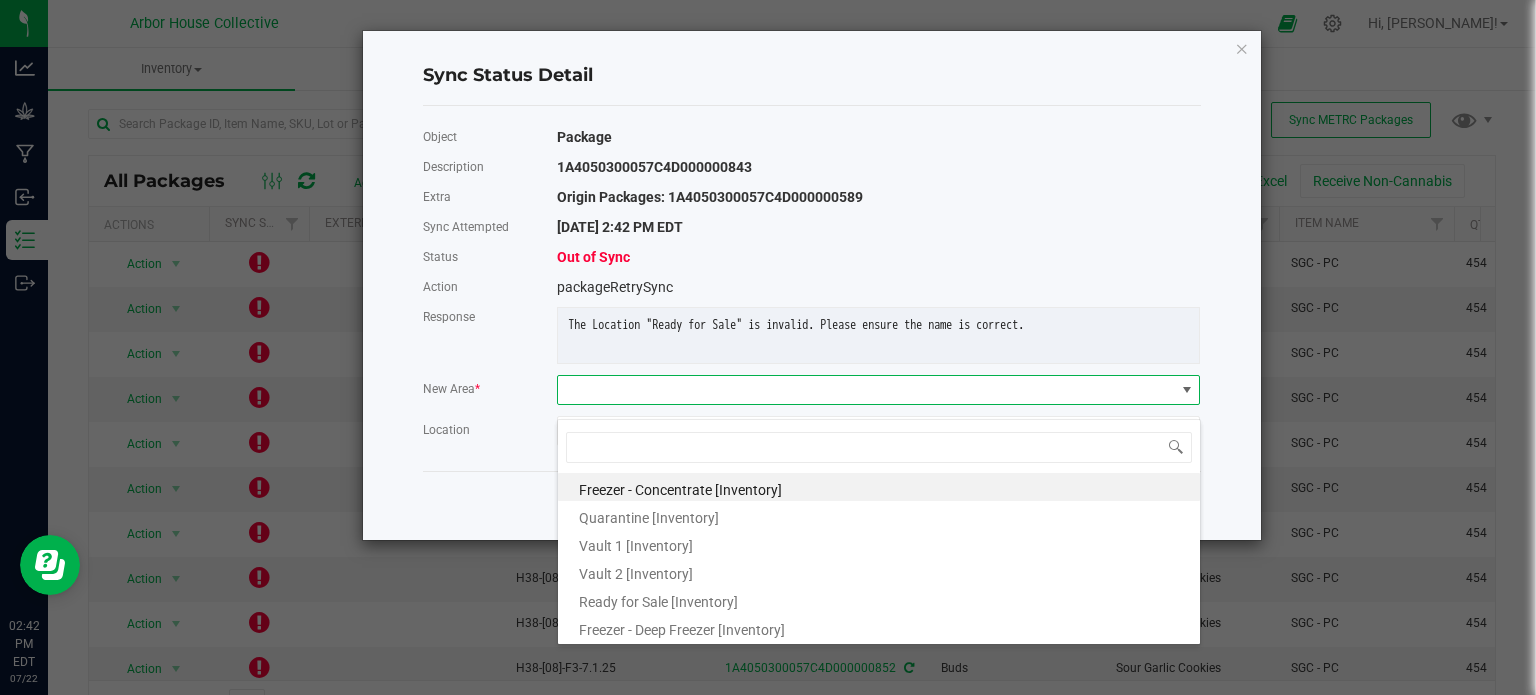 click on "Out of Sync" 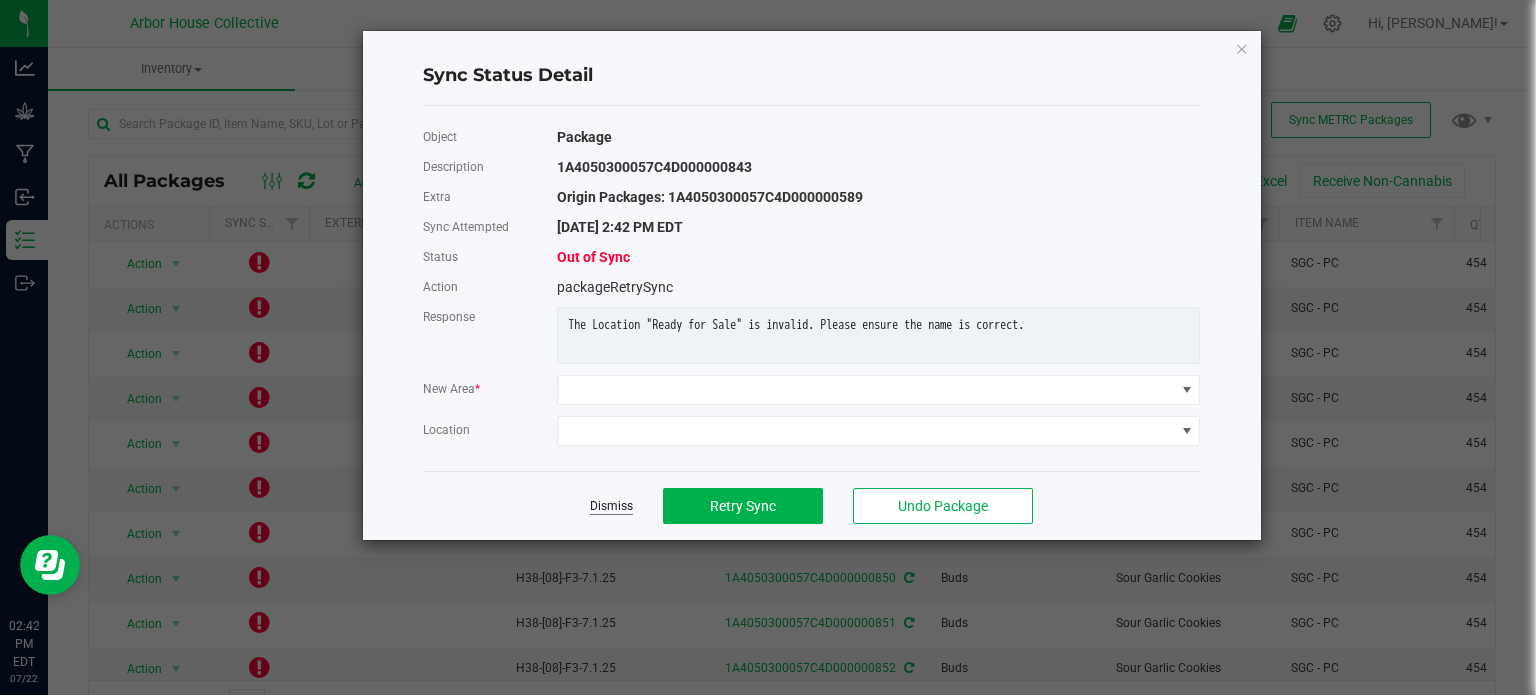 click on "Dismiss" 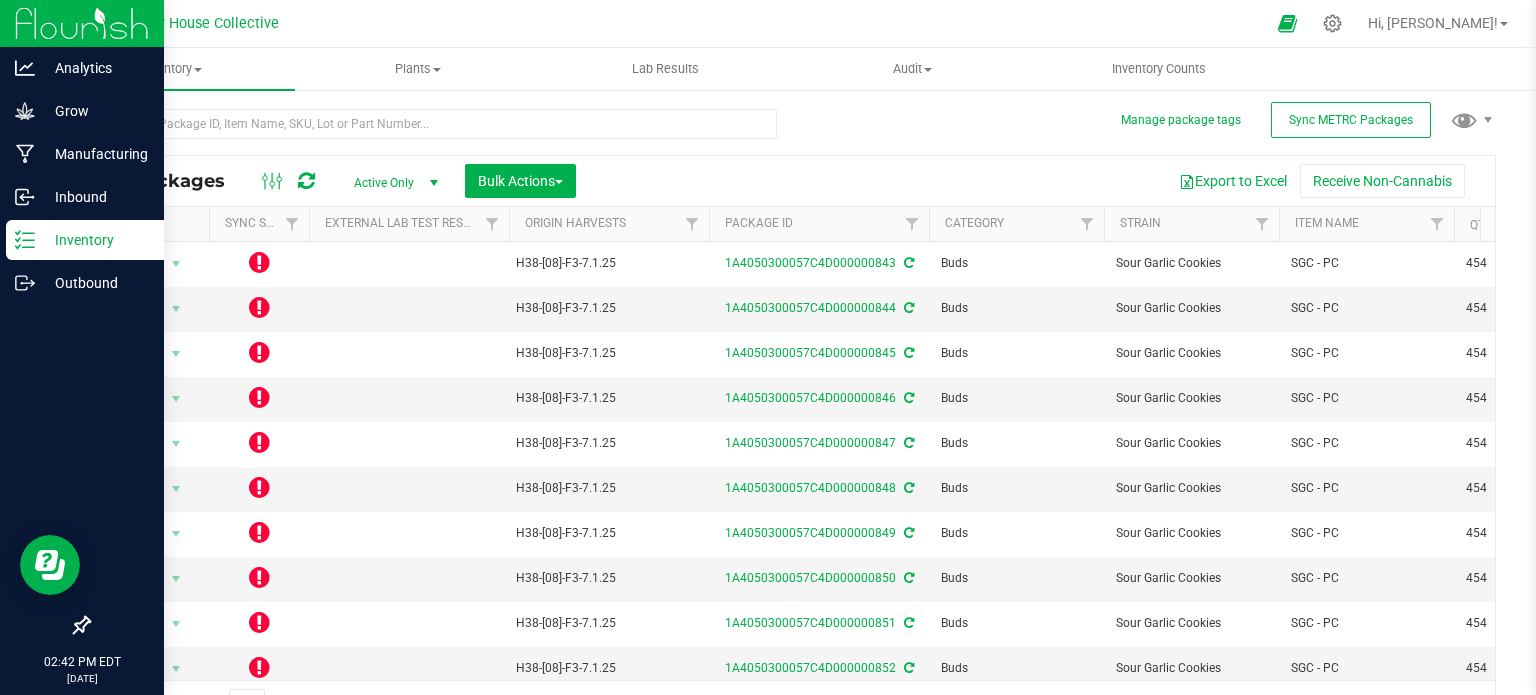 click on "Inventory" at bounding box center [95, 240] 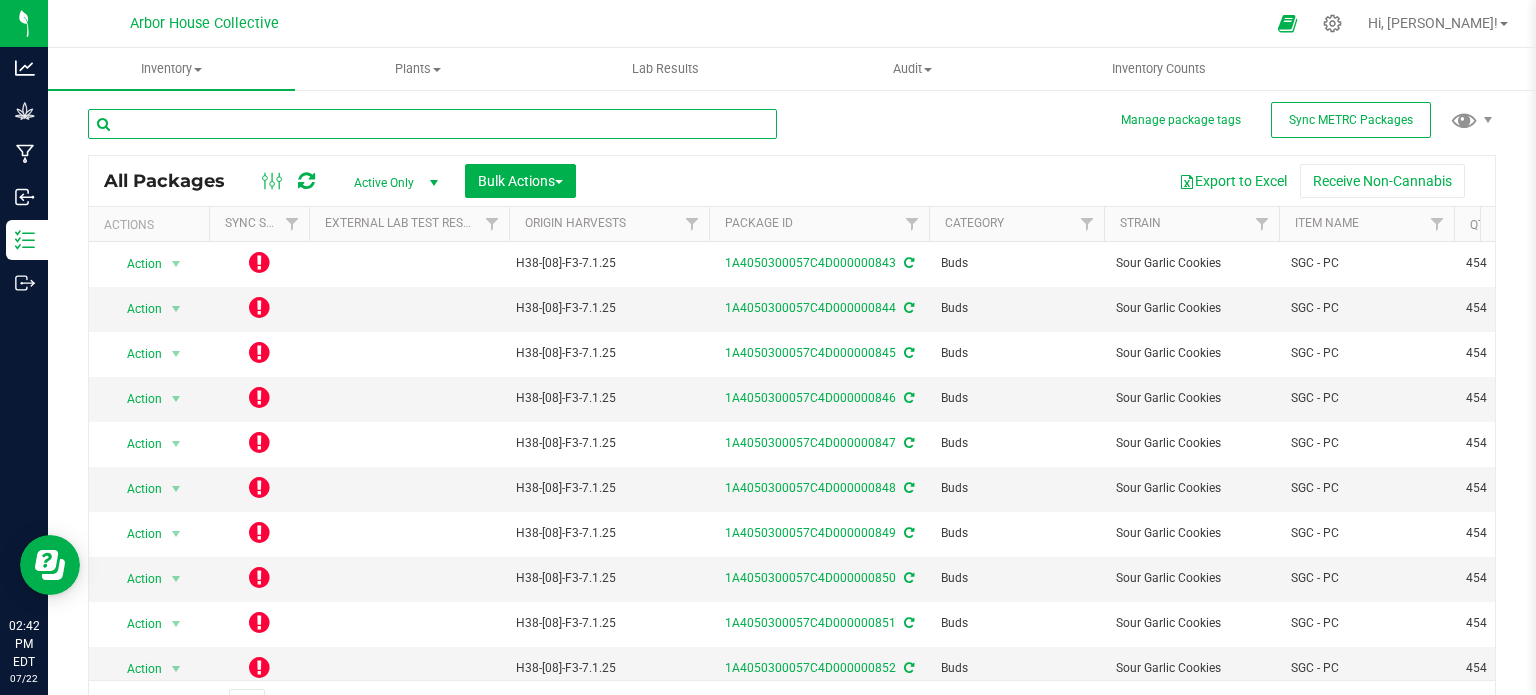click at bounding box center [432, 124] 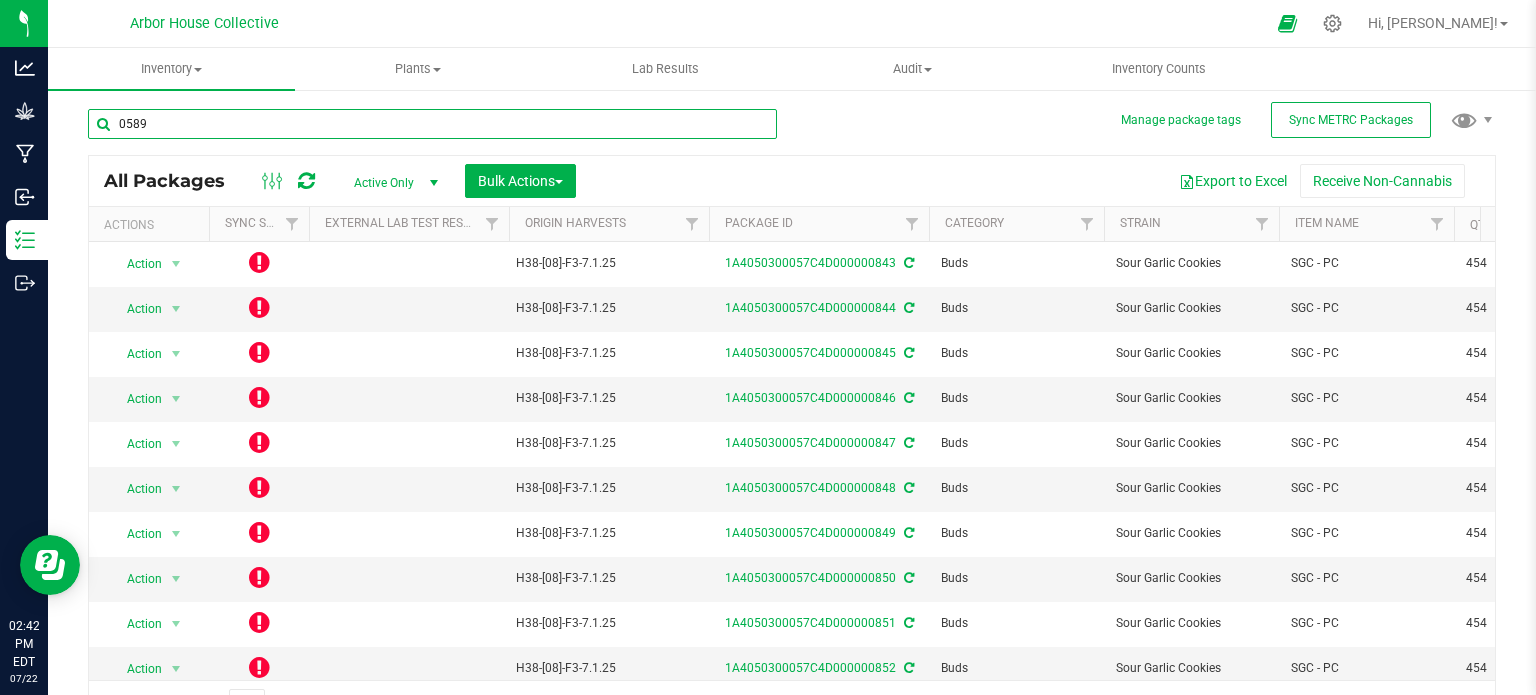 type on "0589" 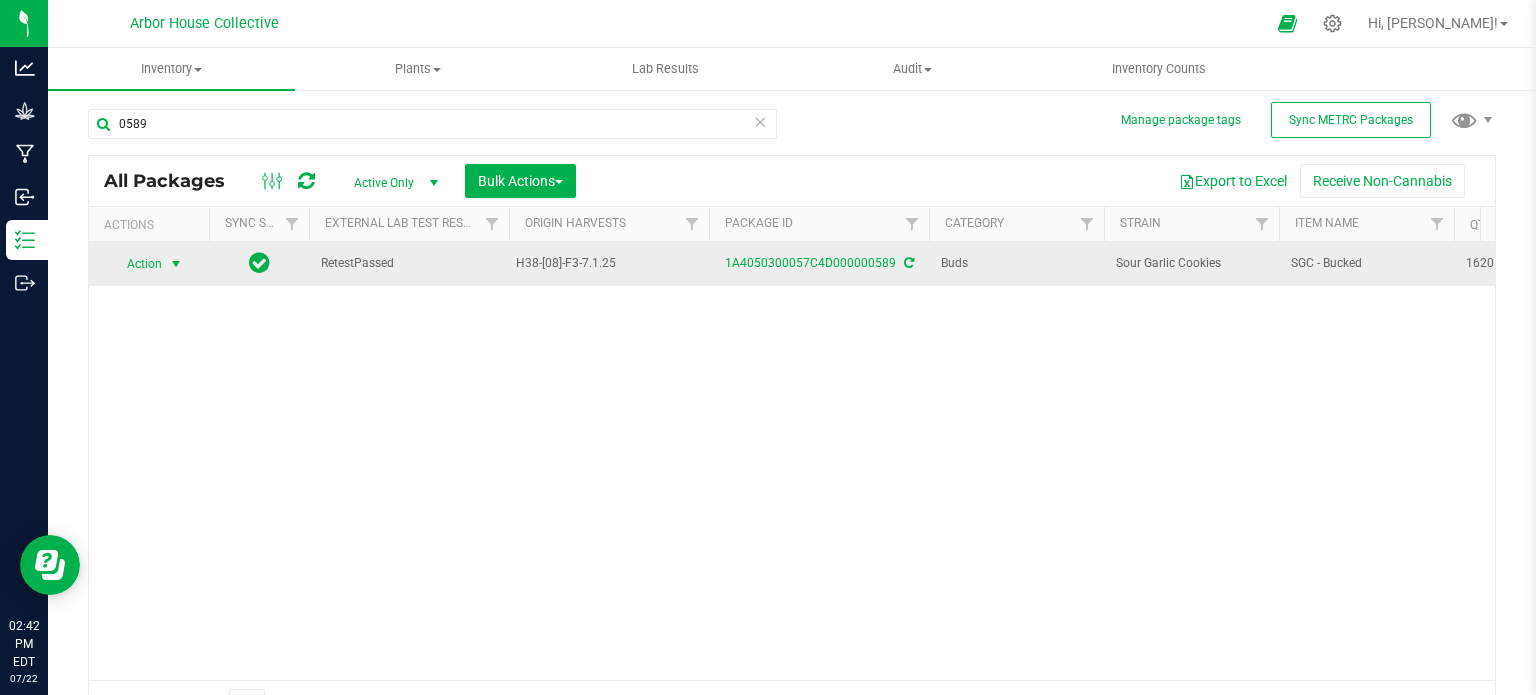 click at bounding box center [176, 264] 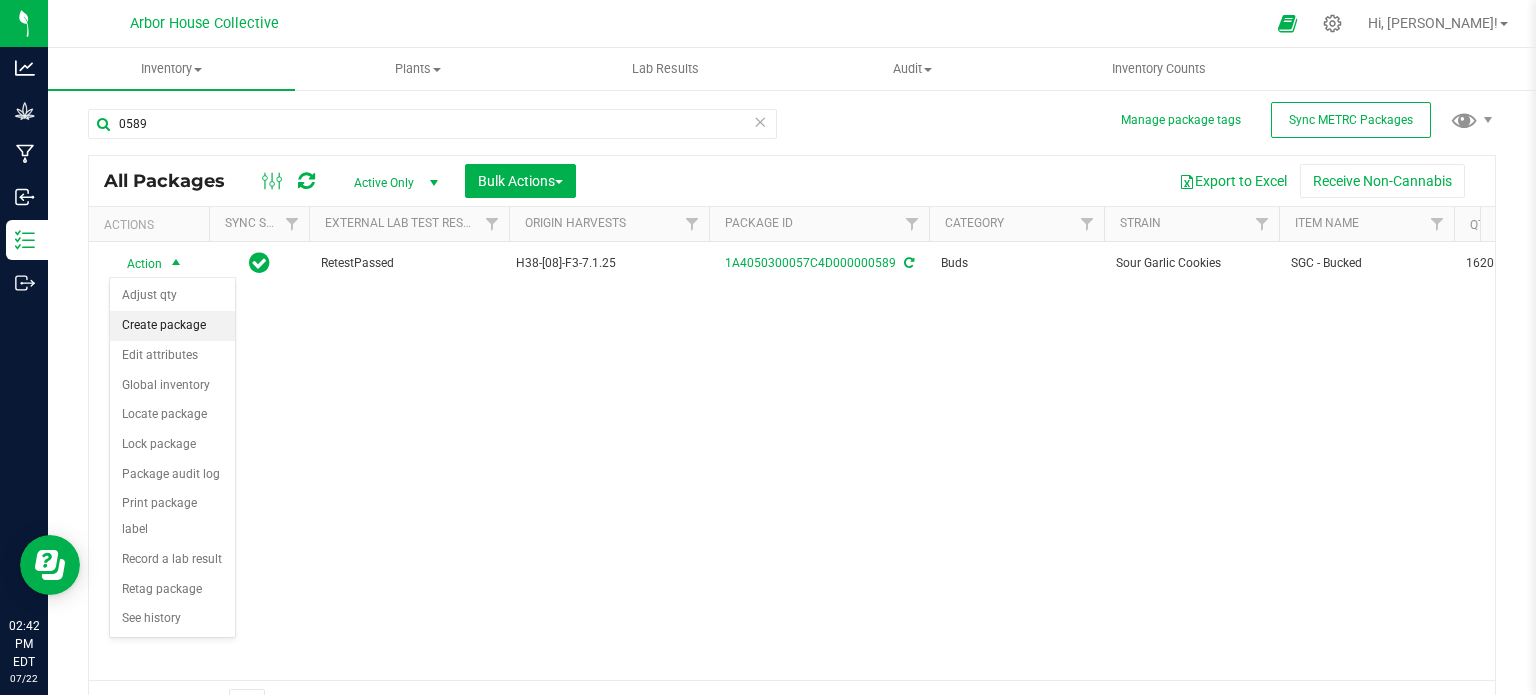 click on "Create package" at bounding box center [172, 326] 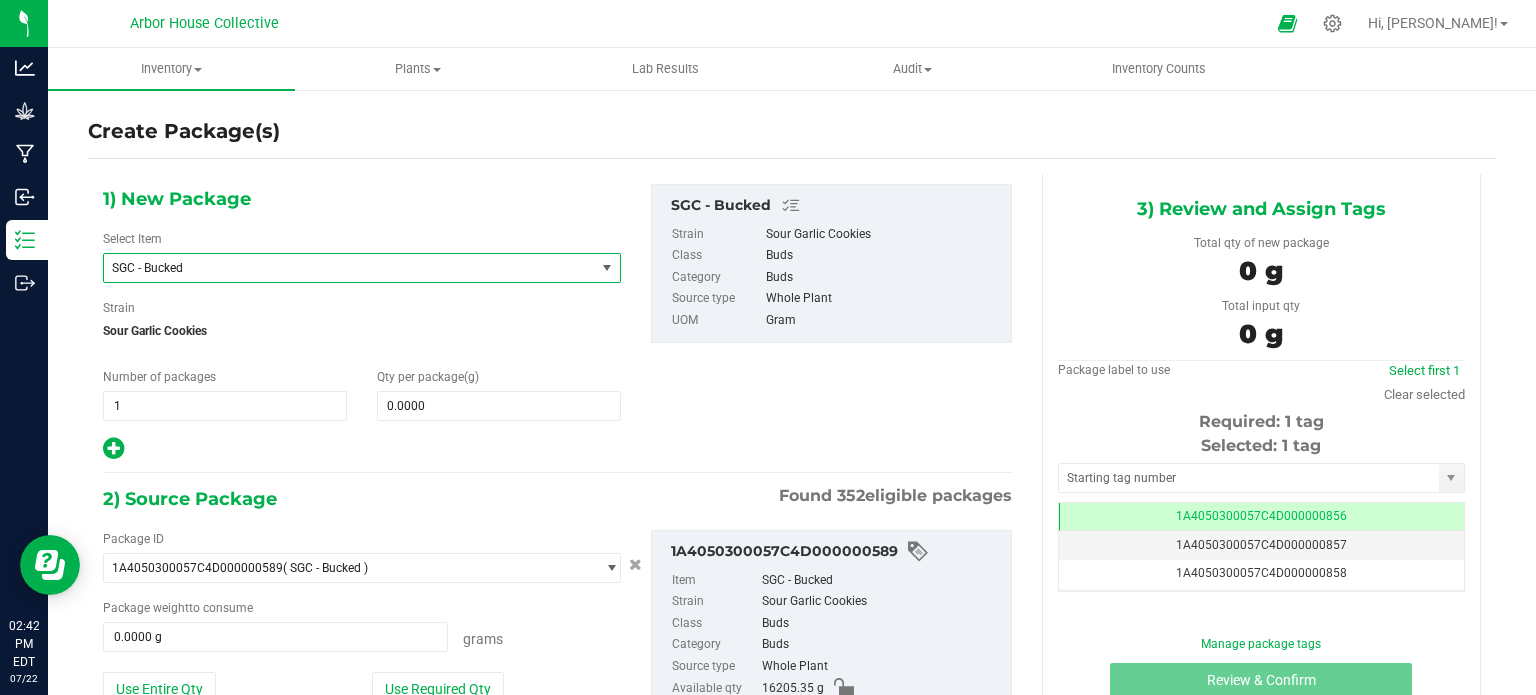 click on "SGC - Bucked" at bounding box center (340, 268) 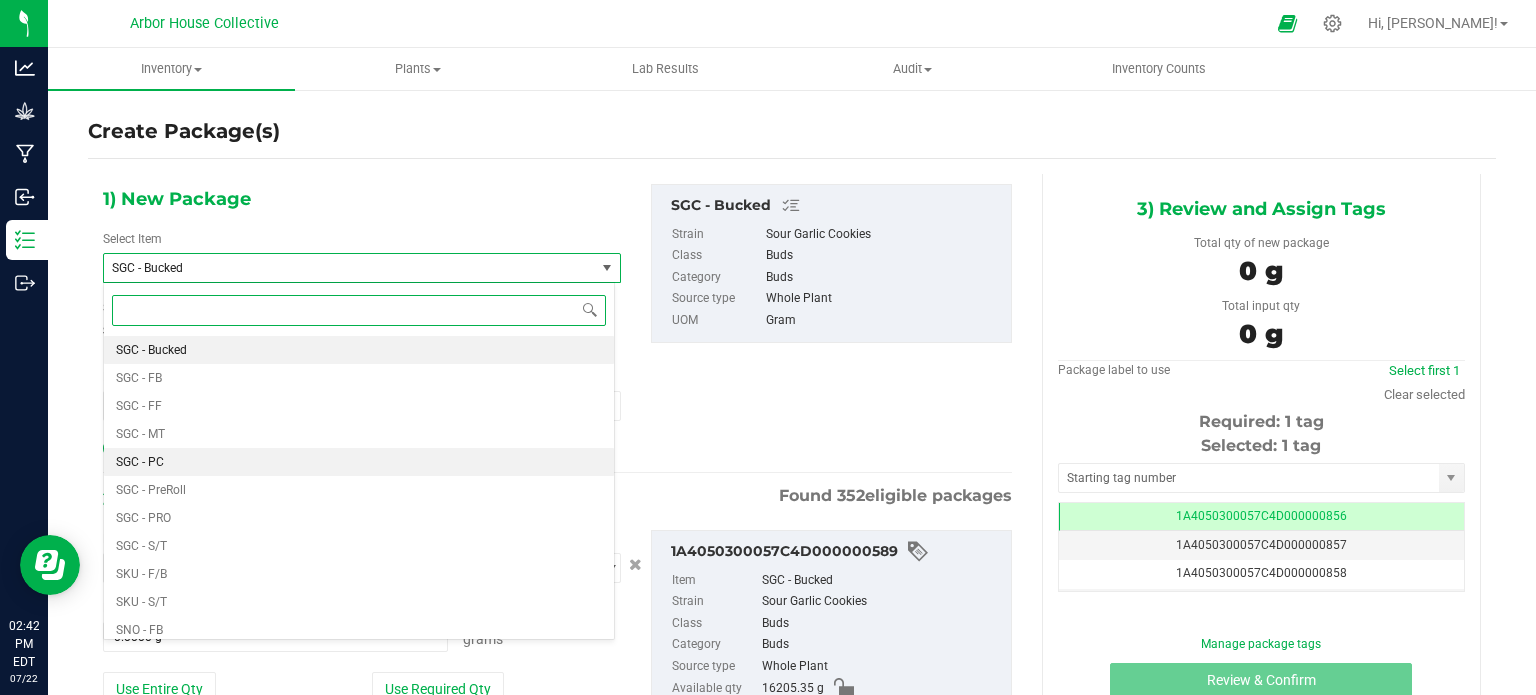 click on "SGC - PC" at bounding box center [359, 462] 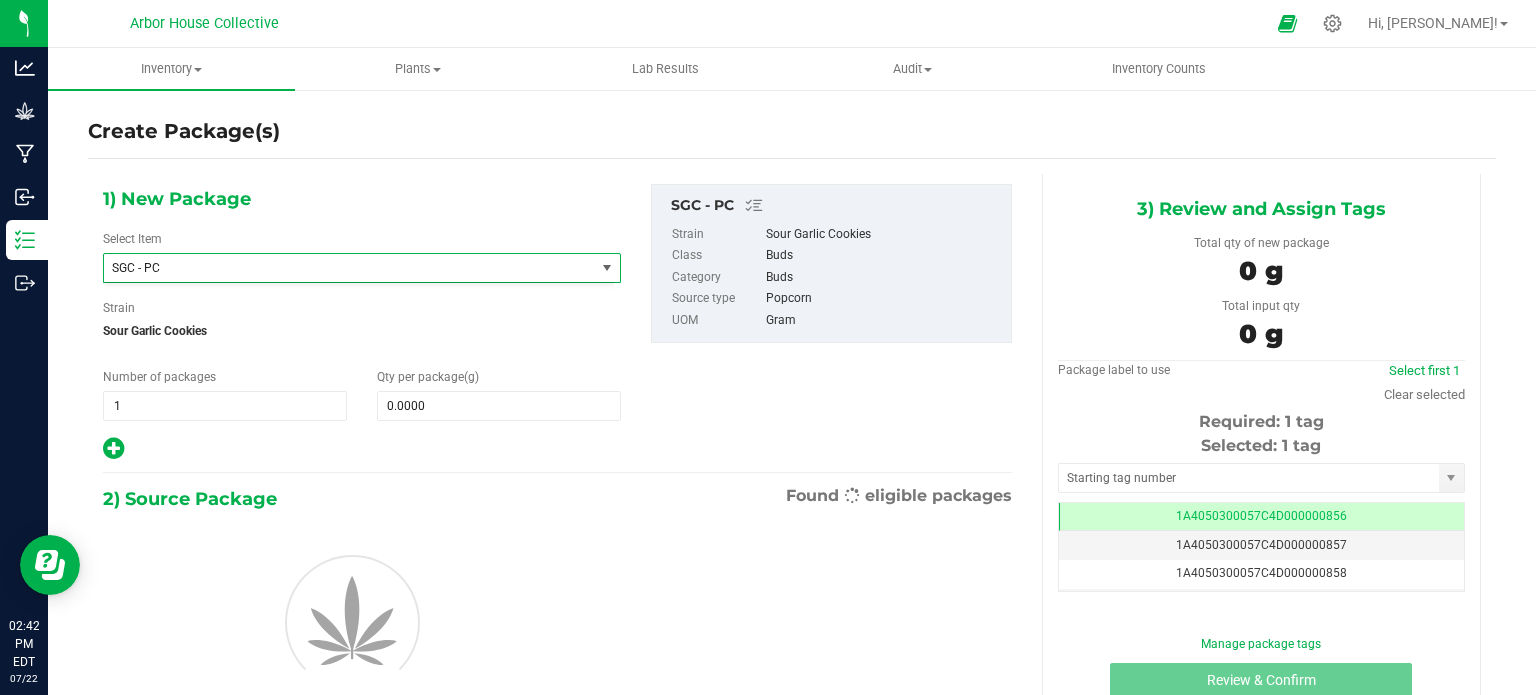 type on "0.0000" 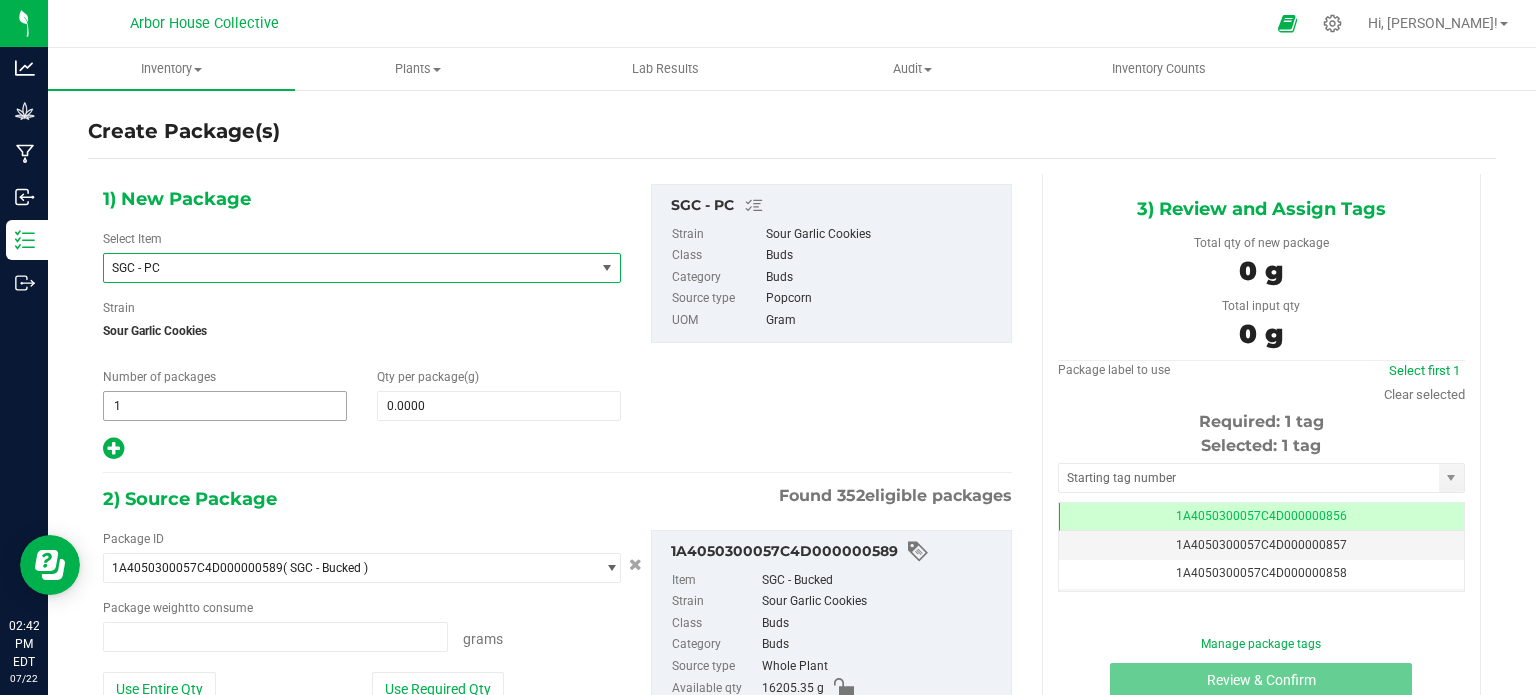 type on "0.0000 g" 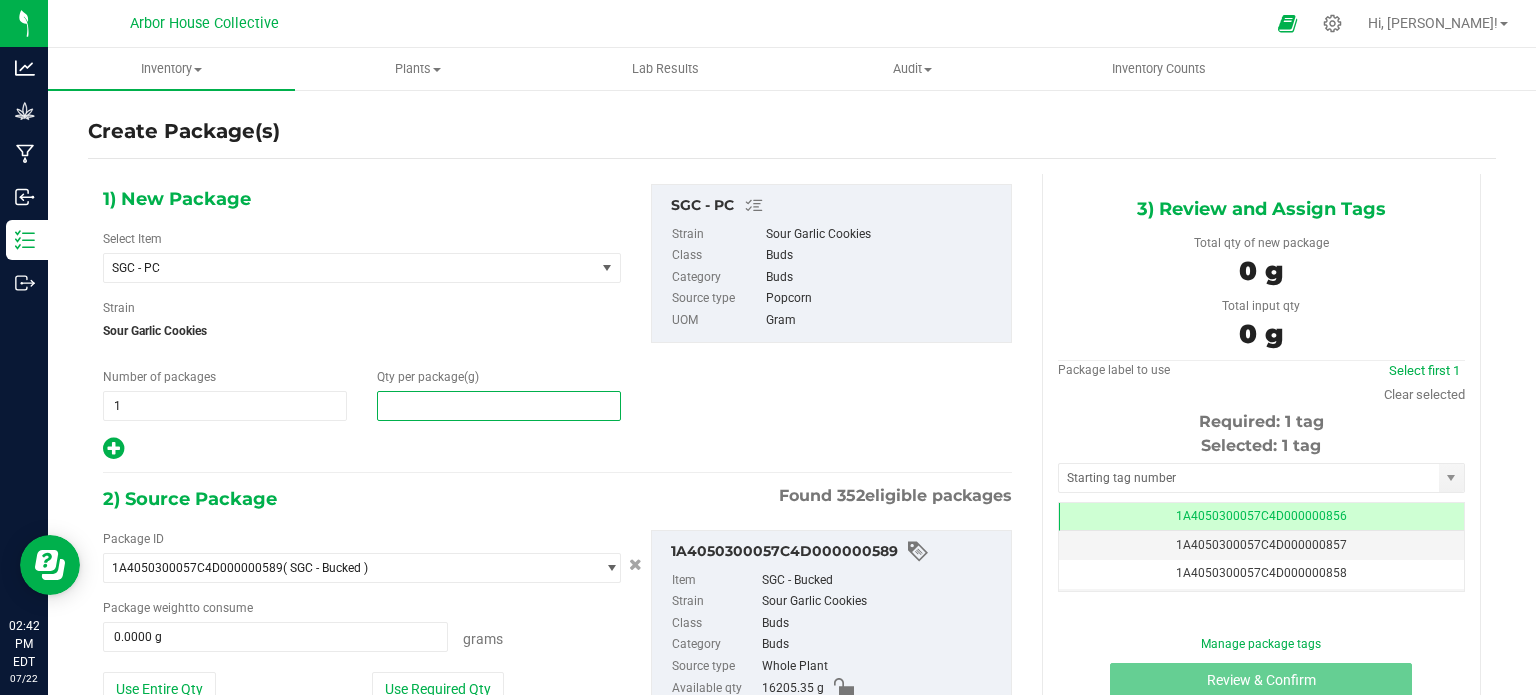 click at bounding box center (499, 406) 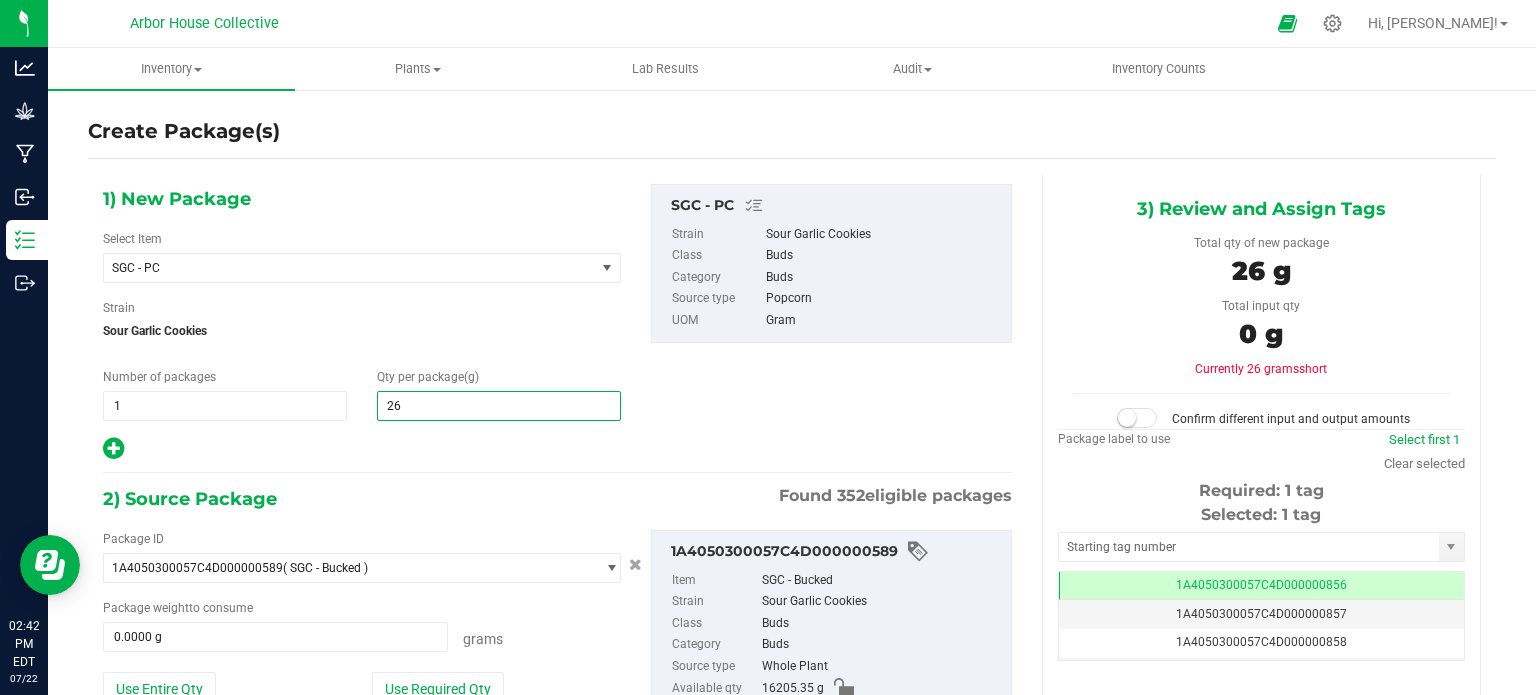 type on "263" 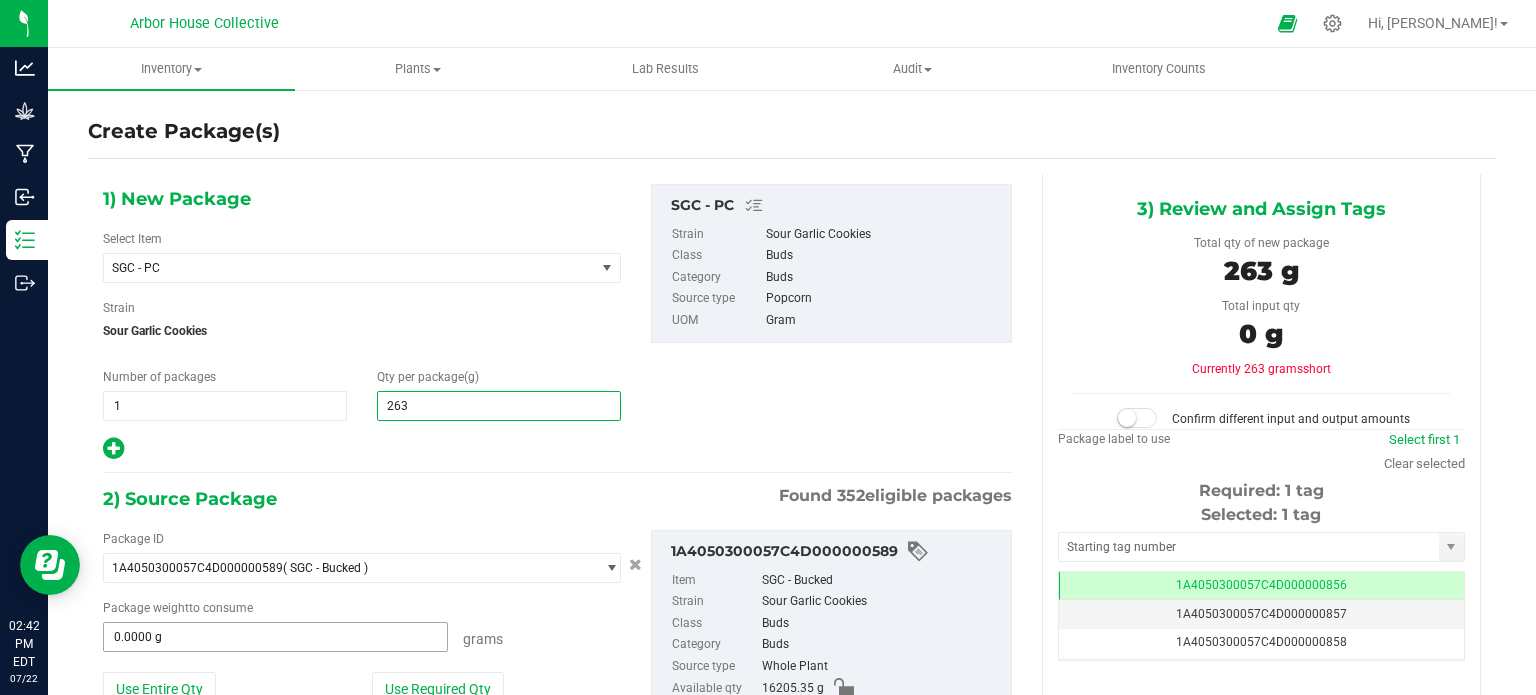 type on "263.0000" 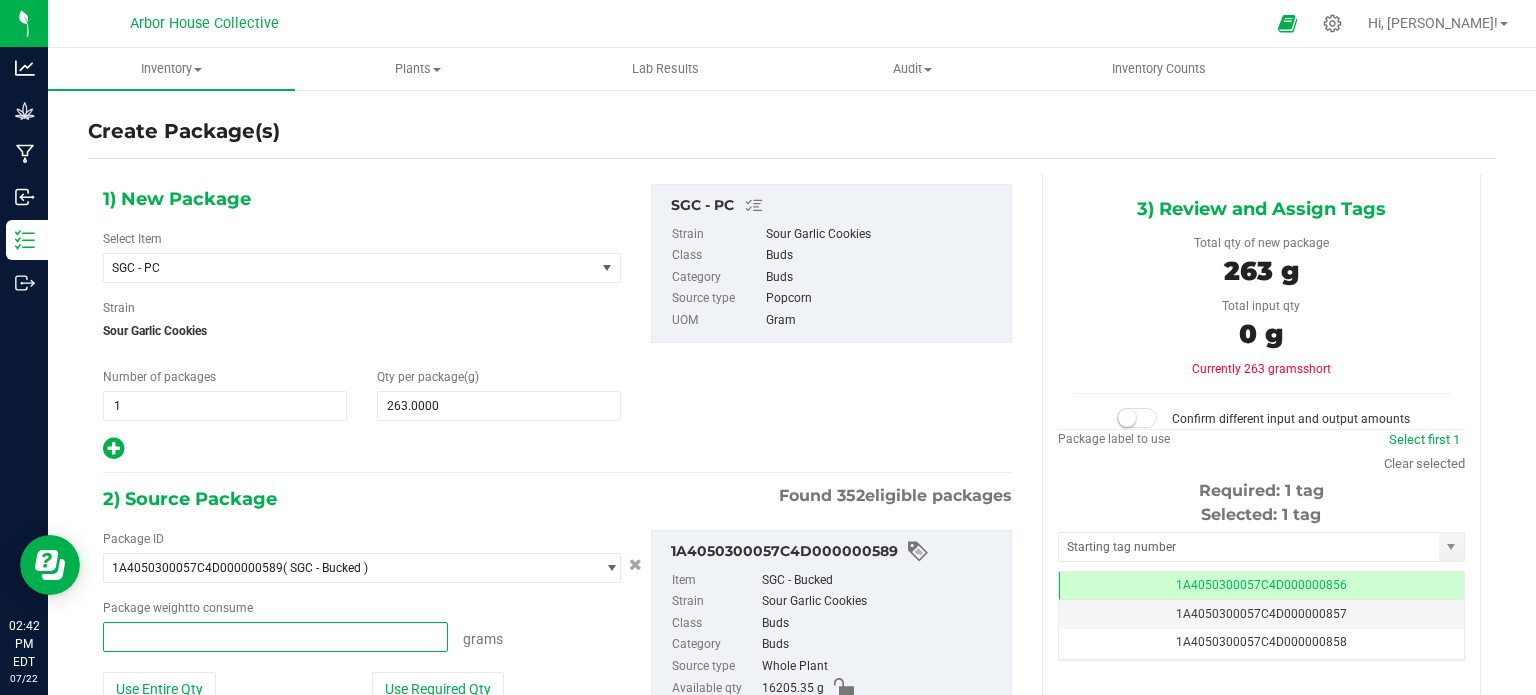 click at bounding box center [275, 637] 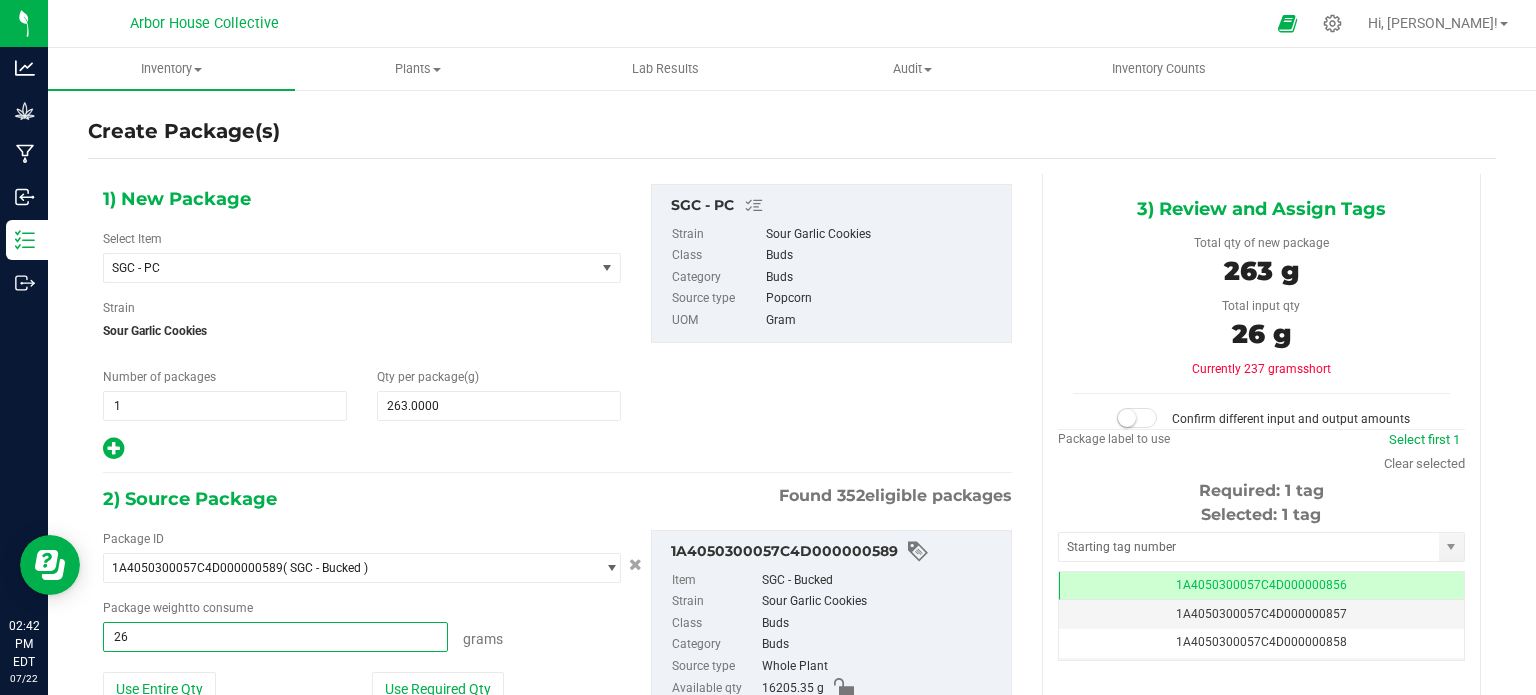 type on "263" 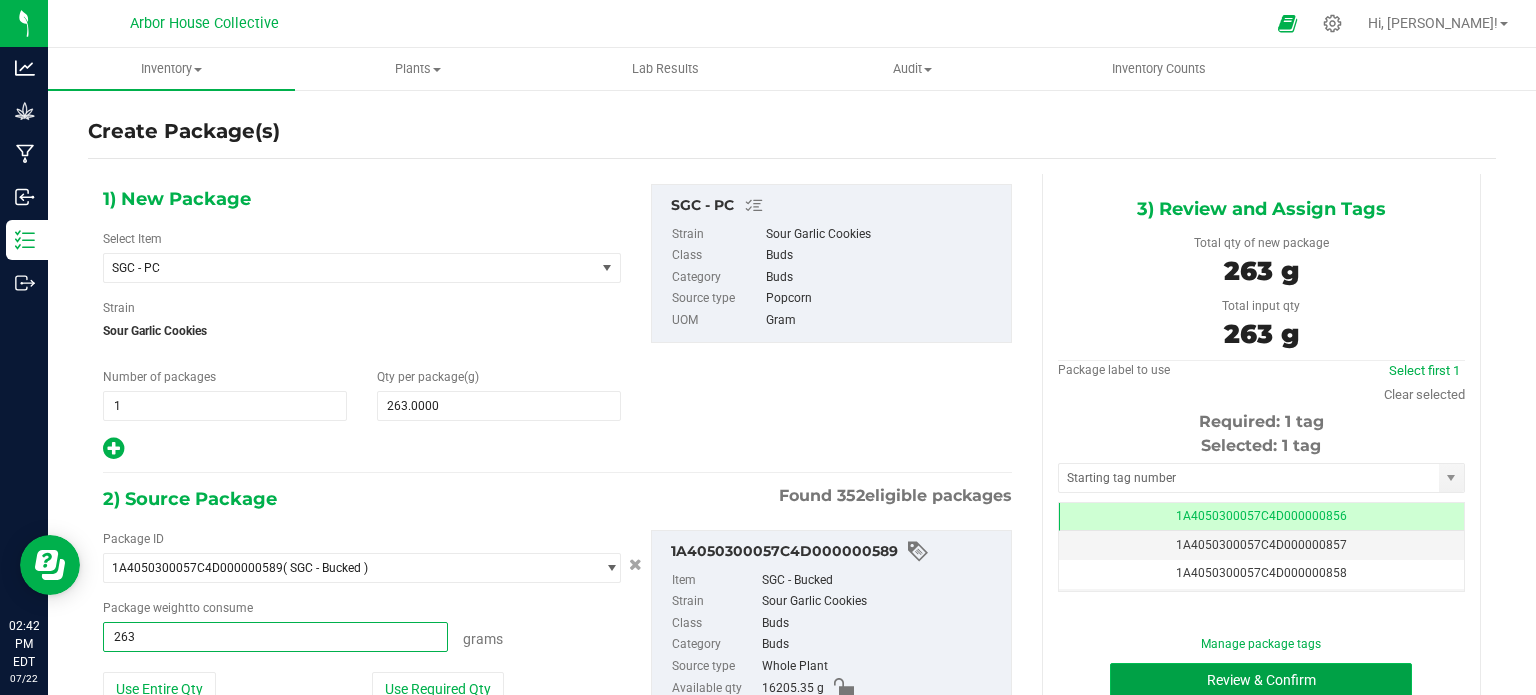 type on "263.0000 g" 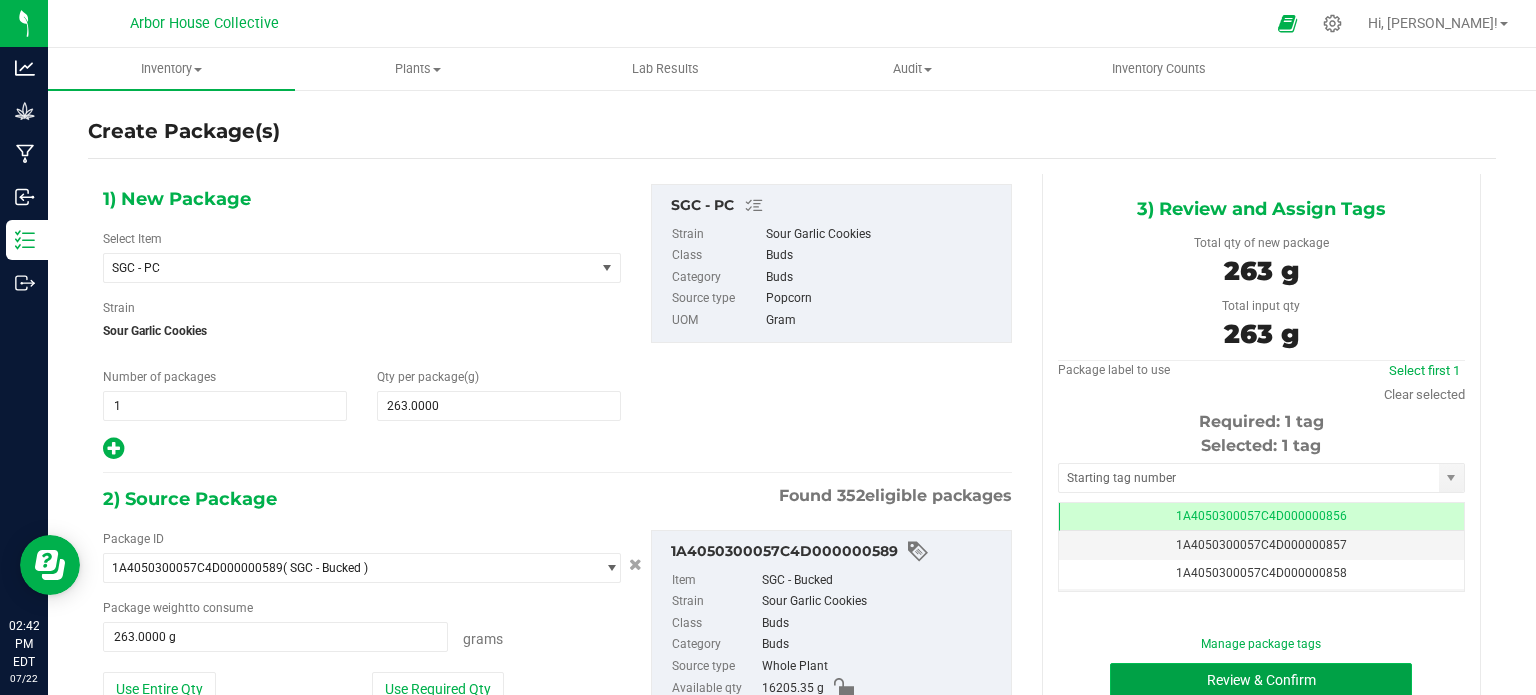 click on "Review & Confirm" at bounding box center [1261, 680] 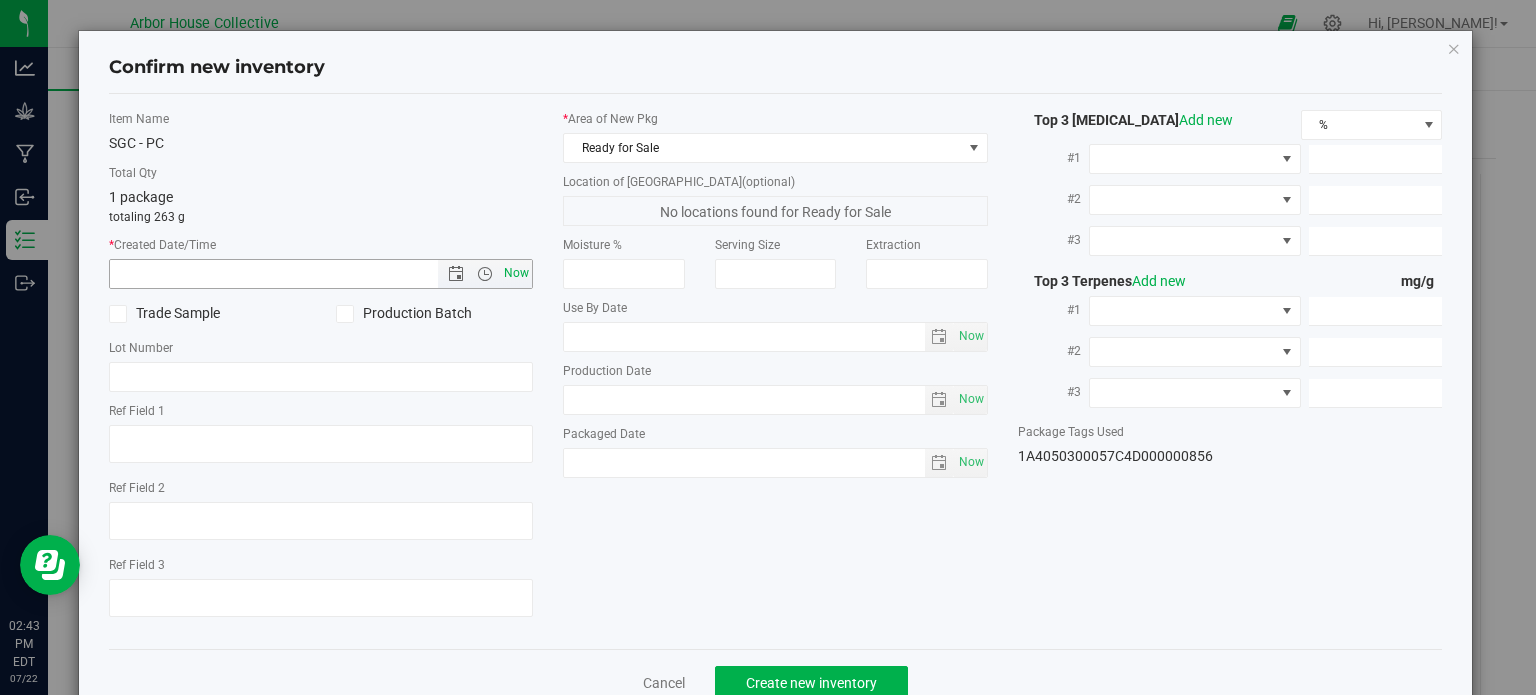 click on "Now" at bounding box center (517, 273) 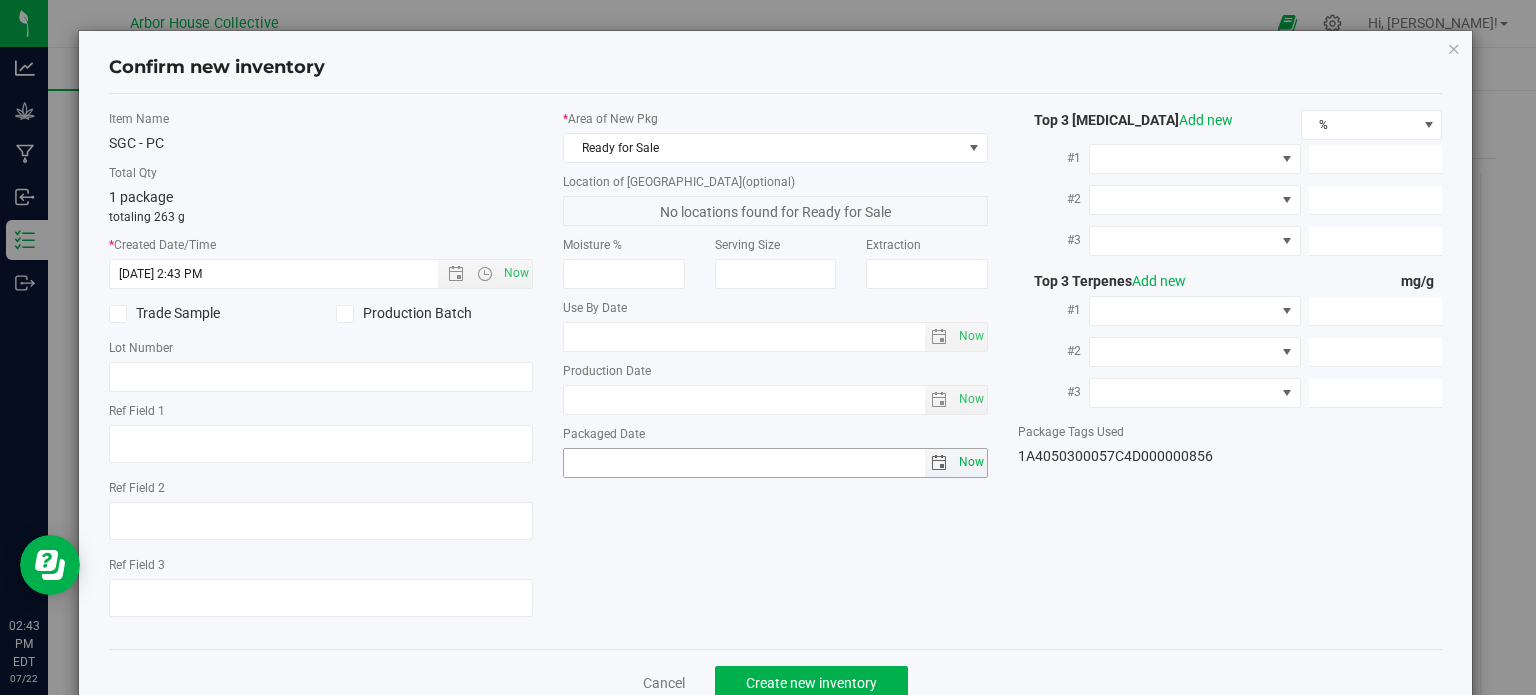 click on "Now" at bounding box center [971, 462] 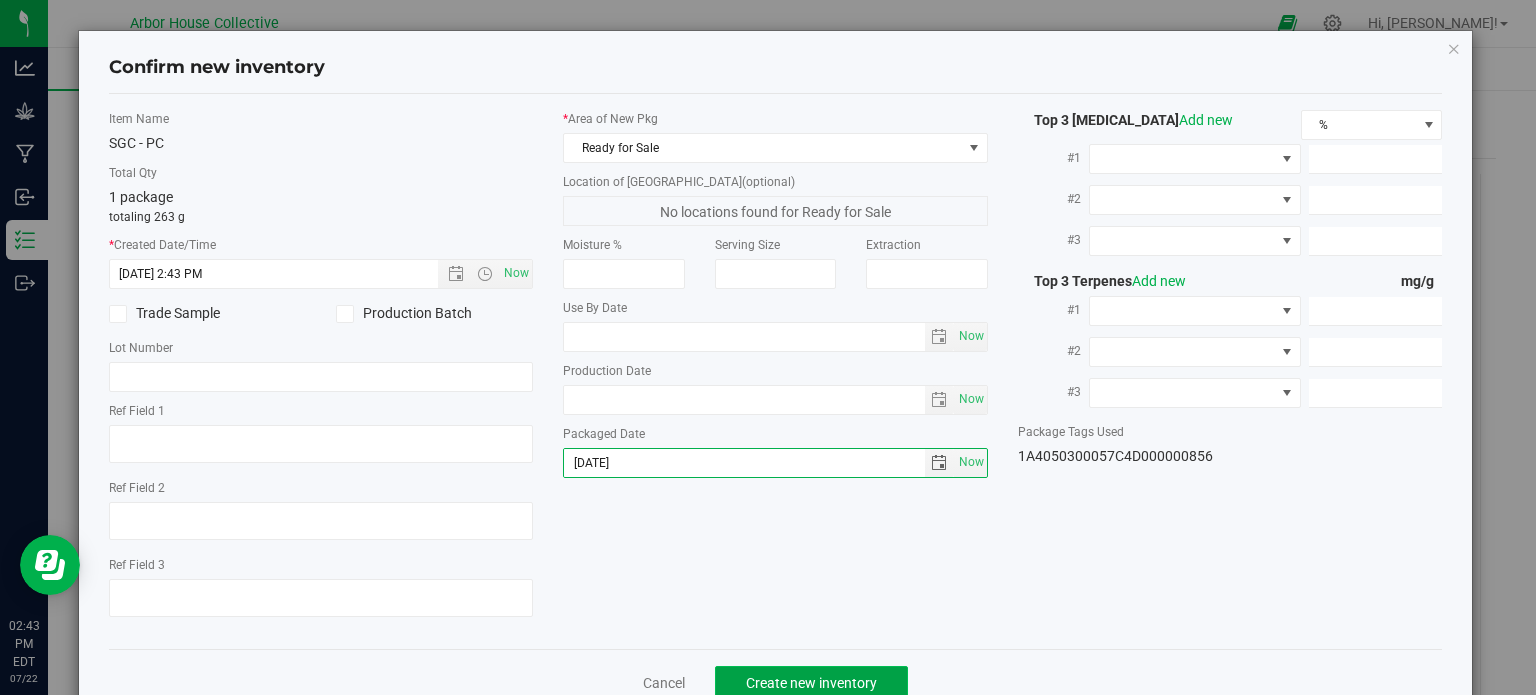click on "Create new inventory" 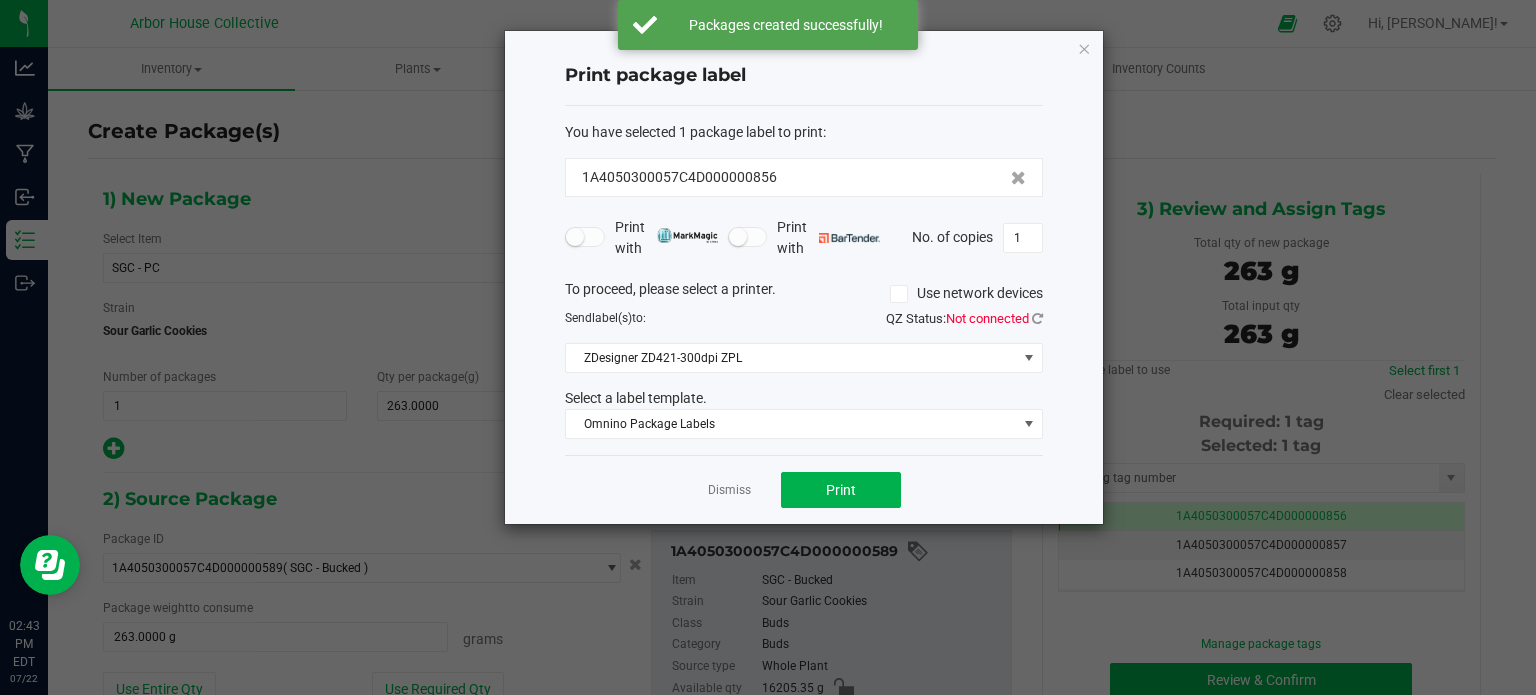 click on "QZ Status:   Not connected" 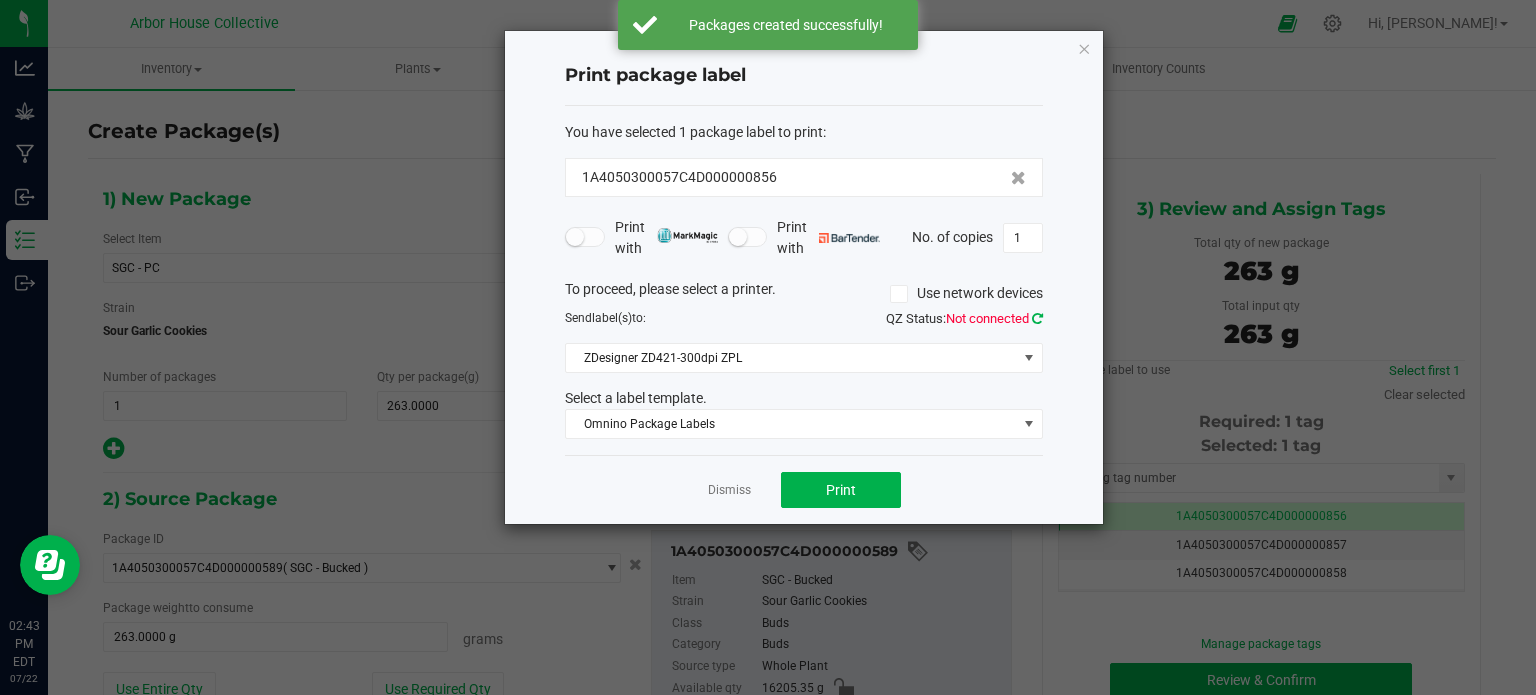 click 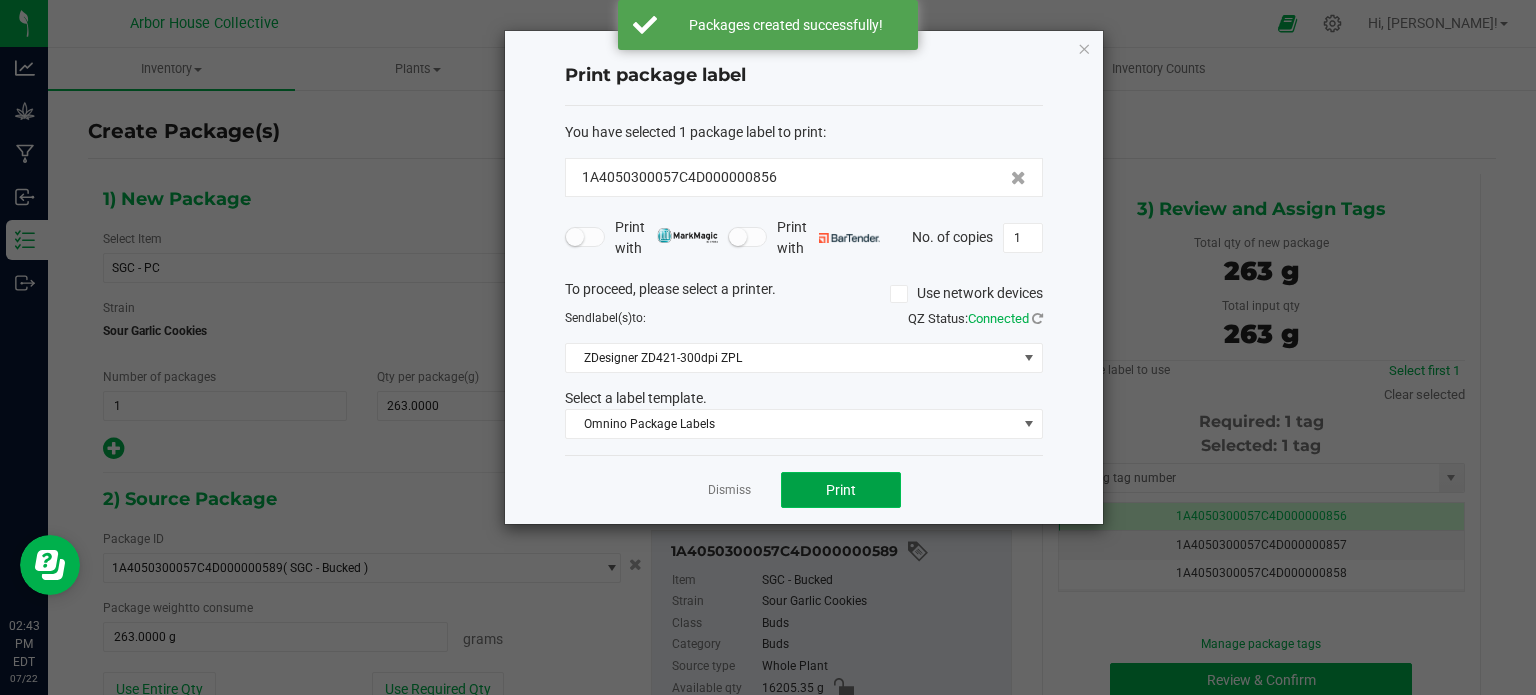 click on "Print" 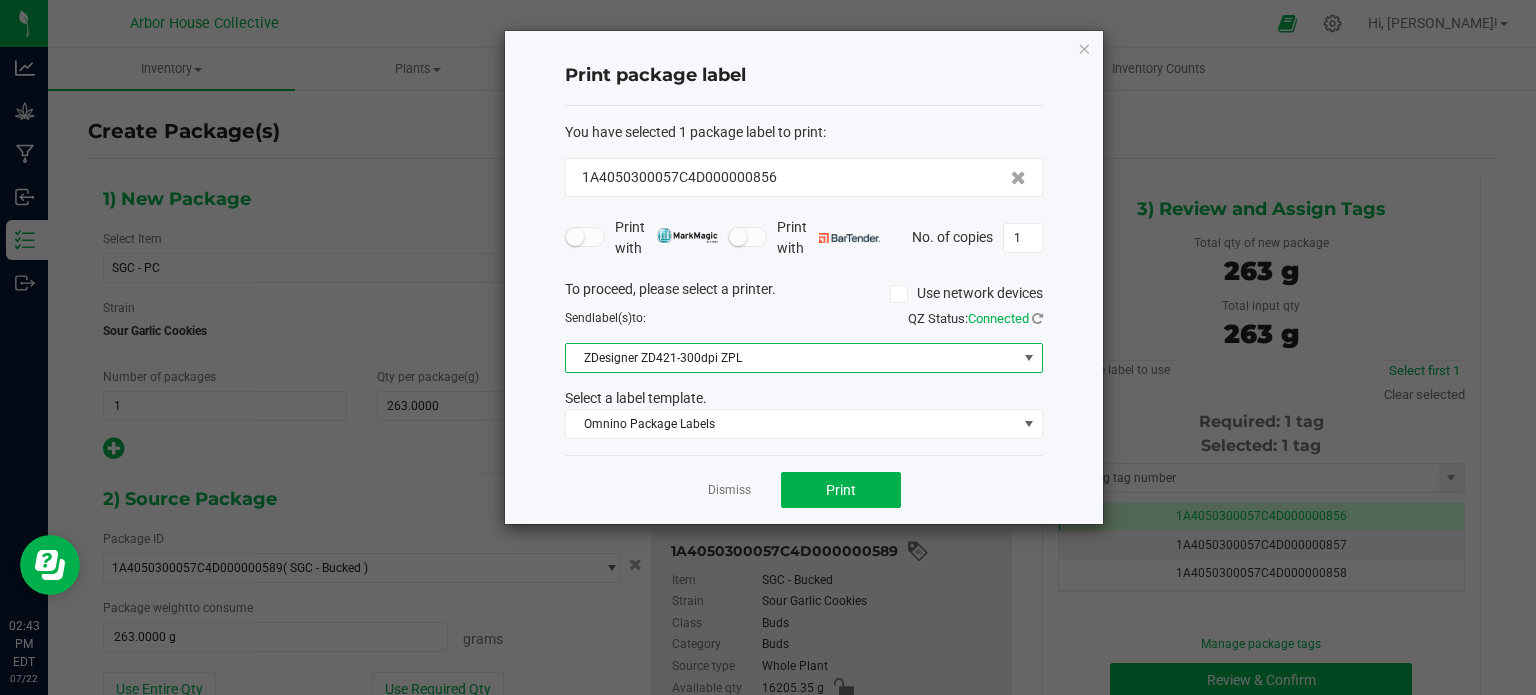 click on "ZDesigner ZD421-300dpi ZPL" at bounding box center [791, 358] 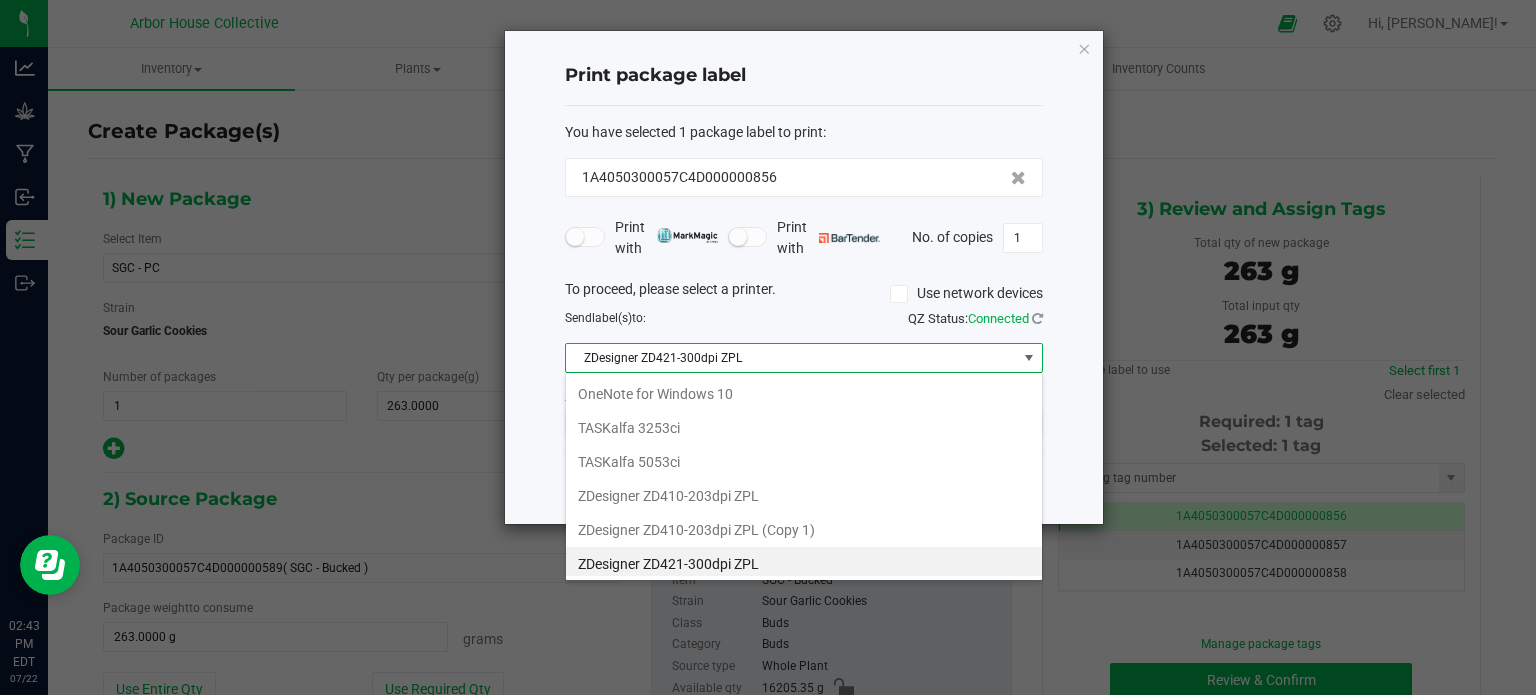 click on "ZDesigner ZD421-300dpi ZPL" at bounding box center [804, 564] 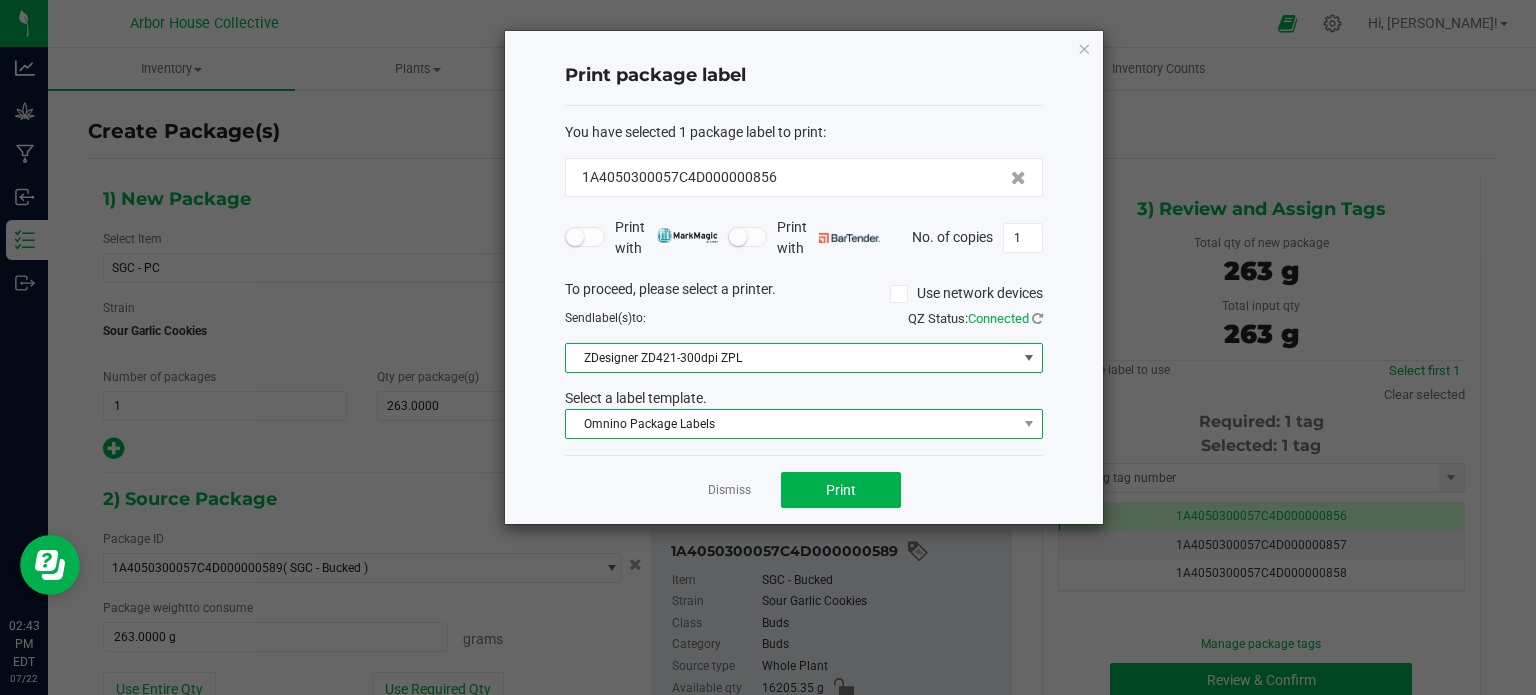 click on "Omnino Package Labels" at bounding box center [791, 424] 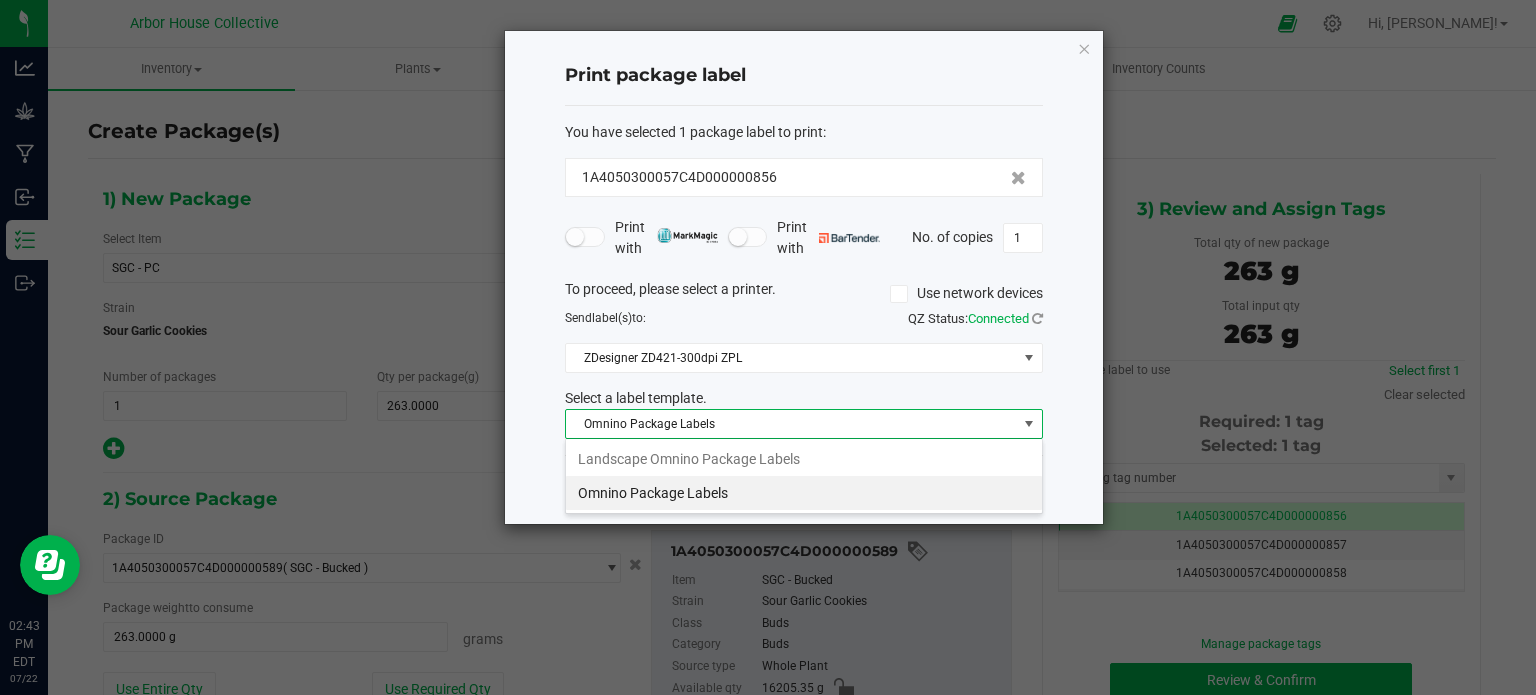 click on "Omnino Package Labels" at bounding box center [804, 493] 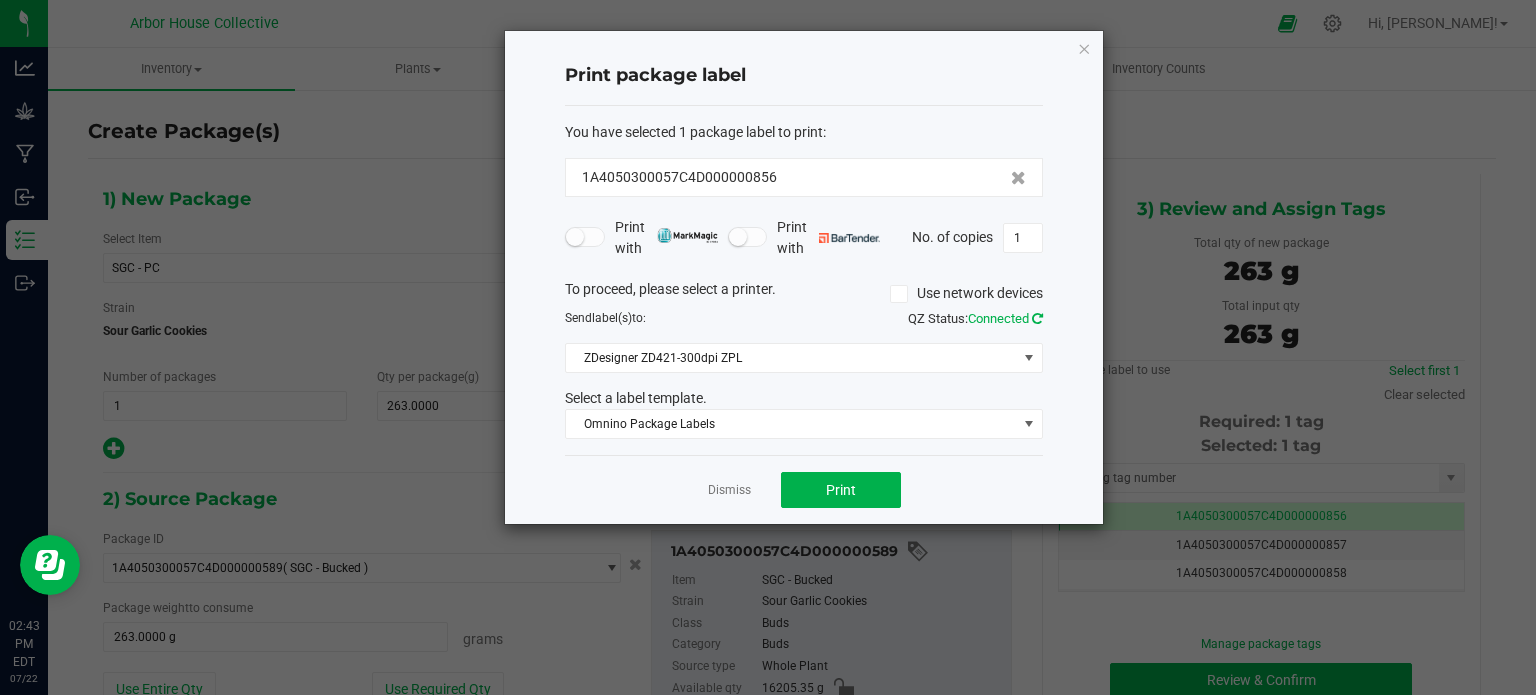 click 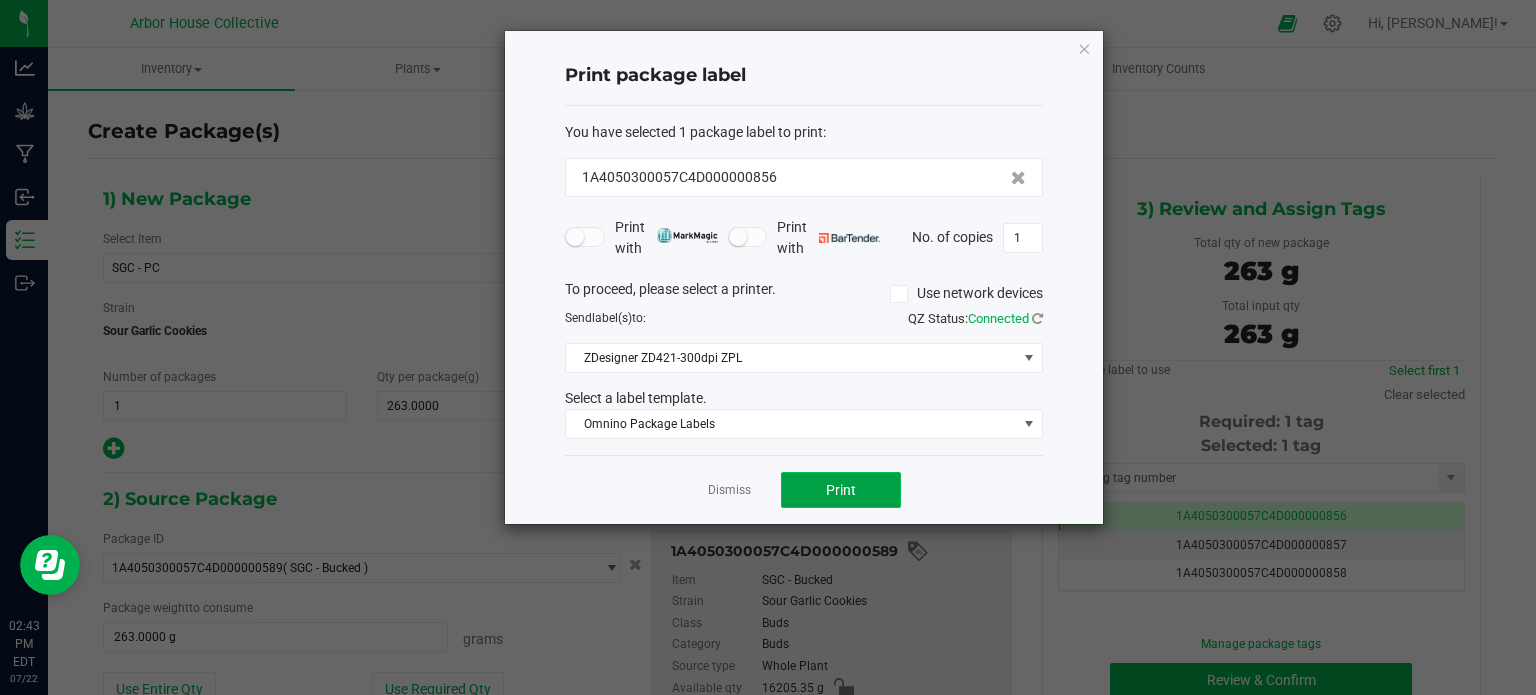 click on "Print" 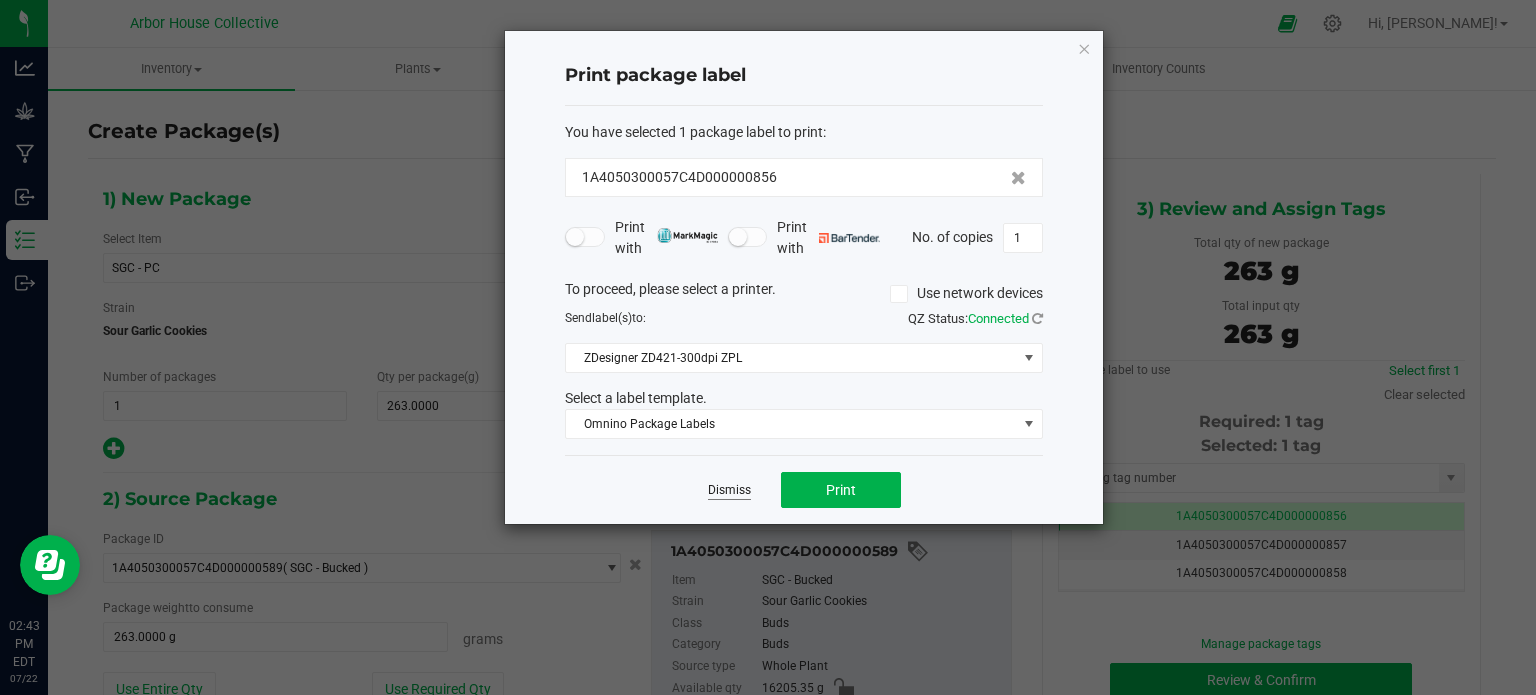 click on "Dismiss" 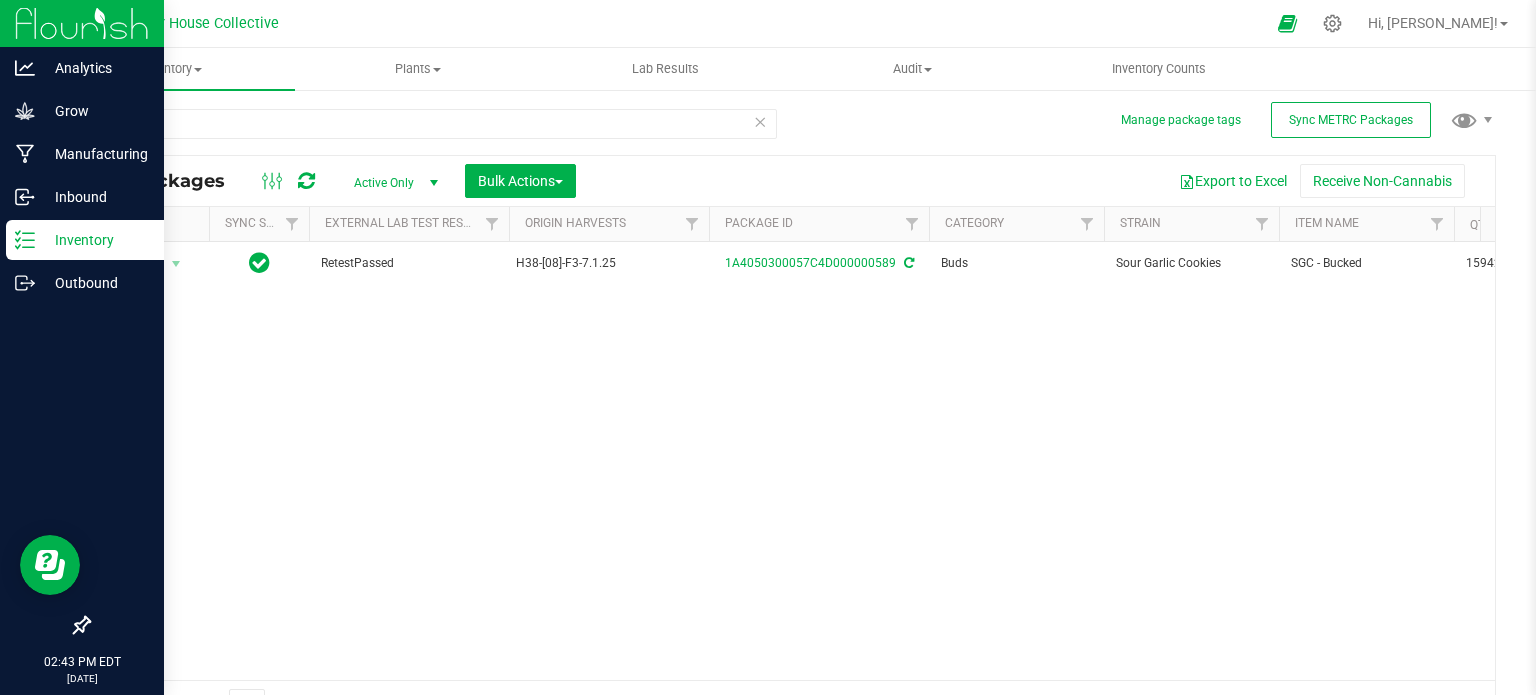 click on "Inventory" at bounding box center [95, 240] 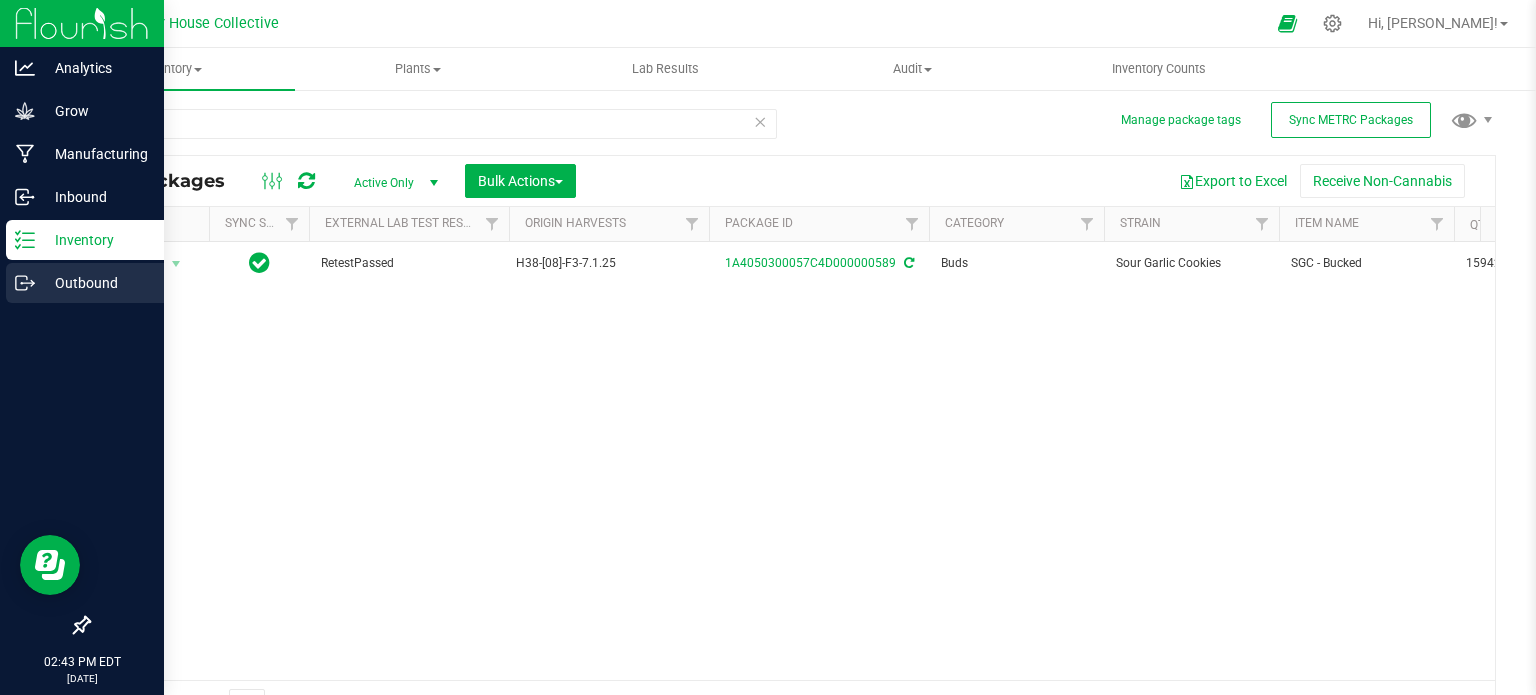 click on "Outbound" at bounding box center [95, 283] 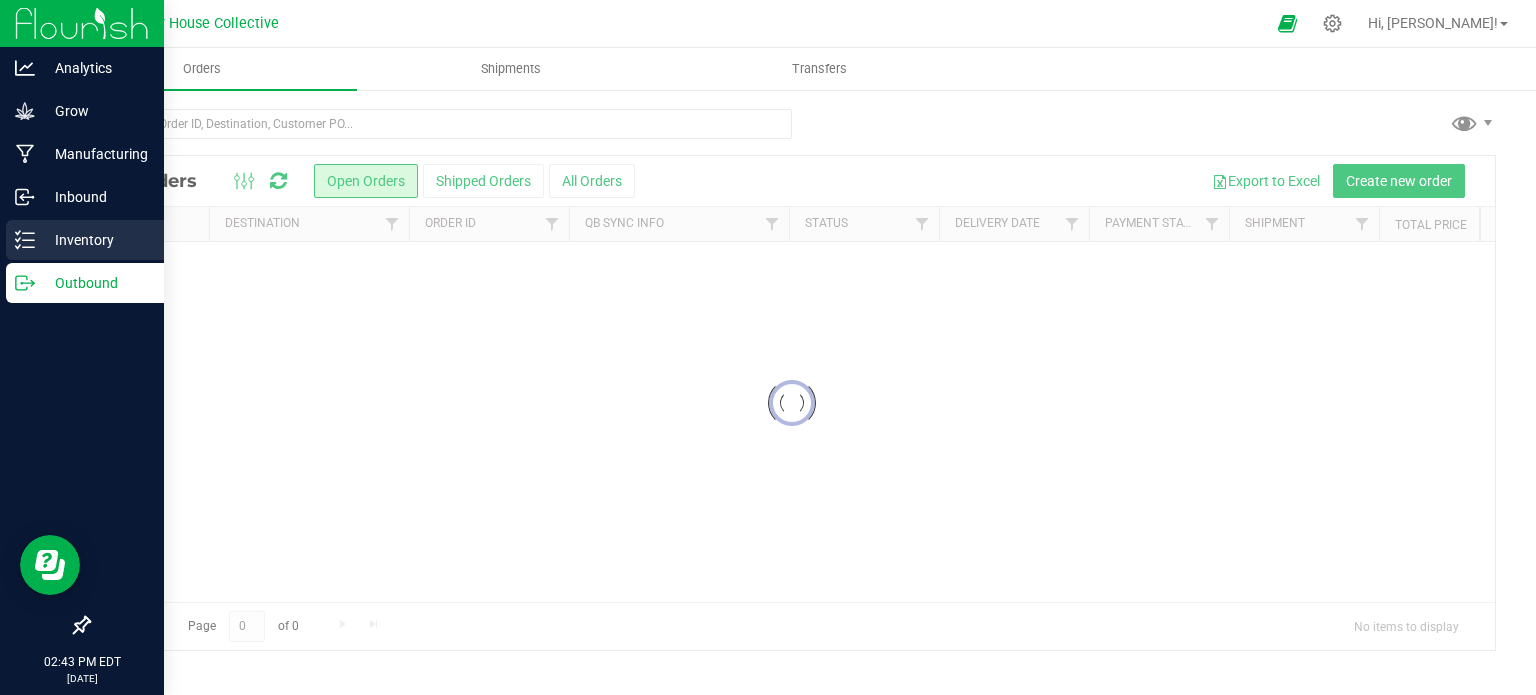 scroll, scrollTop: 0, scrollLeft: 0, axis: both 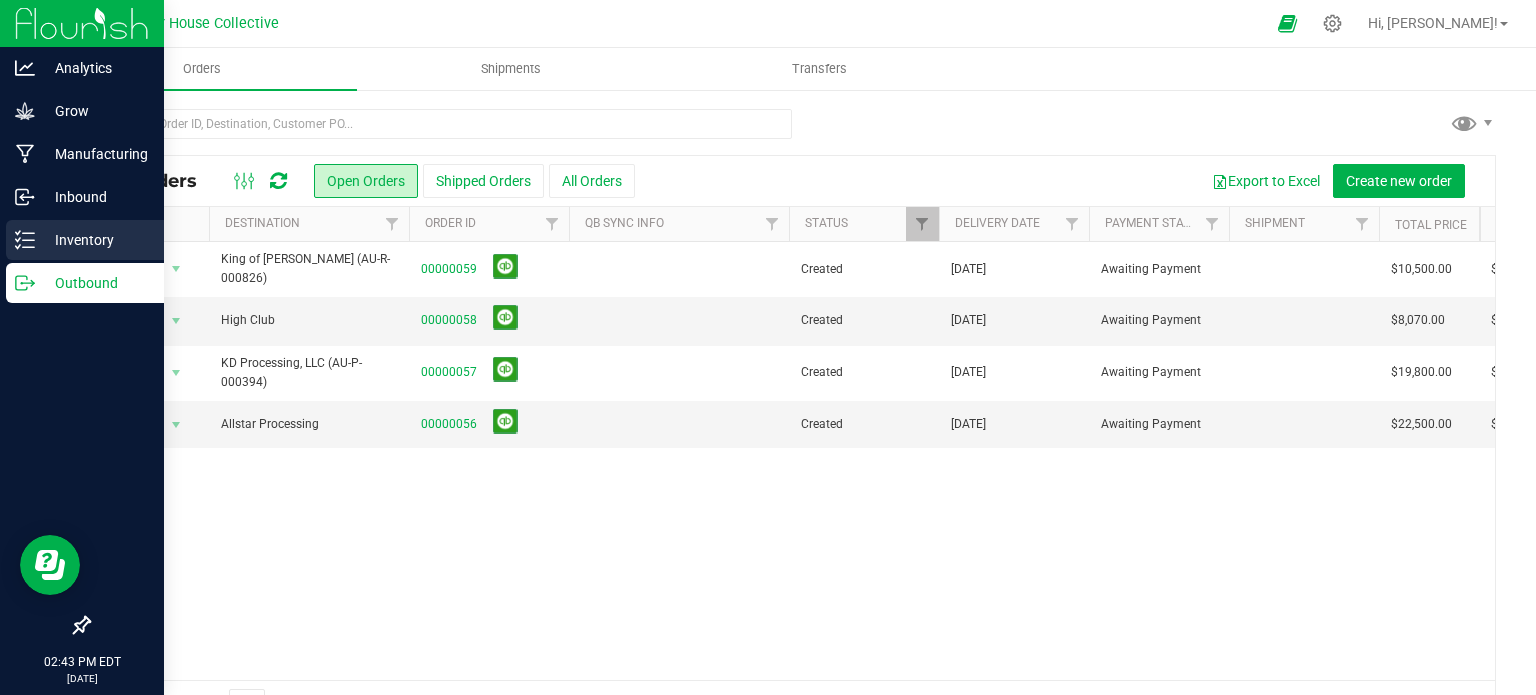 click on "Inventory" at bounding box center [95, 240] 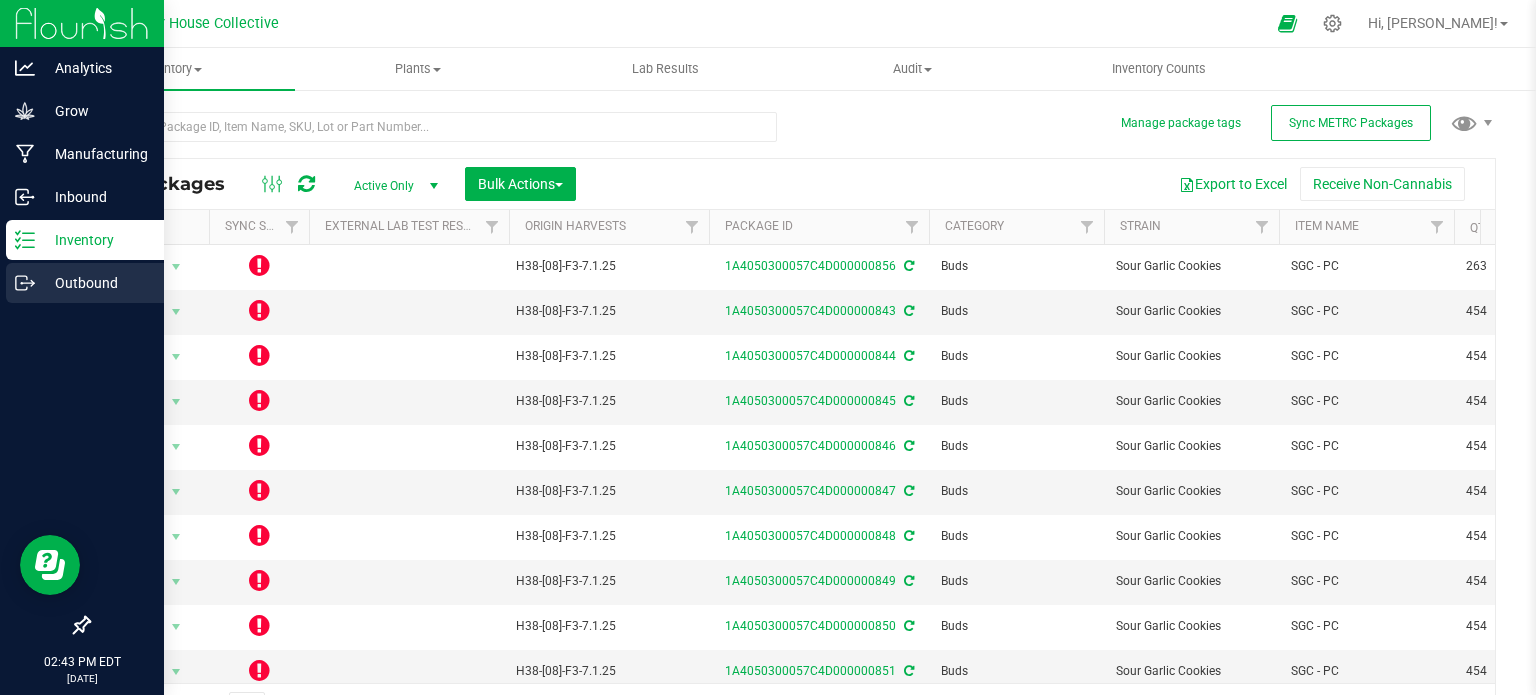 click on "Outbound" at bounding box center (95, 283) 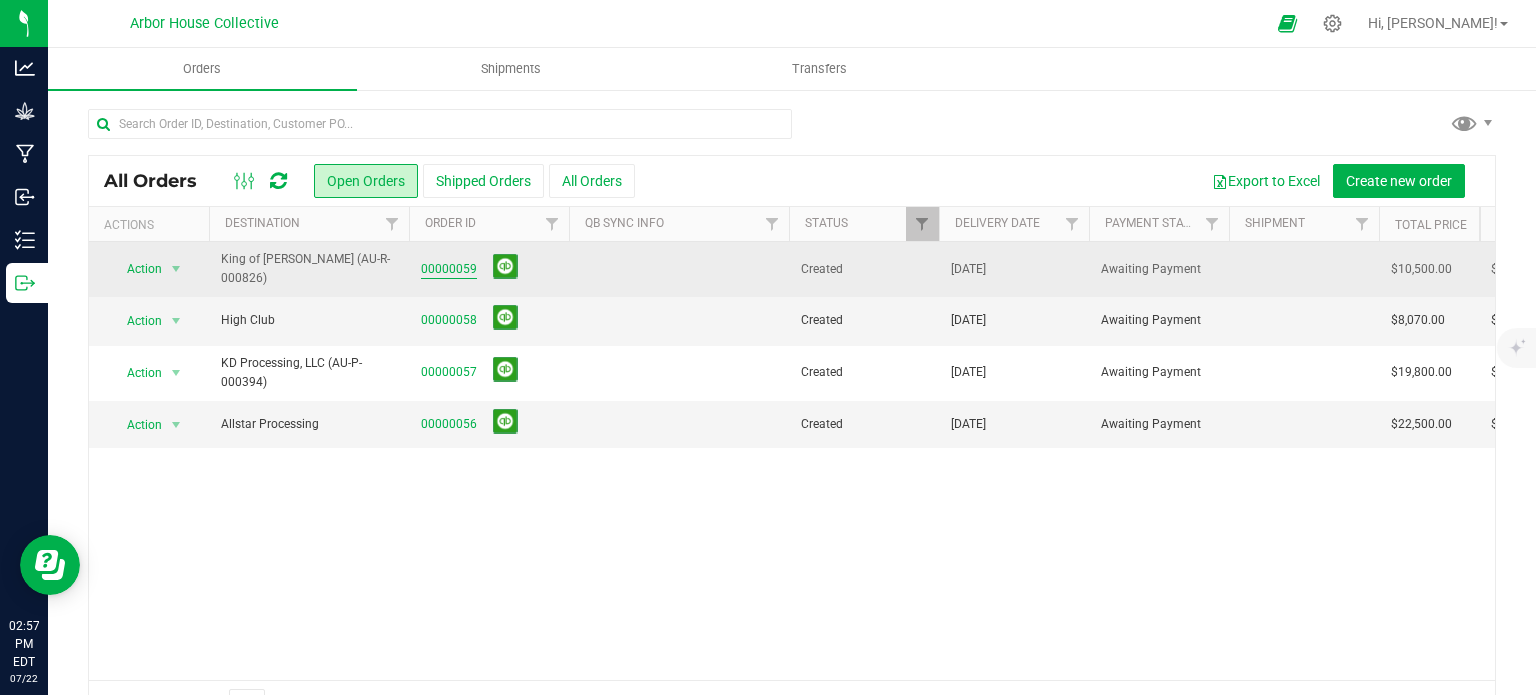 click on "00000059" at bounding box center [449, 269] 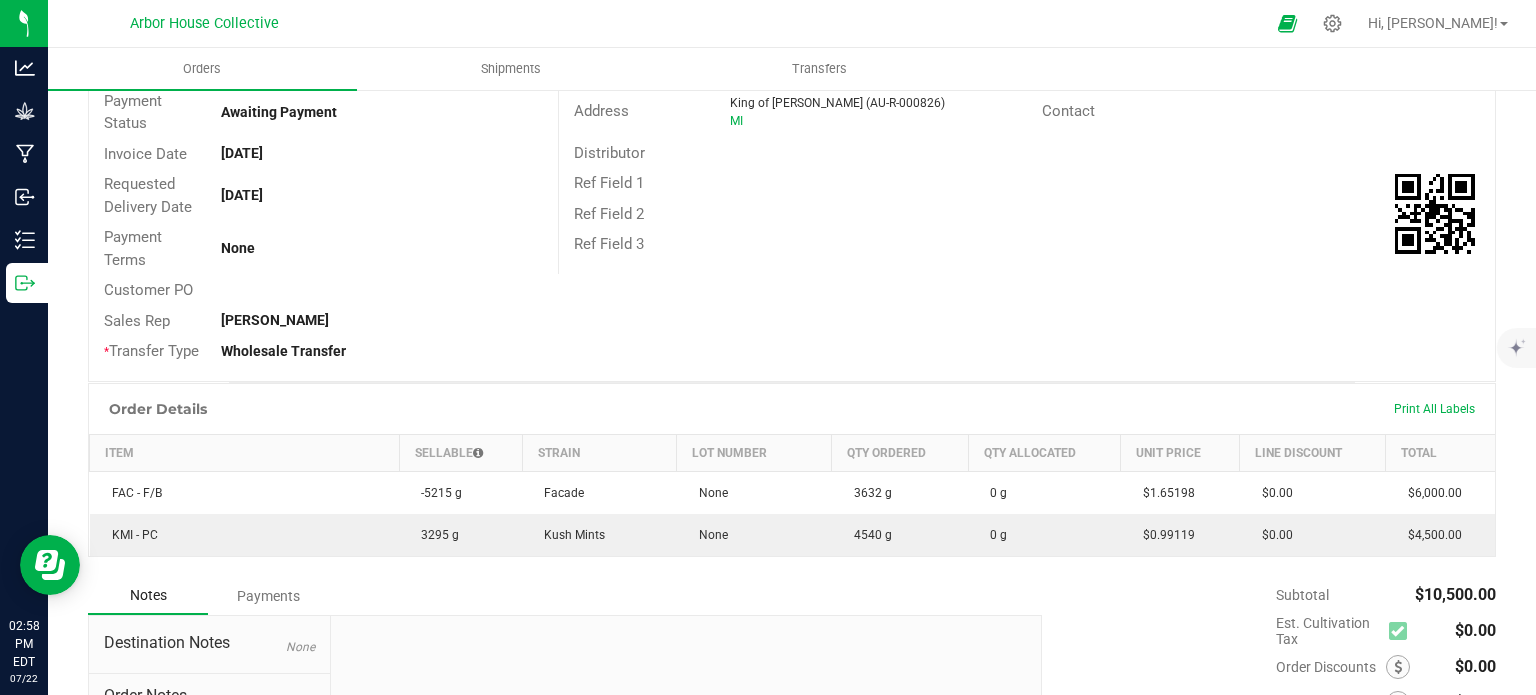 scroll, scrollTop: 0, scrollLeft: 0, axis: both 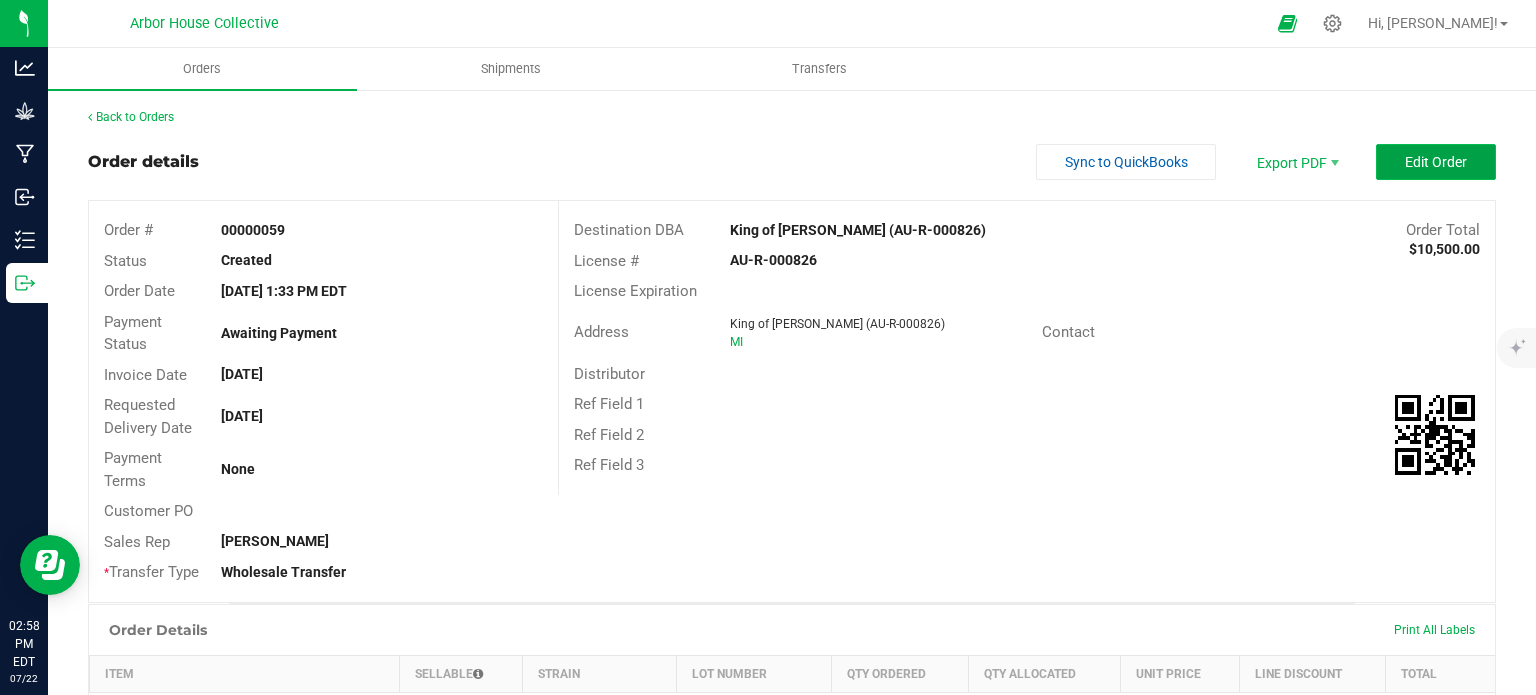 click on "Edit Order" at bounding box center [1436, 162] 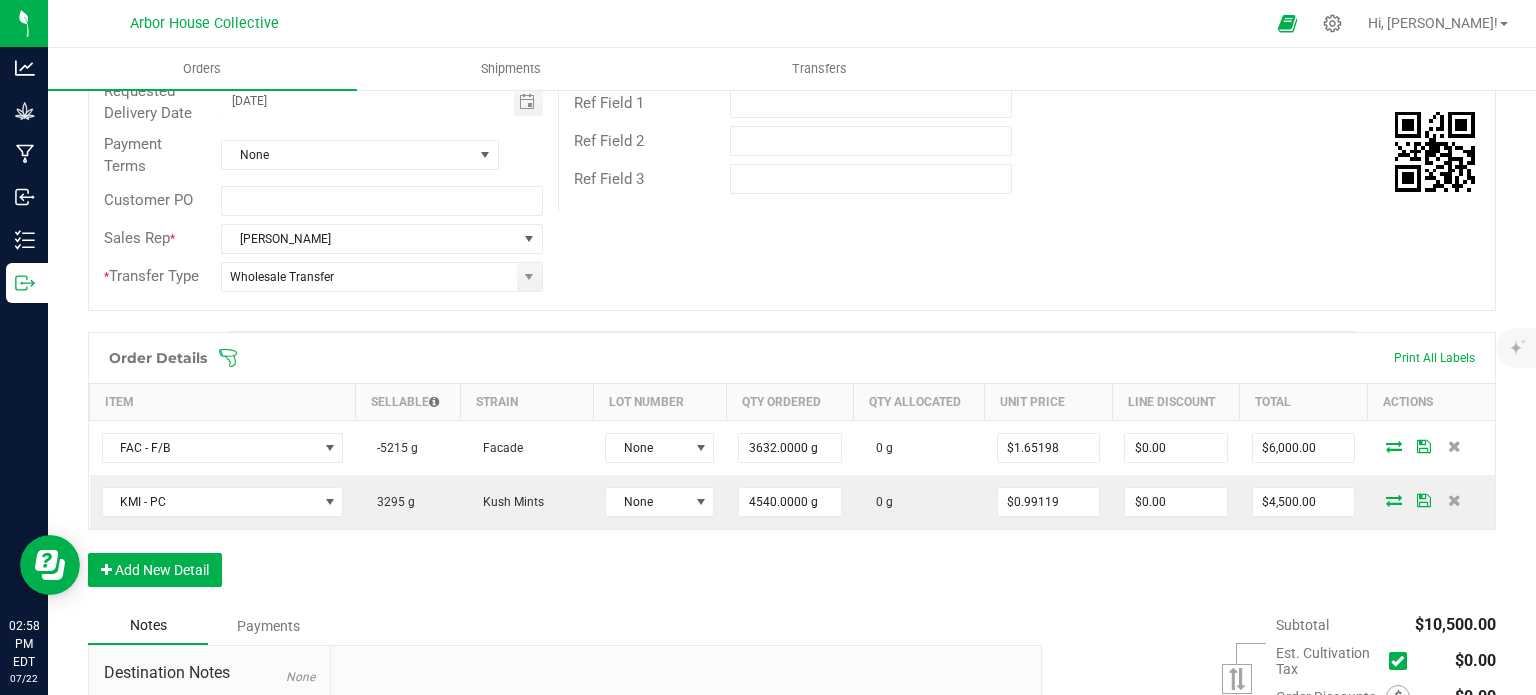 scroll, scrollTop: 356, scrollLeft: 0, axis: vertical 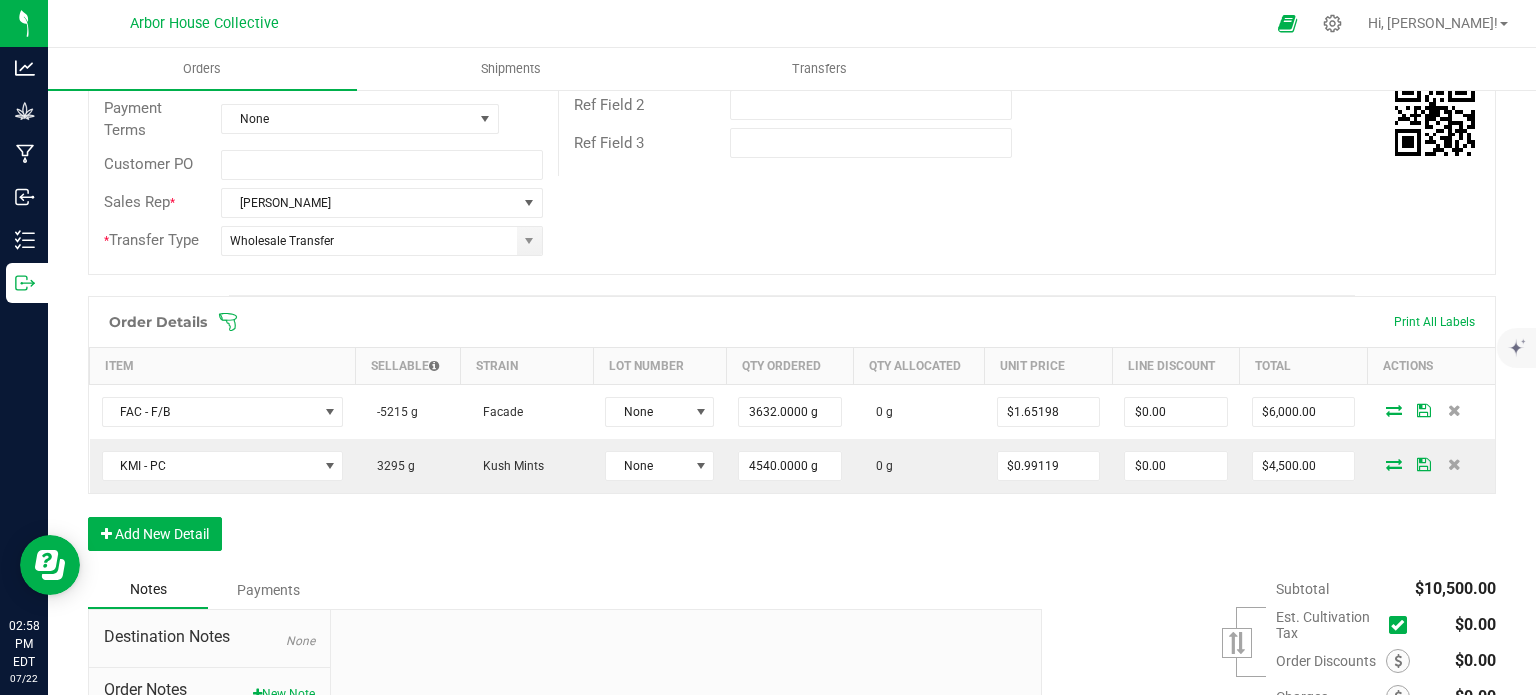 click 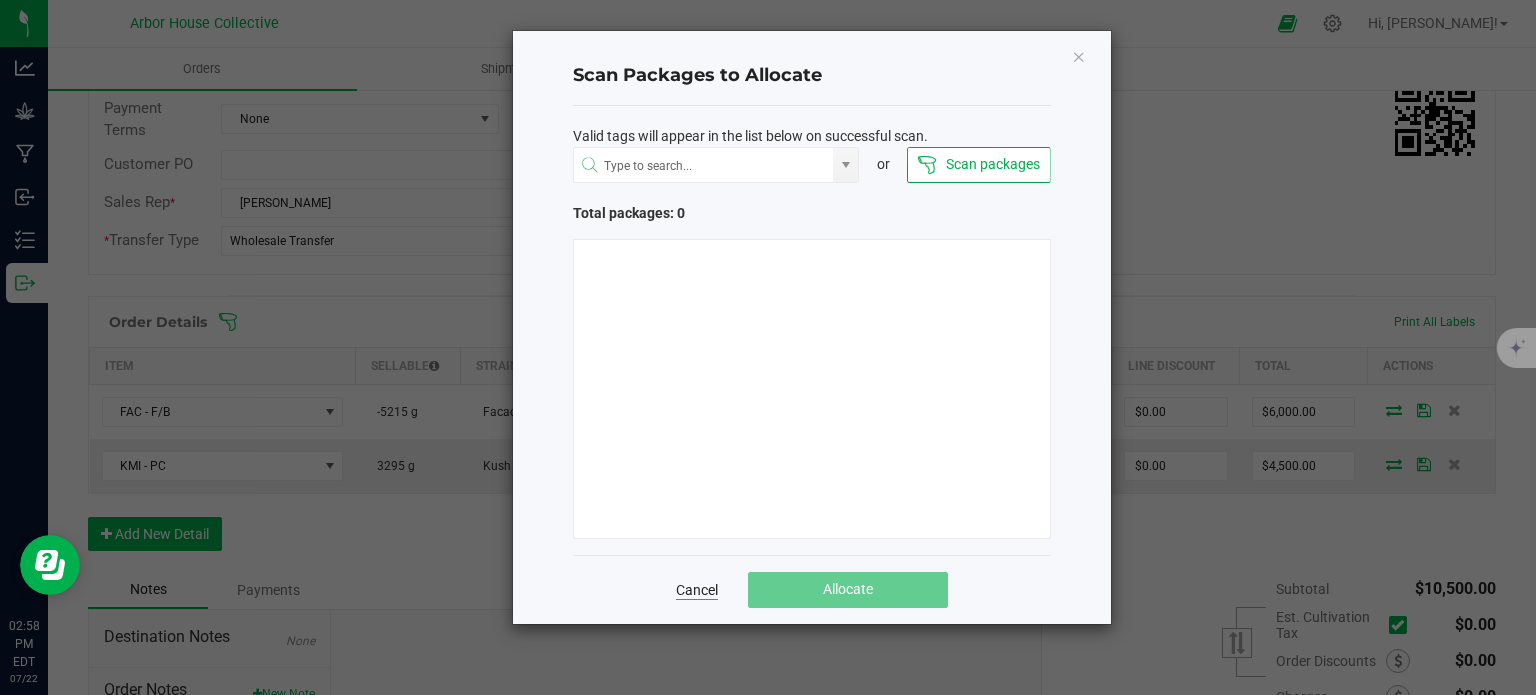 click on "Cancel" 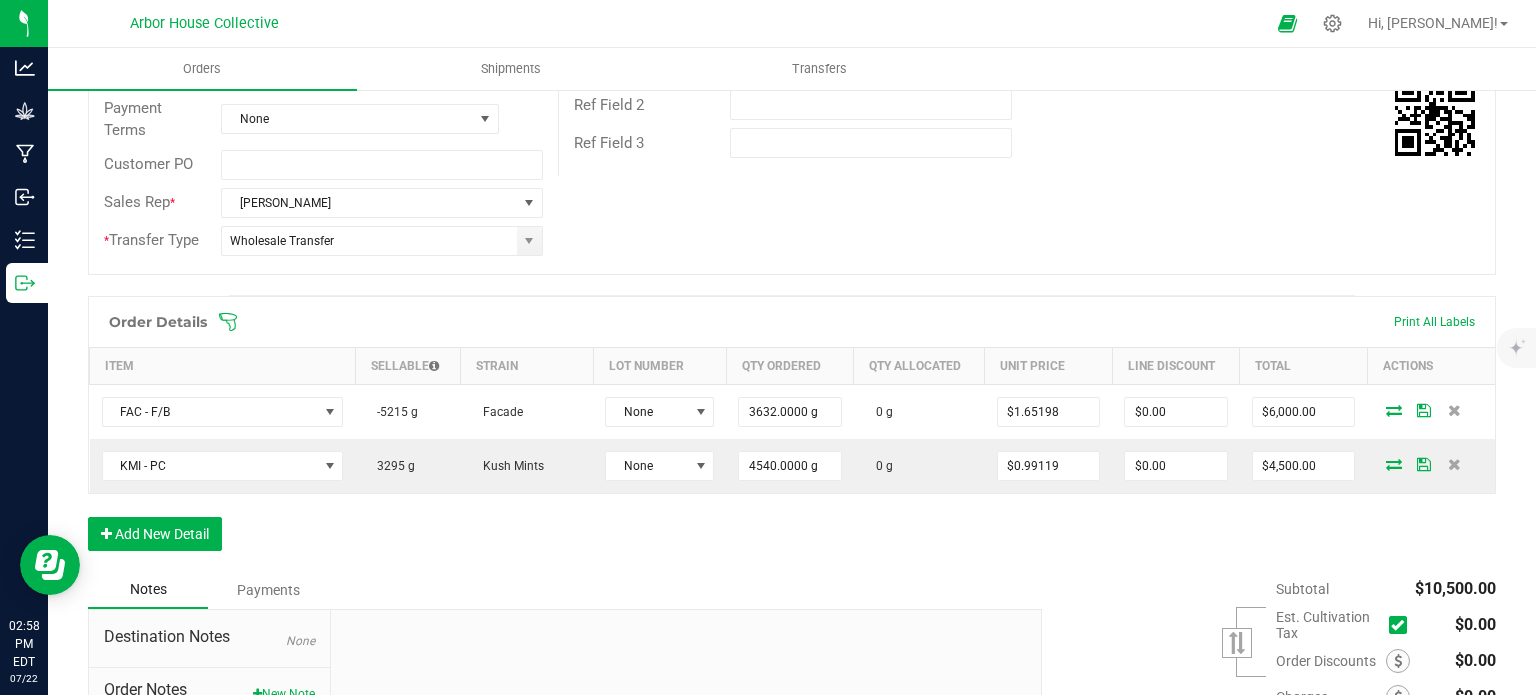 click 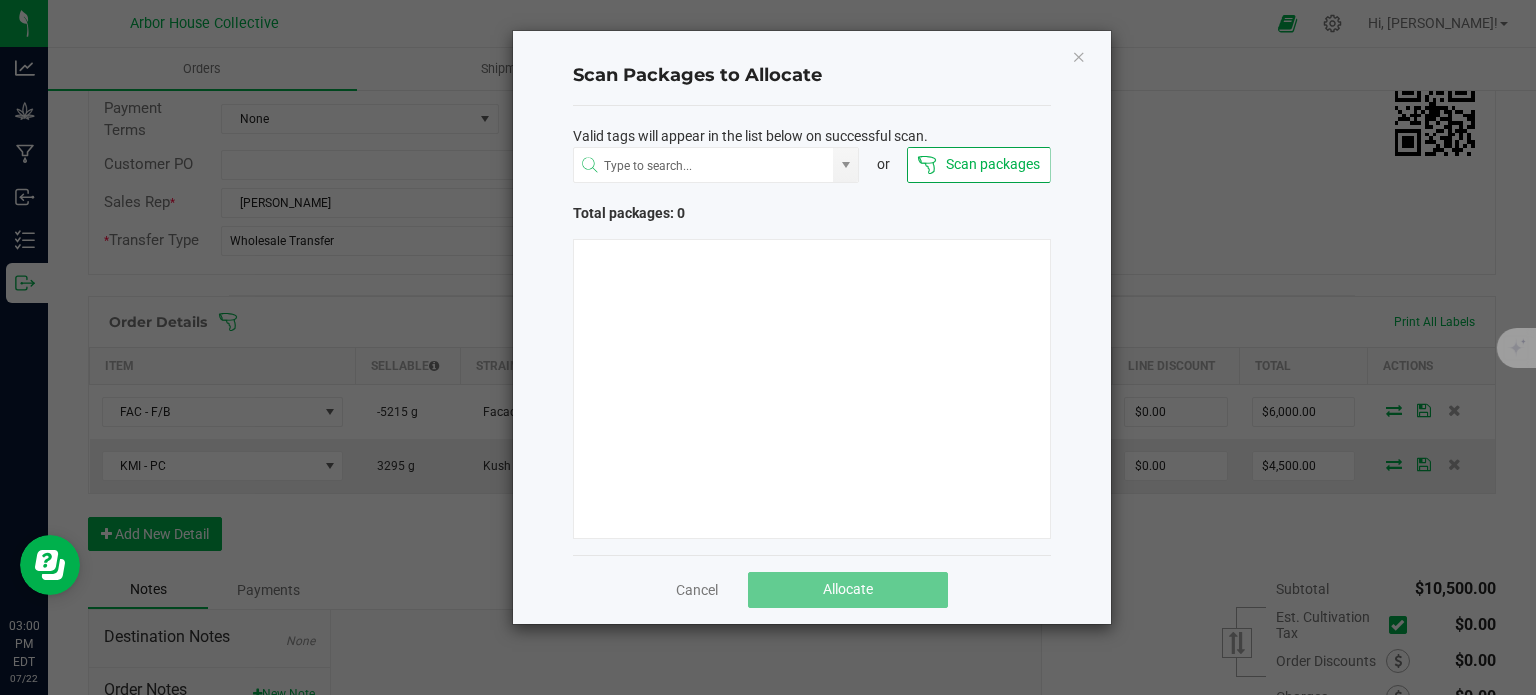 type 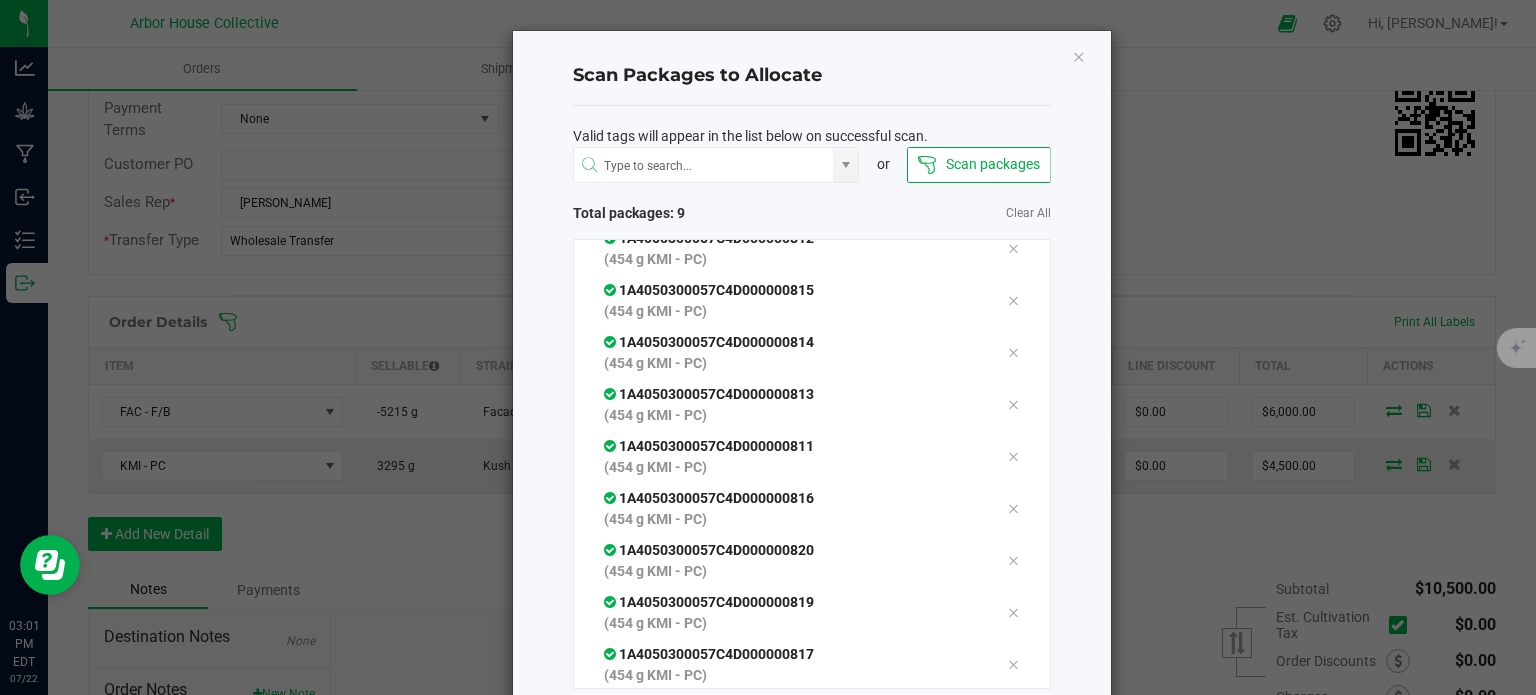 scroll, scrollTop: 69, scrollLeft: 0, axis: vertical 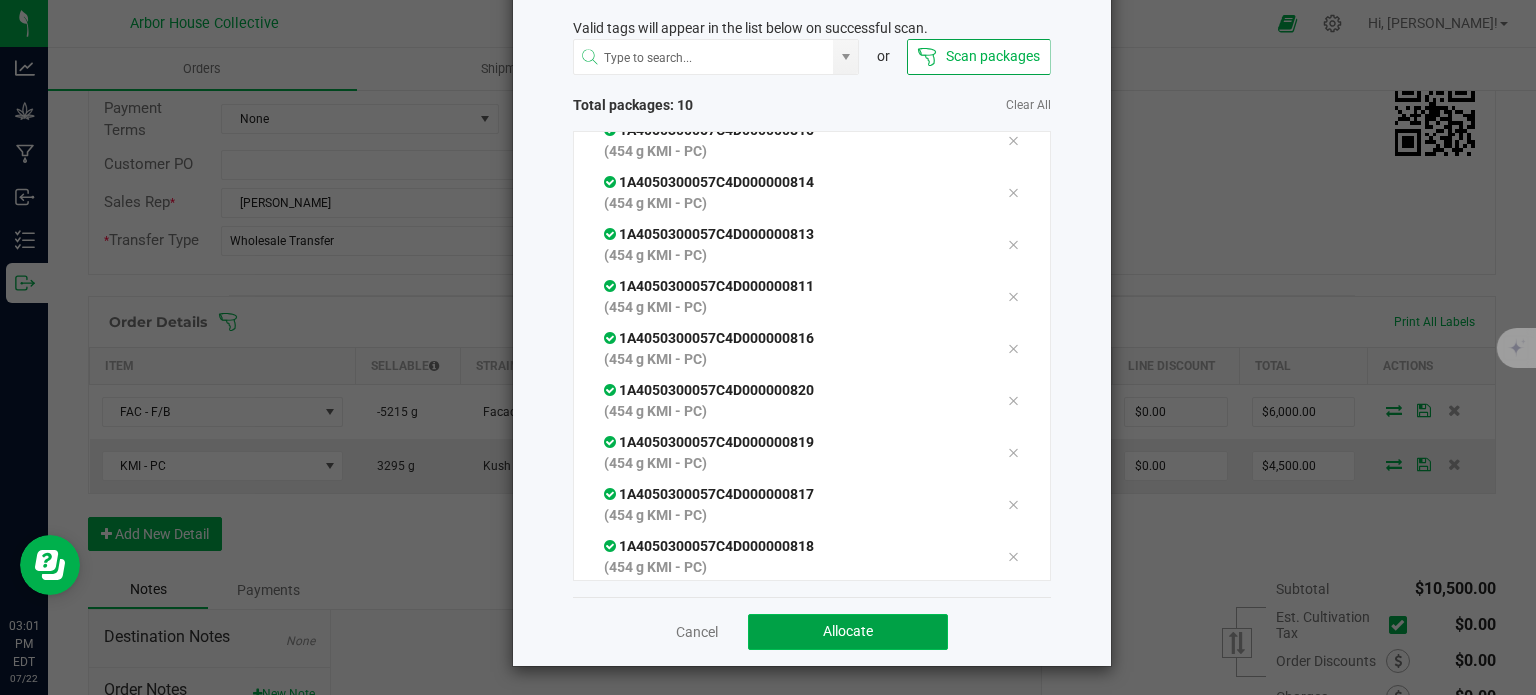 click on "Allocate" 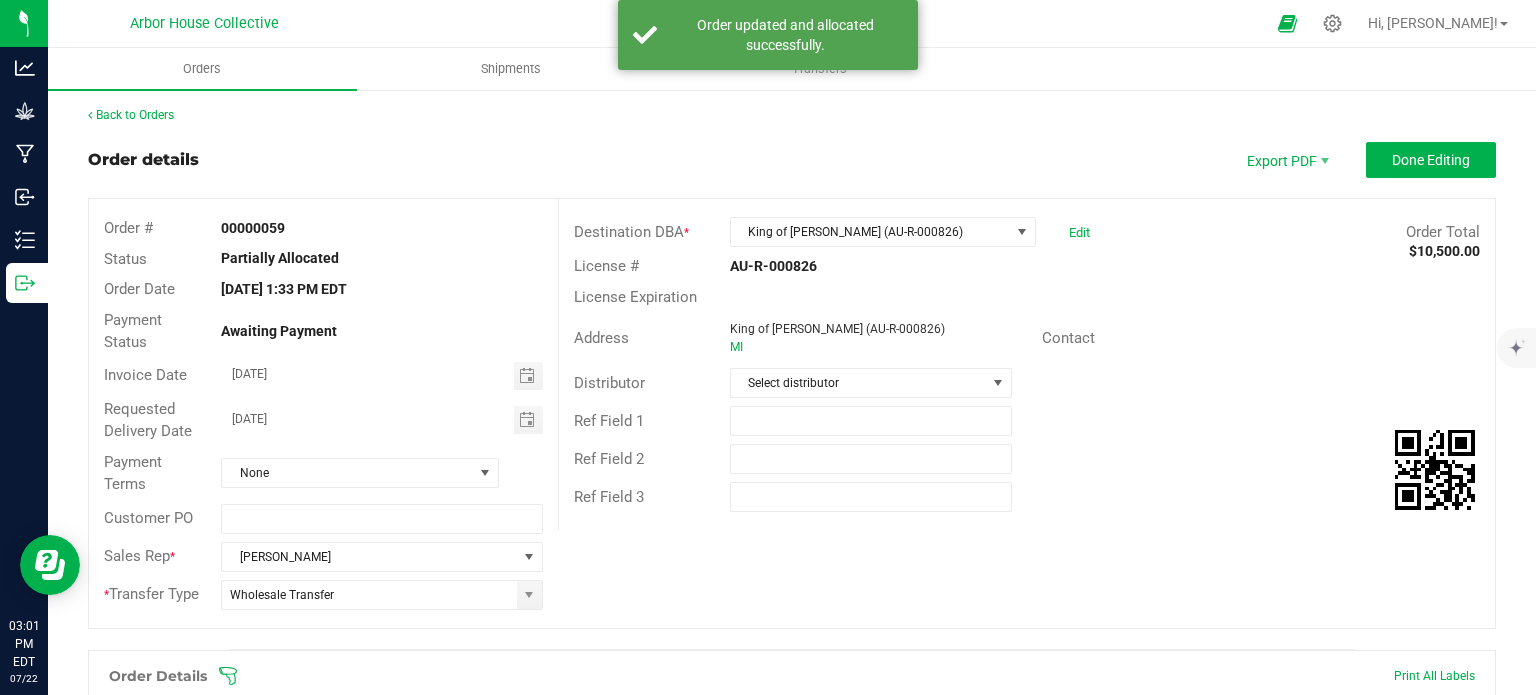scroll, scrollTop: 0, scrollLeft: 0, axis: both 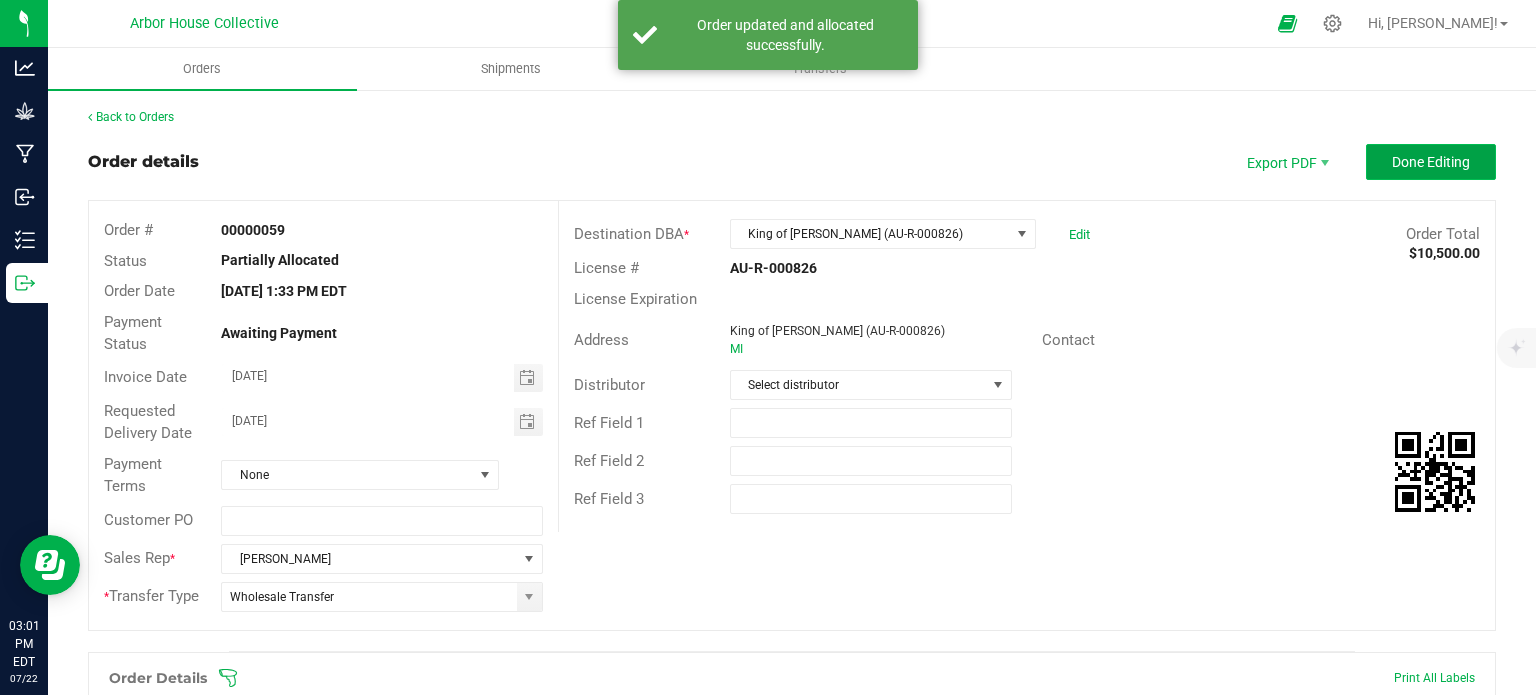 click on "Done Editing" at bounding box center [1431, 162] 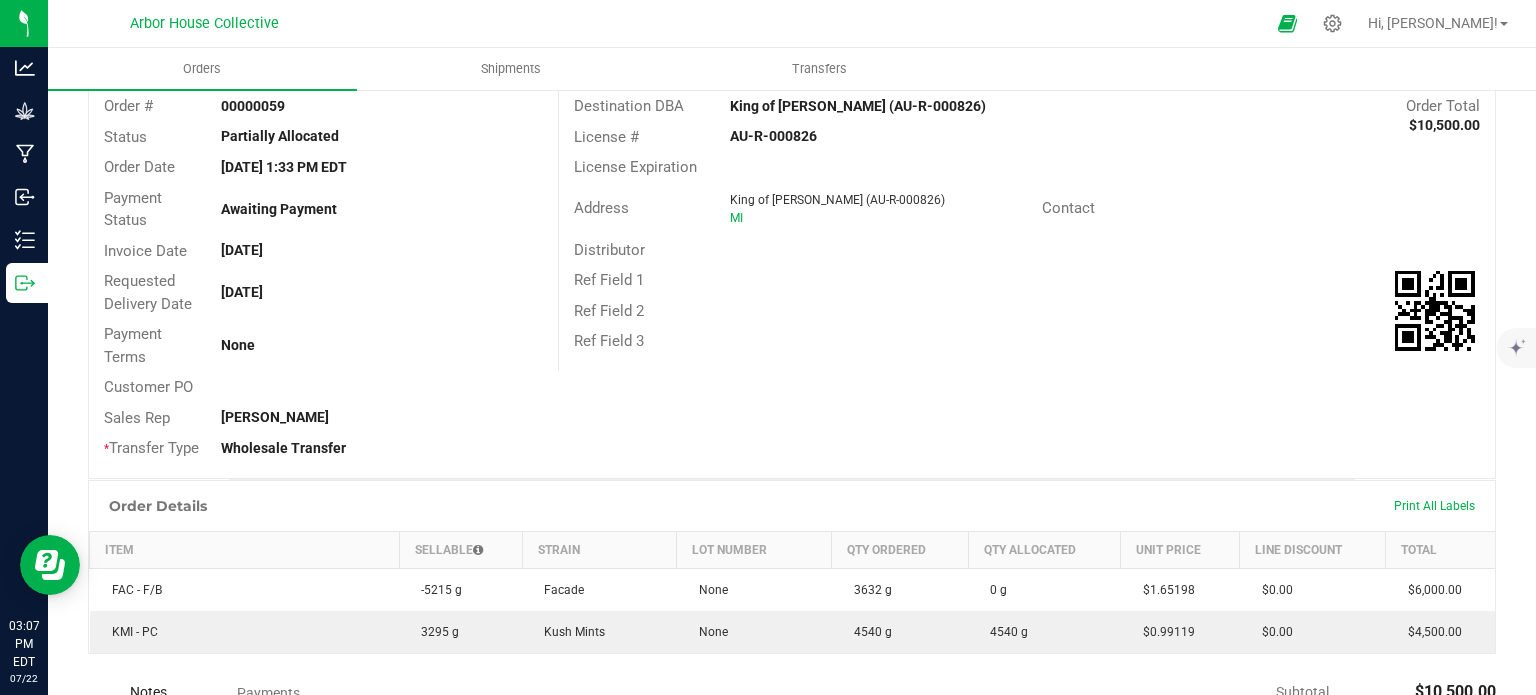 scroll, scrollTop: 0, scrollLeft: 0, axis: both 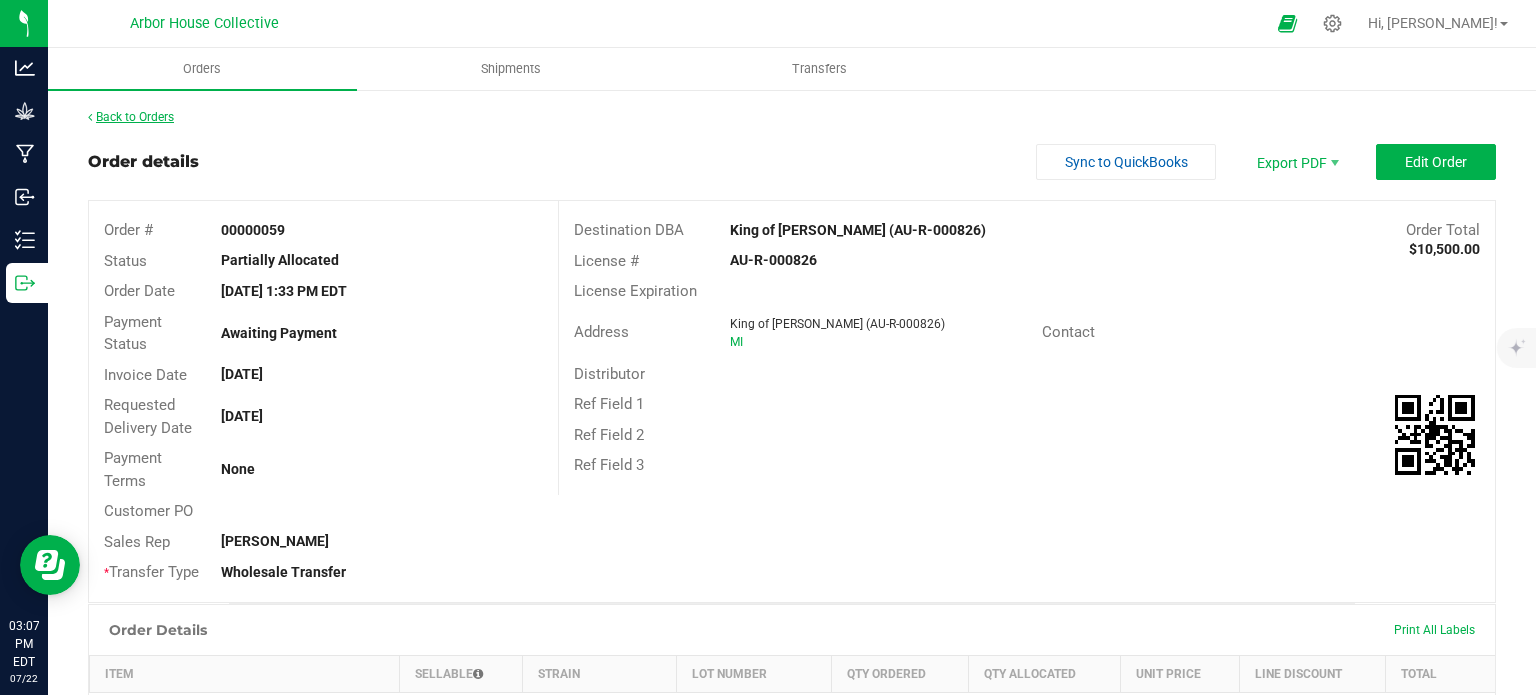 click on "Back to Orders" at bounding box center (131, 117) 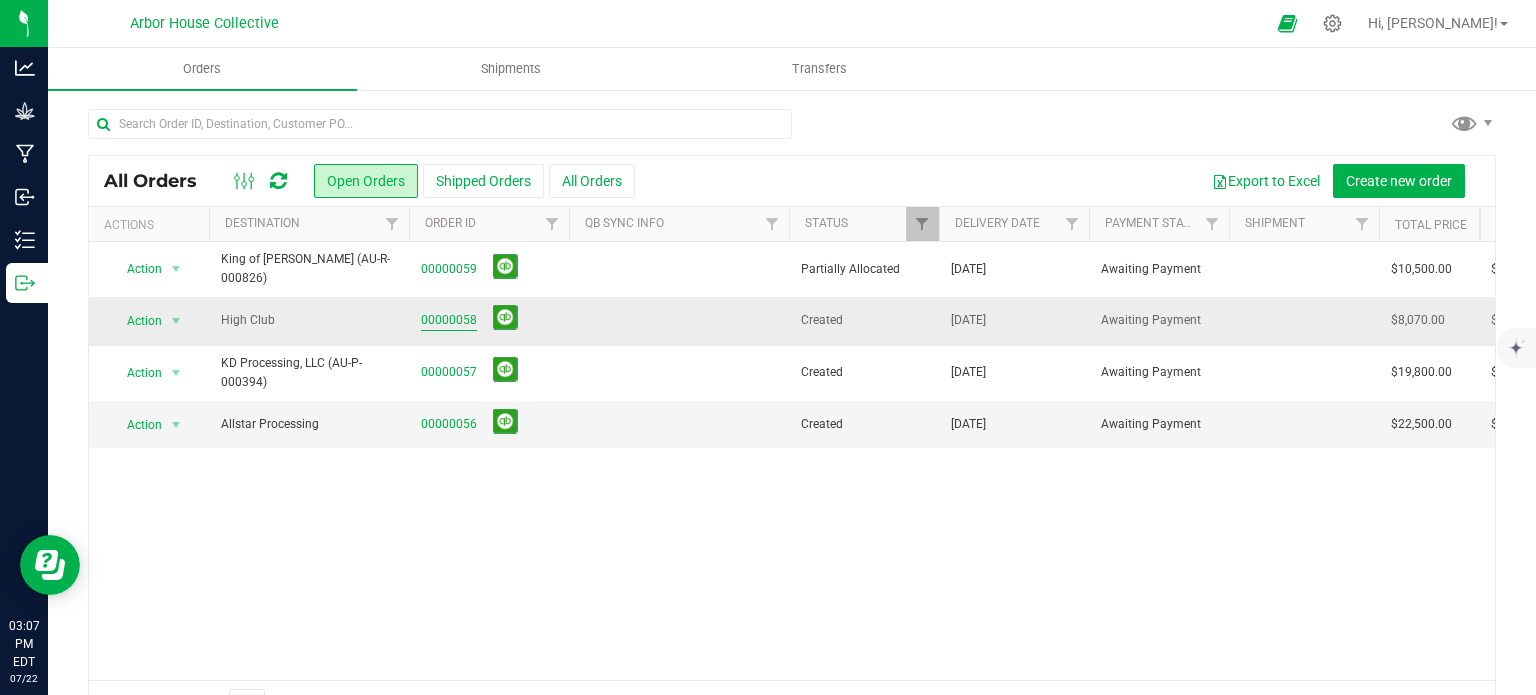 click on "00000058" at bounding box center (449, 320) 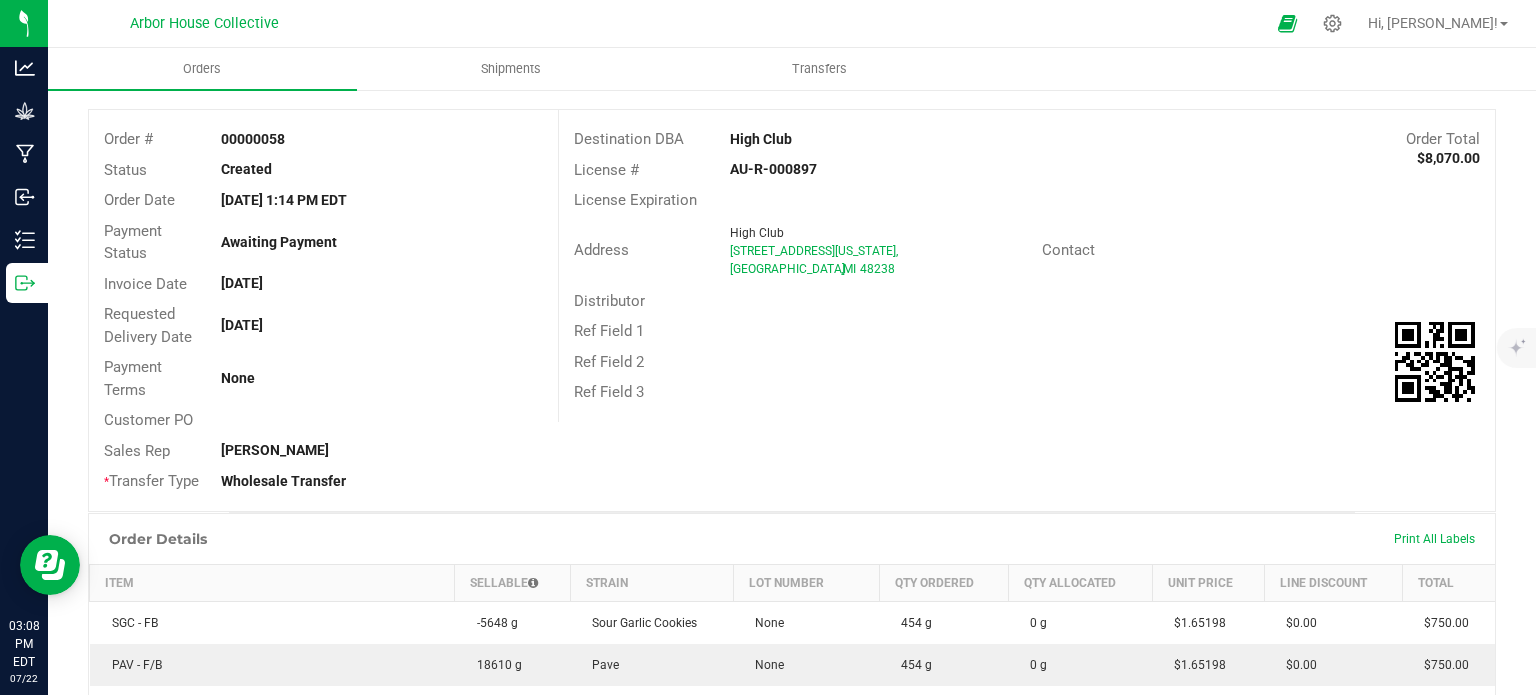 scroll, scrollTop: 0, scrollLeft: 0, axis: both 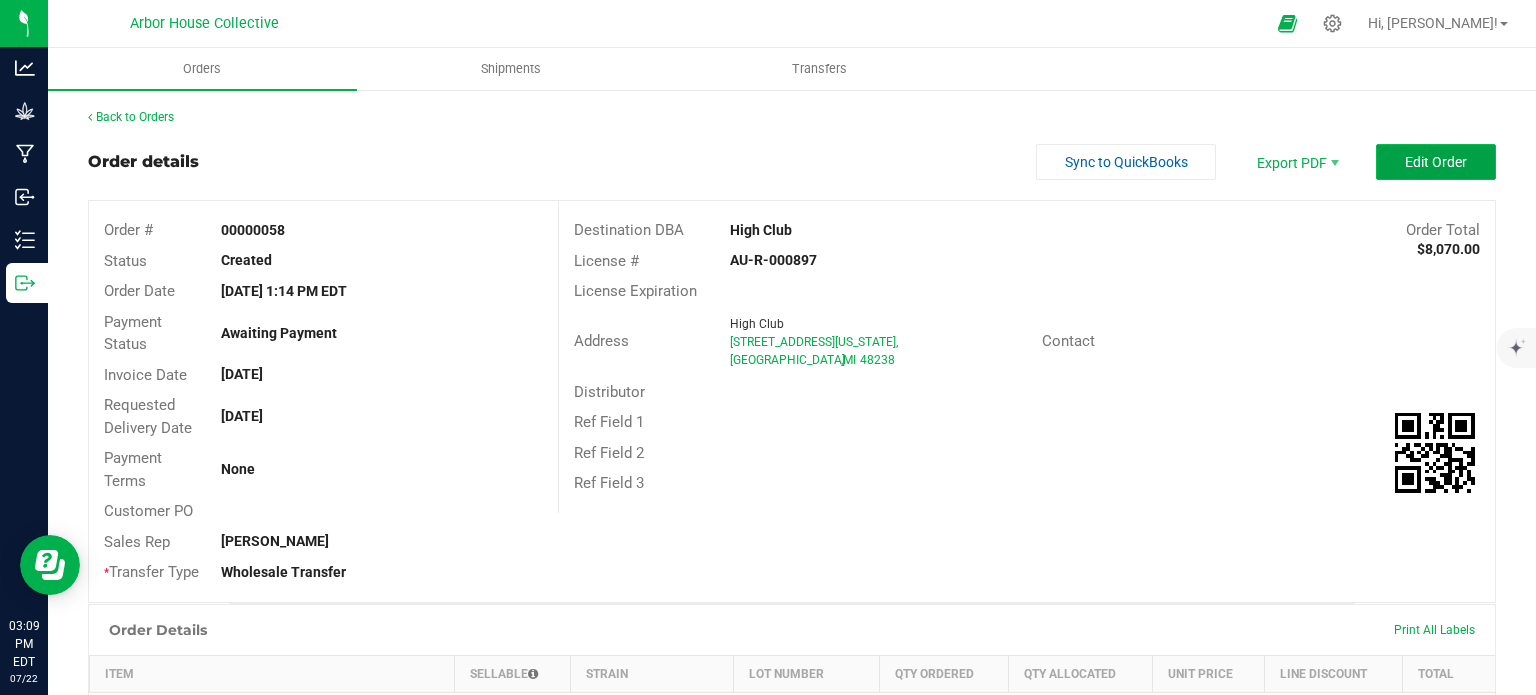 click on "Edit Order" at bounding box center [1436, 162] 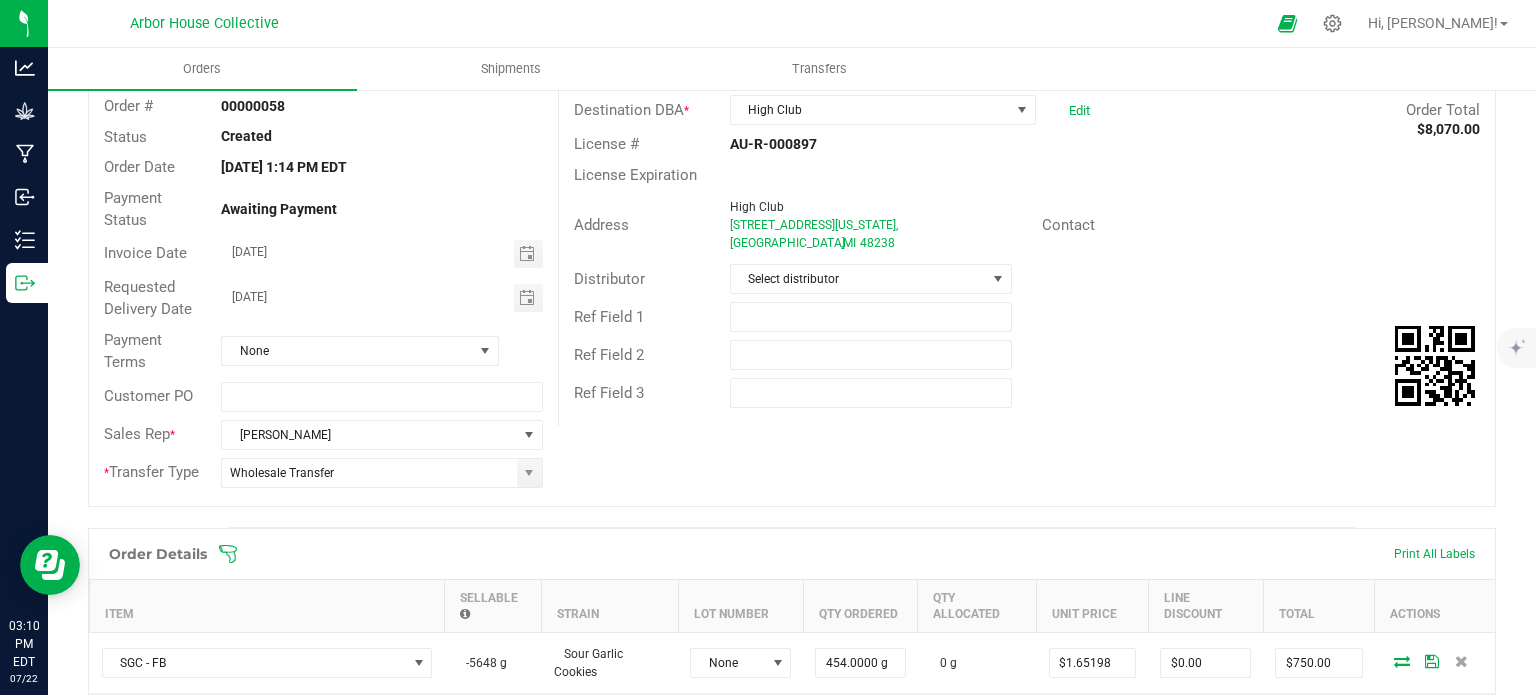 scroll, scrollTop: 83, scrollLeft: 0, axis: vertical 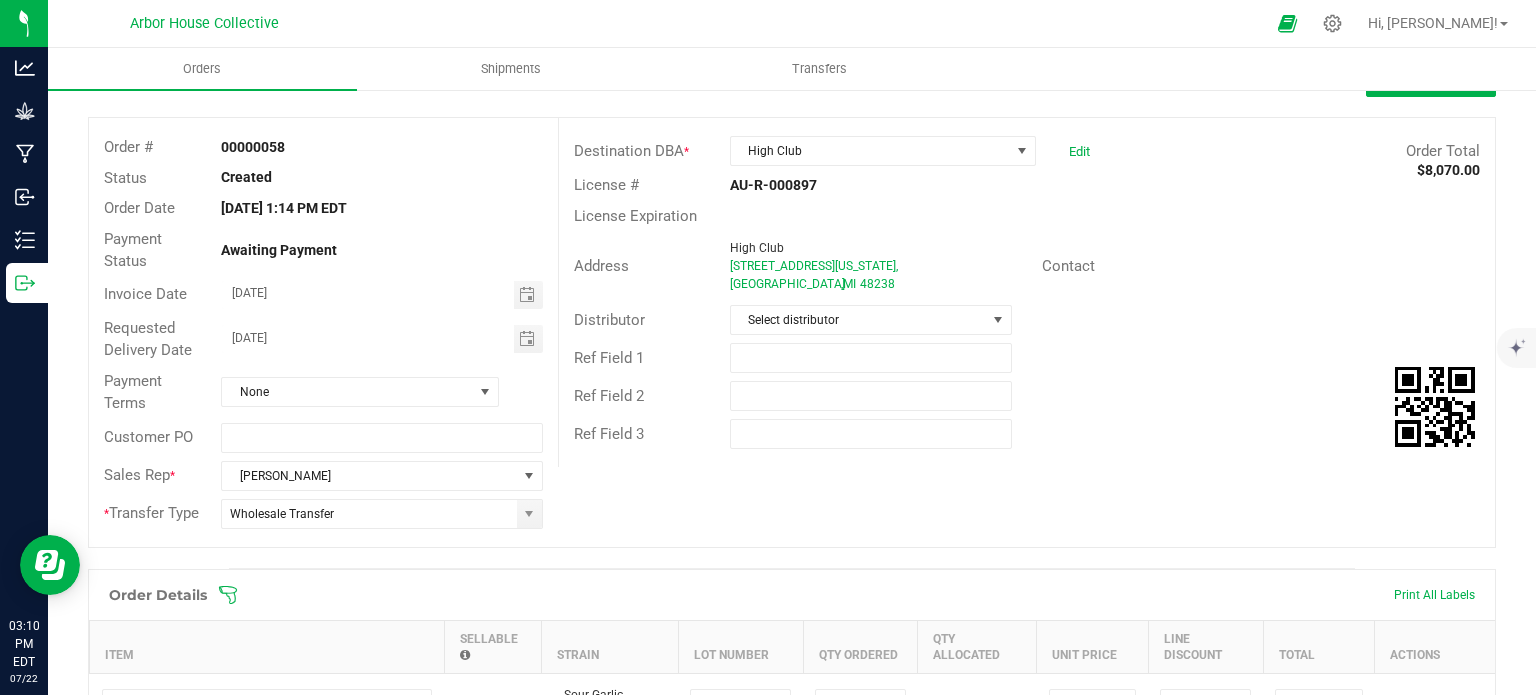 click 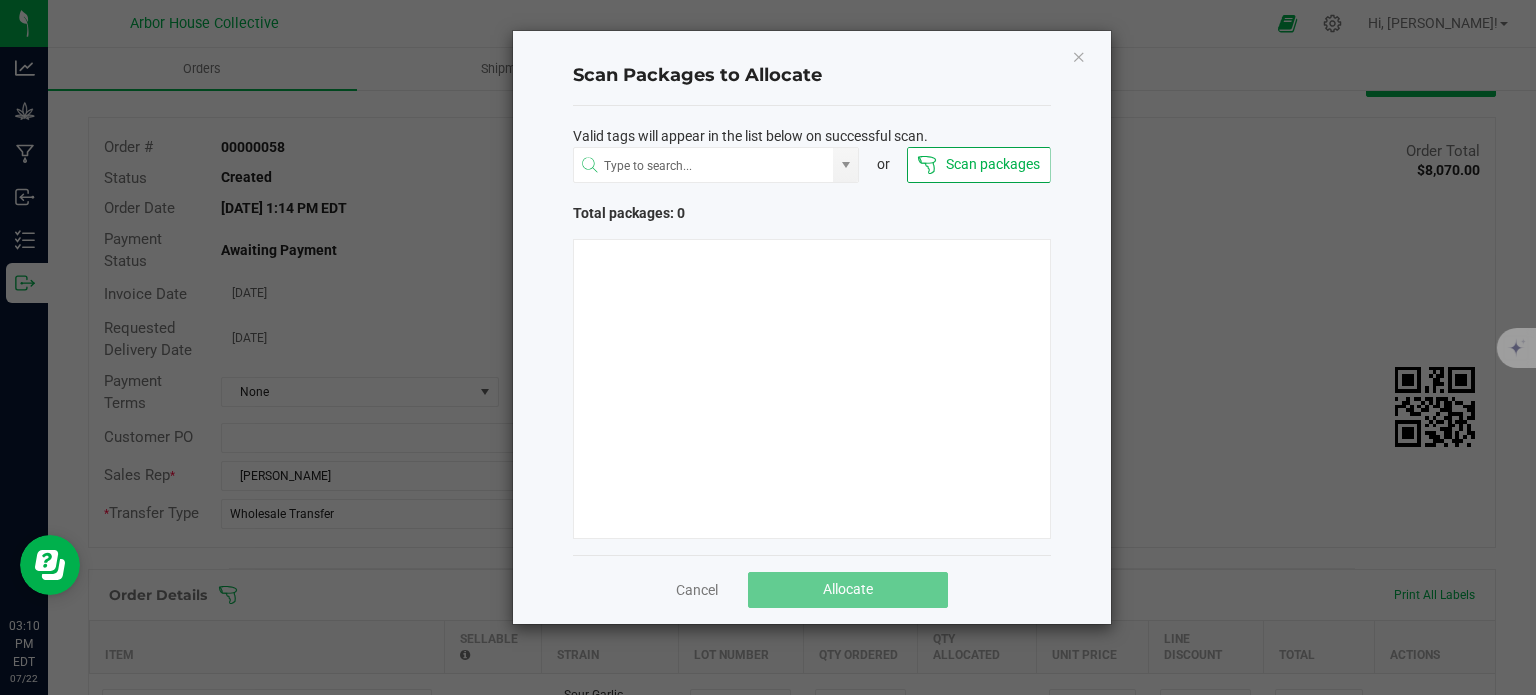 type 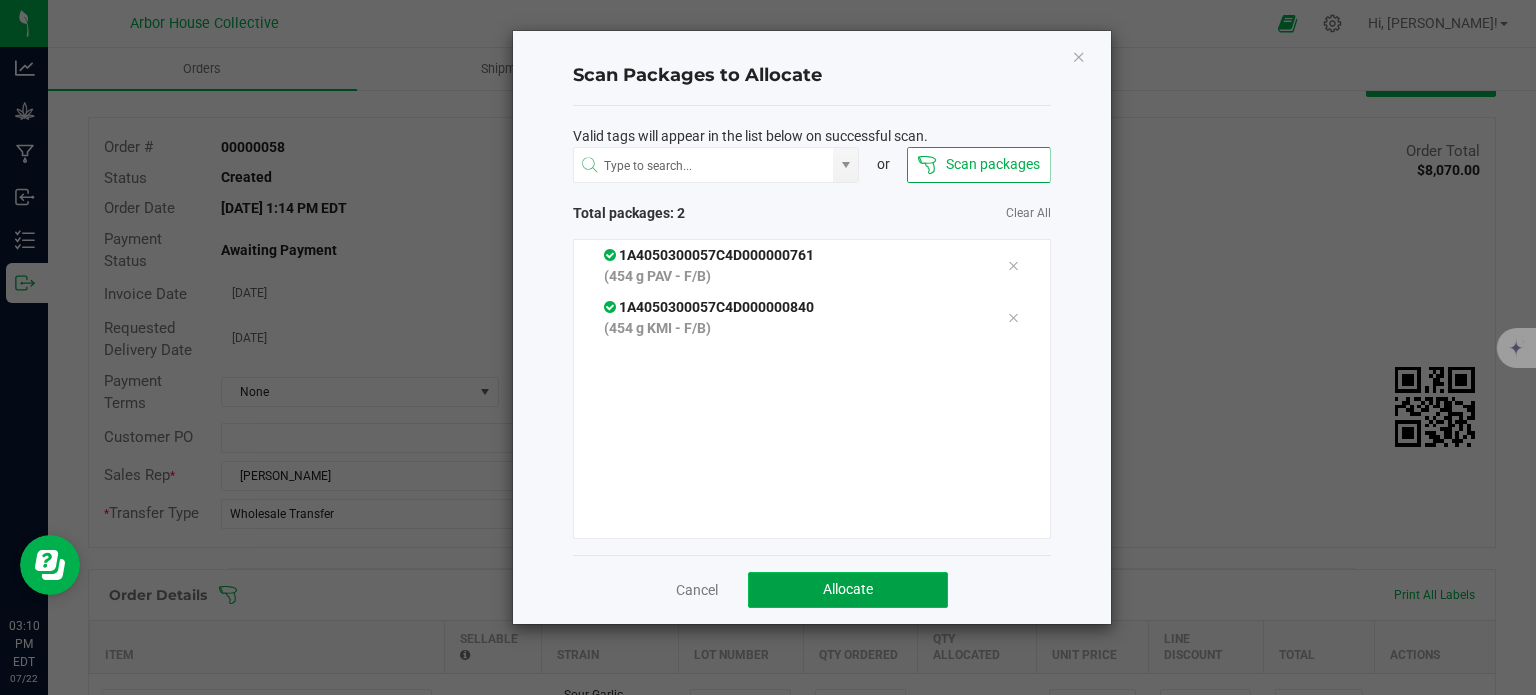 click on "Allocate" 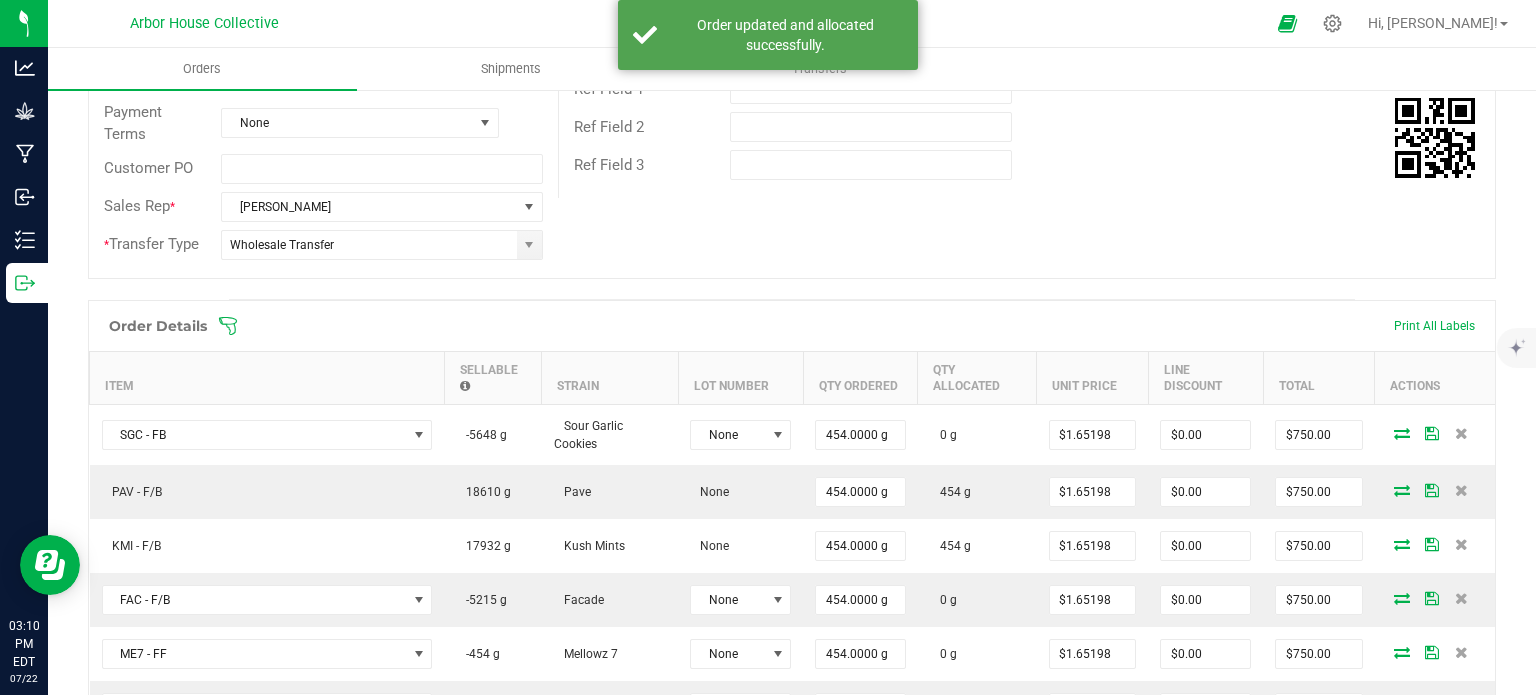 scroll, scrollTop: 0, scrollLeft: 0, axis: both 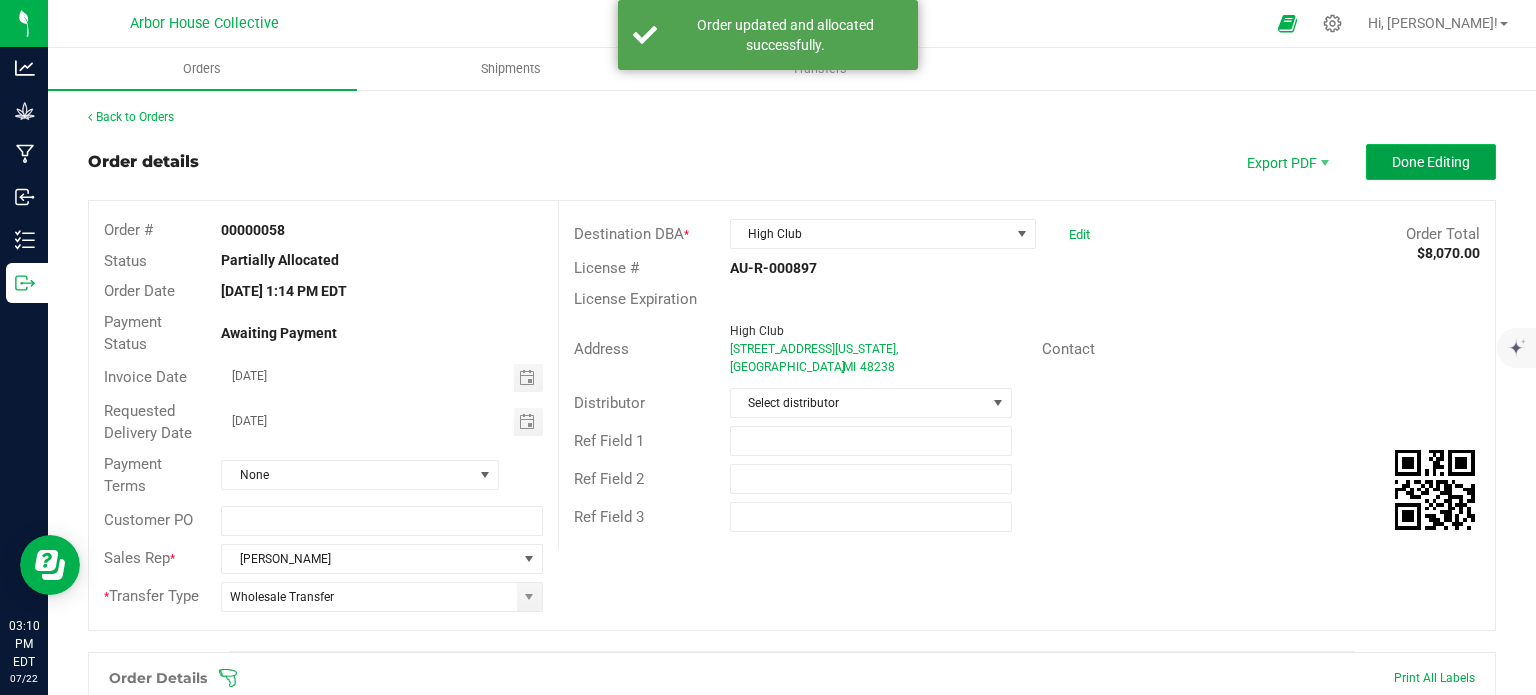 click on "Done Editing" at bounding box center [1431, 162] 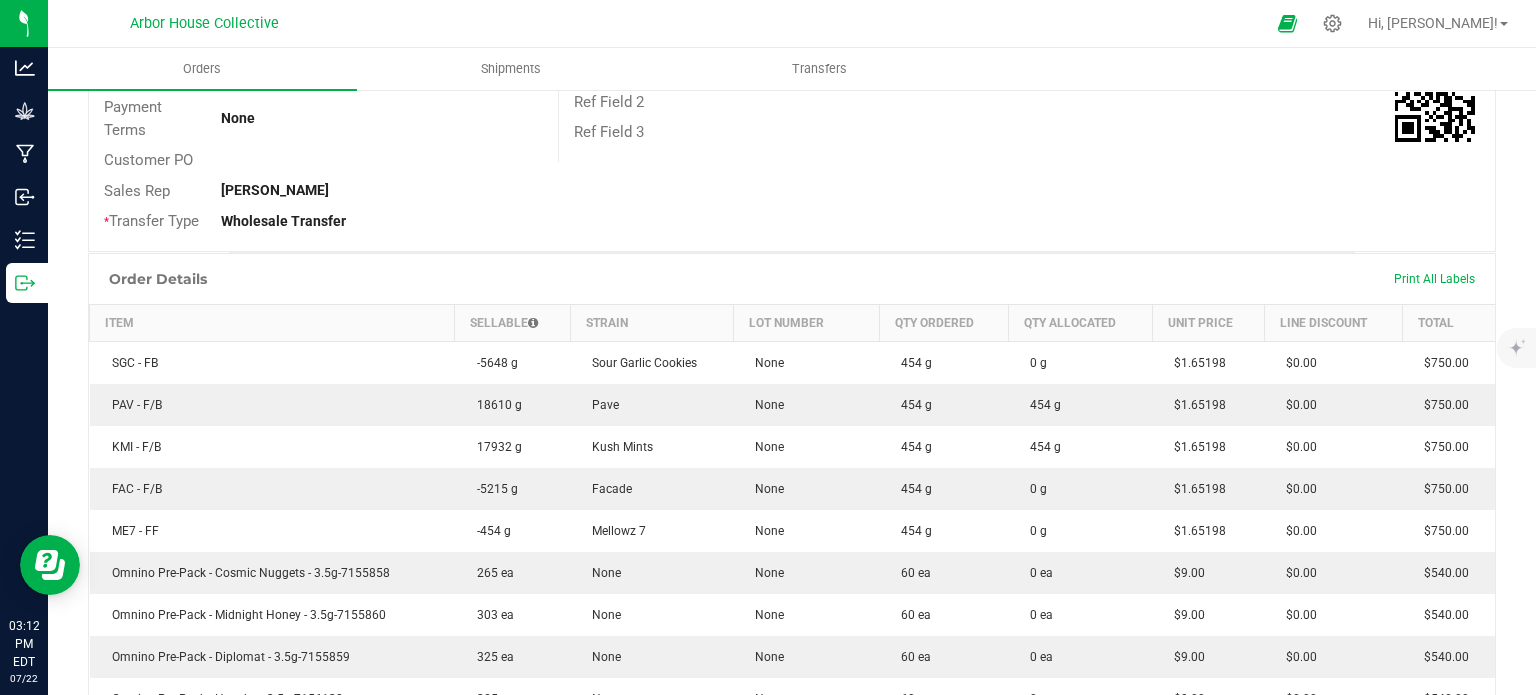 scroll, scrollTop: 0, scrollLeft: 0, axis: both 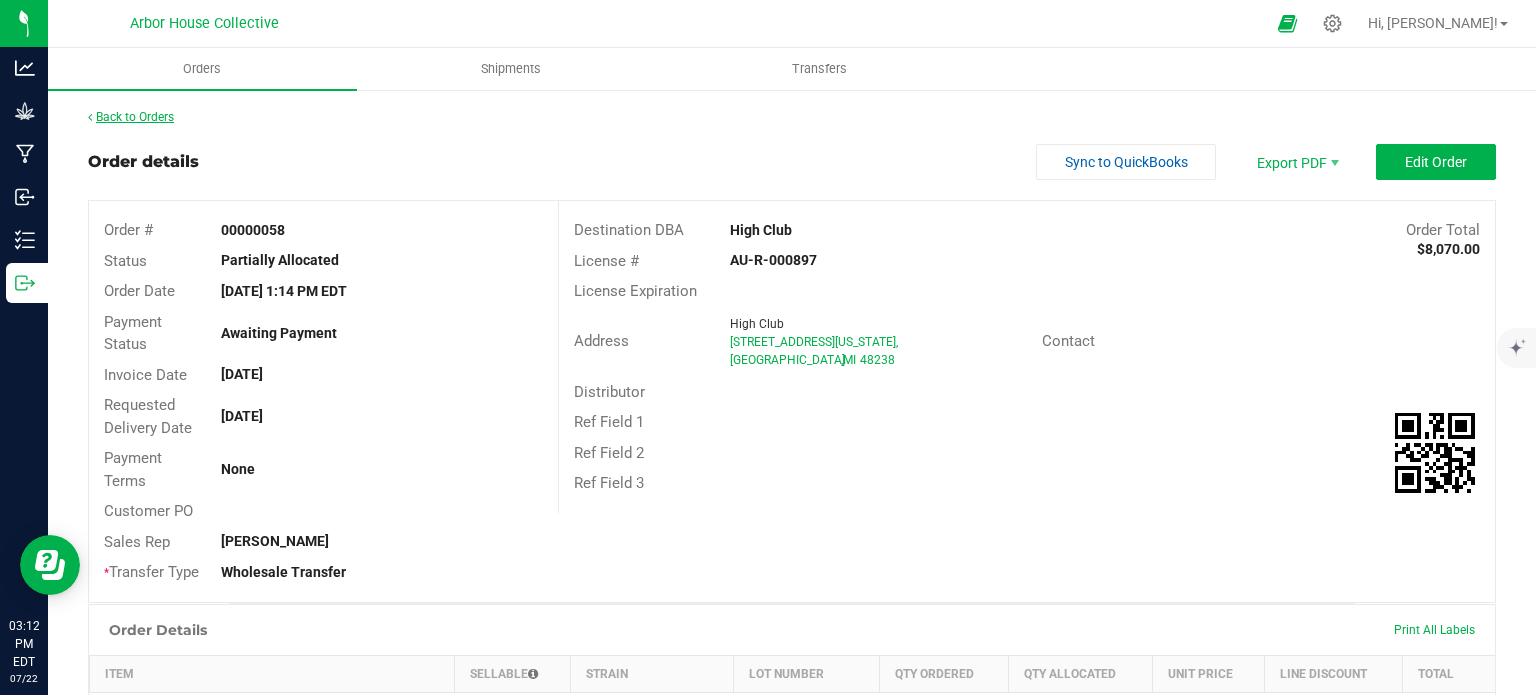 click on "Back to Orders" at bounding box center [131, 117] 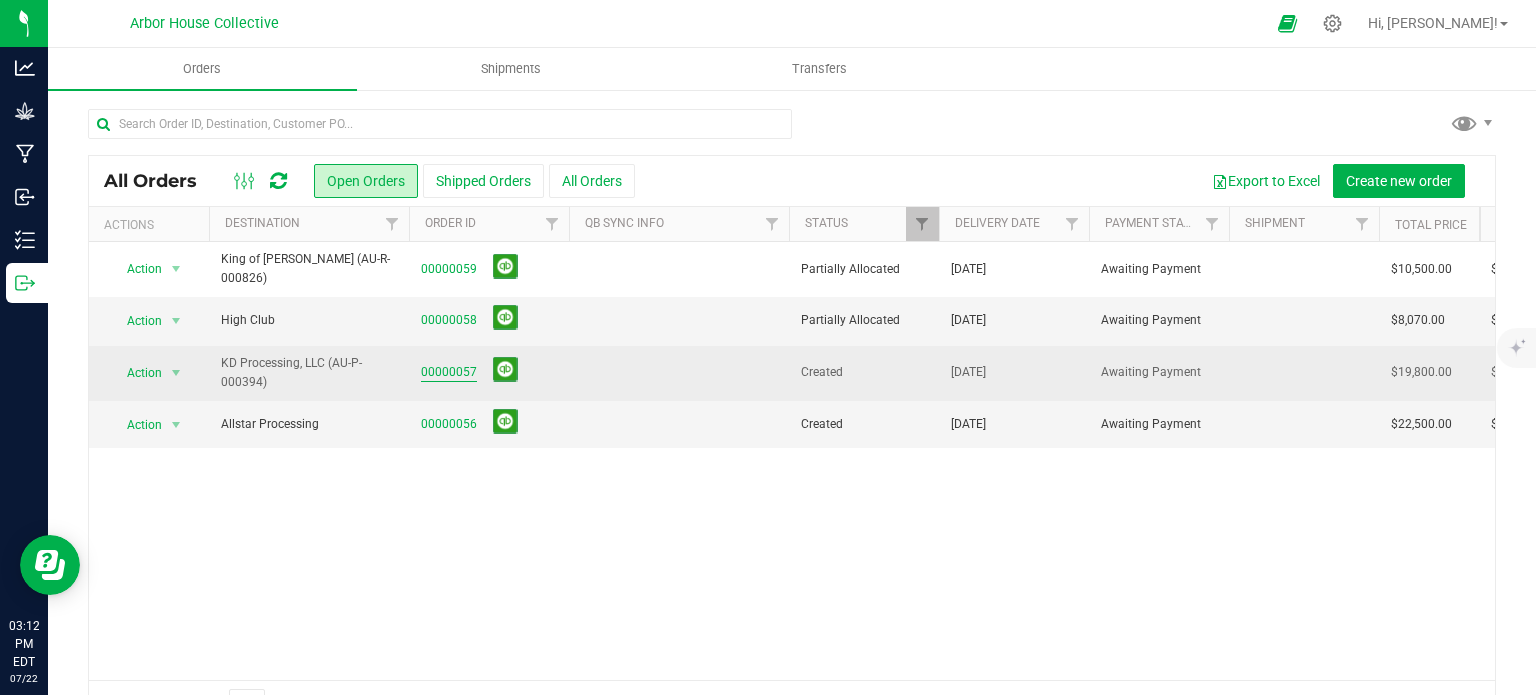 click on "00000057" at bounding box center (449, 372) 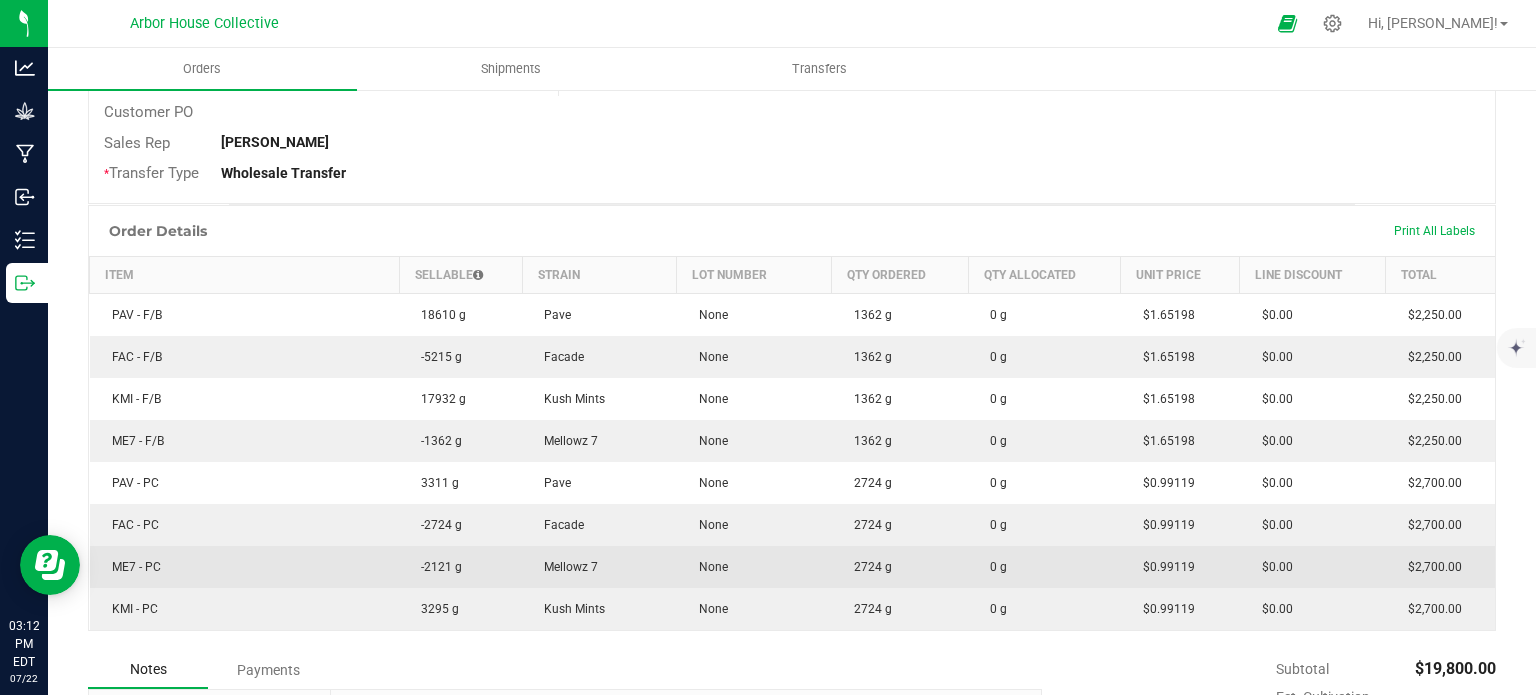 scroll, scrollTop: 0, scrollLeft: 0, axis: both 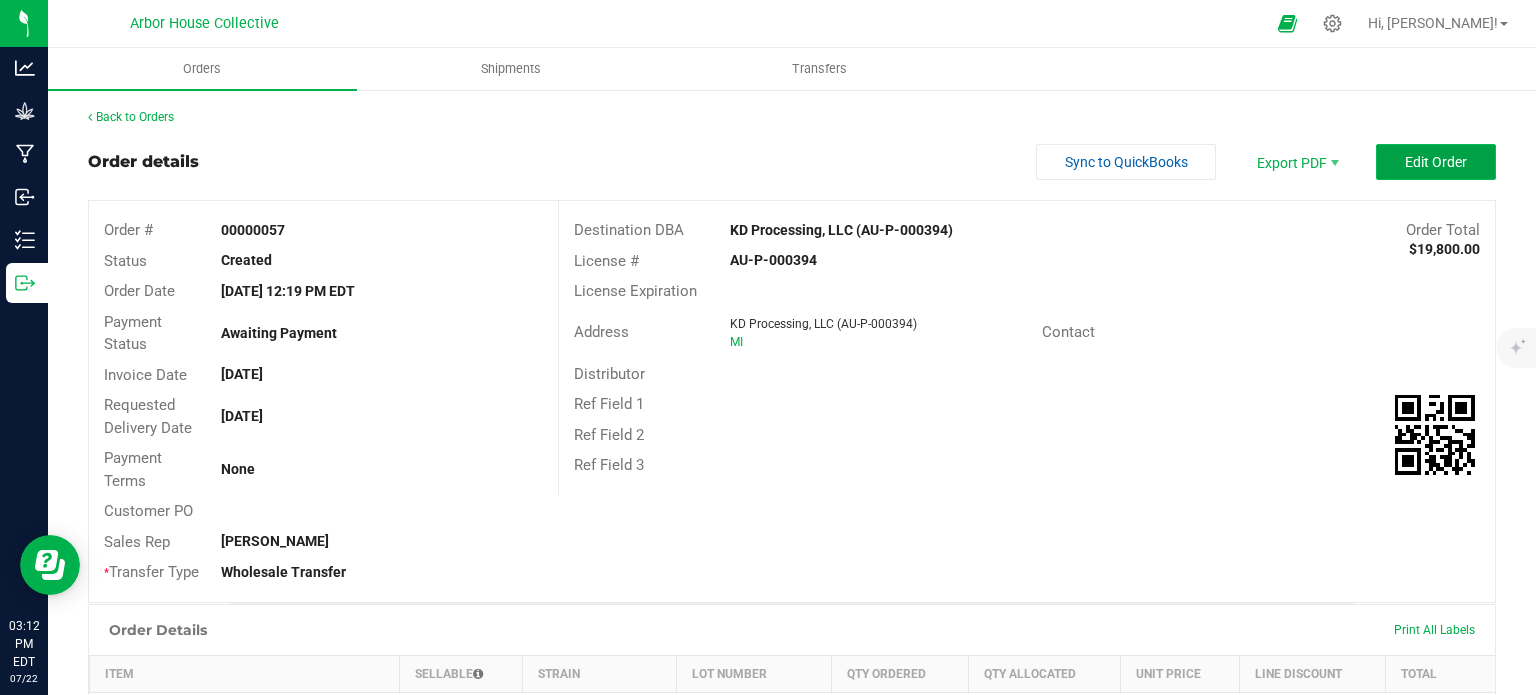 click on "Edit Order" at bounding box center [1436, 162] 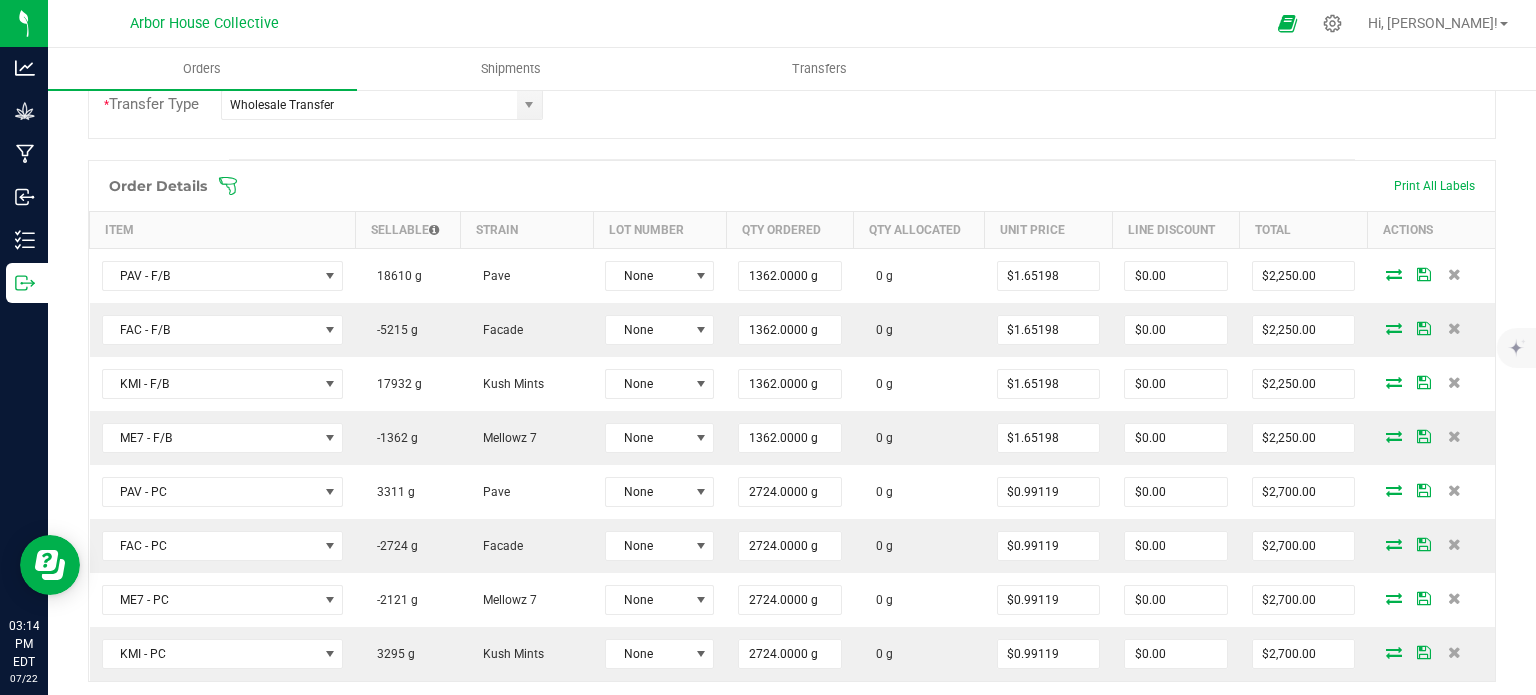 scroll, scrollTop: 508, scrollLeft: 0, axis: vertical 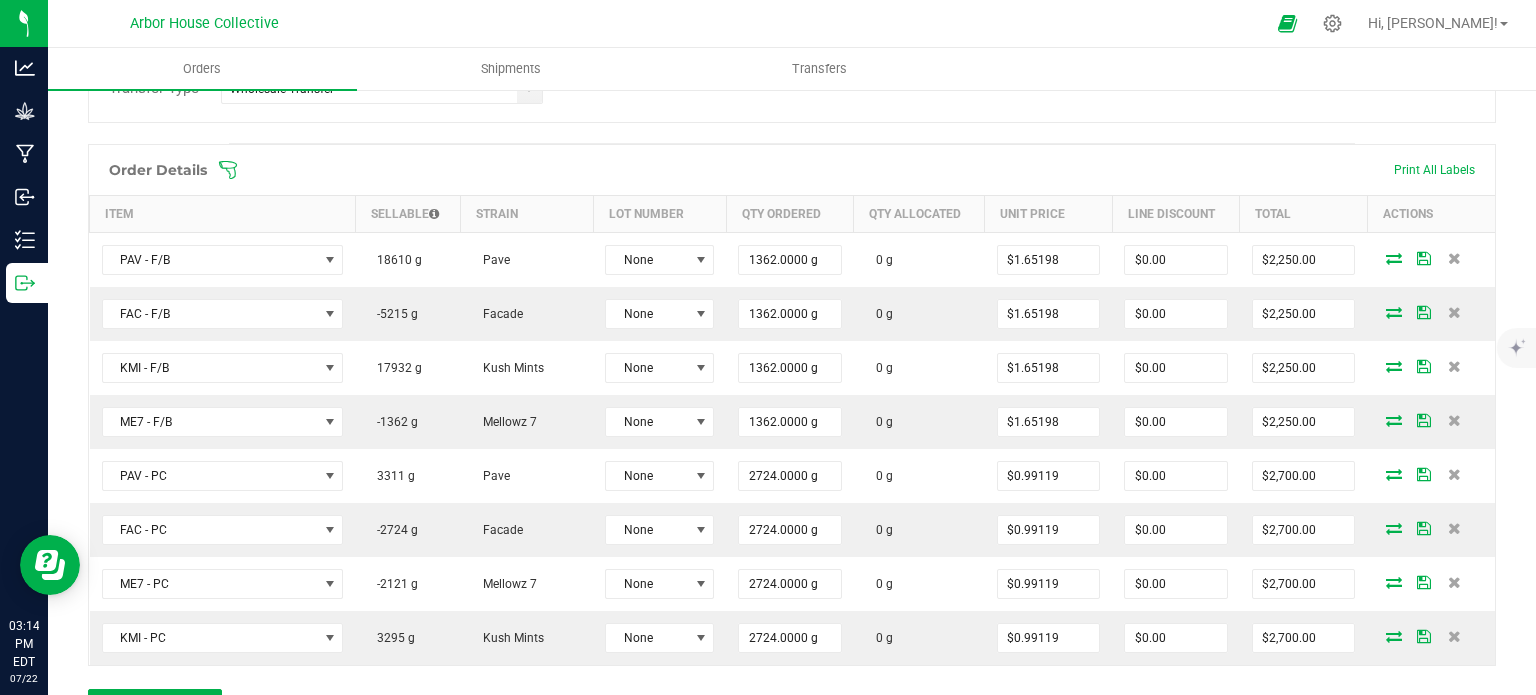click 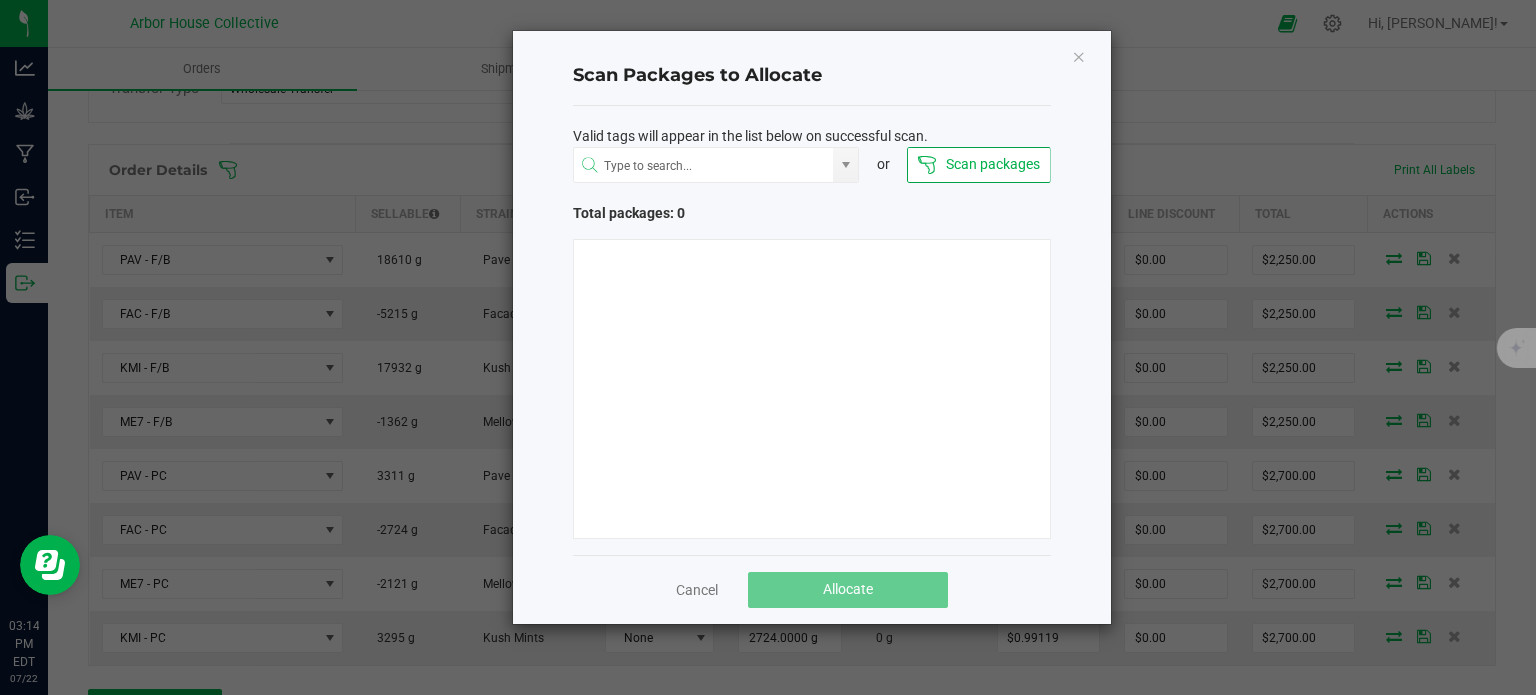 type 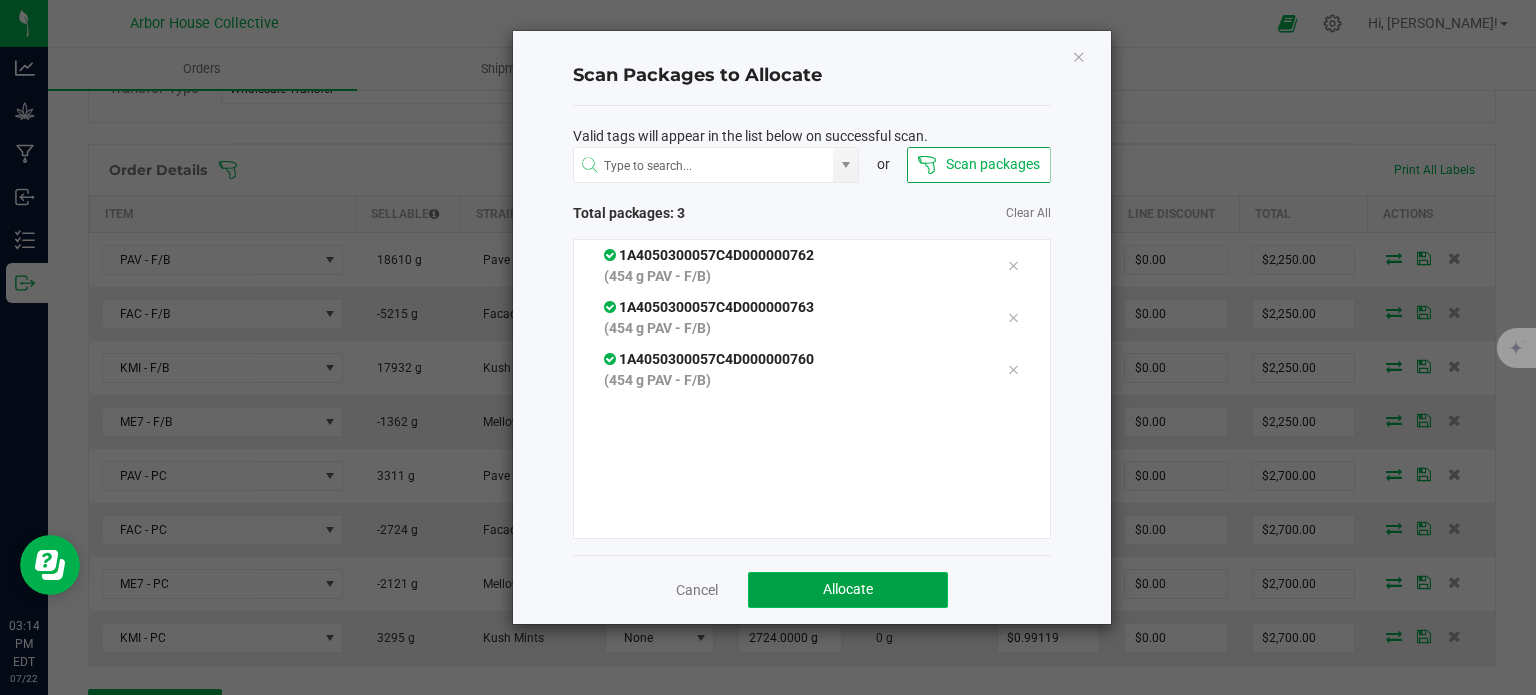 click on "Allocate" 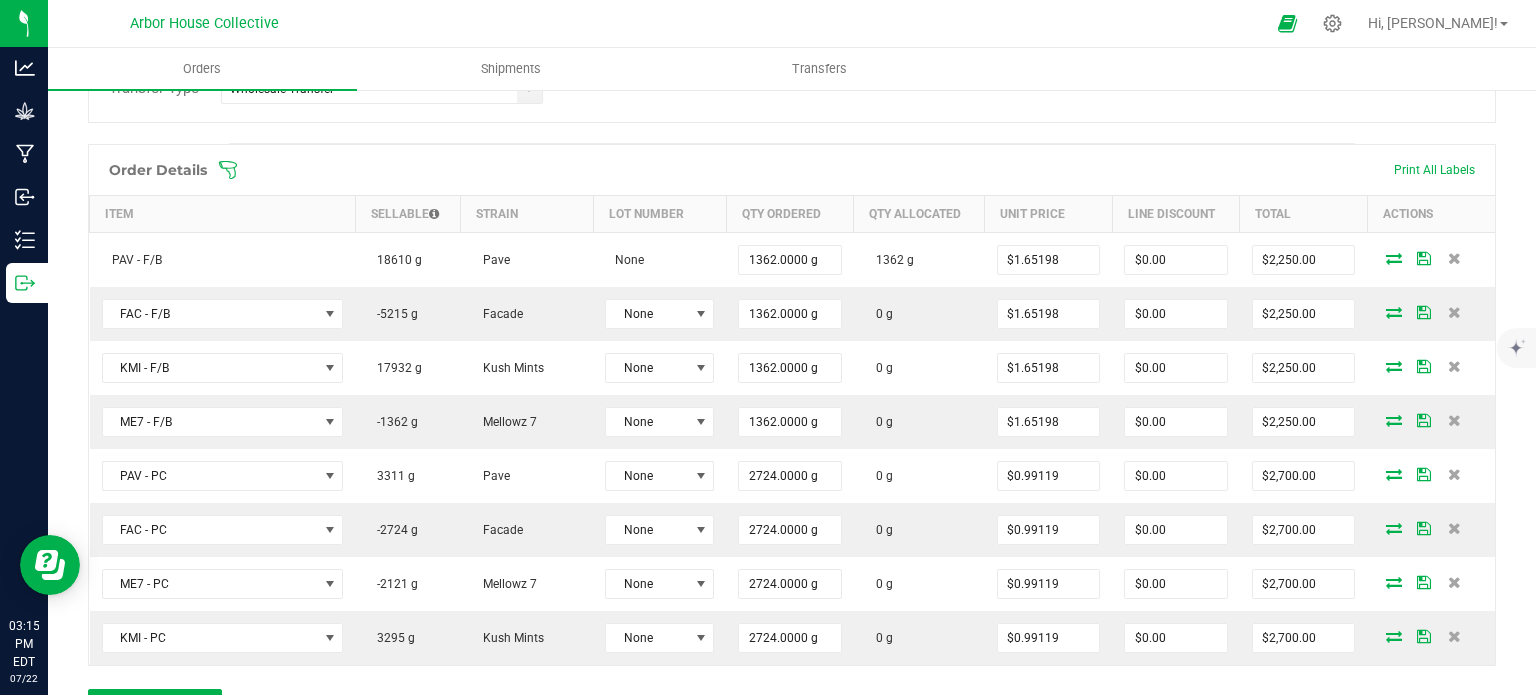 click 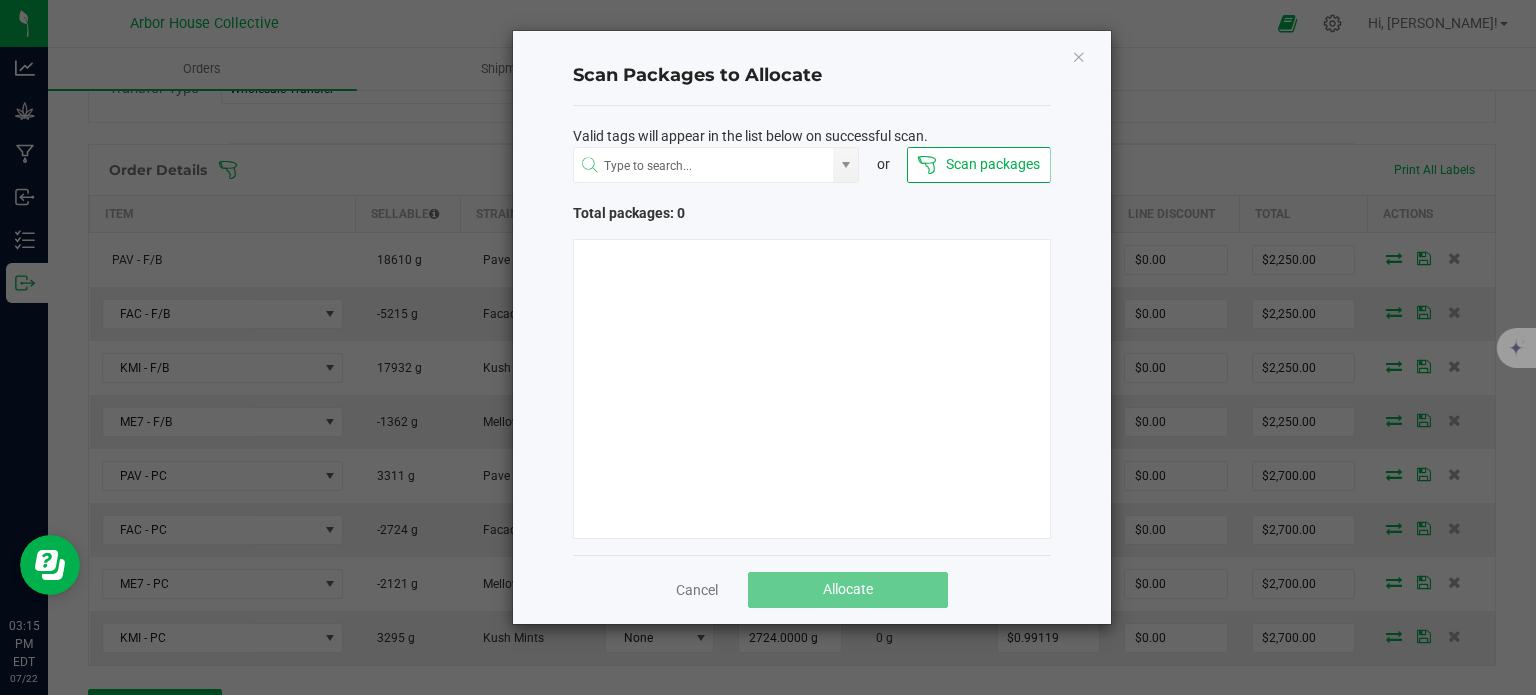 type 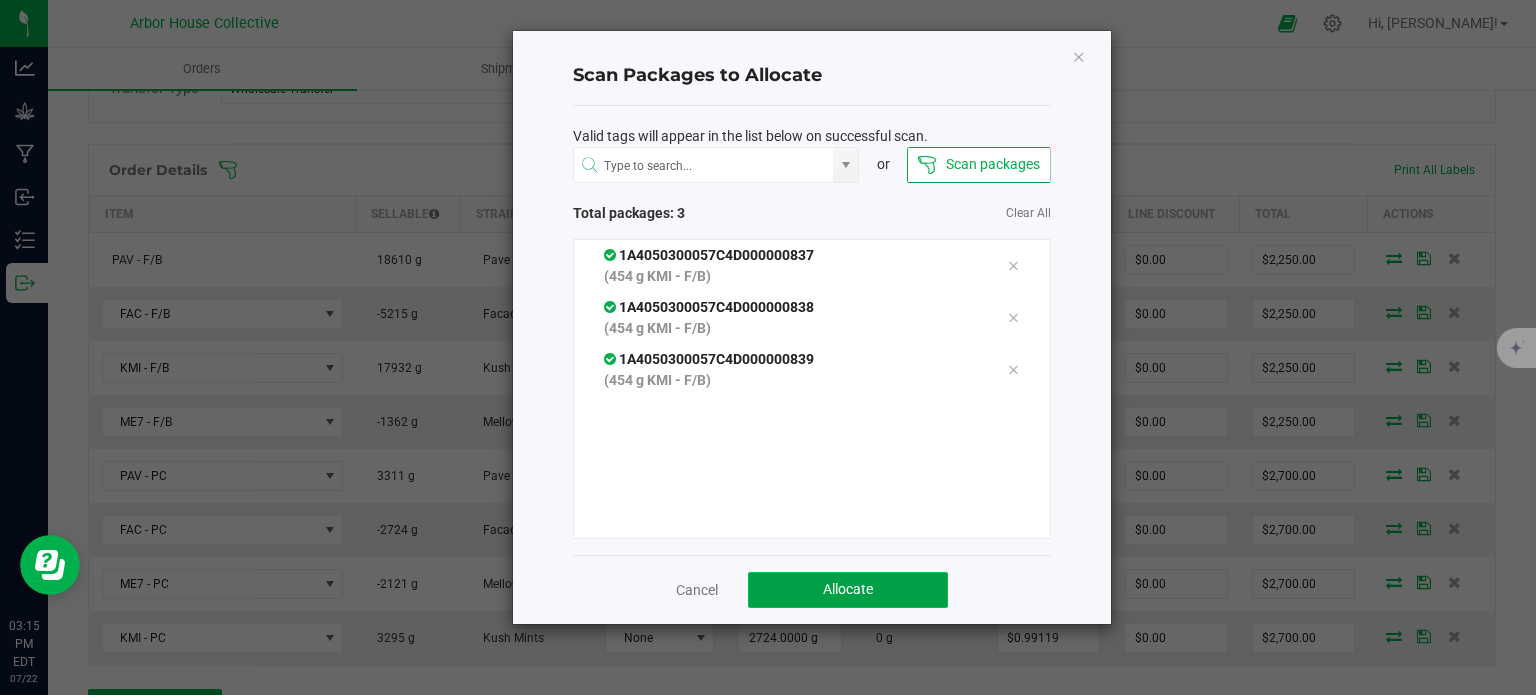 click on "Allocate" 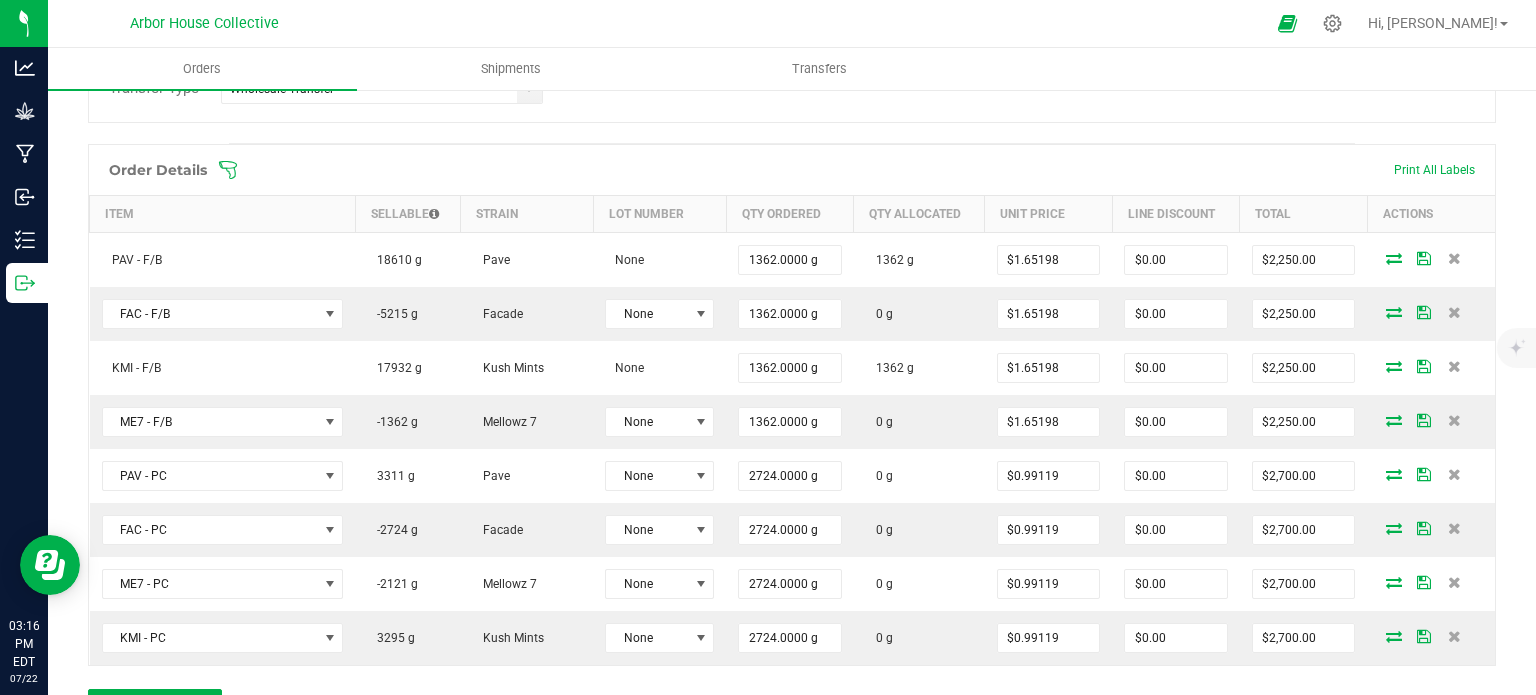 click on "Order Details Print All Labels" at bounding box center (792, 170) 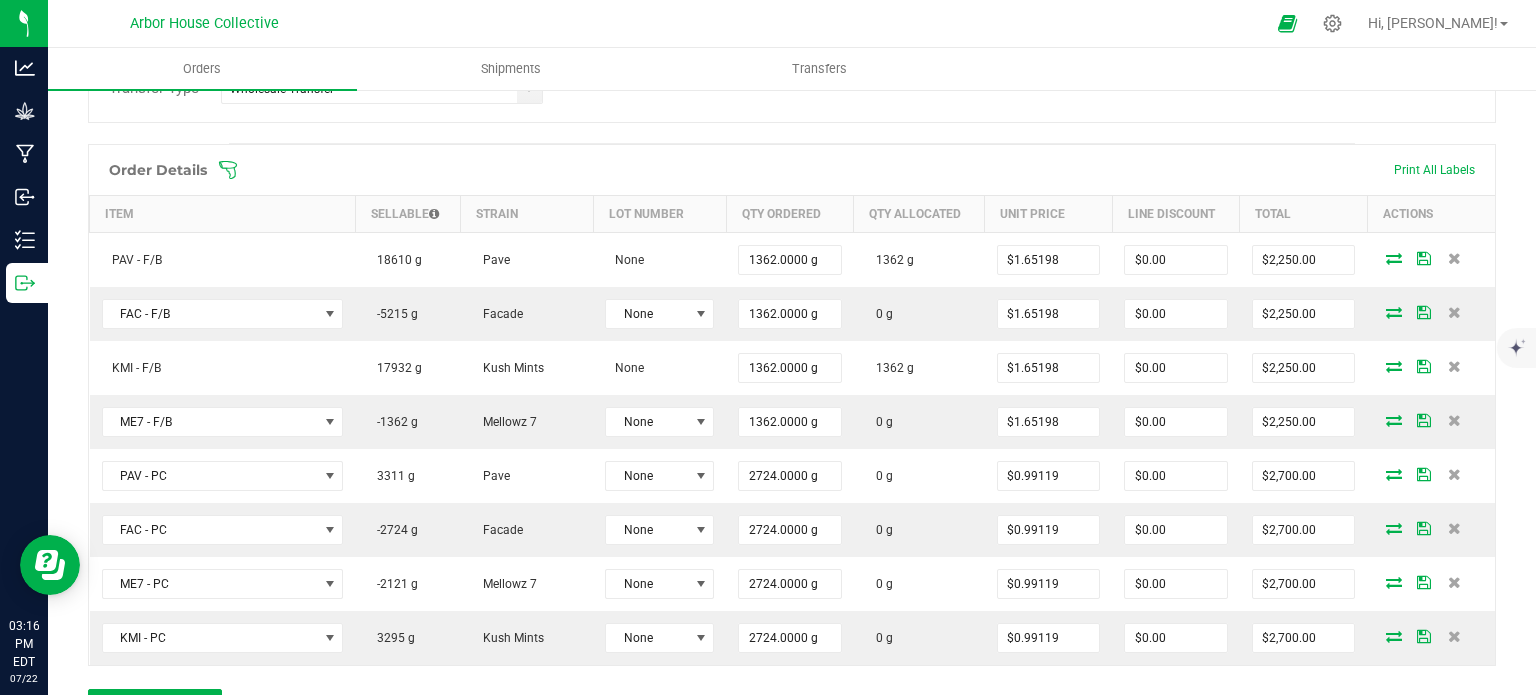 click 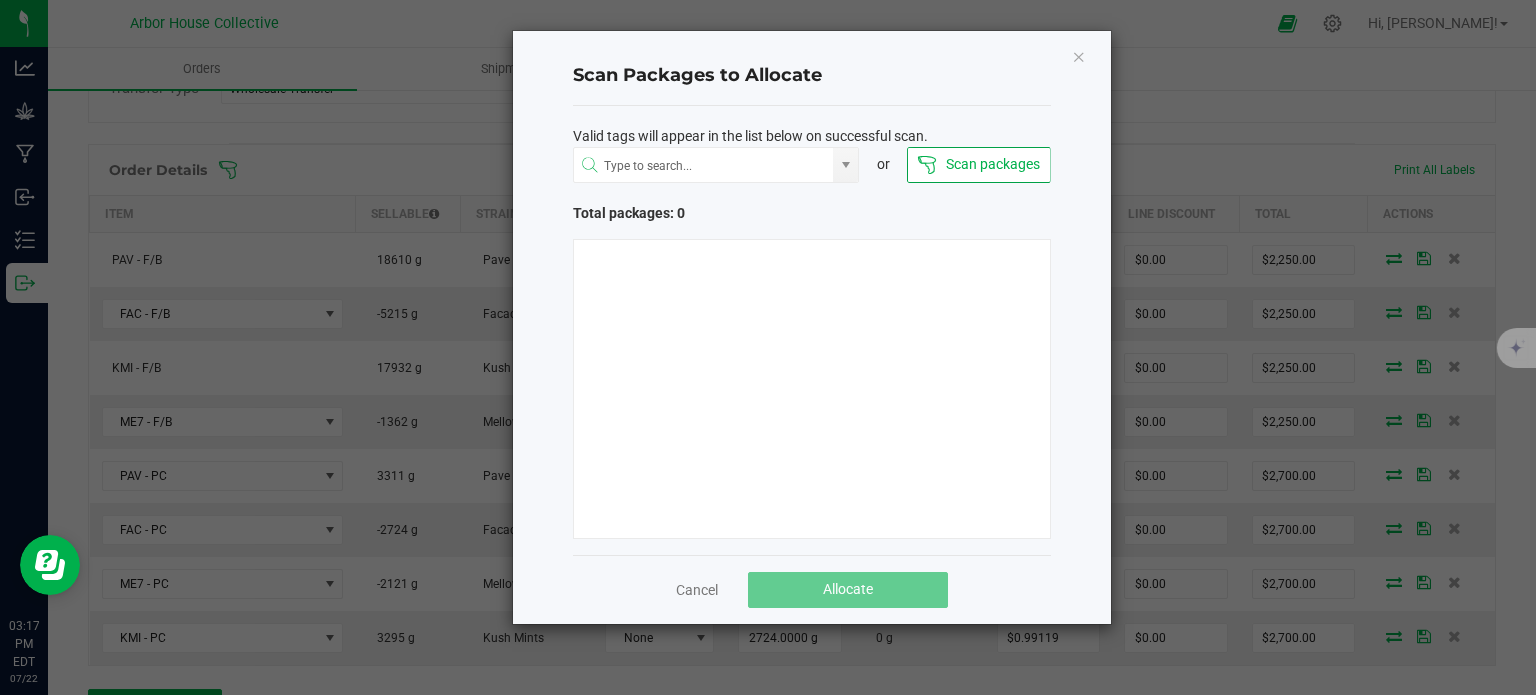 type 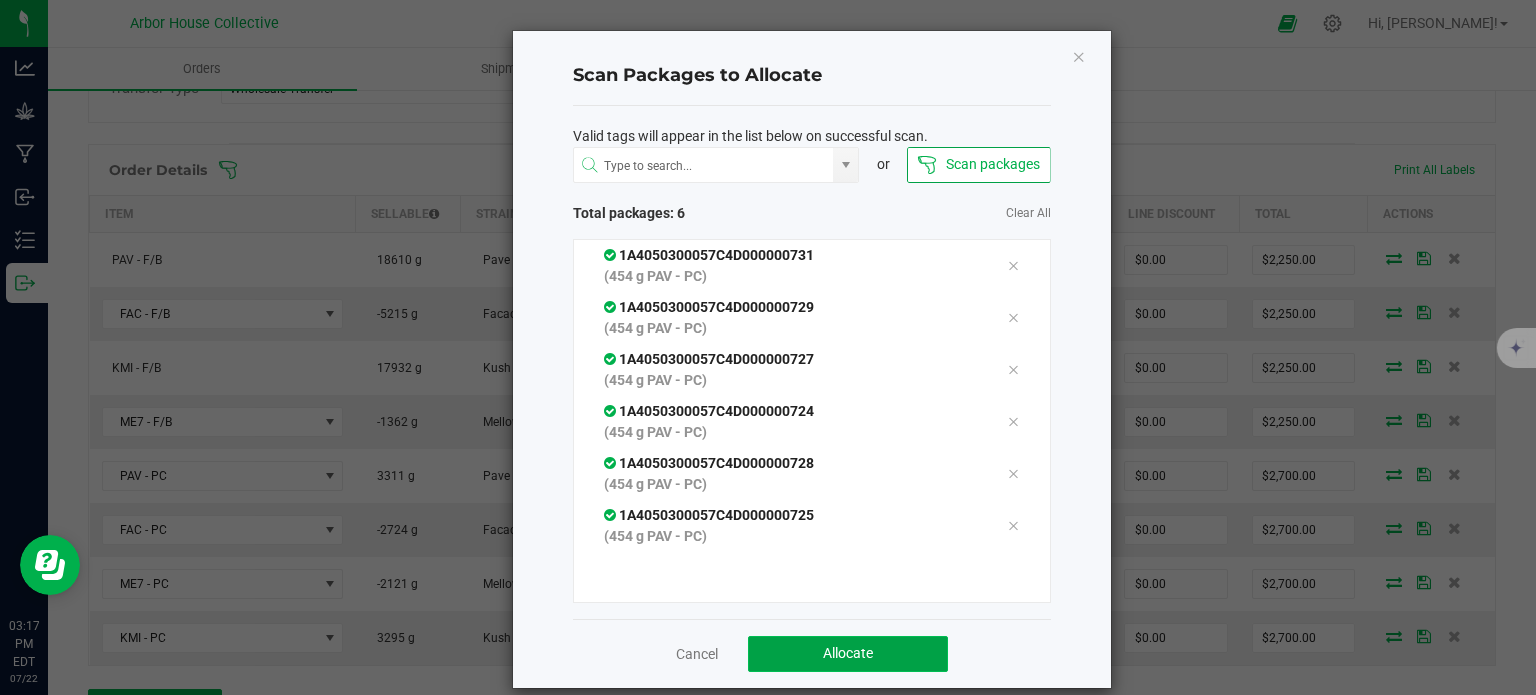 click on "Allocate" 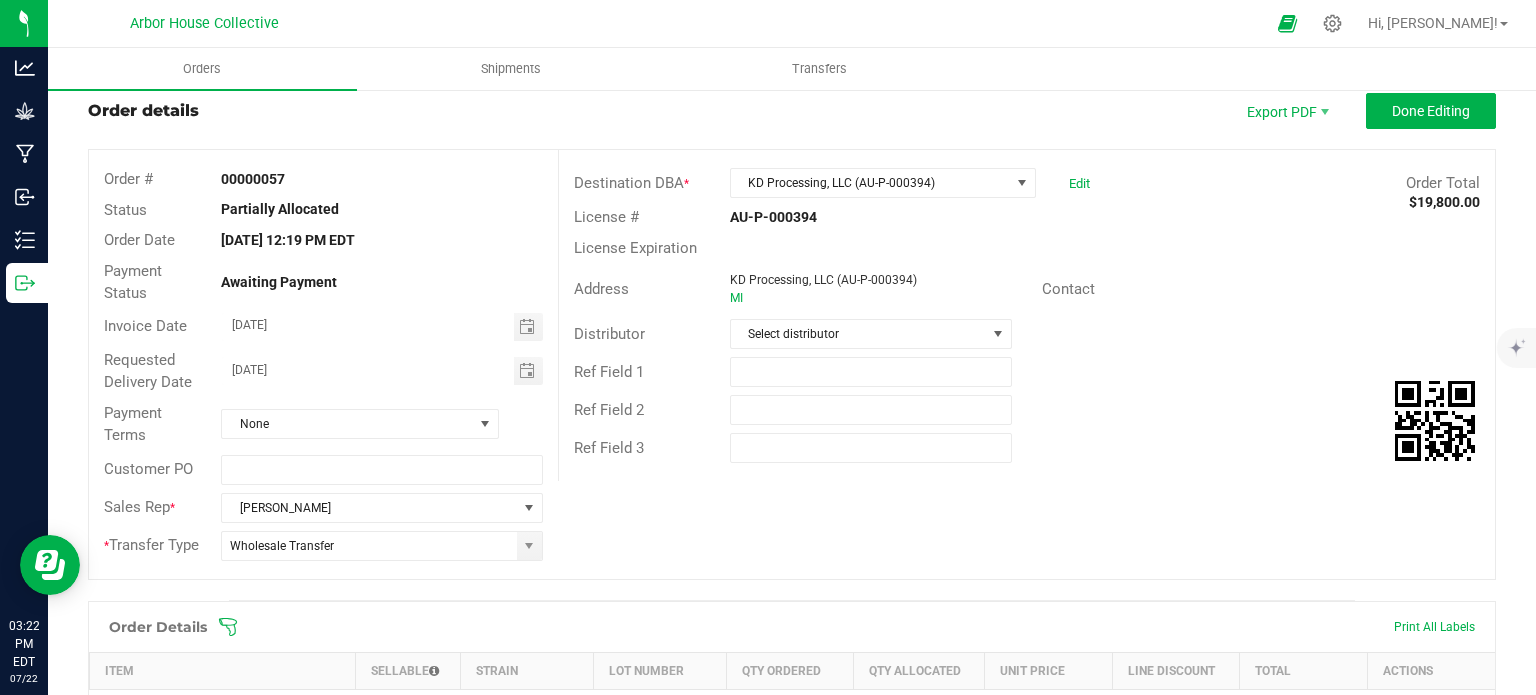 scroll, scrollTop: 44, scrollLeft: 0, axis: vertical 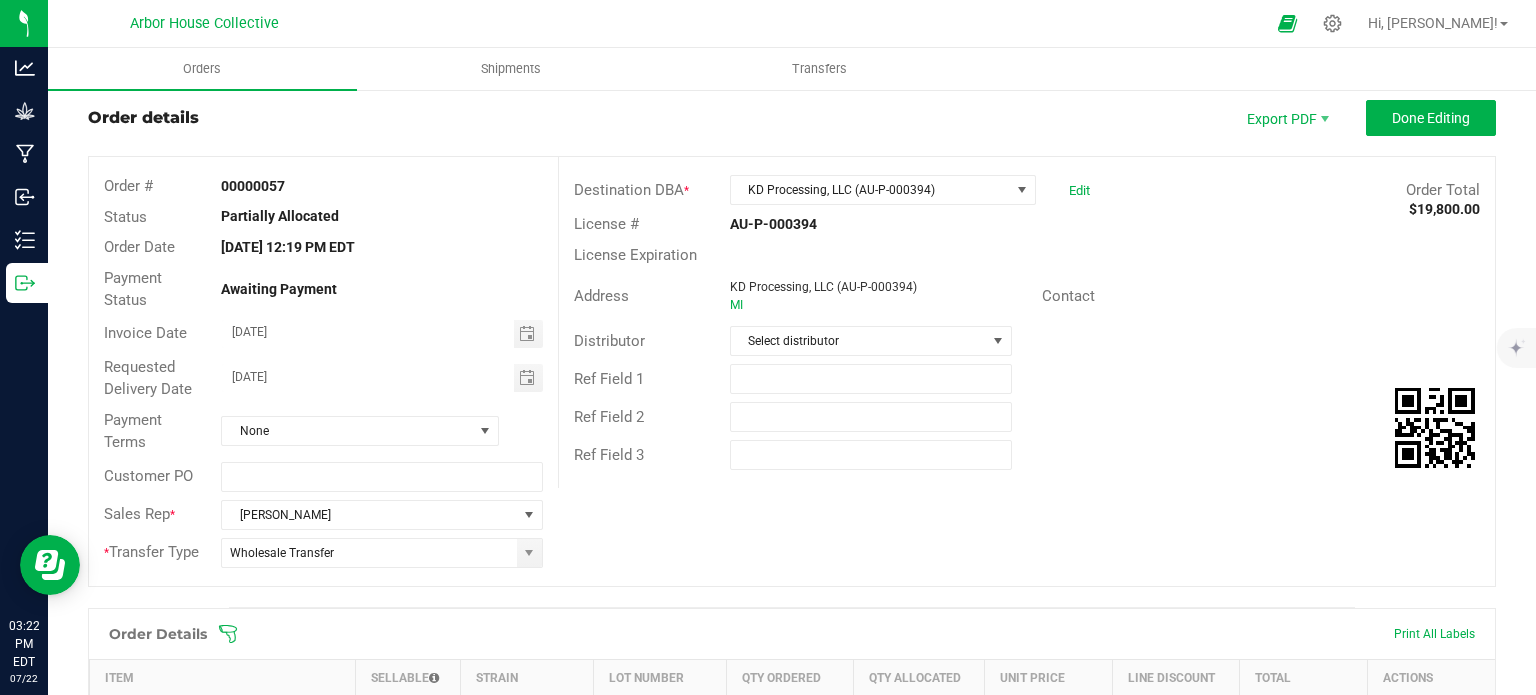 click at bounding box center [922, 634] 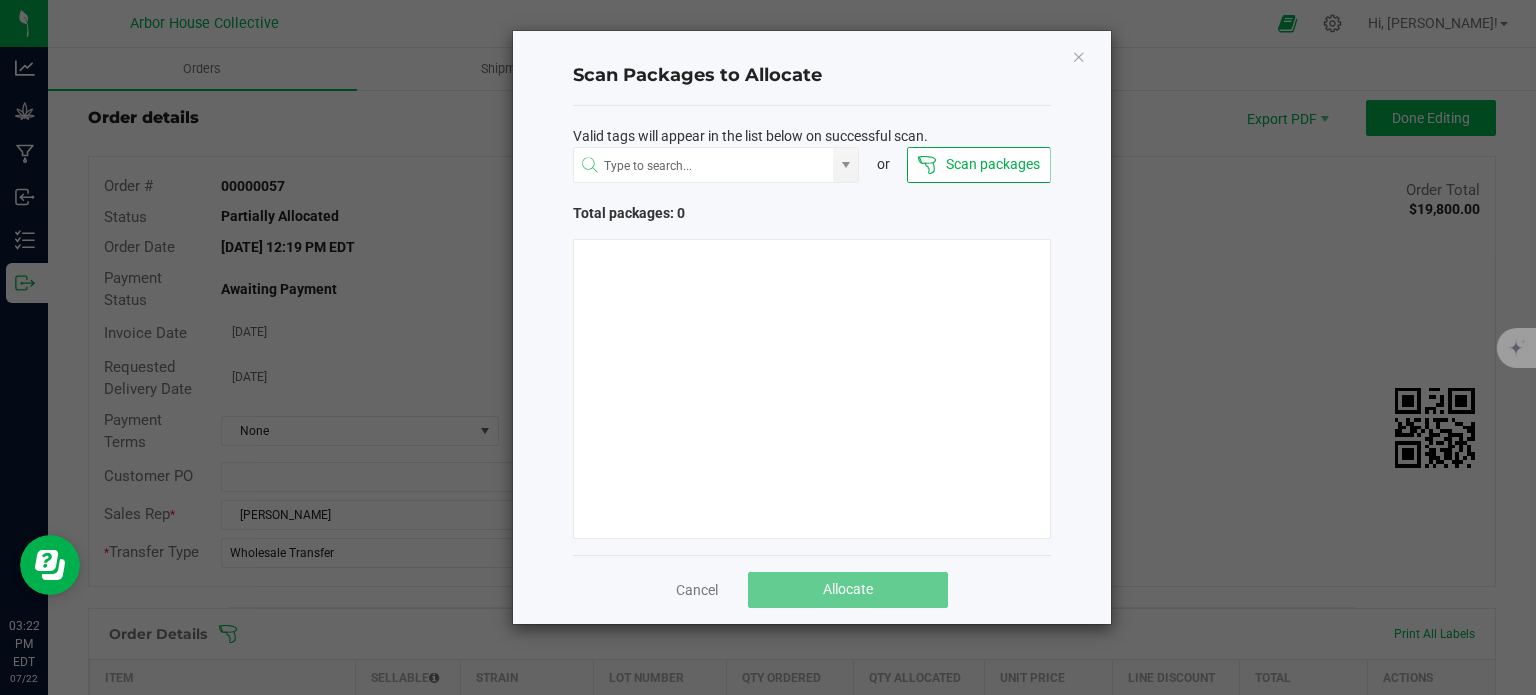 type 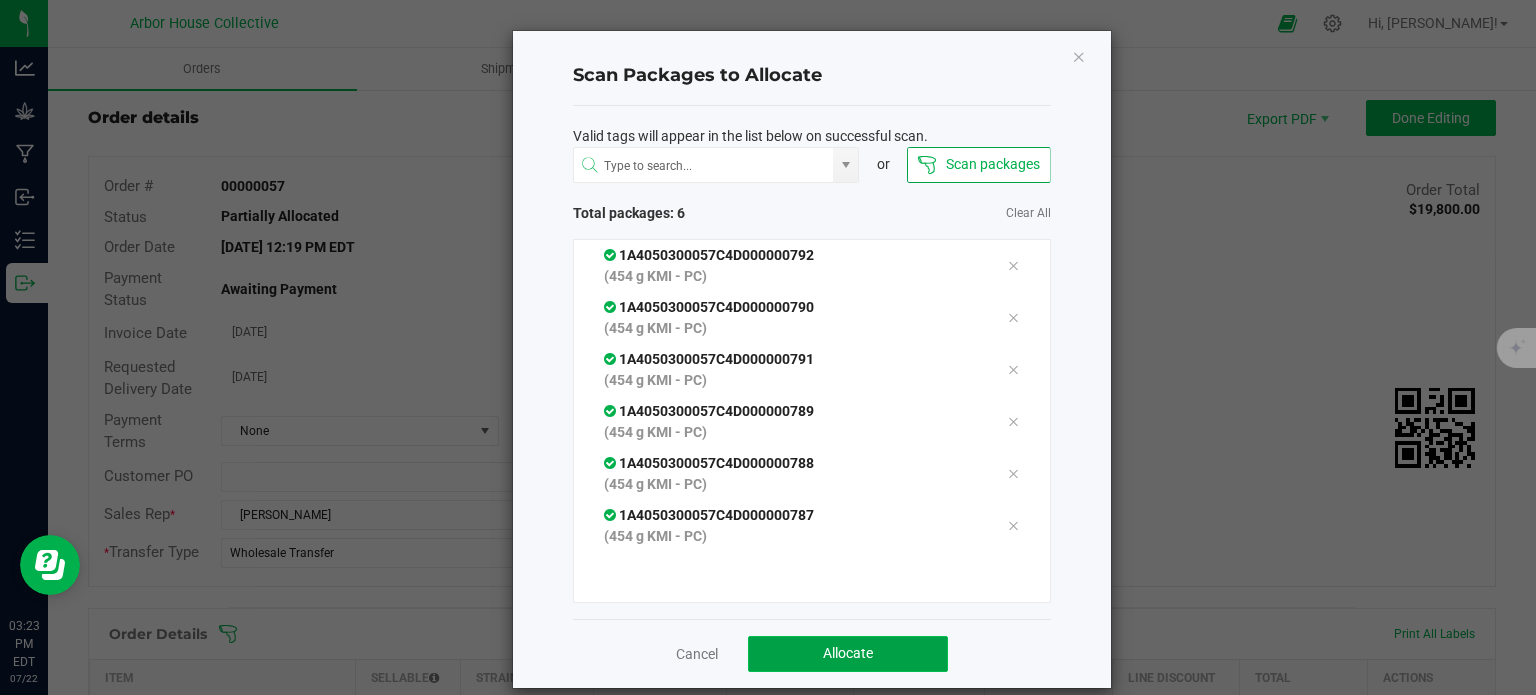 click on "Allocate" 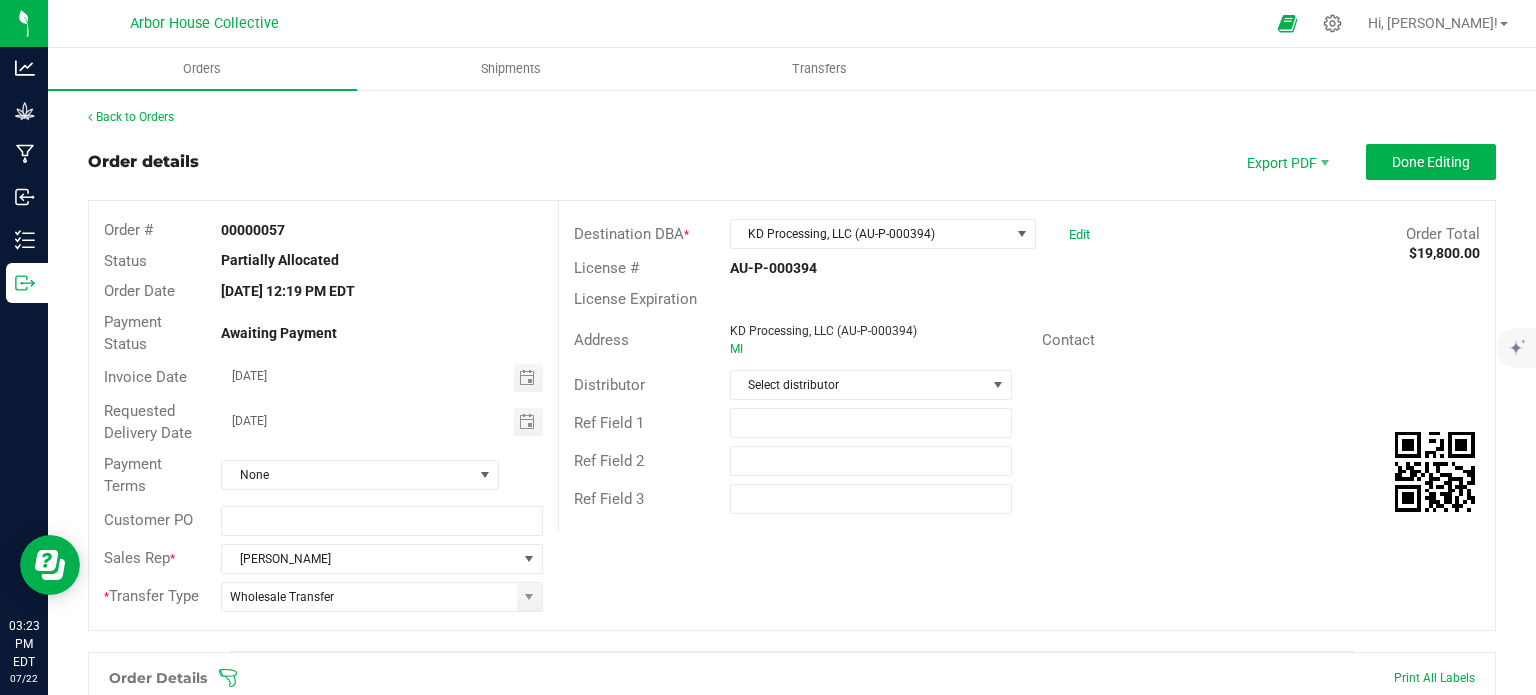 scroll, scrollTop: 0, scrollLeft: 0, axis: both 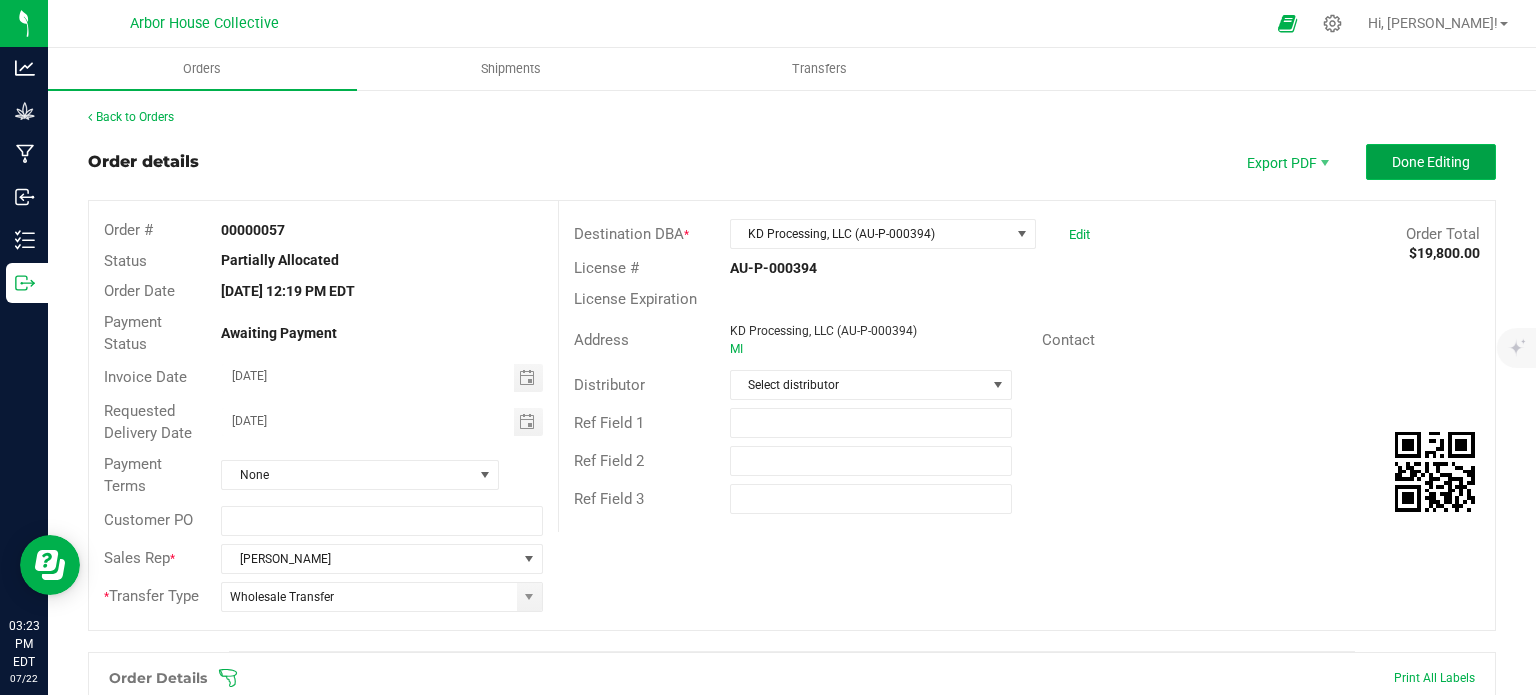 click on "Done Editing" at bounding box center (1431, 162) 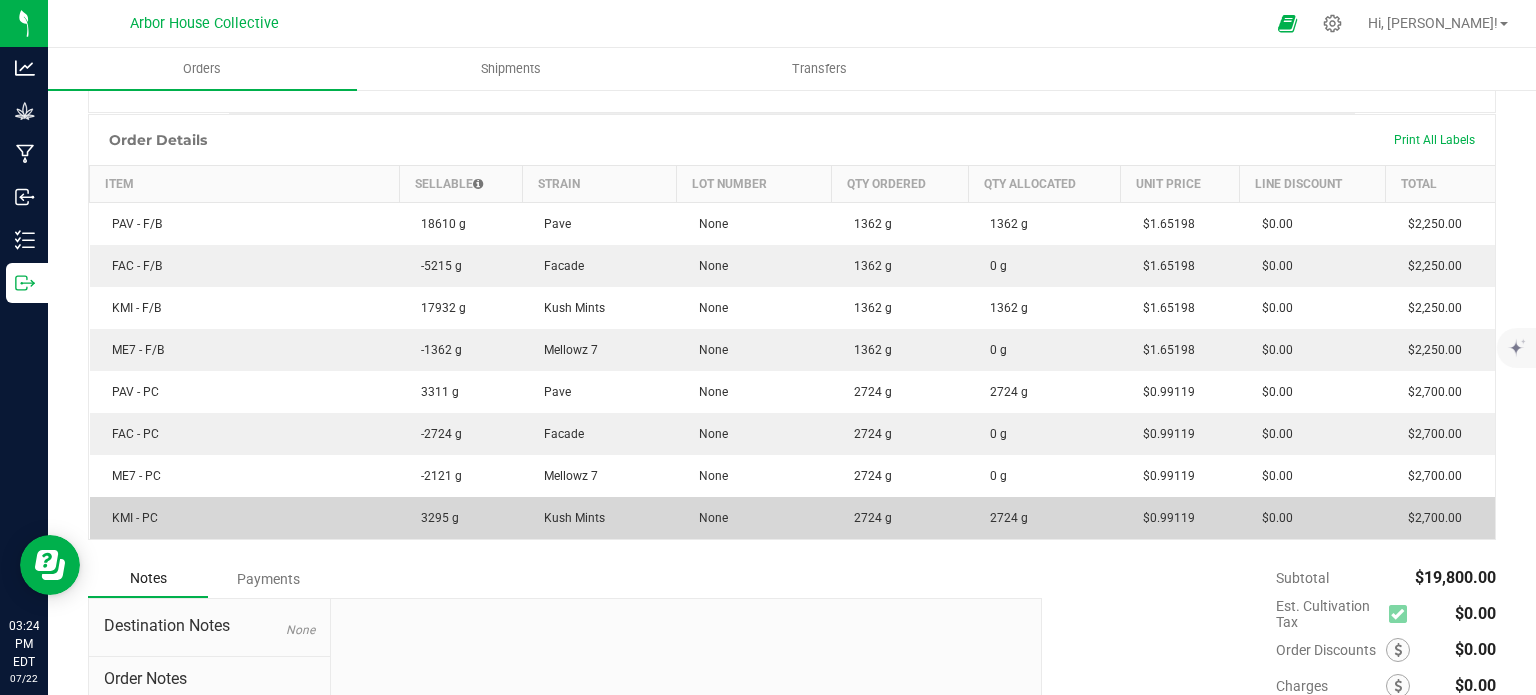 scroll, scrollTop: 0, scrollLeft: 0, axis: both 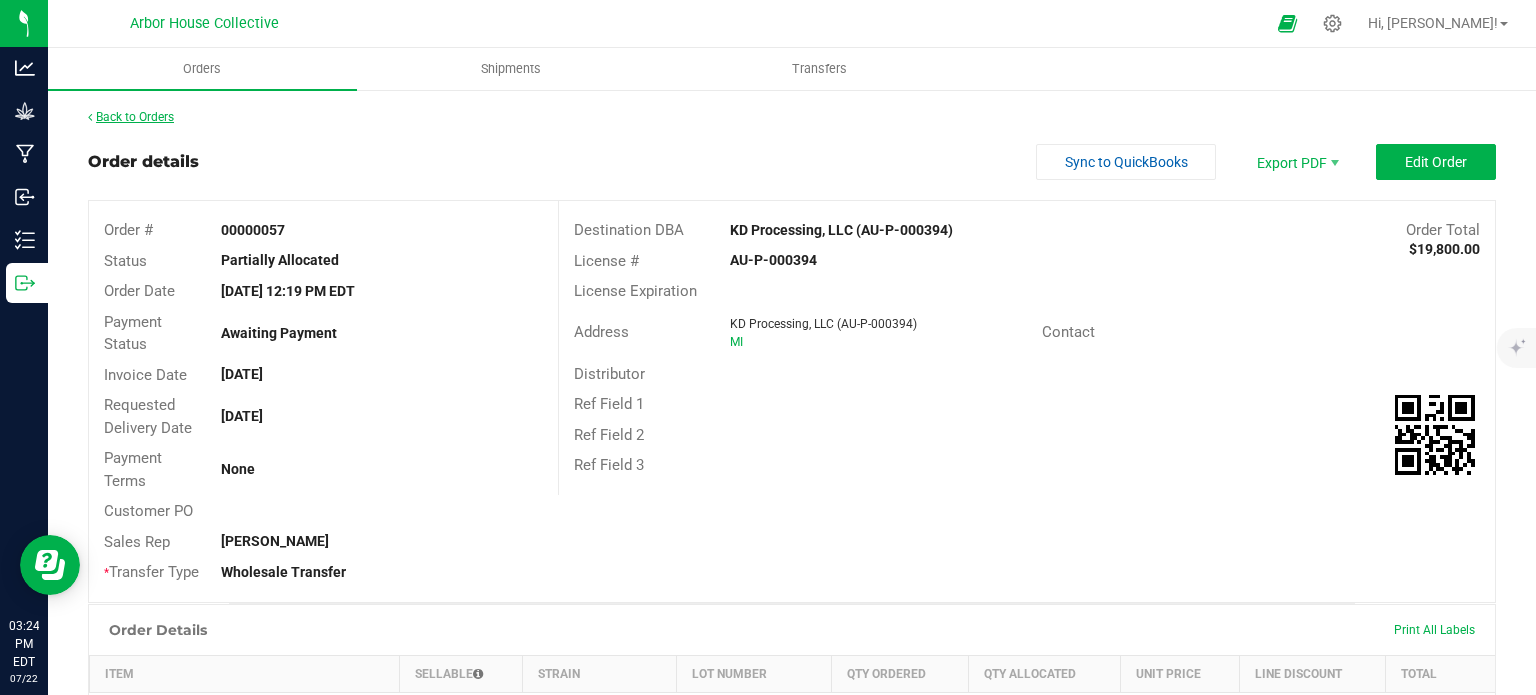 click on "Back to Orders" at bounding box center (131, 117) 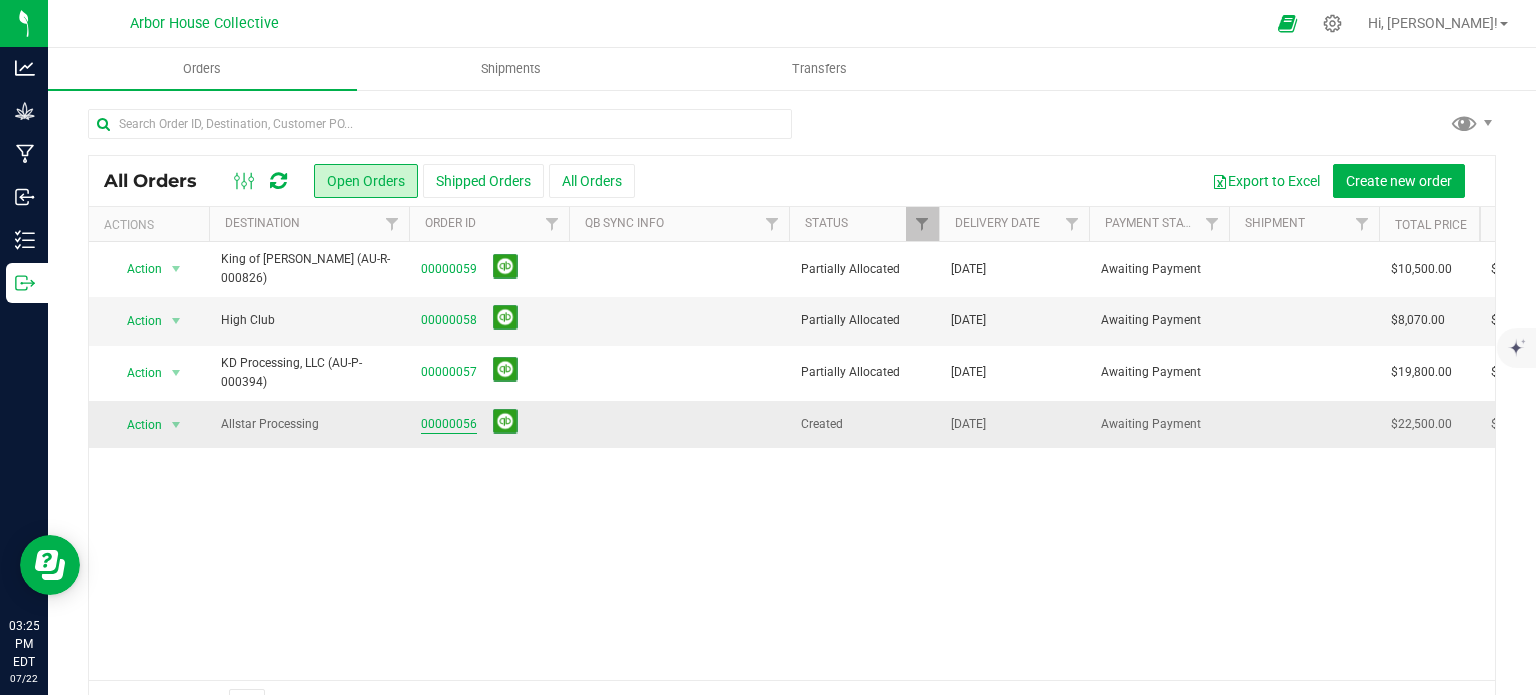 click on "00000056" at bounding box center [449, 424] 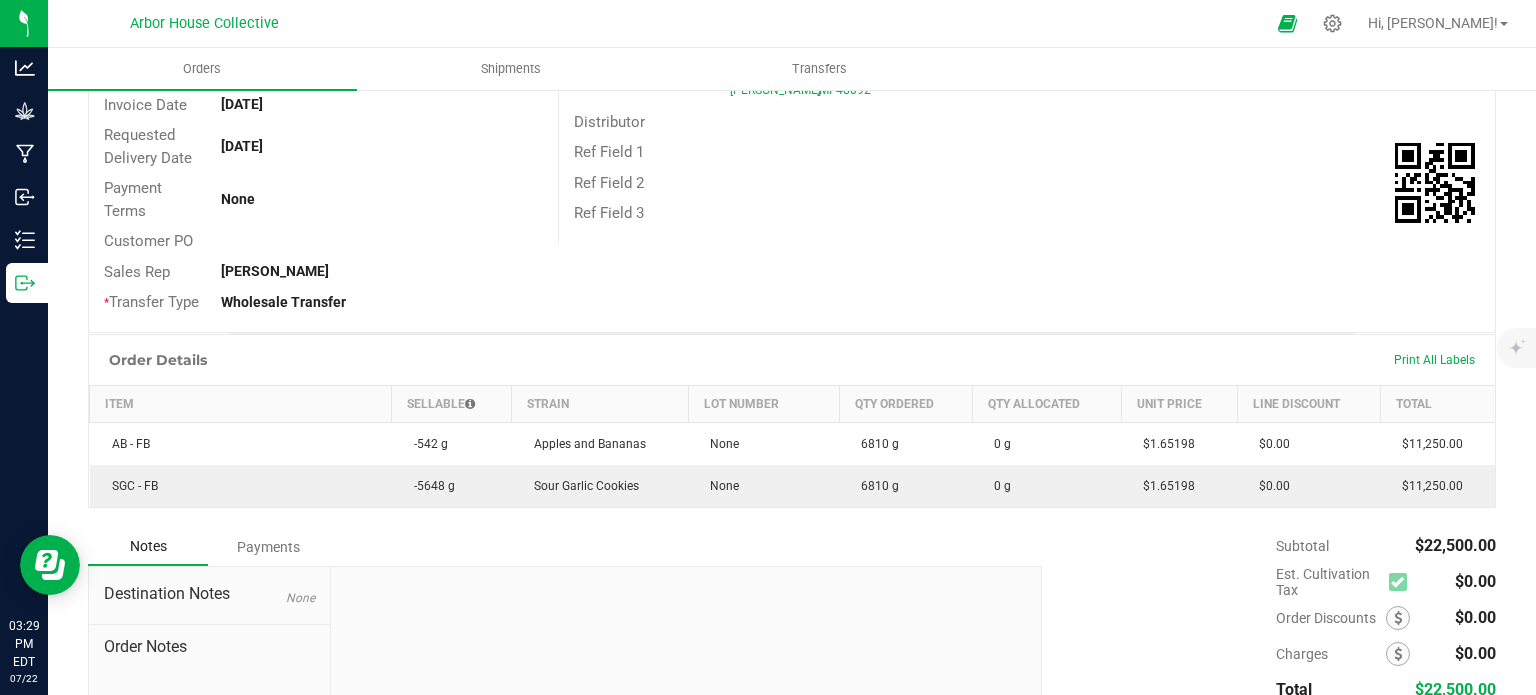 scroll, scrollTop: 271, scrollLeft: 0, axis: vertical 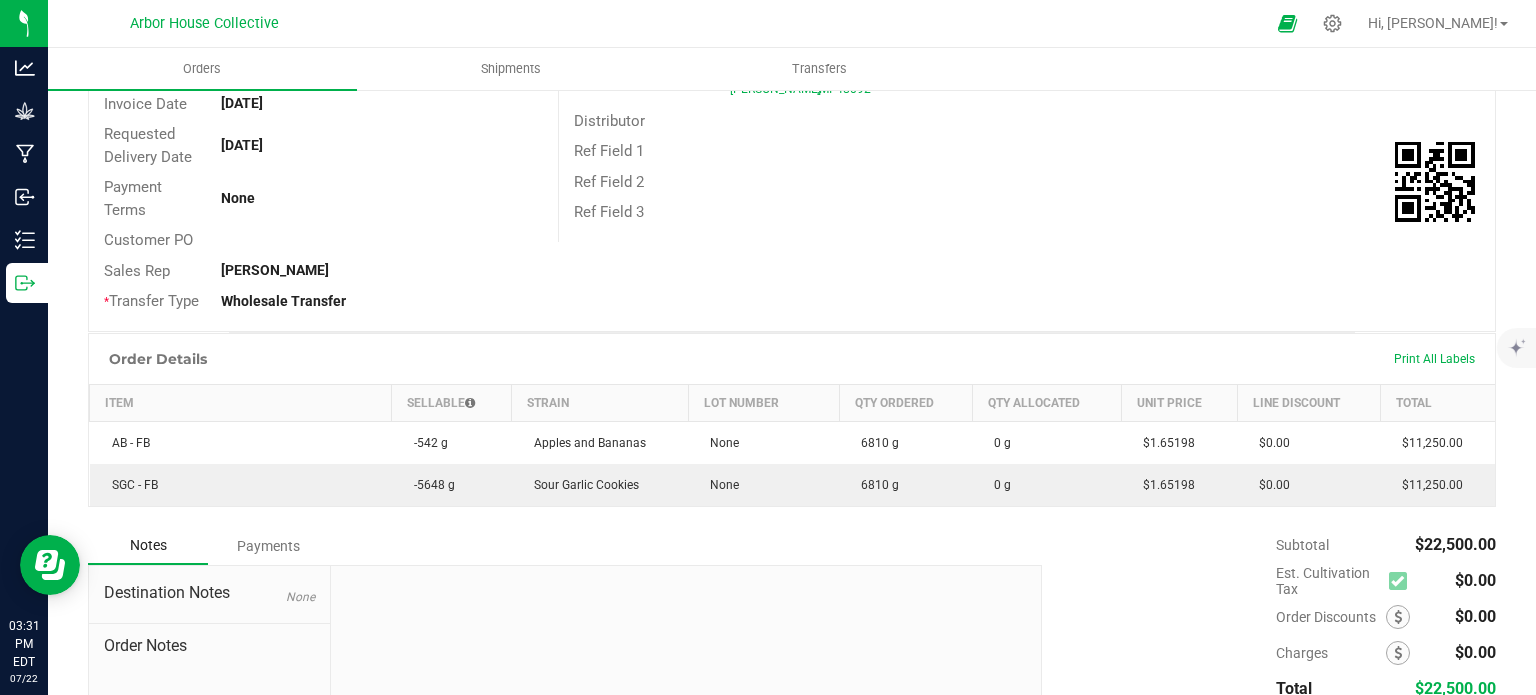 click on "Ref Field 3" at bounding box center (1027, 212) 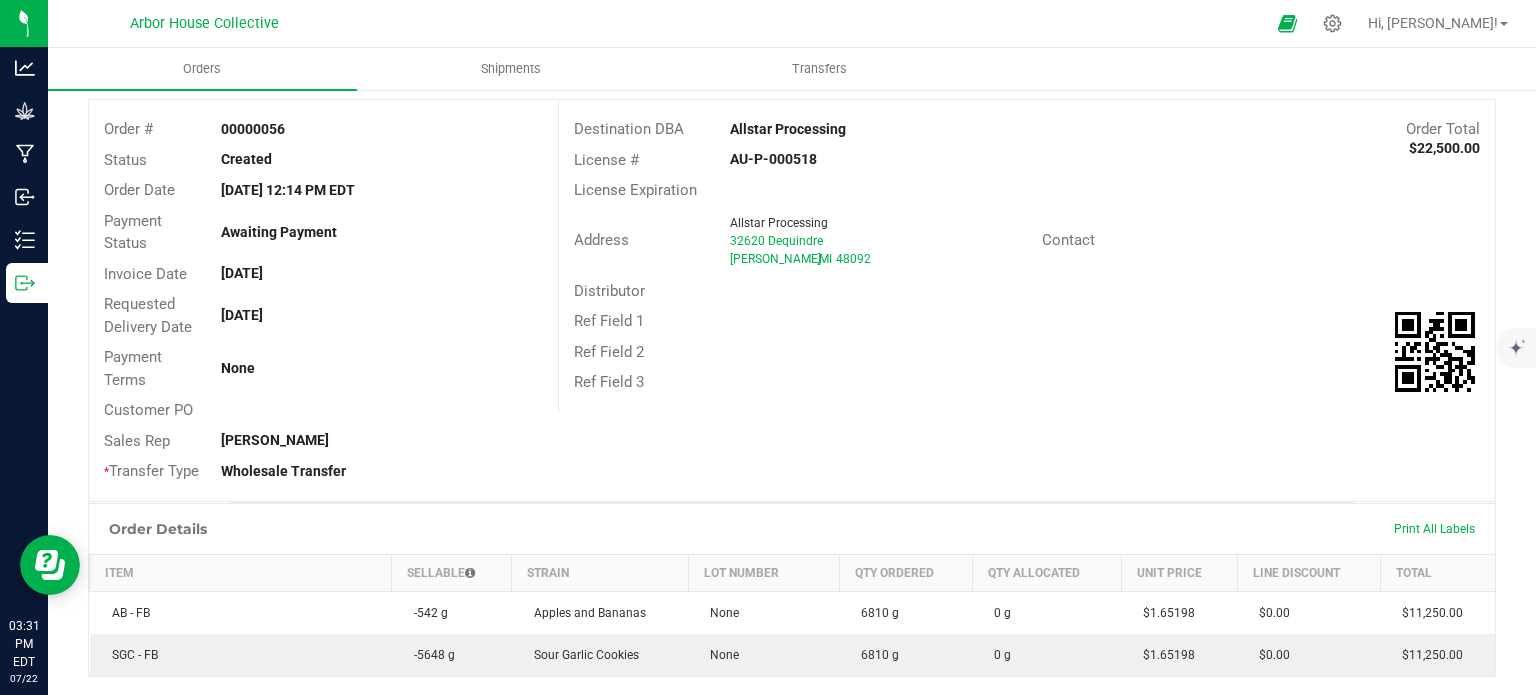scroll, scrollTop: 0, scrollLeft: 0, axis: both 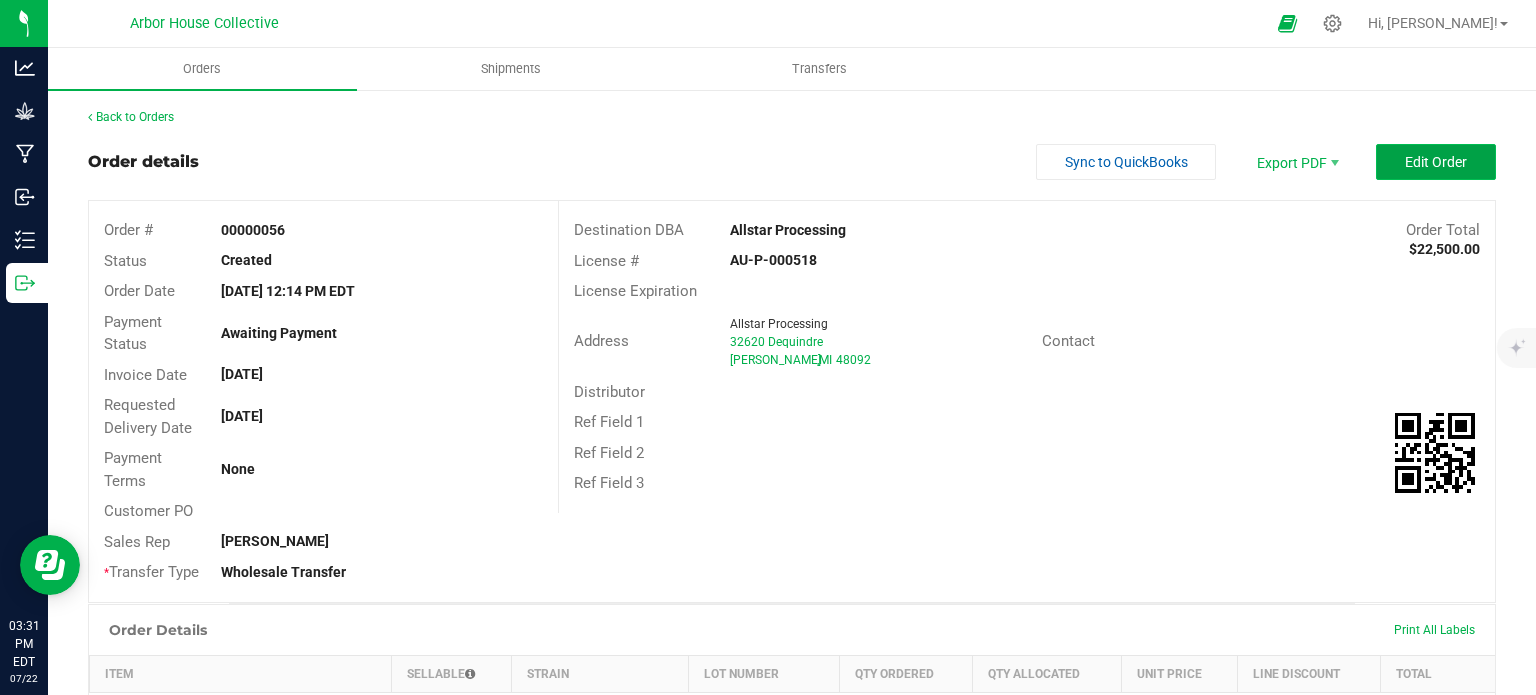 click on "Edit Order" at bounding box center (1436, 162) 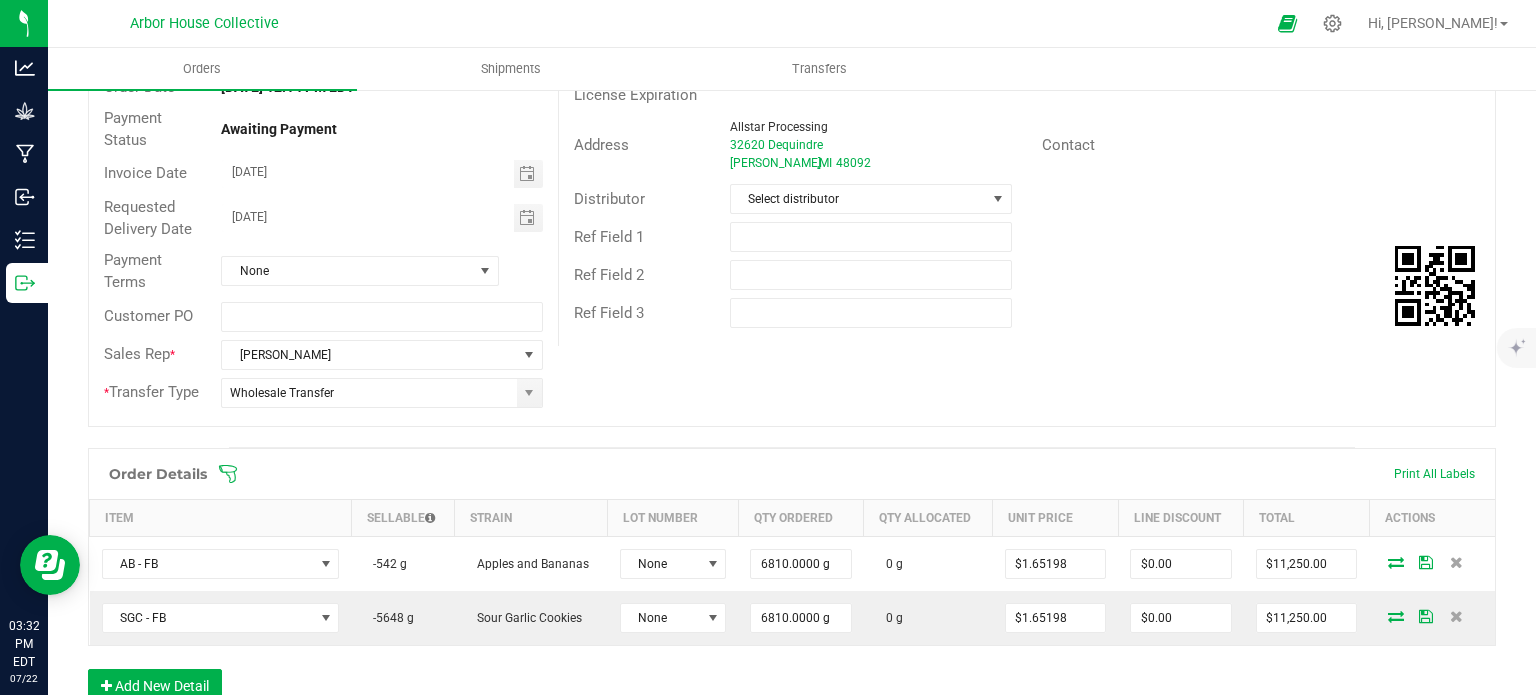 scroll, scrollTop: 204, scrollLeft: 0, axis: vertical 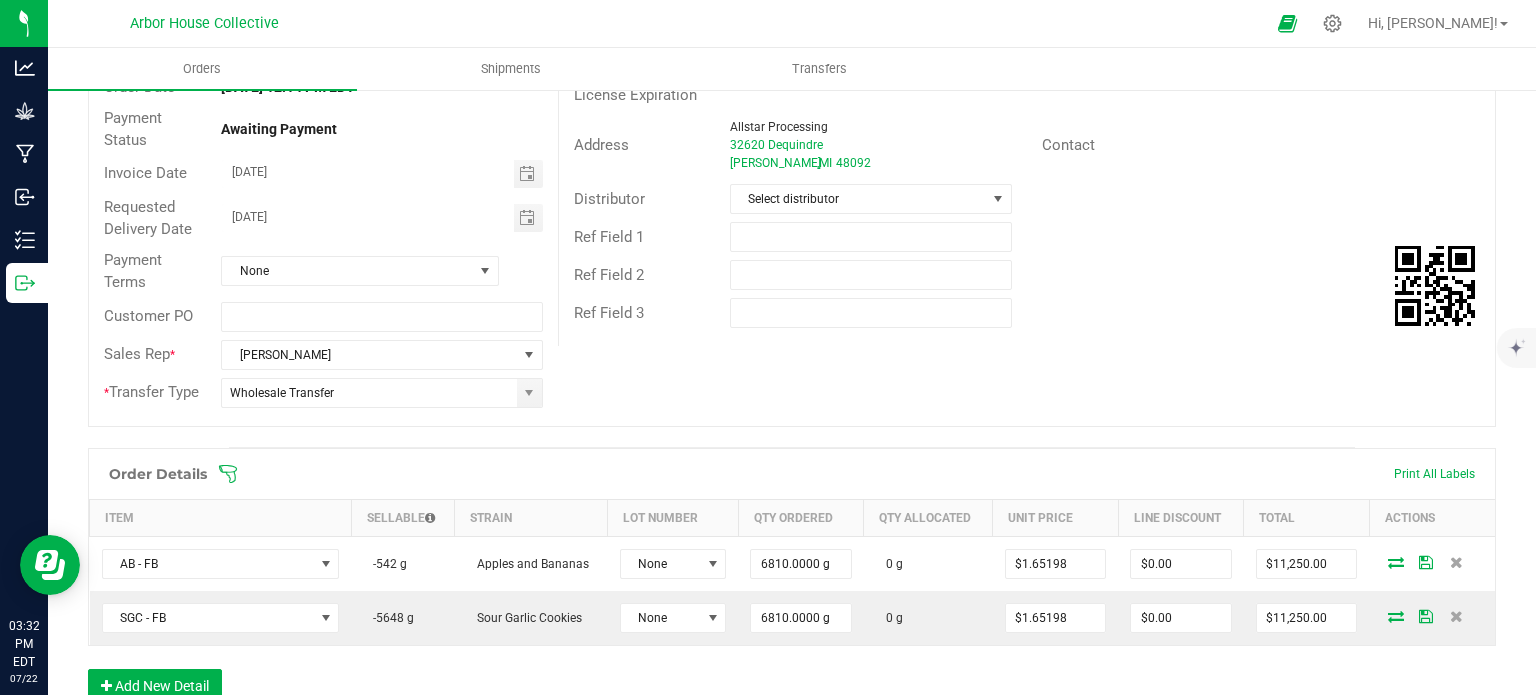 click 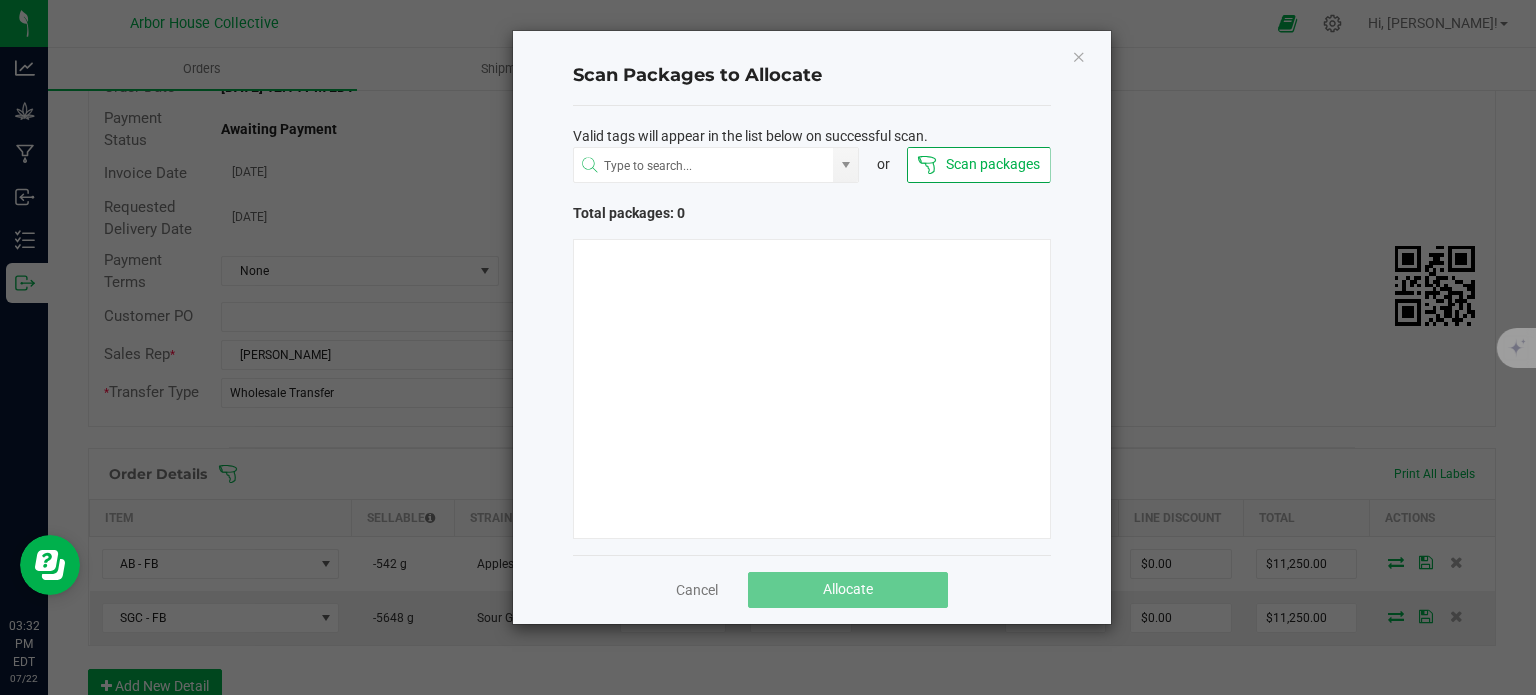 type 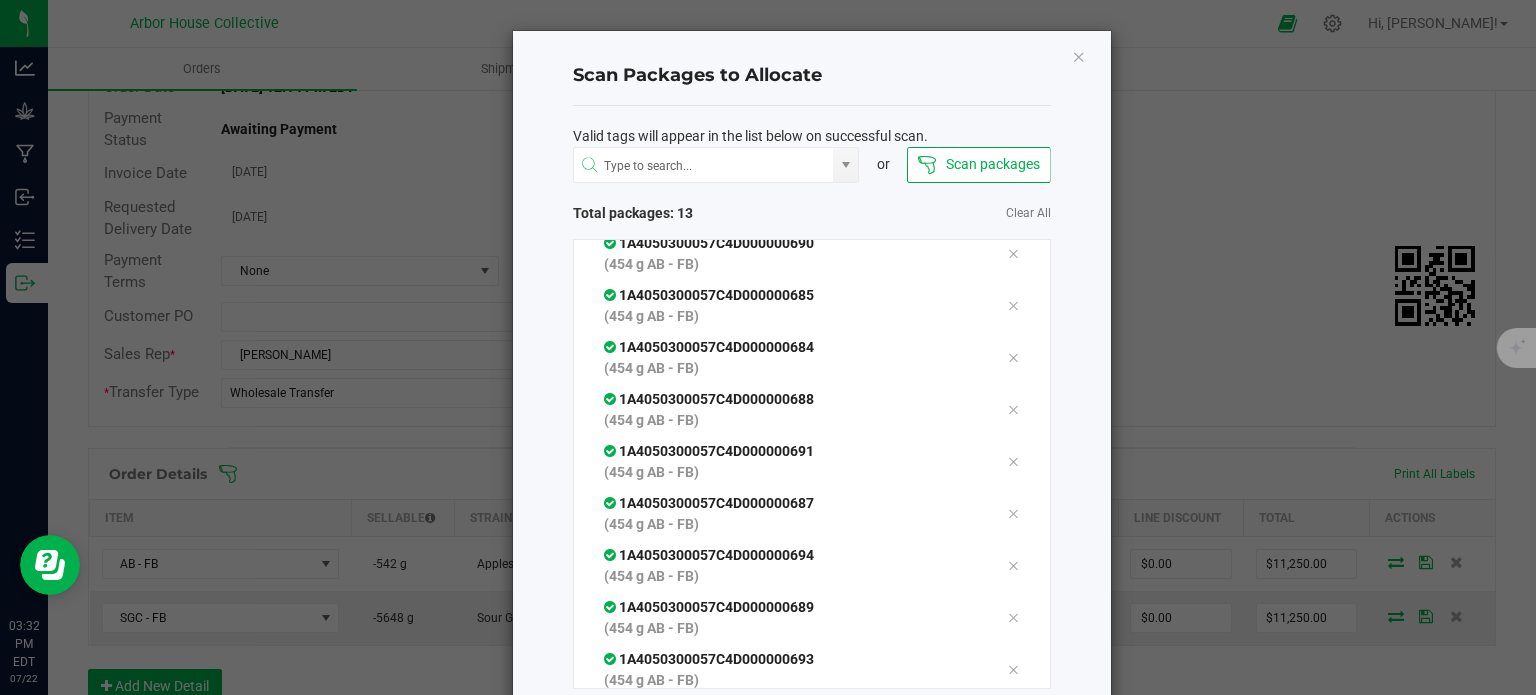 scroll, scrollTop: 277, scrollLeft: 0, axis: vertical 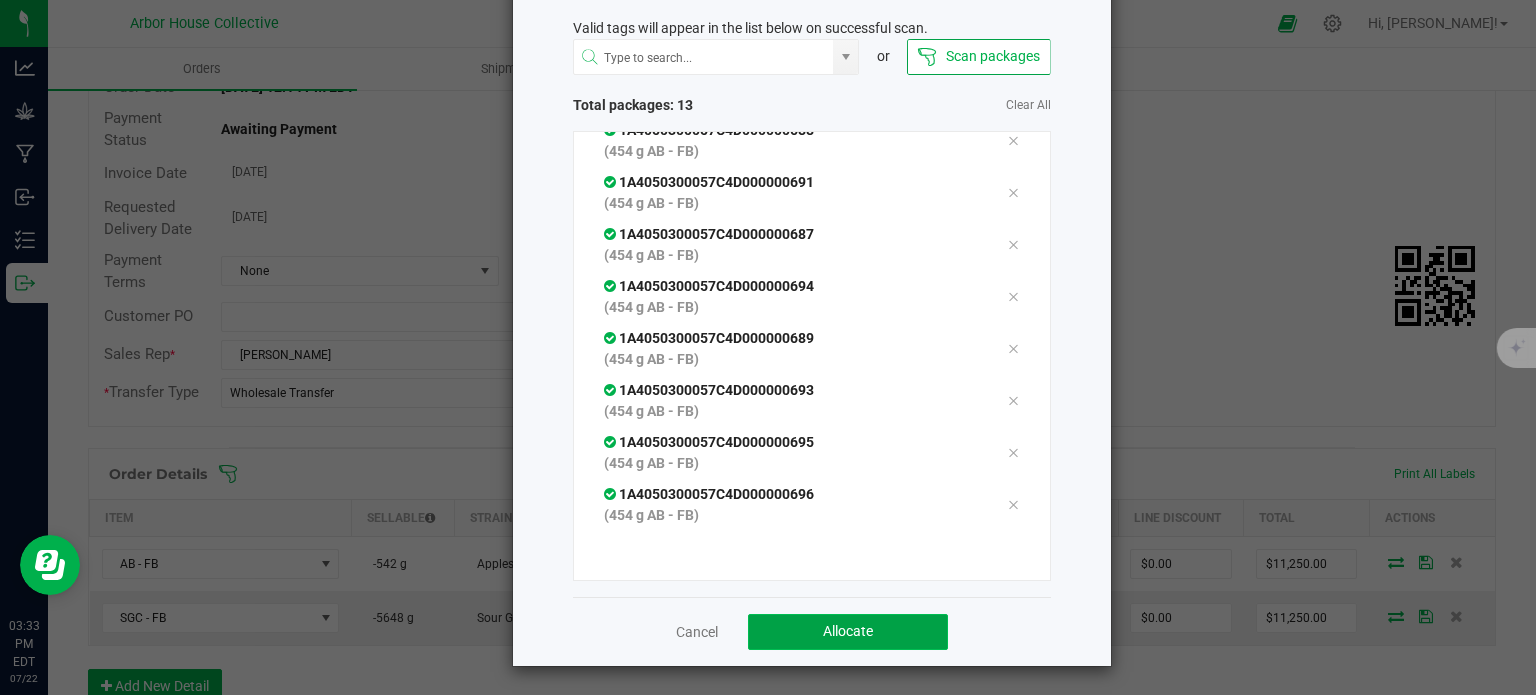 click on "Allocate" 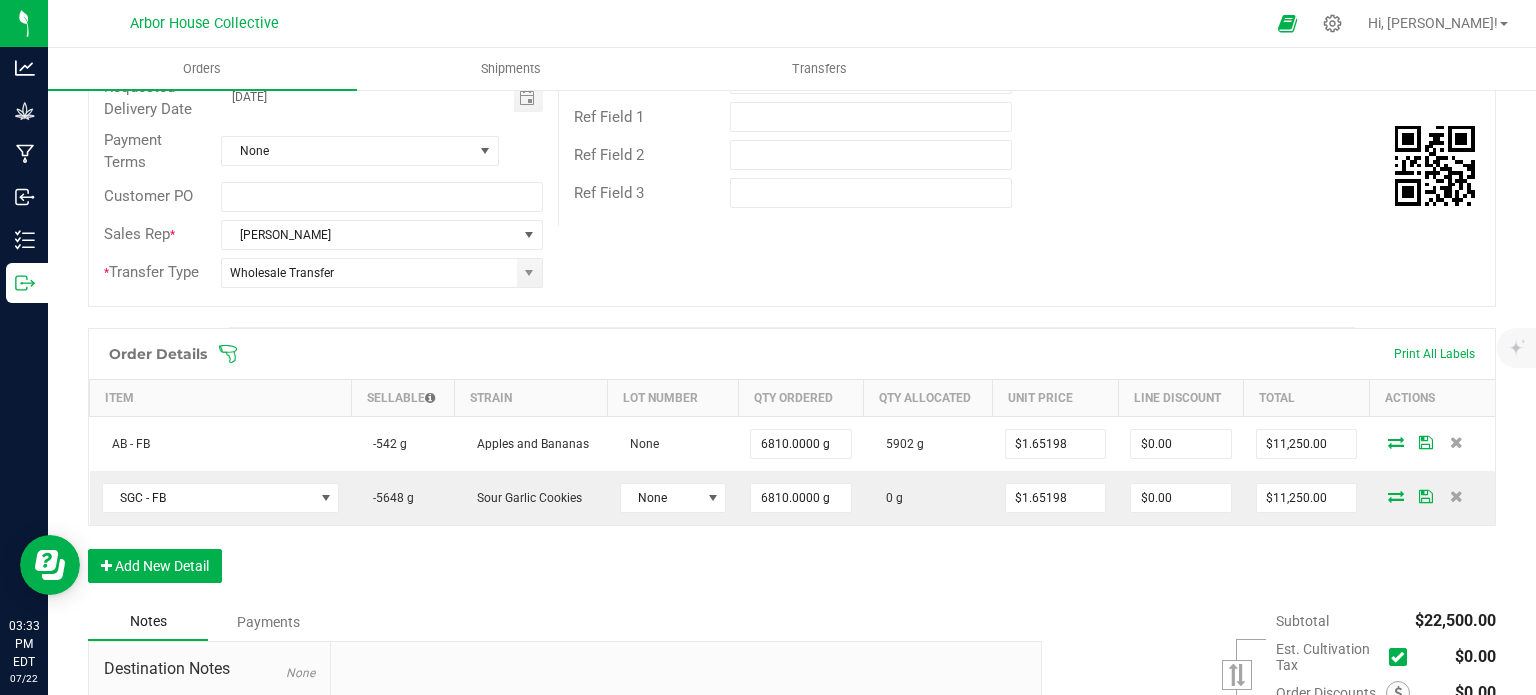 scroll, scrollTop: 0, scrollLeft: 0, axis: both 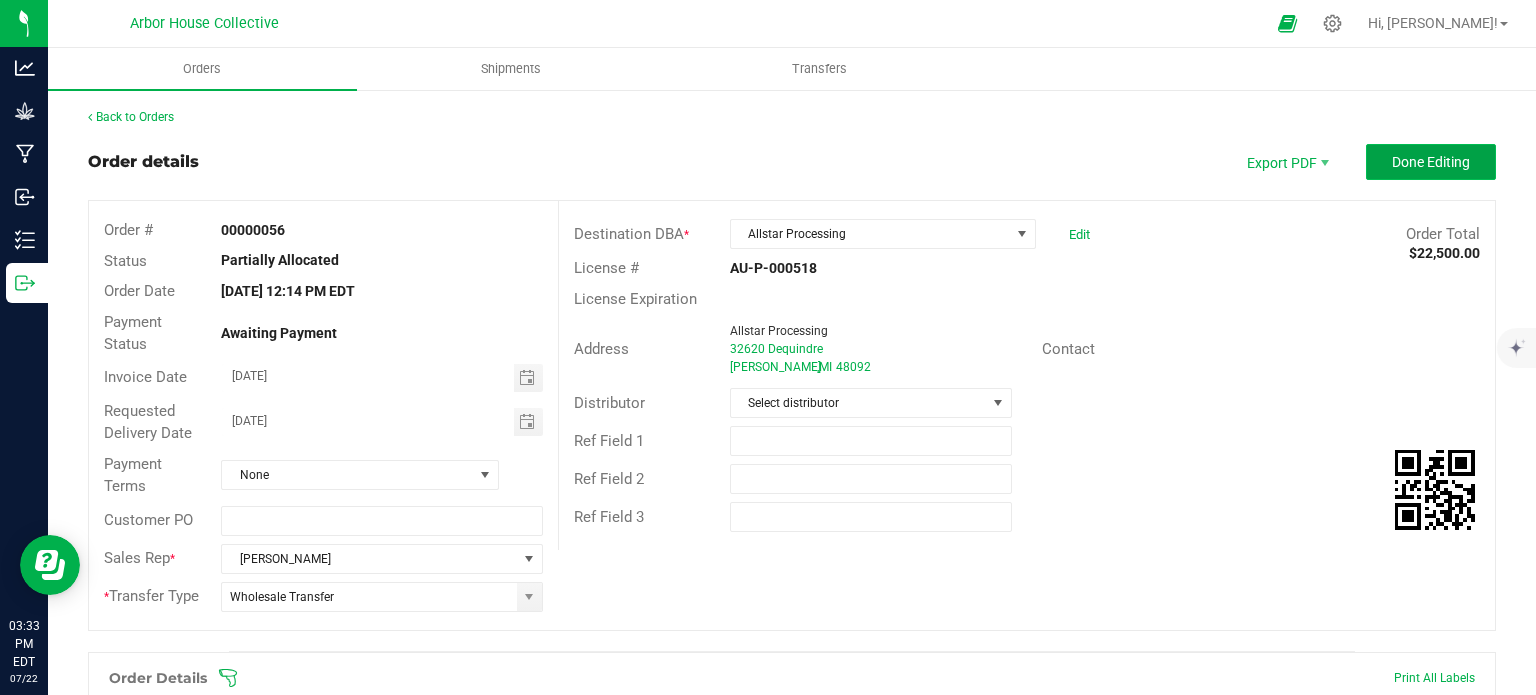click on "Done Editing" at bounding box center [1431, 162] 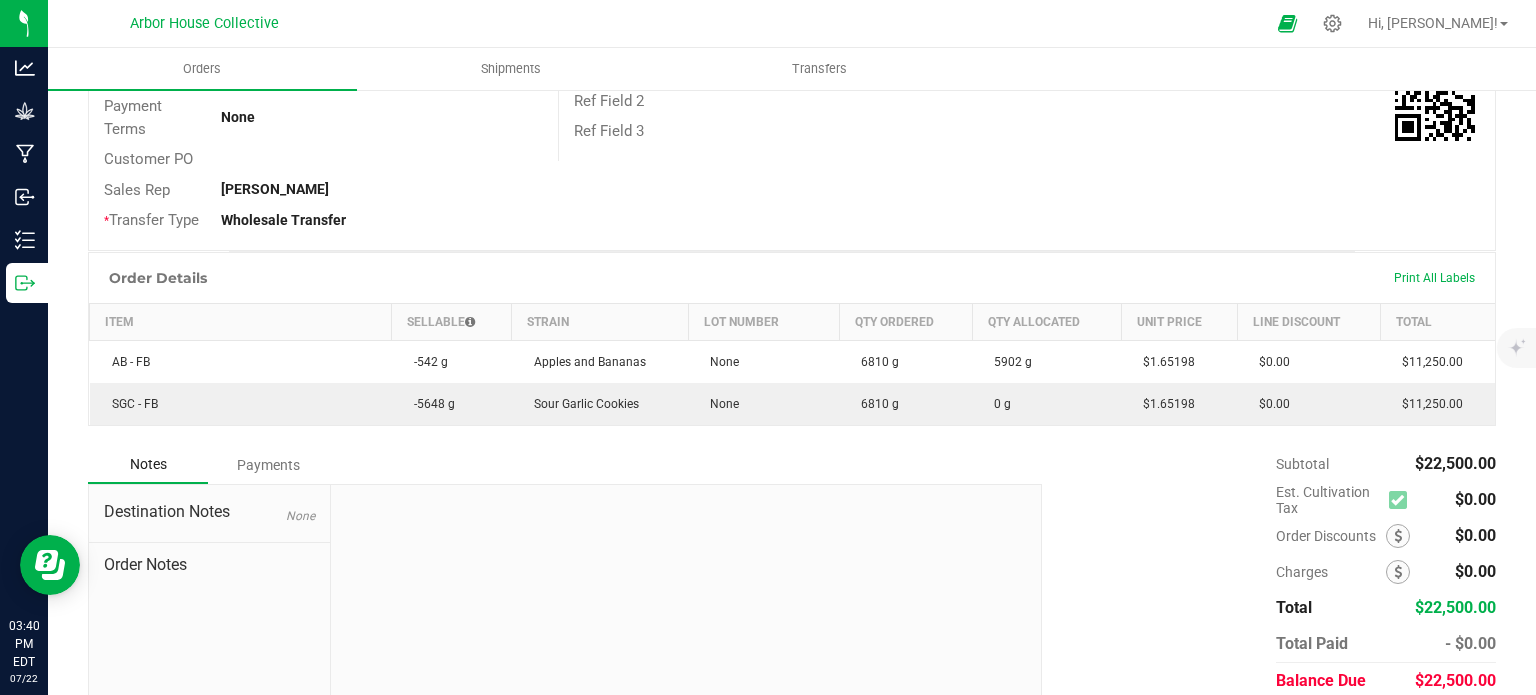 scroll, scrollTop: 0, scrollLeft: 0, axis: both 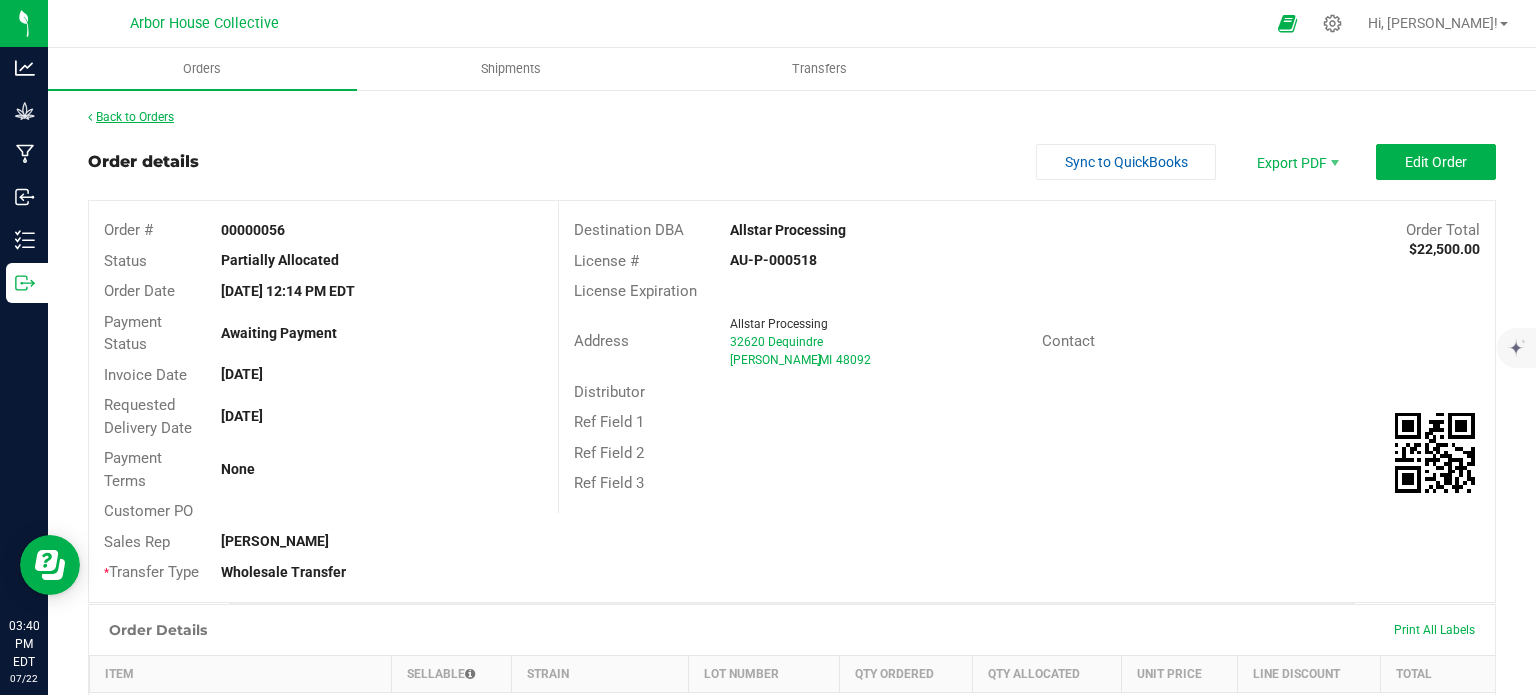 click on "Back to Orders" at bounding box center (131, 117) 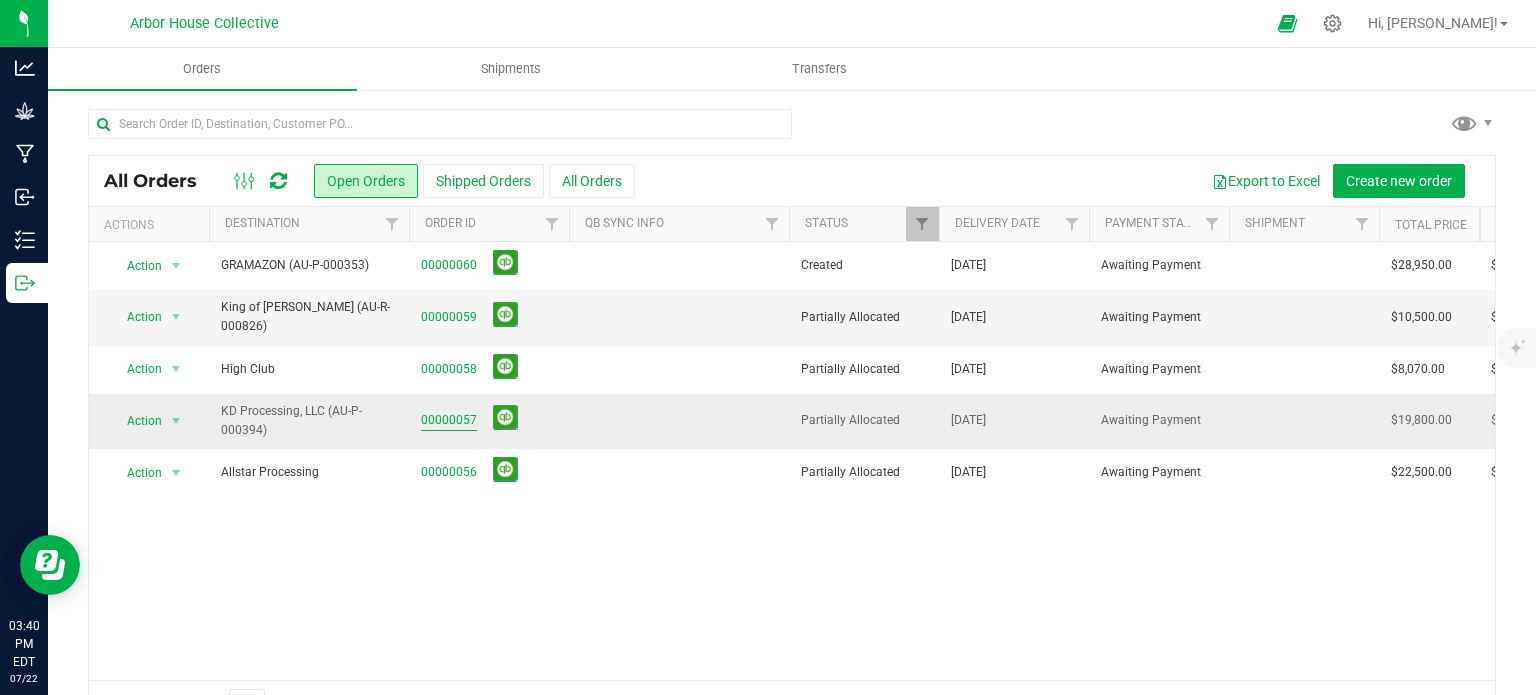 click on "00000057" at bounding box center (449, 420) 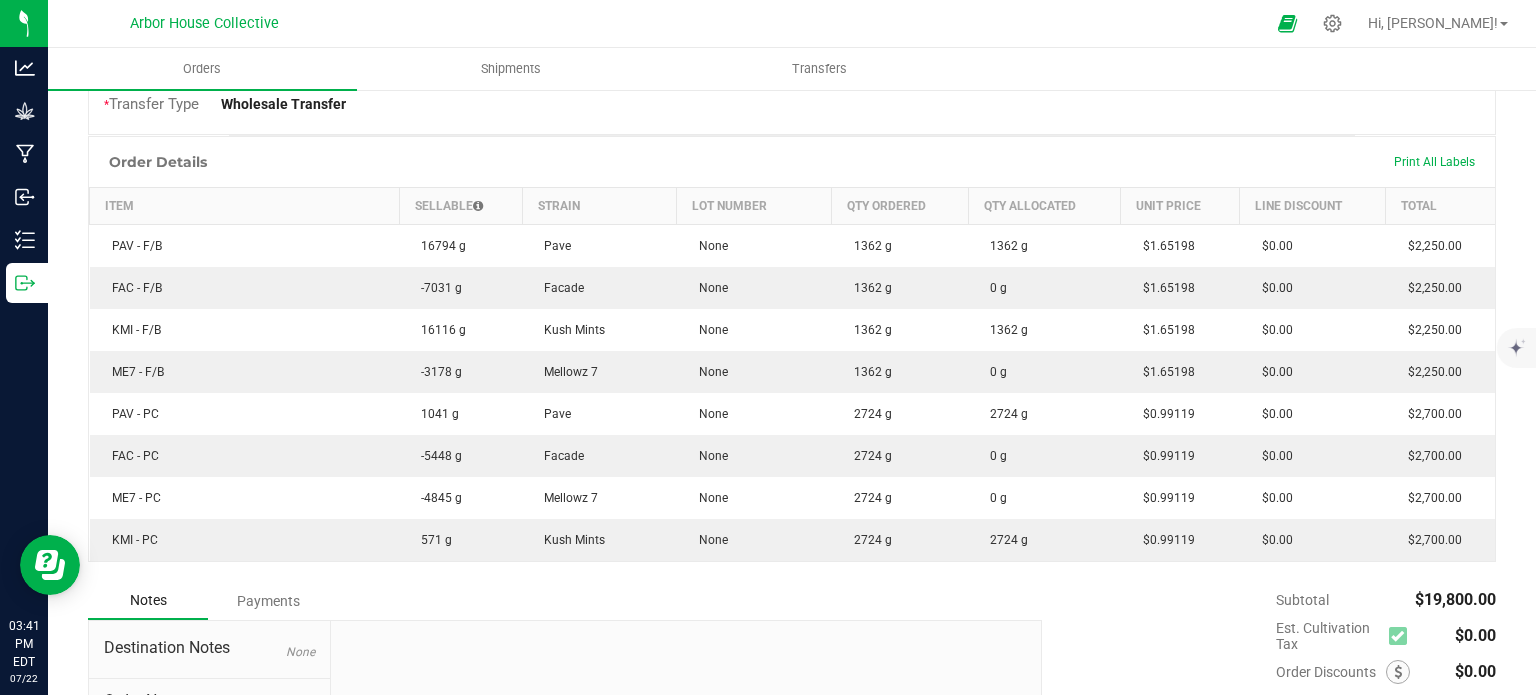 scroll, scrollTop: 0, scrollLeft: 0, axis: both 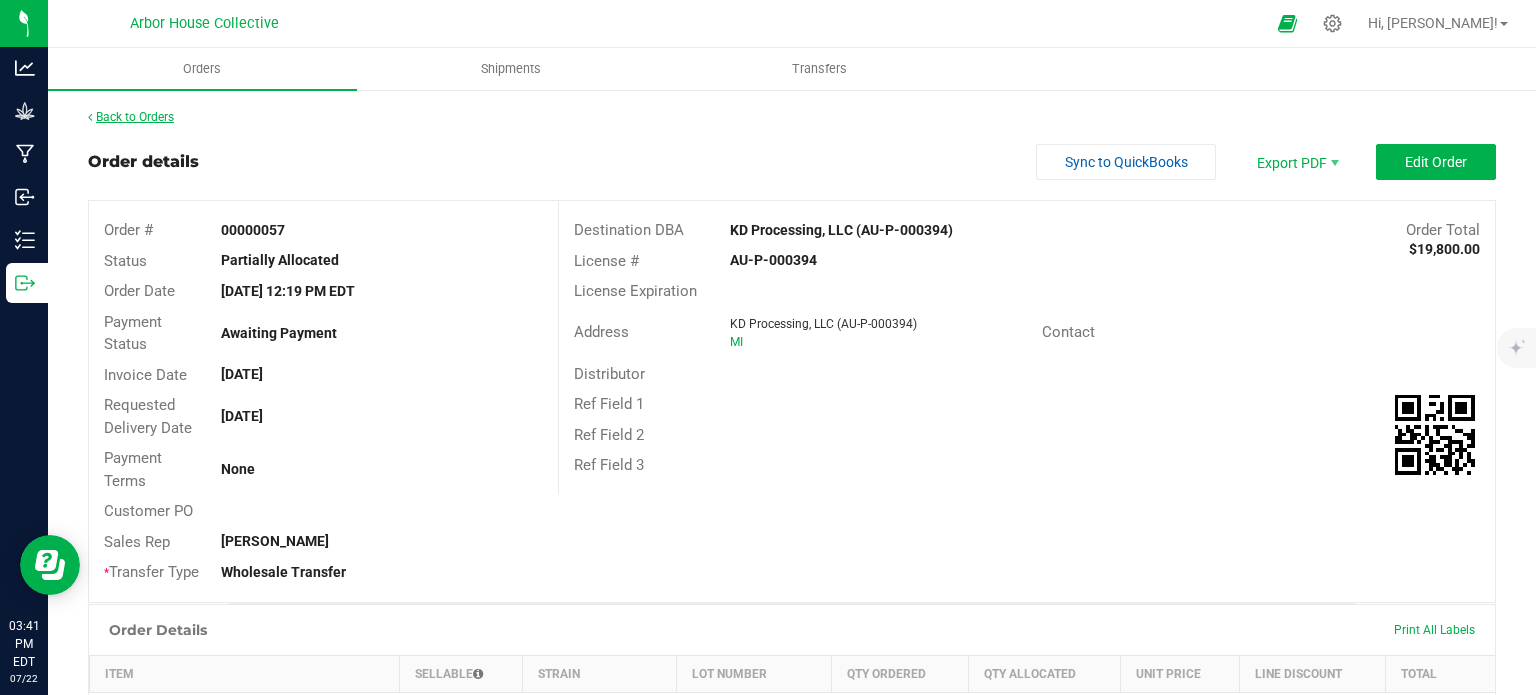 click on "Back to Orders" at bounding box center (131, 117) 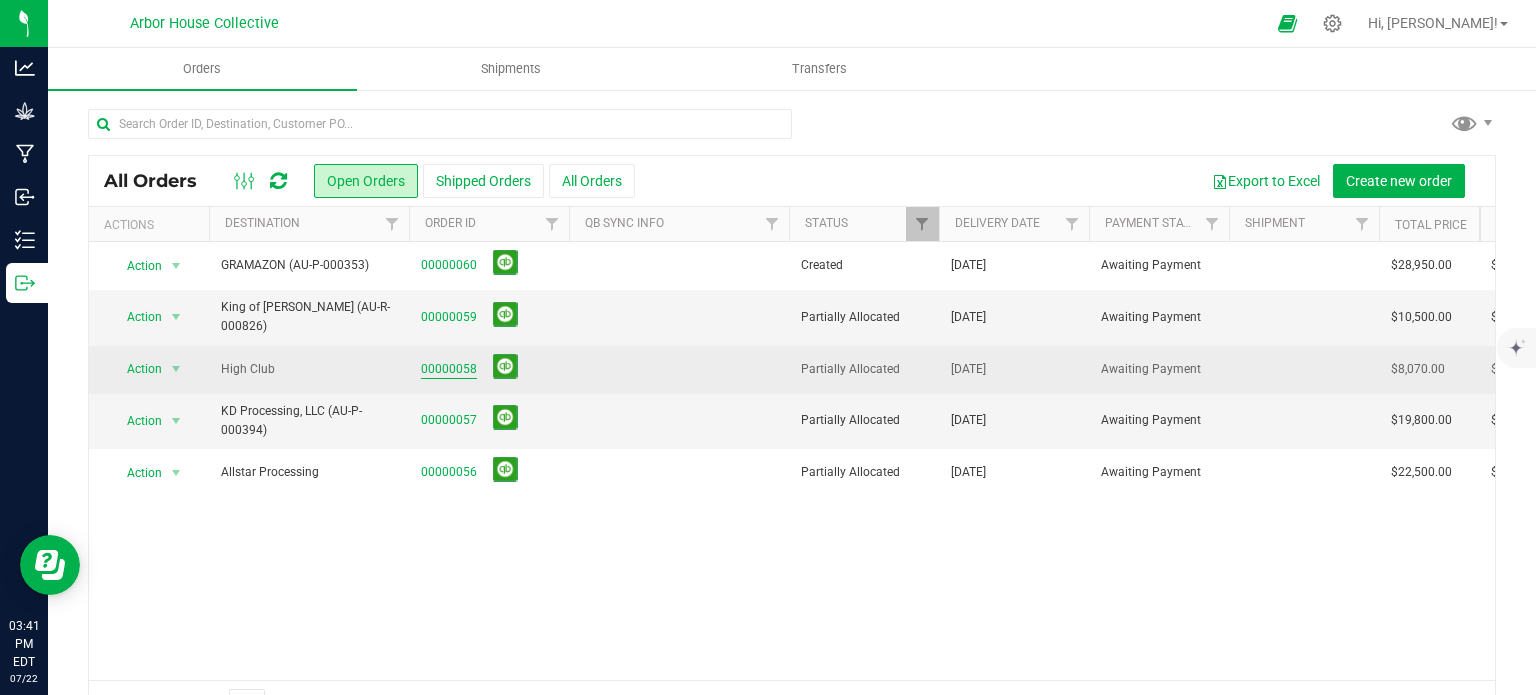click on "00000058" at bounding box center [449, 369] 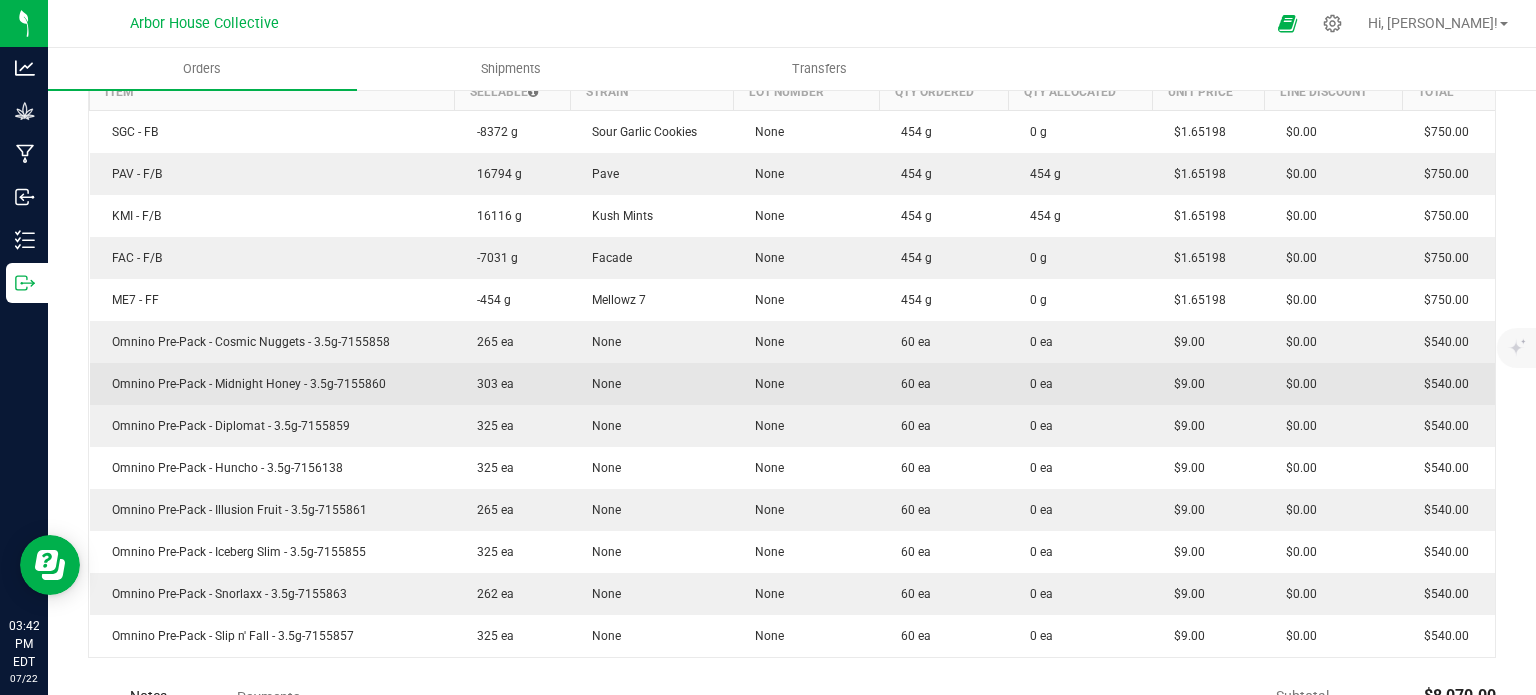 scroll, scrollTop: 0, scrollLeft: 0, axis: both 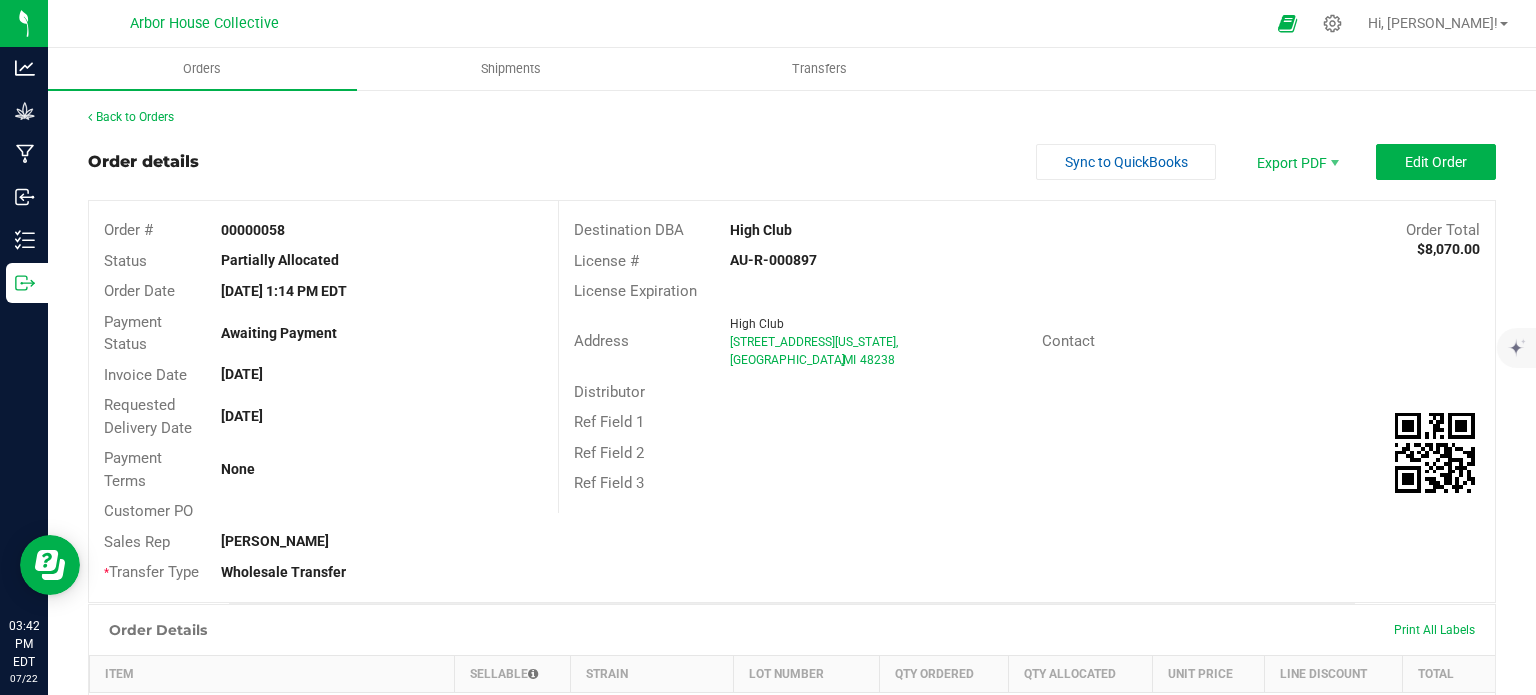 click on "Back to Orders
Order details   Sync to QuickBooks   Export PDF   Edit Order   Order #   00000058   Status   Partially Allocated   Order Date   [DATE] 1:14 PM EDT   Payment Status   Awaiting Payment   Invoice Date   [DATE]   Requested Delivery Date   [DATE]   Payment Terms   None   Customer PO      Sales Rep   [PERSON_NAME]  *  Transfer Type   Wholesale Transfer   Destination DBA   High Club   Order Total   $8,070.00   License #   AU-R-000897   License Expiration   Address  High Club [STREET_ADDRESS][US_STATE]  Contact   Distributor      Ref Field 1      Ref Field 2      Ref Field 3
Order Details Print All Labels Item  Sellable  Strain  Lot Number  Qty Ordered Qty Allocated Unit Price Line Discount Total  SGC - FB   -8372 g   Sour Garlic Cookies   None   454 g   0 g   $1.65198   $0.00   $750.00   16794 g" at bounding box center [792, 838] 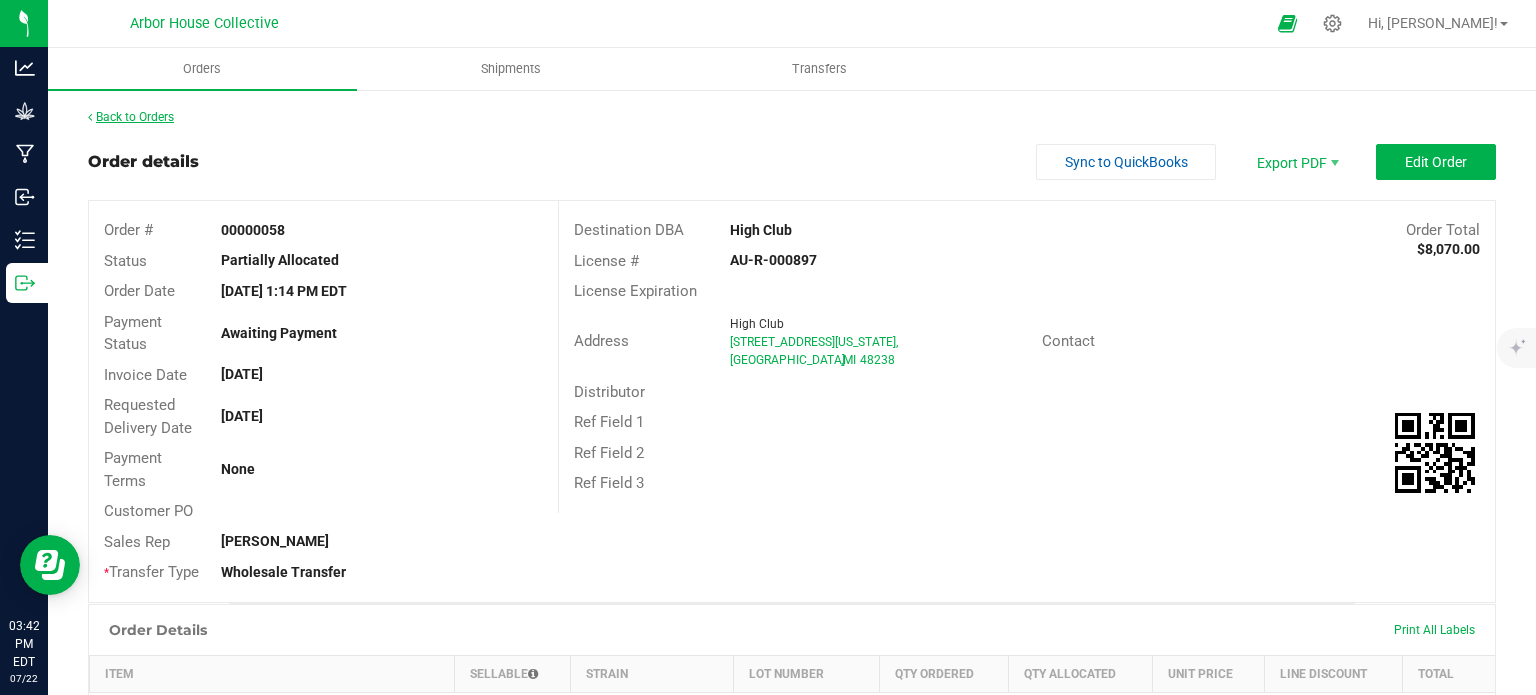 click on "Back to Orders" at bounding box center [131, 117] 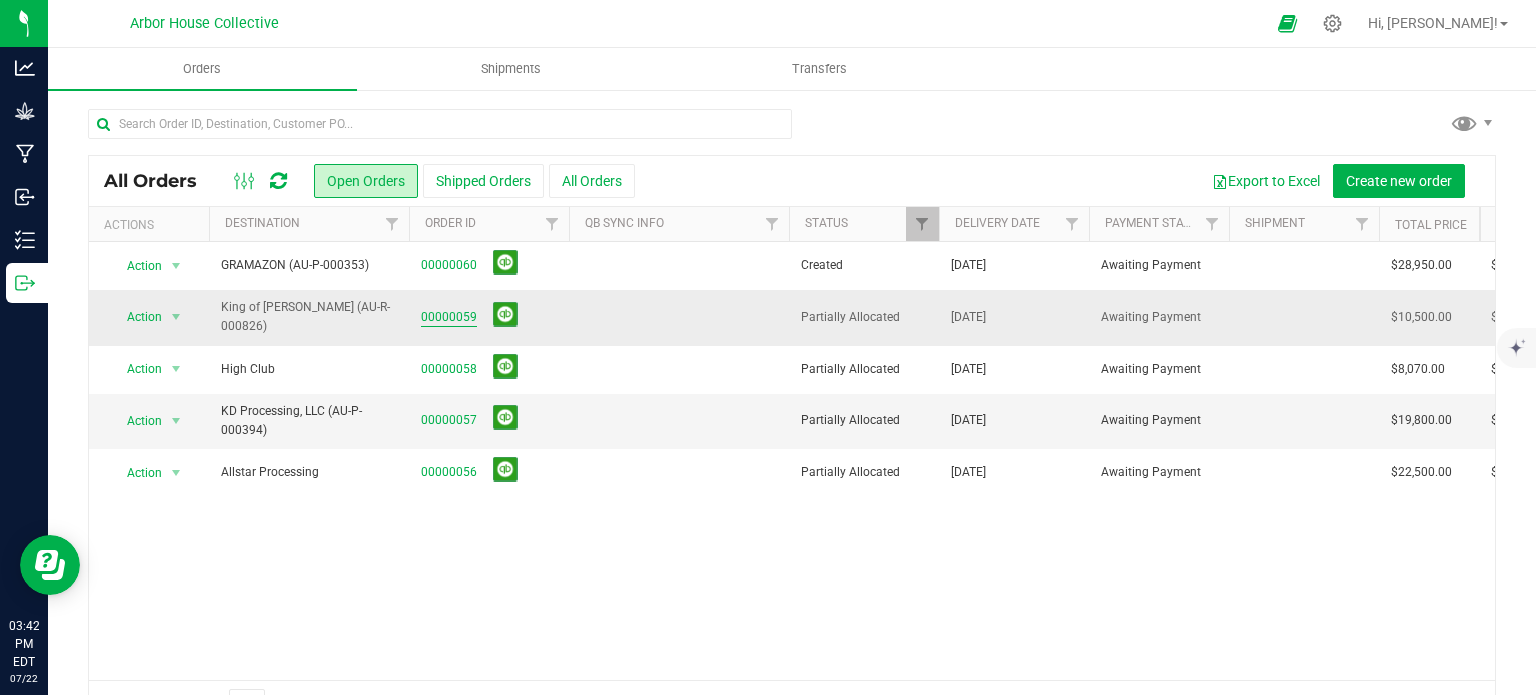 click on "00000059" at bounding box center (449, 317) 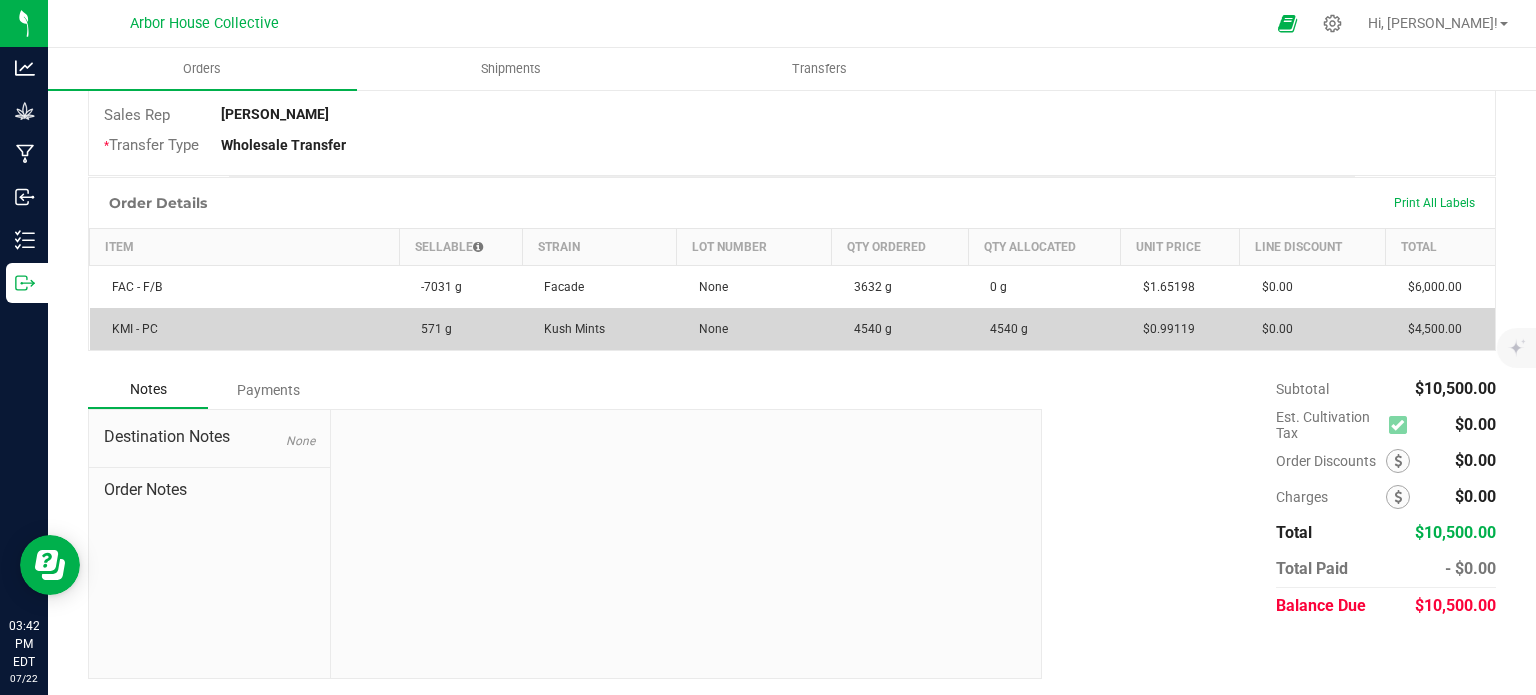 scroll, scrollTop: 0, scrollLeft: 0, axis: both 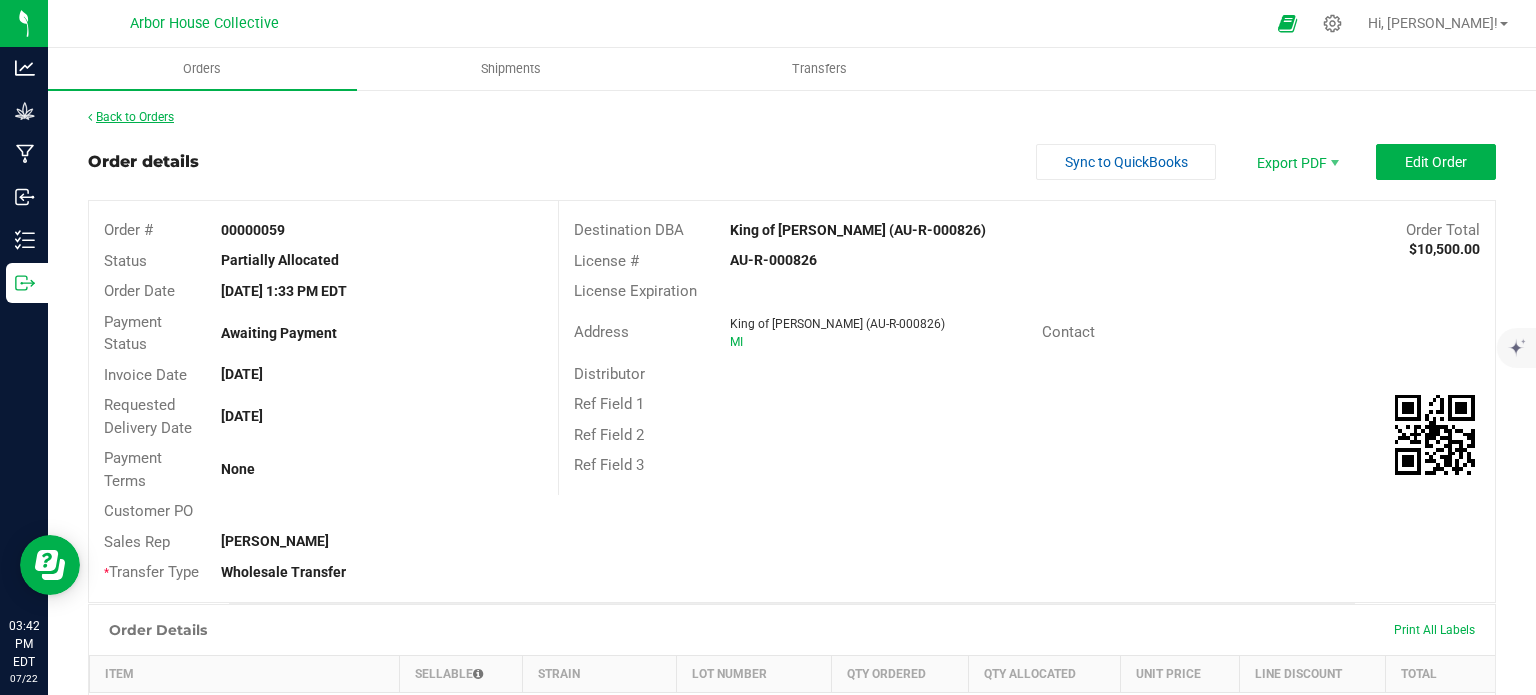 click on "Back to Orders" at bounding box center [131, 117] 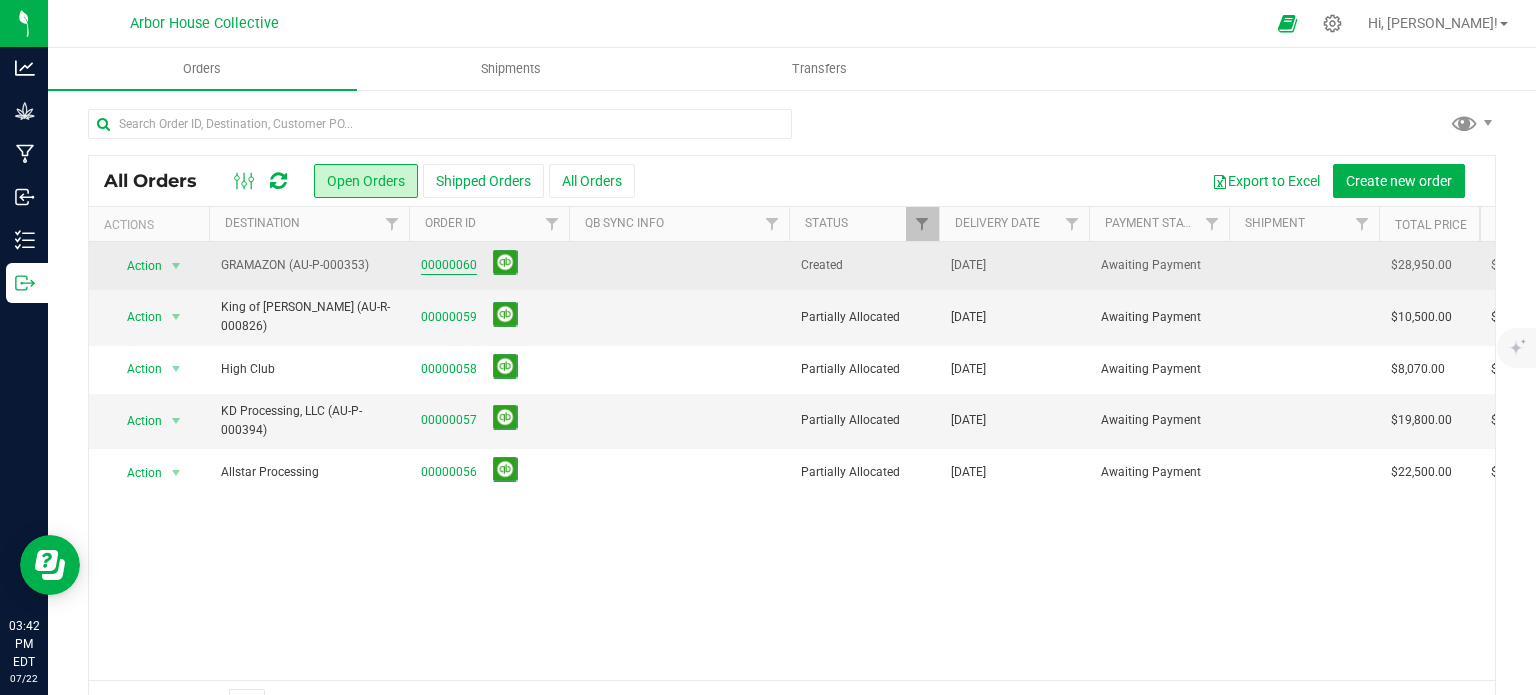 click on "00000060" at bounding box center (449, 265) 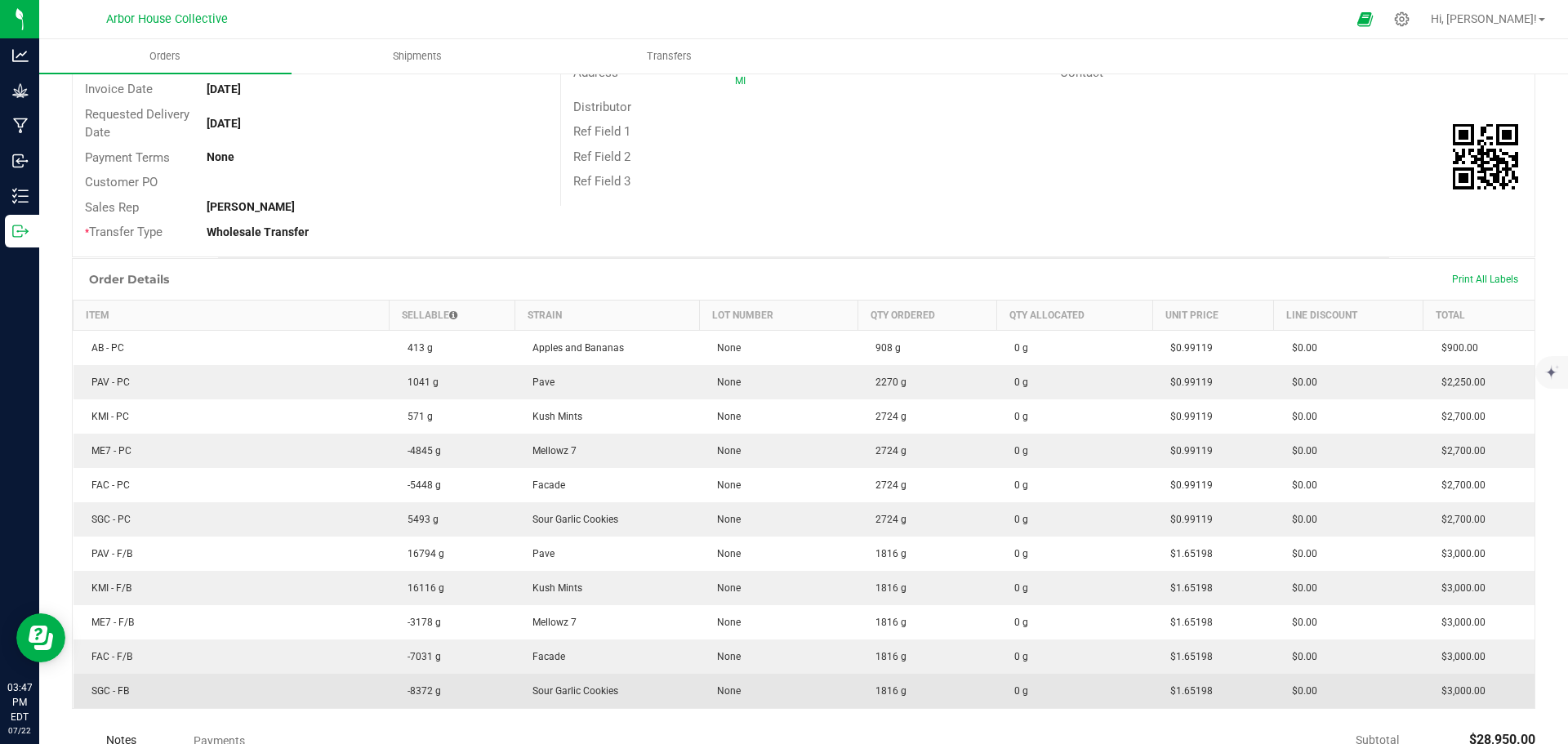 scroll, scrollTop: 245, scrollLeft: 0, axis: vertical 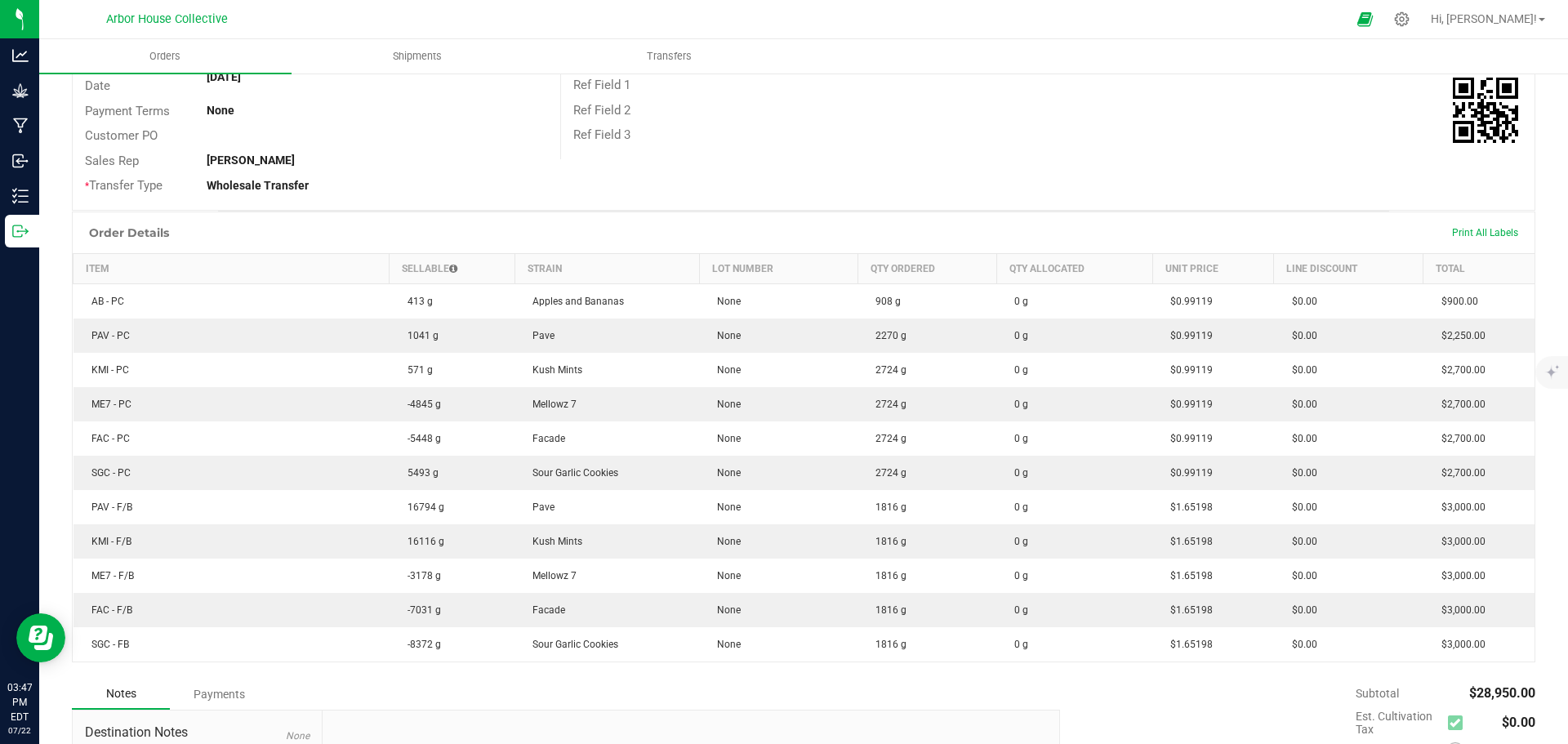 click at bounding box center [884, 85] 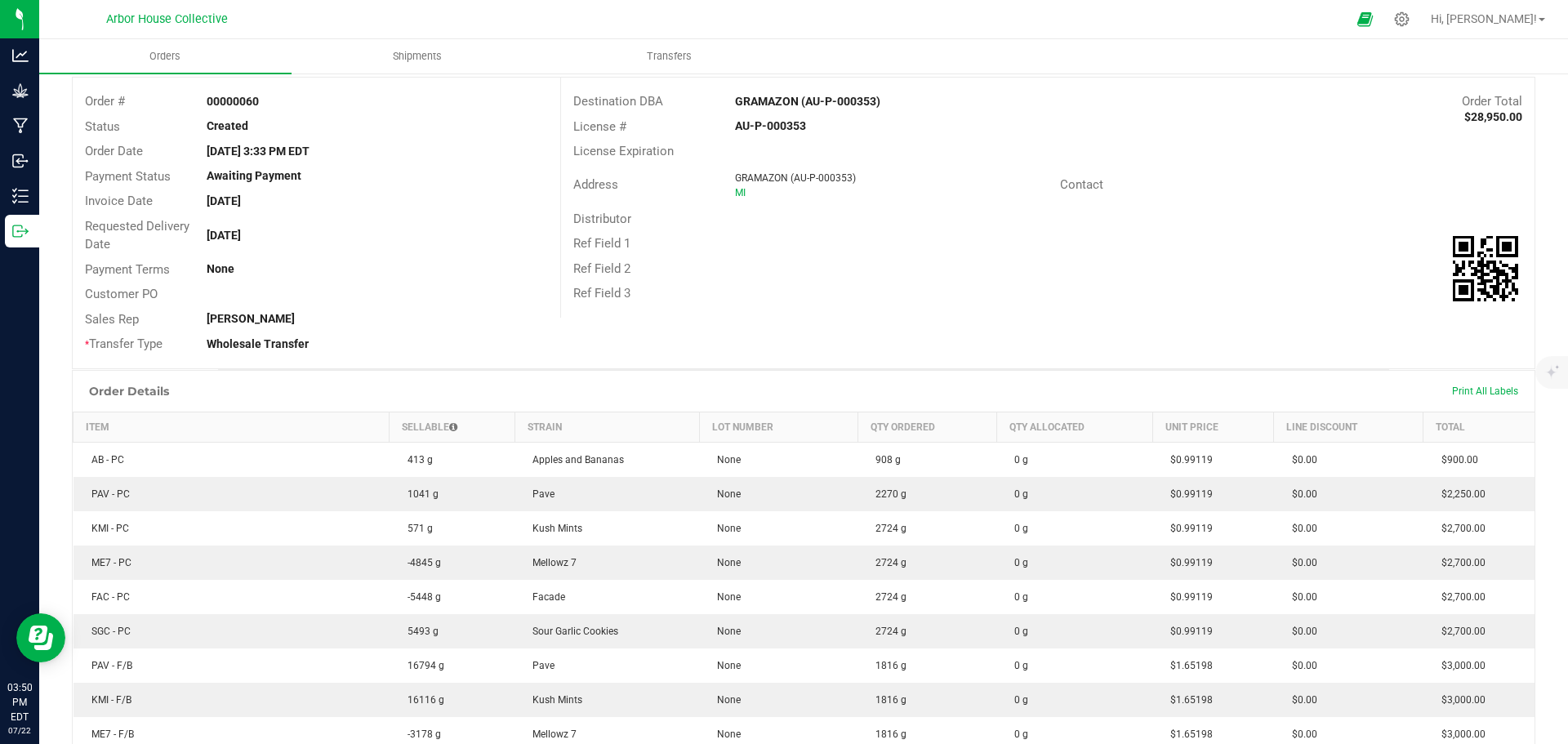 scroll, scrollTop: 0, scrollLeft: 0, axis: both 